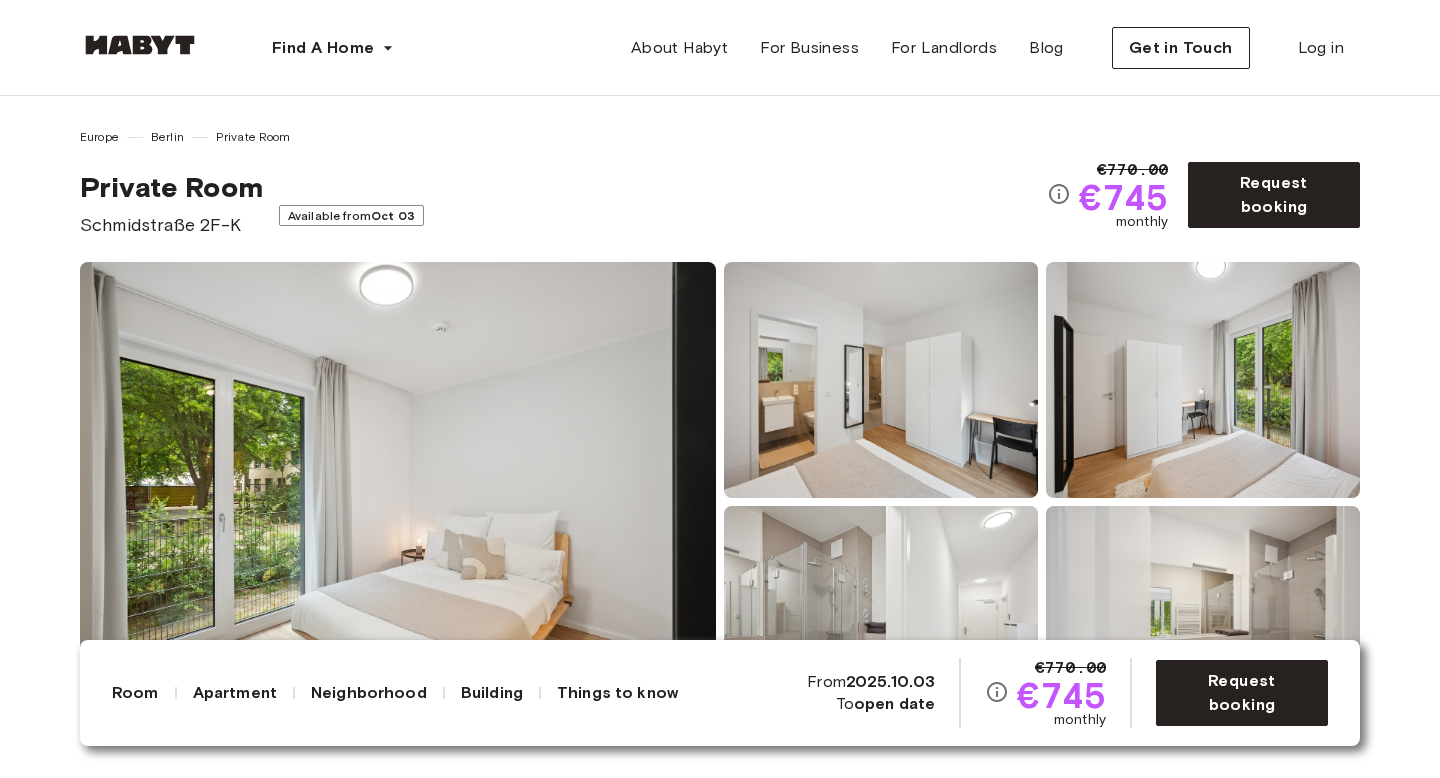 scroll, scrollTop: 0, scrollLeft: 0, axis: both 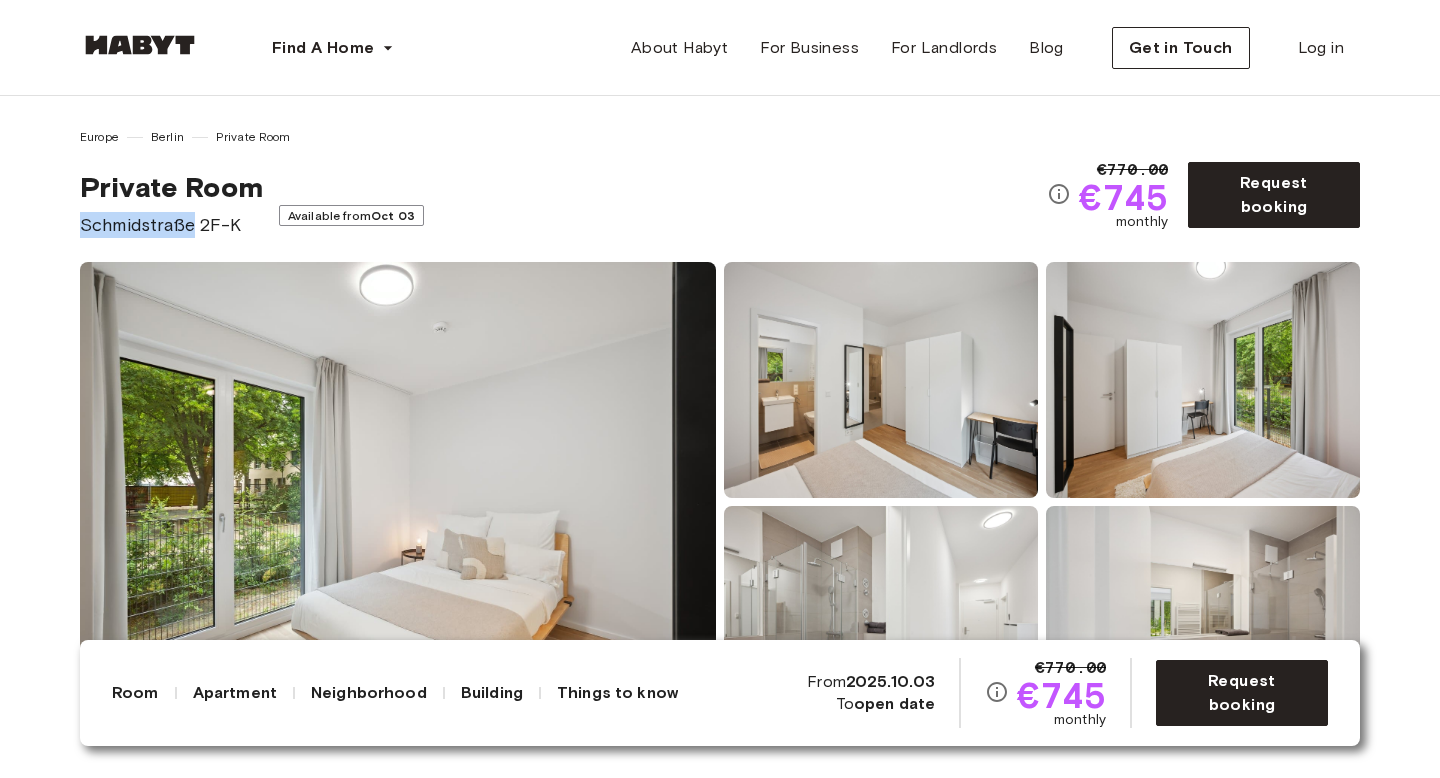 click on "Schmidstraße 2F-K" at bounding box center [171, 225] 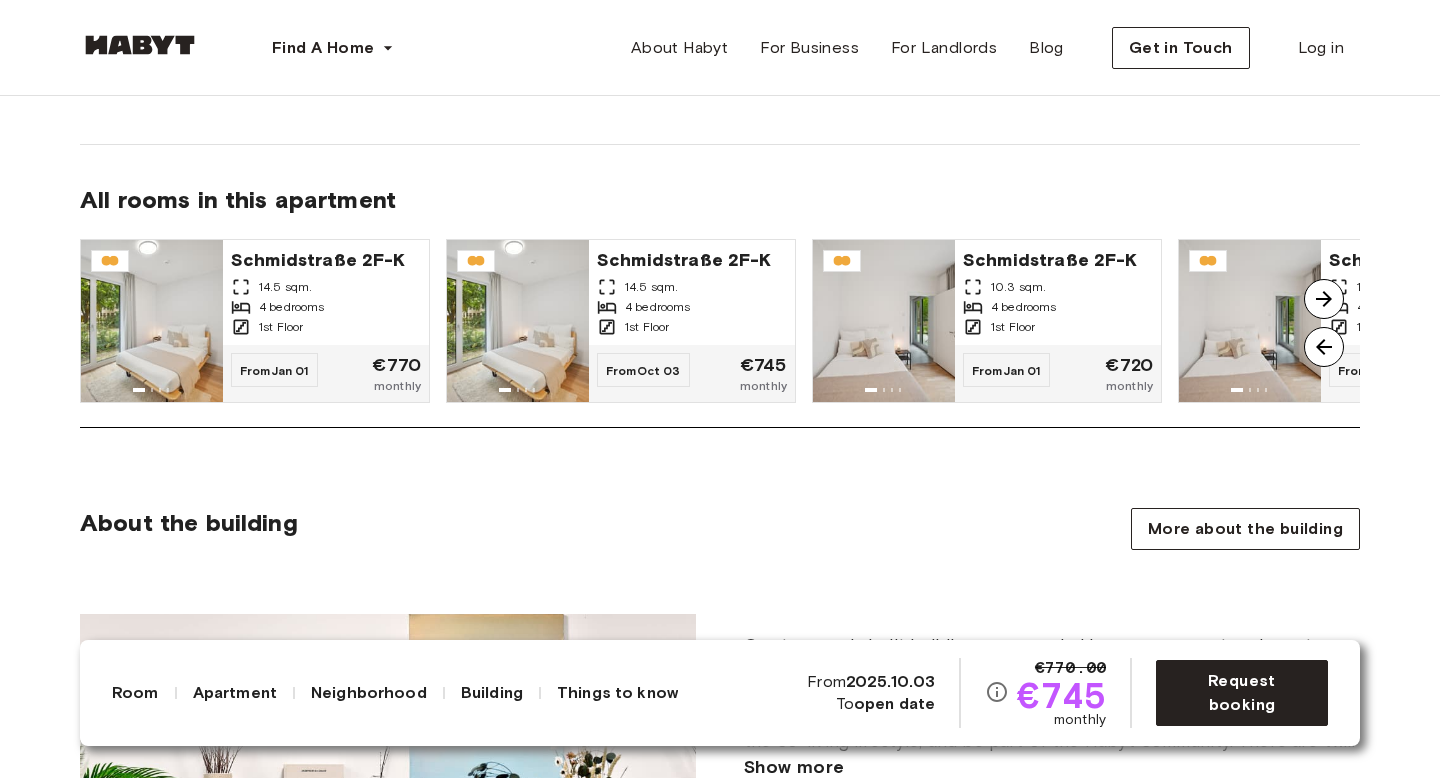 scroll, scrollTop: 1732, scrollLeft: 0, axis: vertical 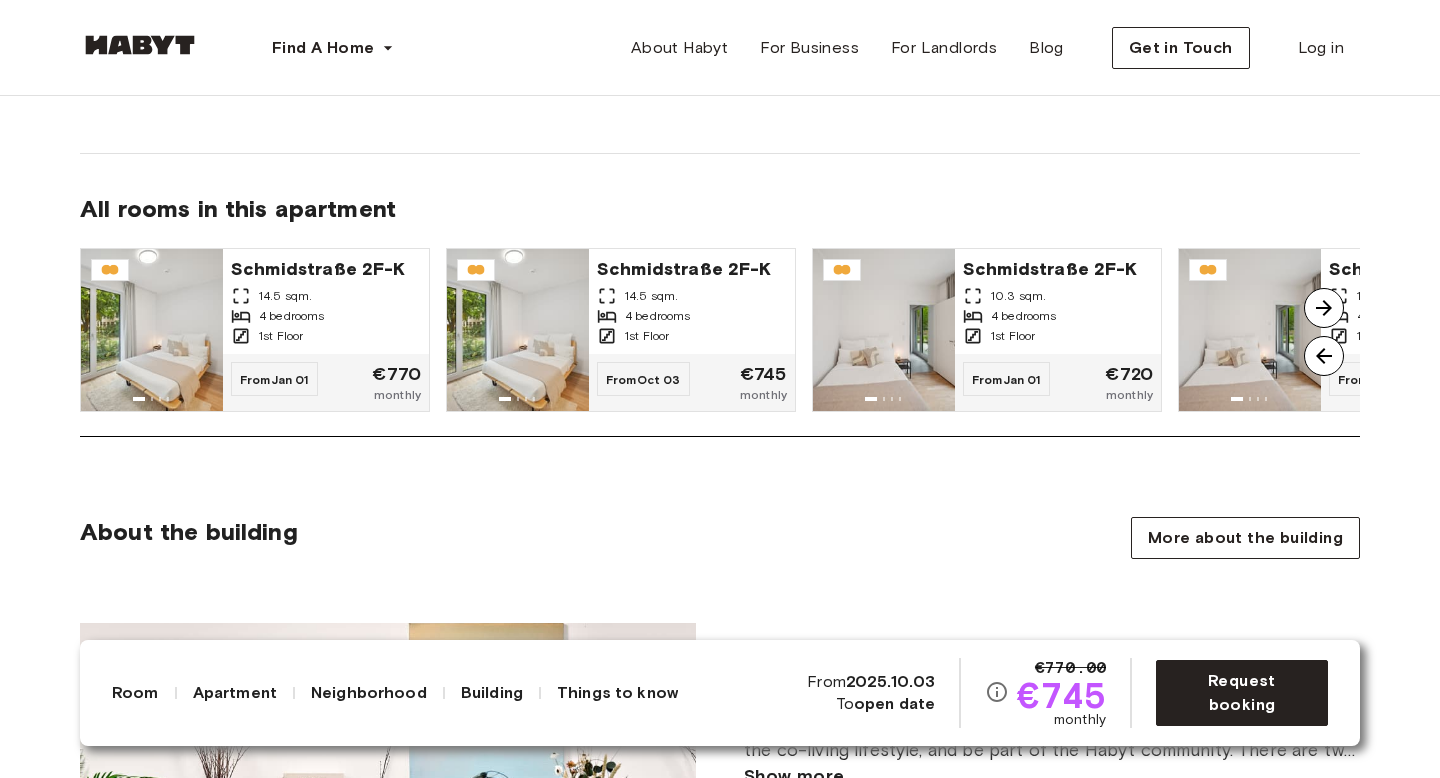 click at bounding box center (1324, 356) 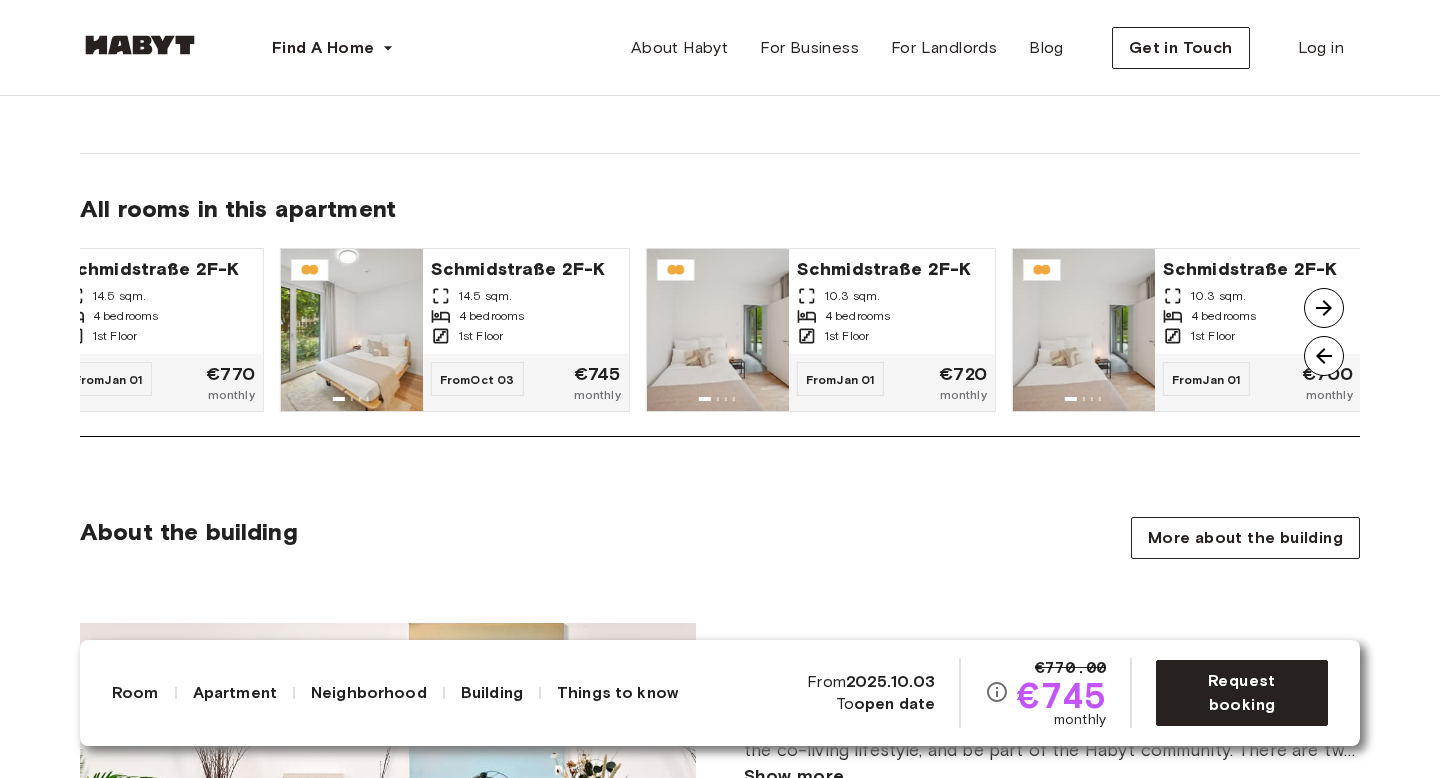 click at bounding box center (1324, 308) 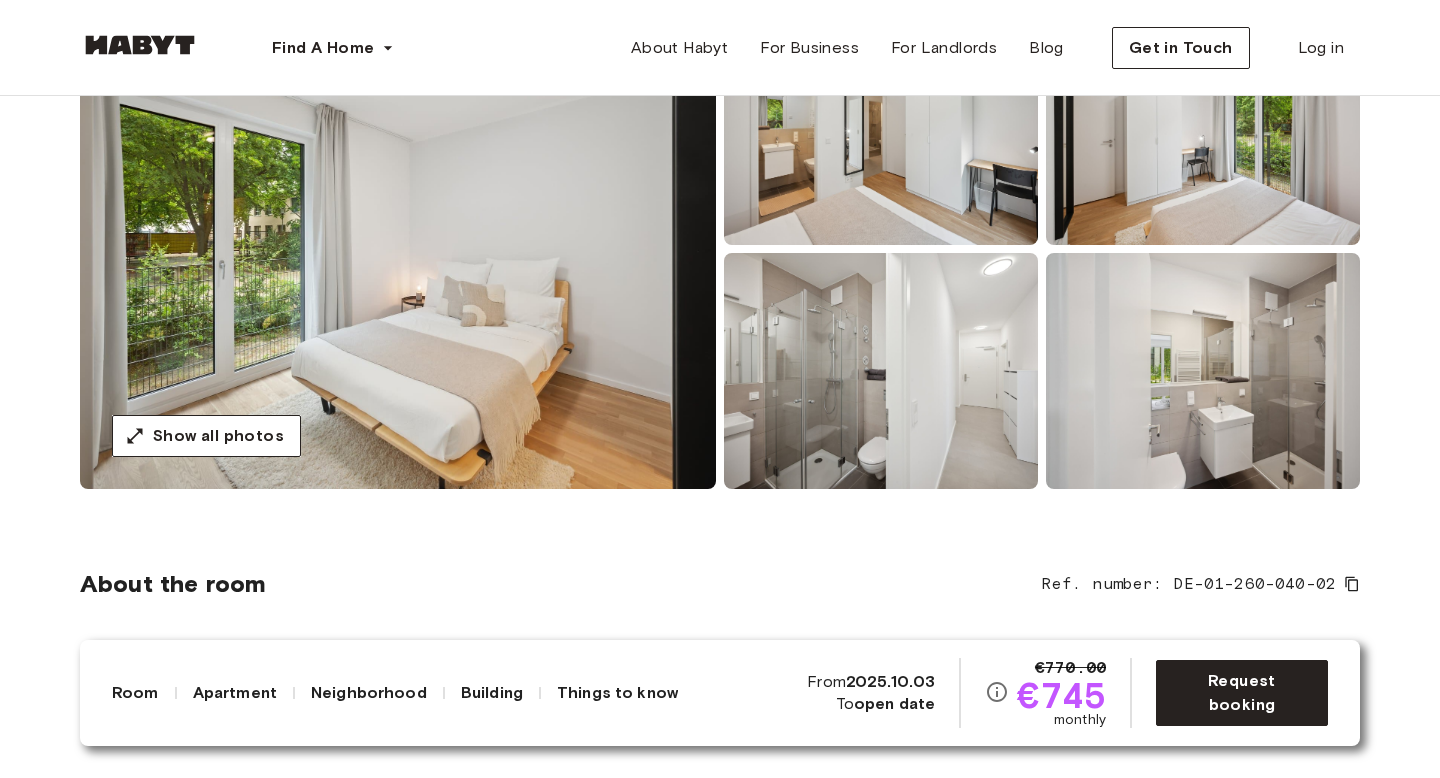 scroll, scrollTop: 0, scrollLeft: 0, axis: both 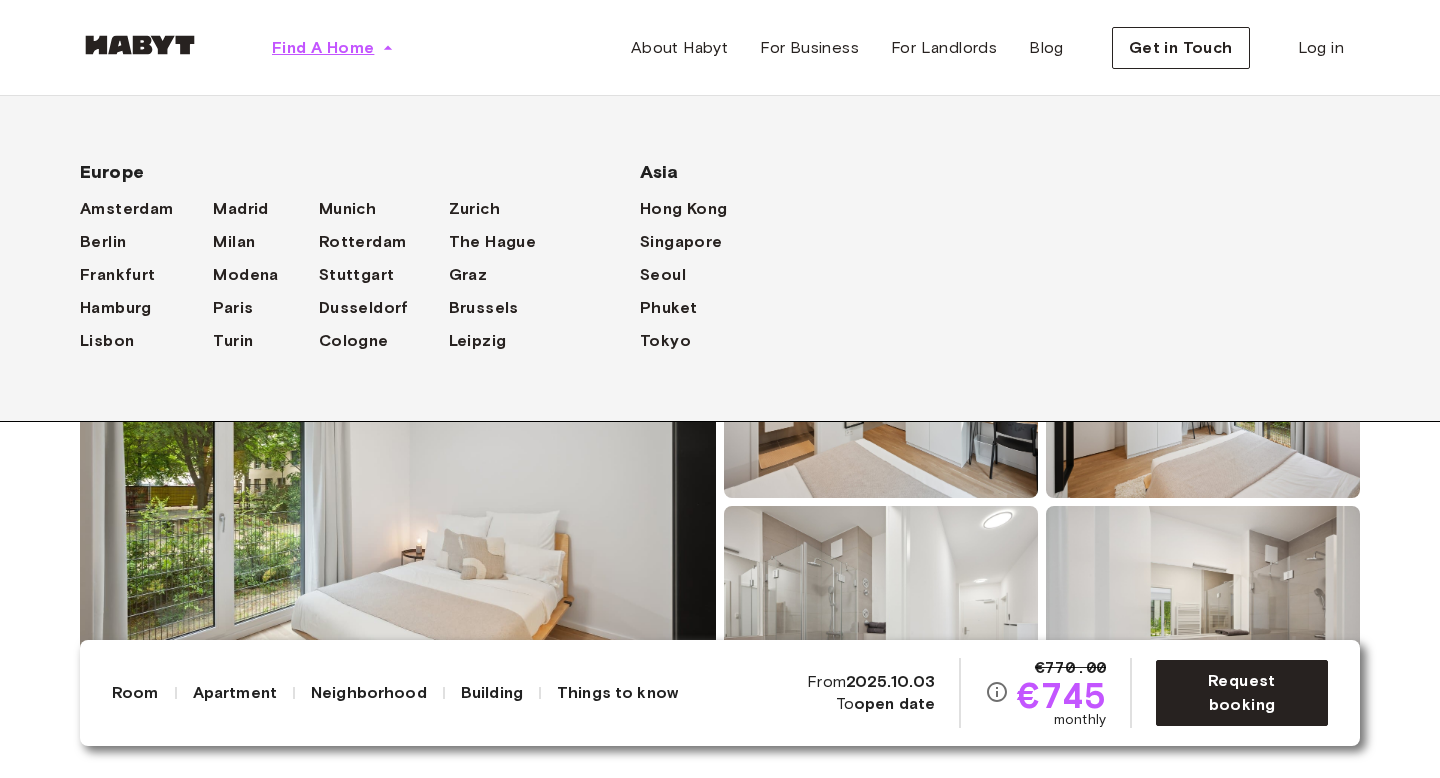 click on "Find A Home" at bounding box center [323, 48] 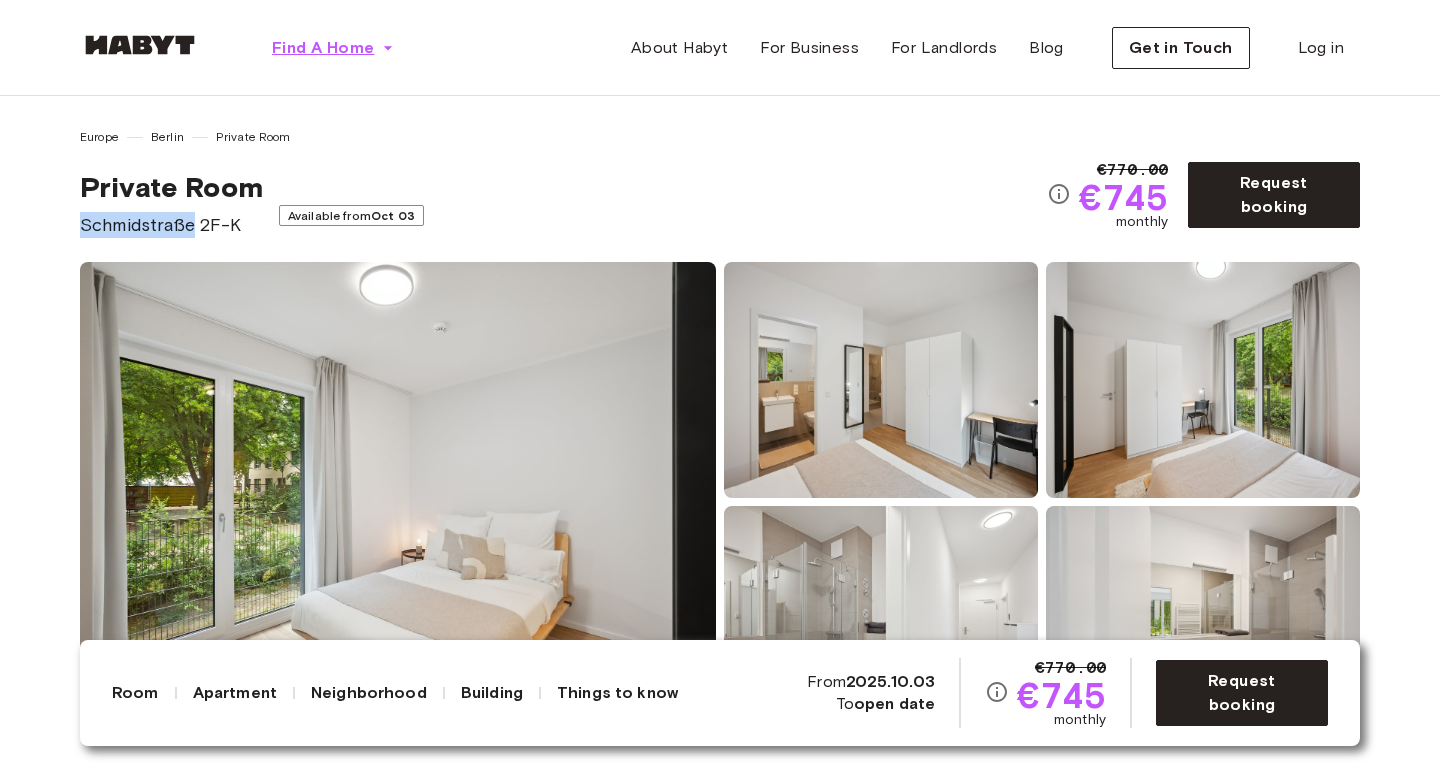 click on "Find A Home" at bounding box center (323, 48) 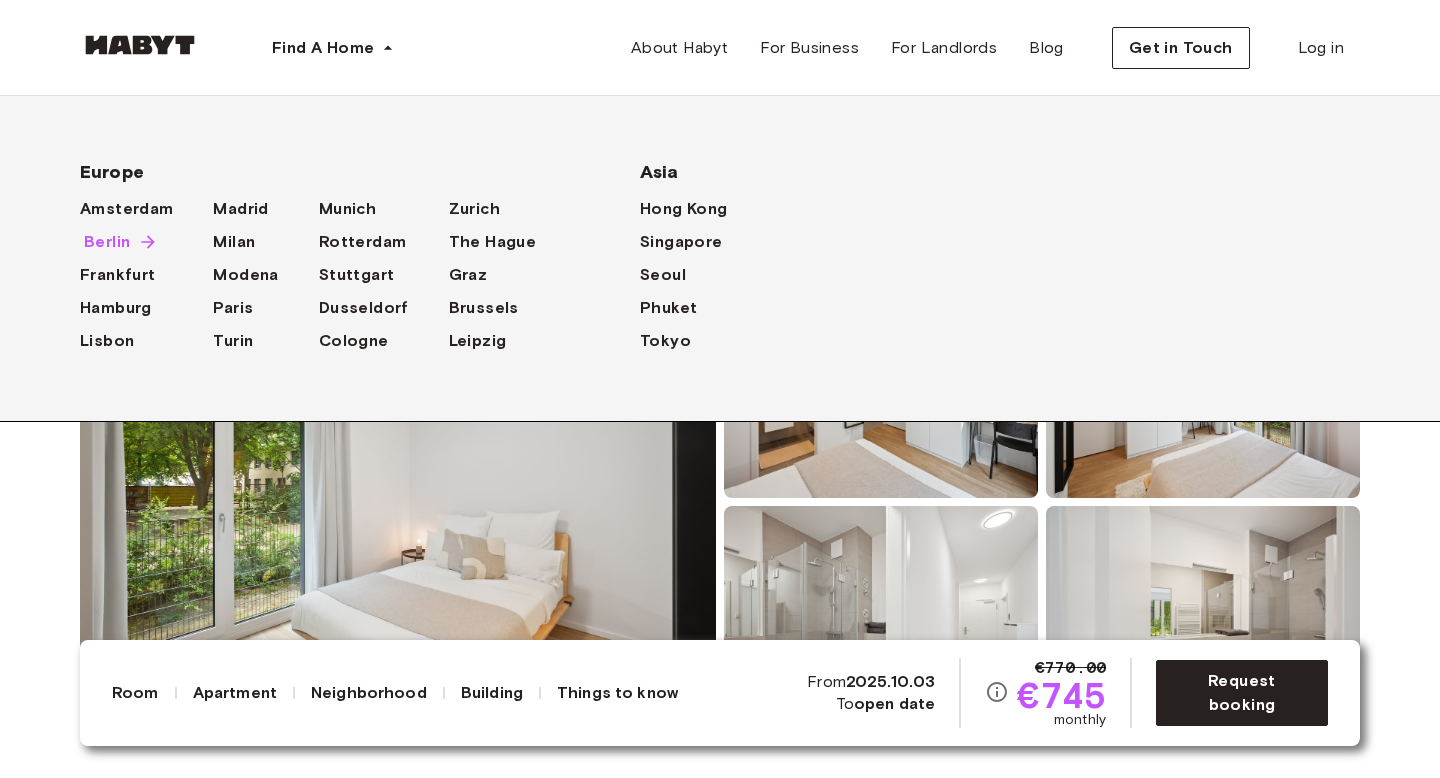 click on "Berlin" at bounding box center (107, 242) 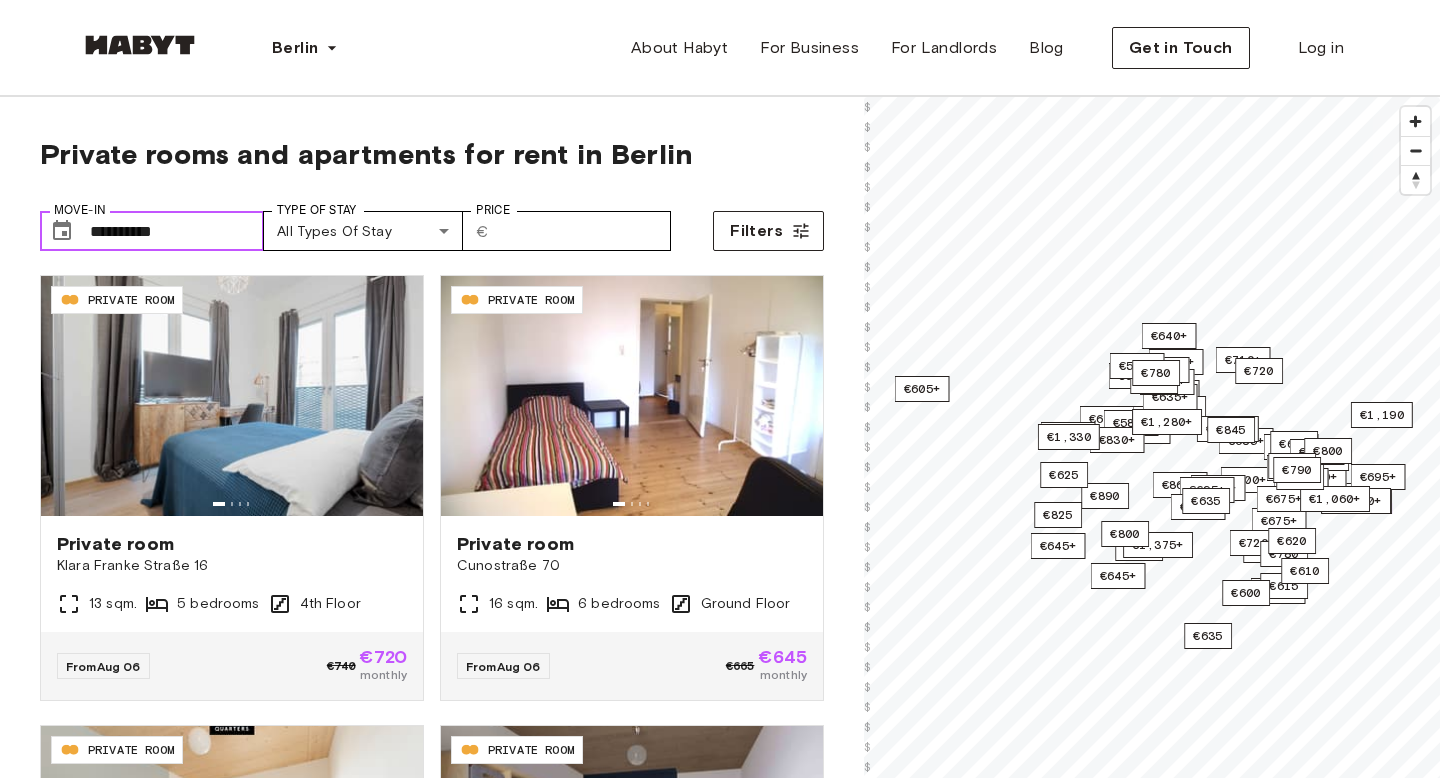 click on "**********" at bounding box center [177, 231] 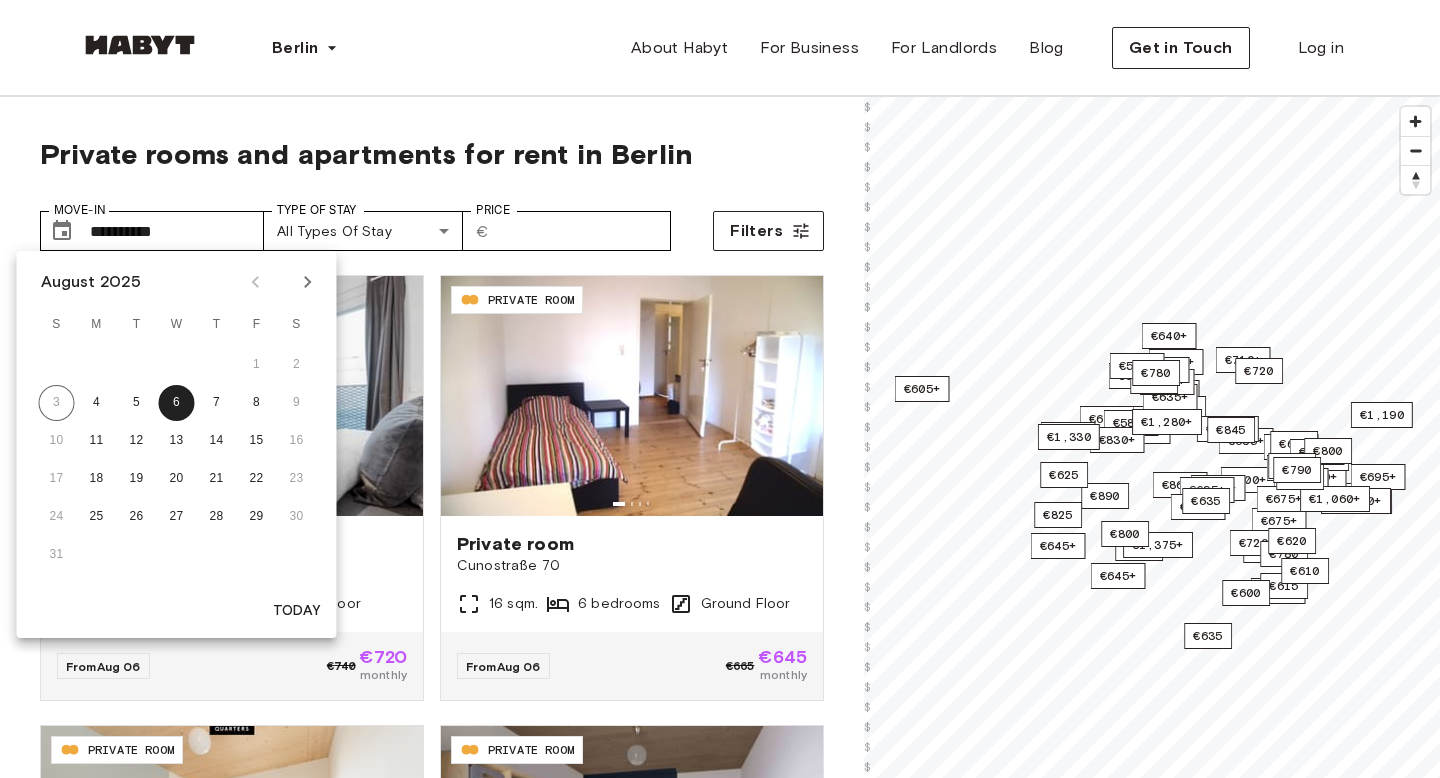 click 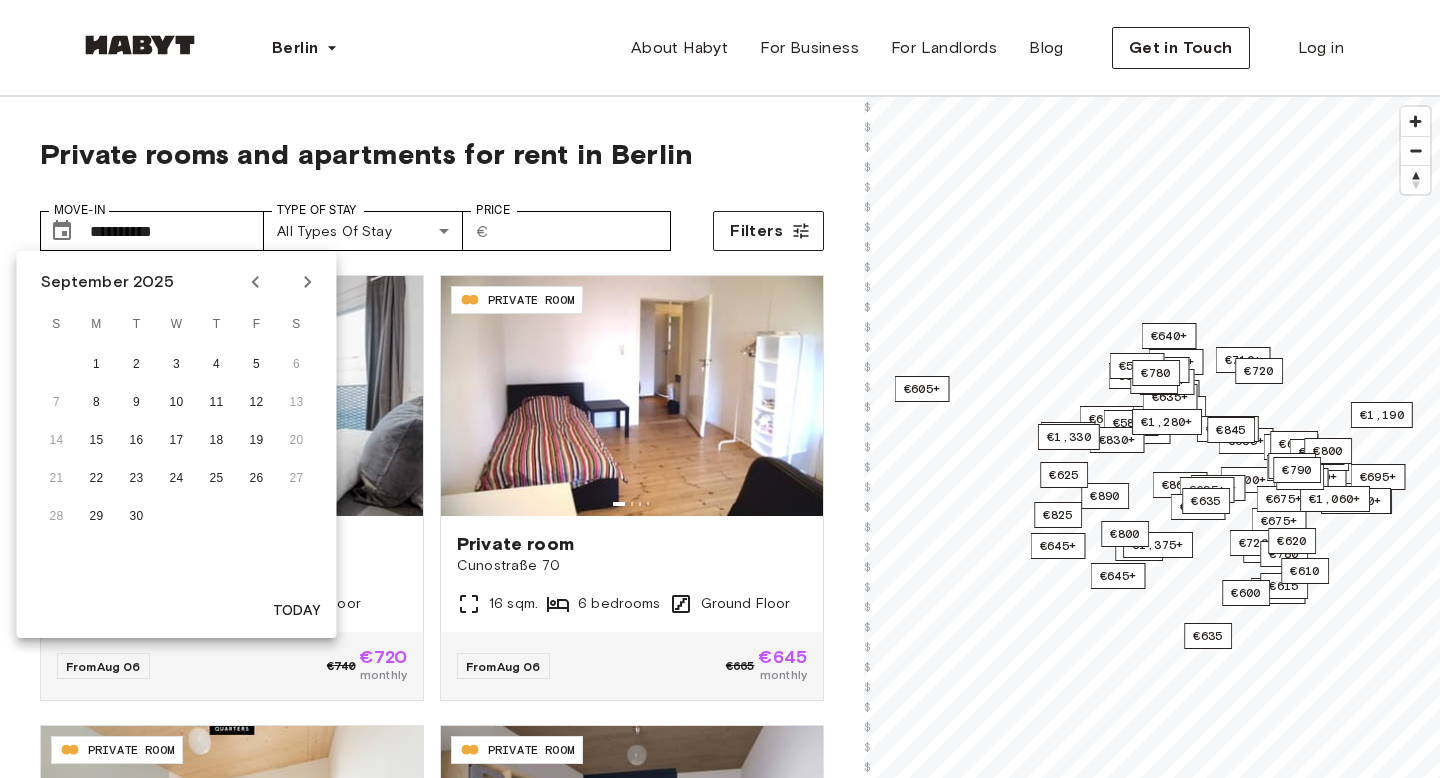click 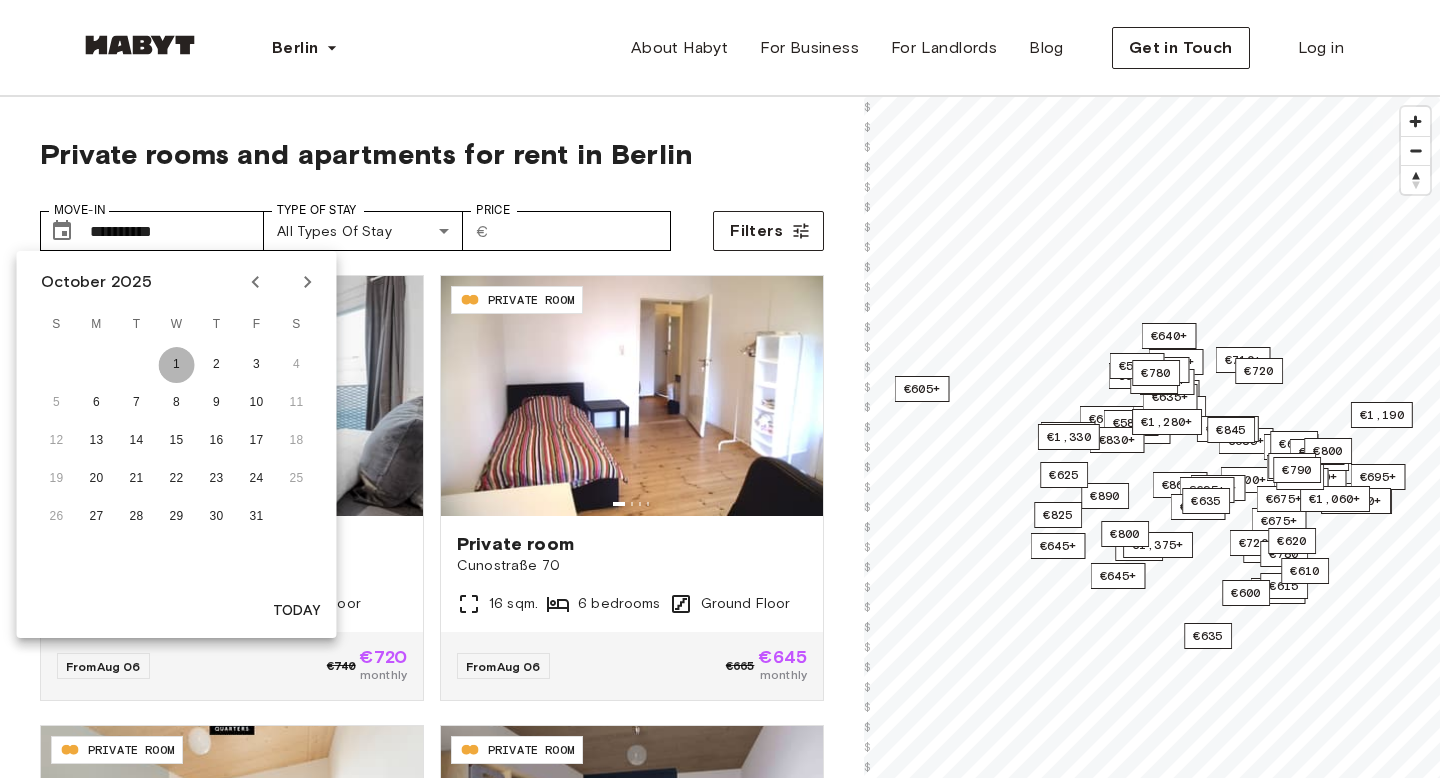 click on "1" at bounding box center [177, 365] 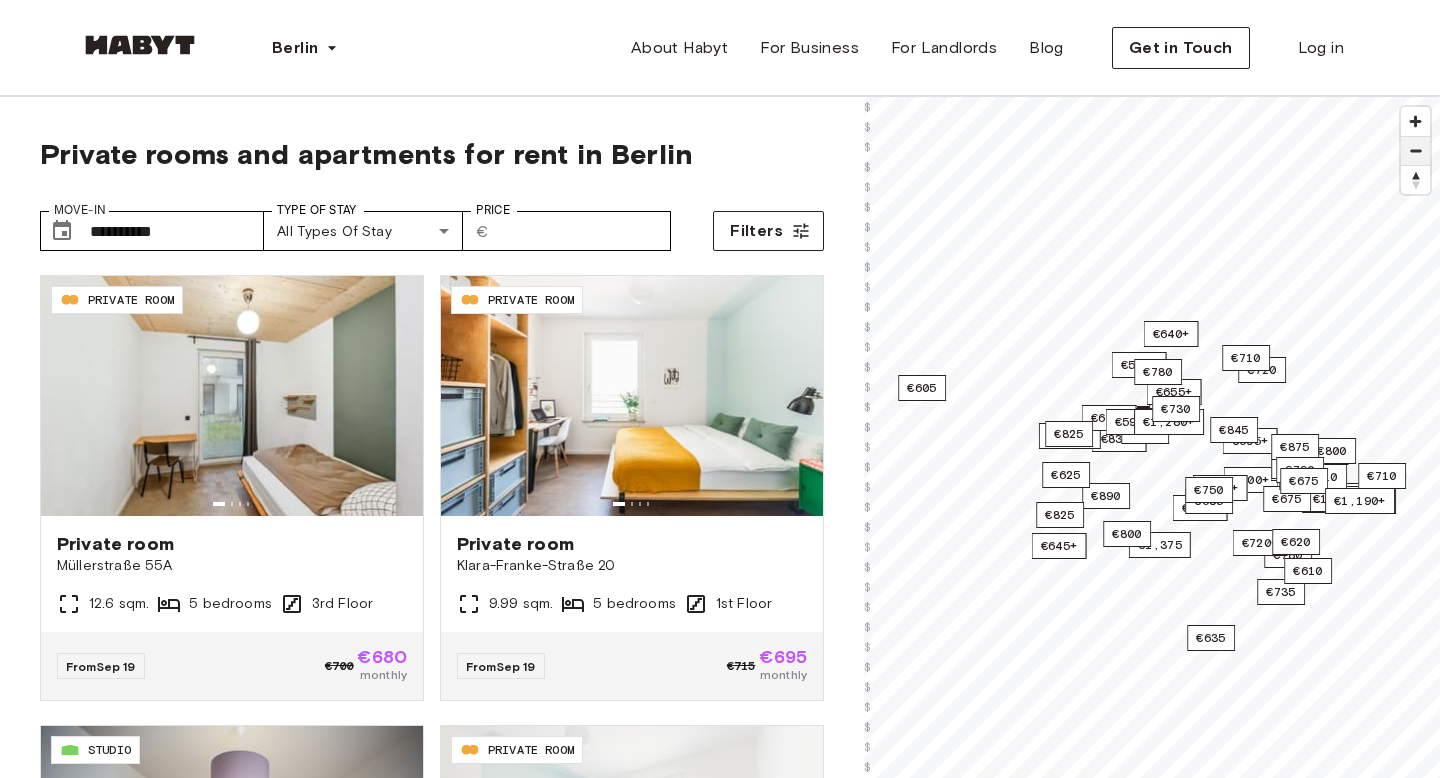 click at bounding box center (1415, 151) 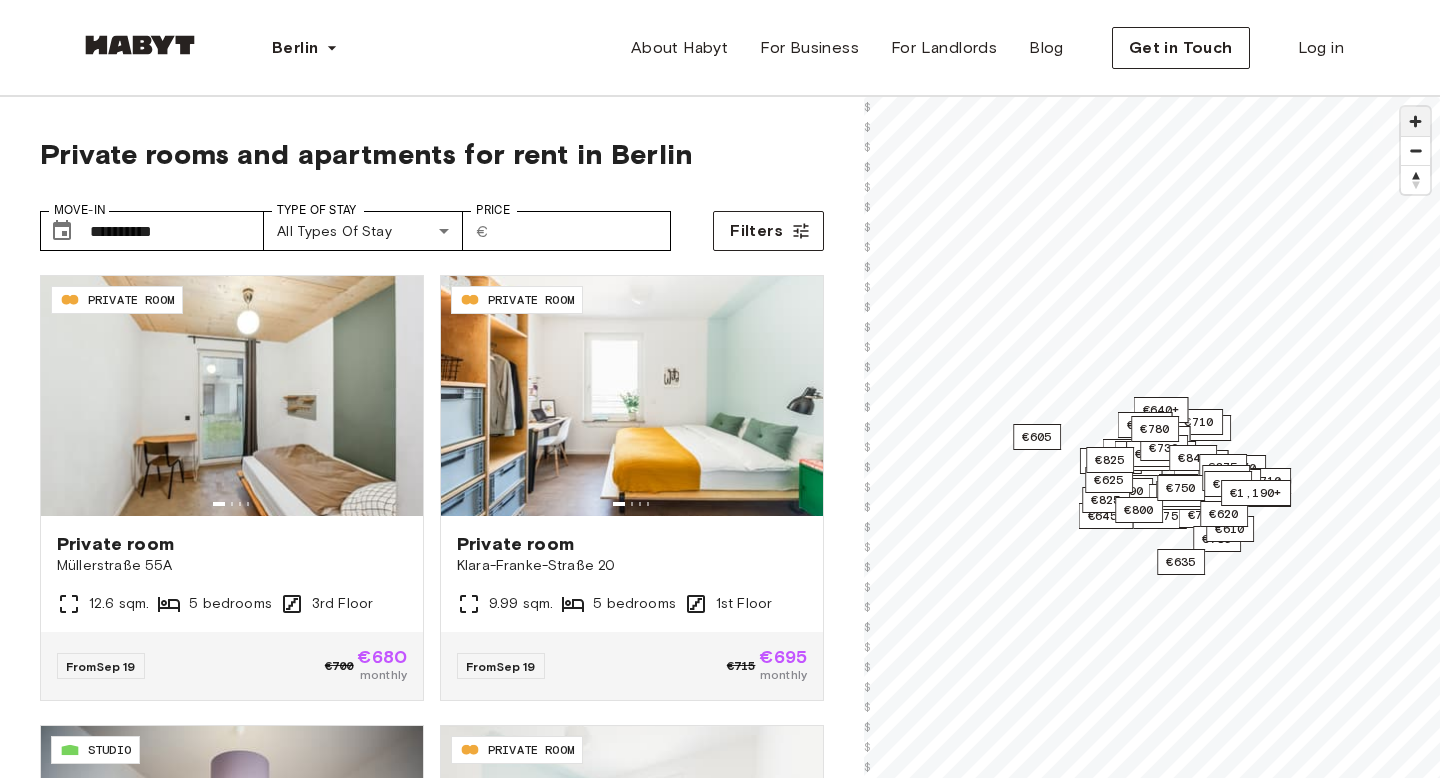 click at bounding box center [1415, 121] 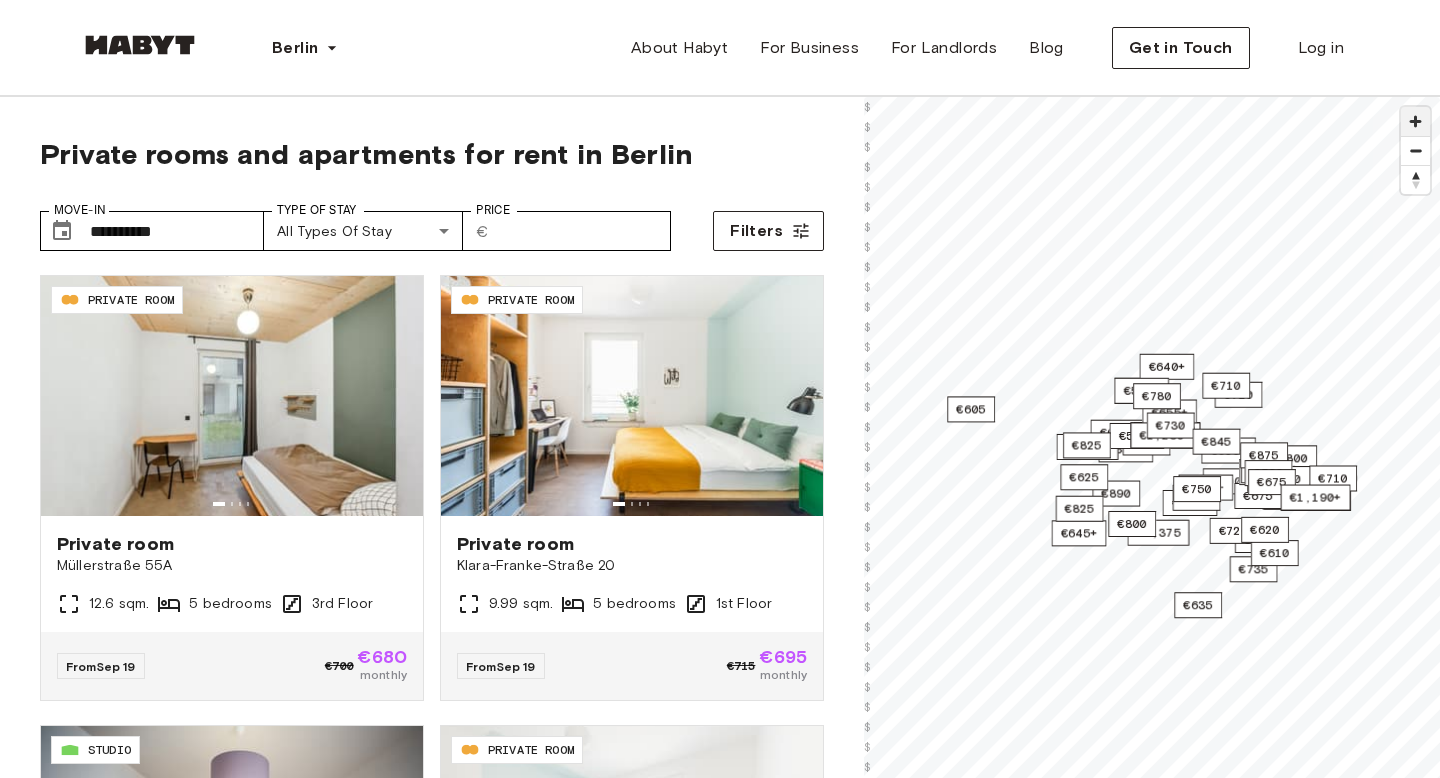 click at bounding box center (1415, 121) 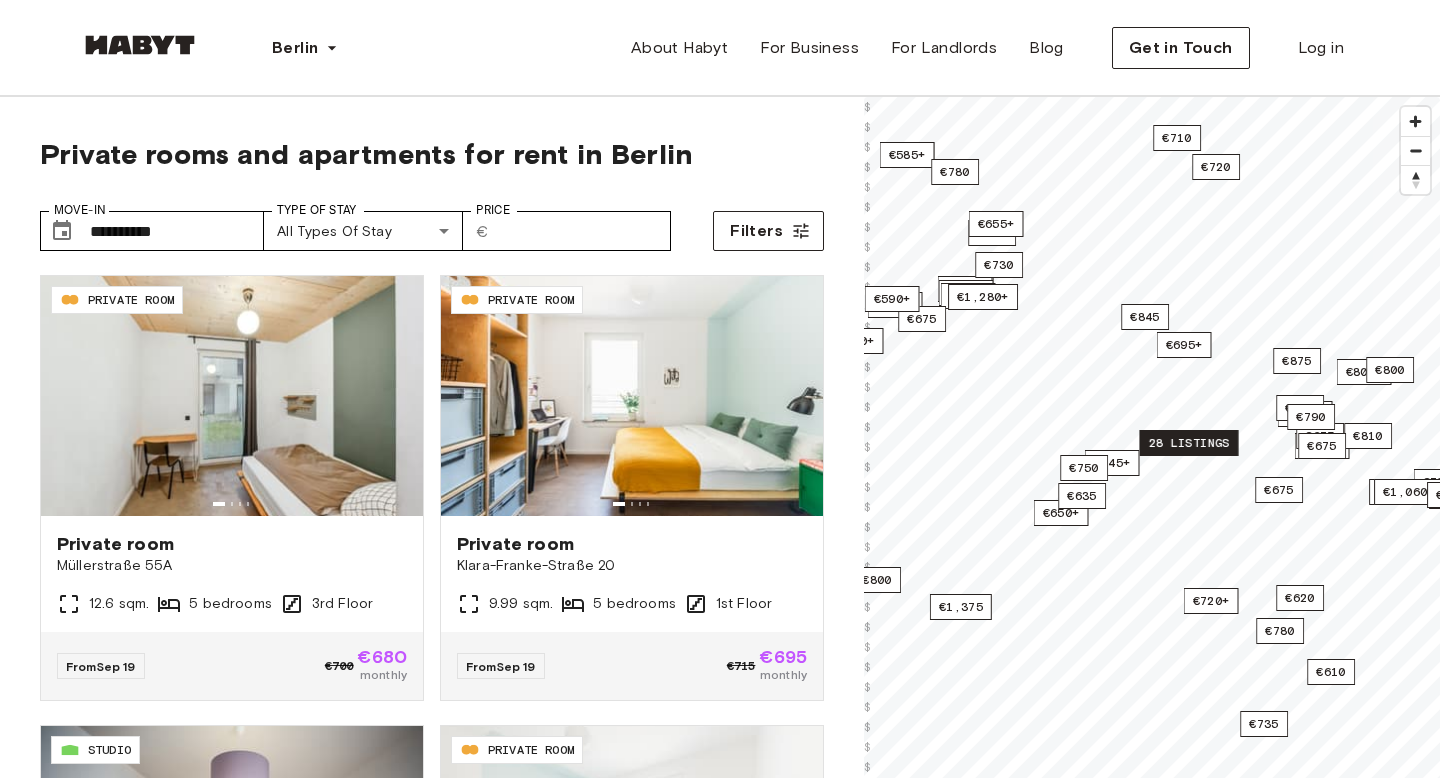 click on "28 listings" at bounding box center [1188, 443] 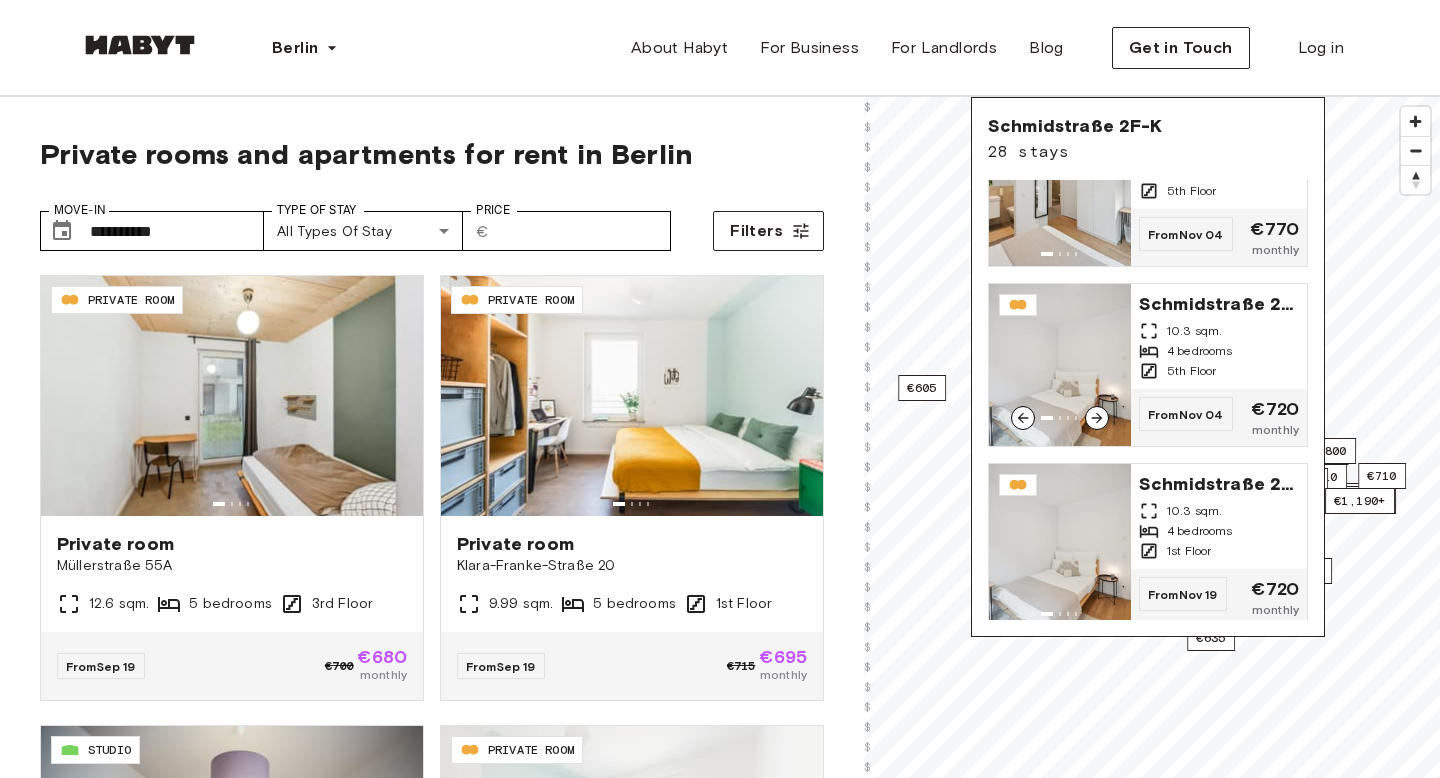scroll, scrollTop: 4576, scrollLeft: 0, axis: vertical 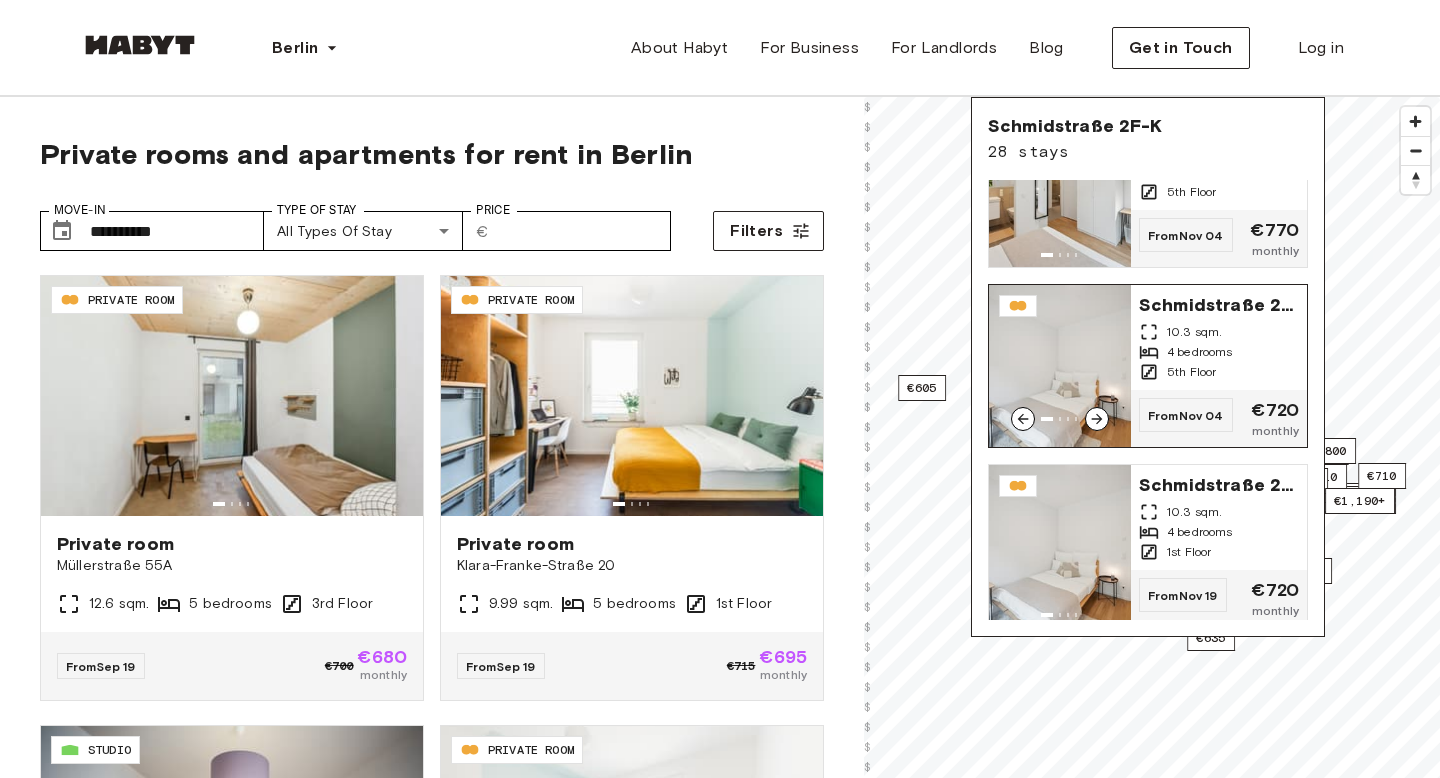 click at bounding box center (1097, 419) 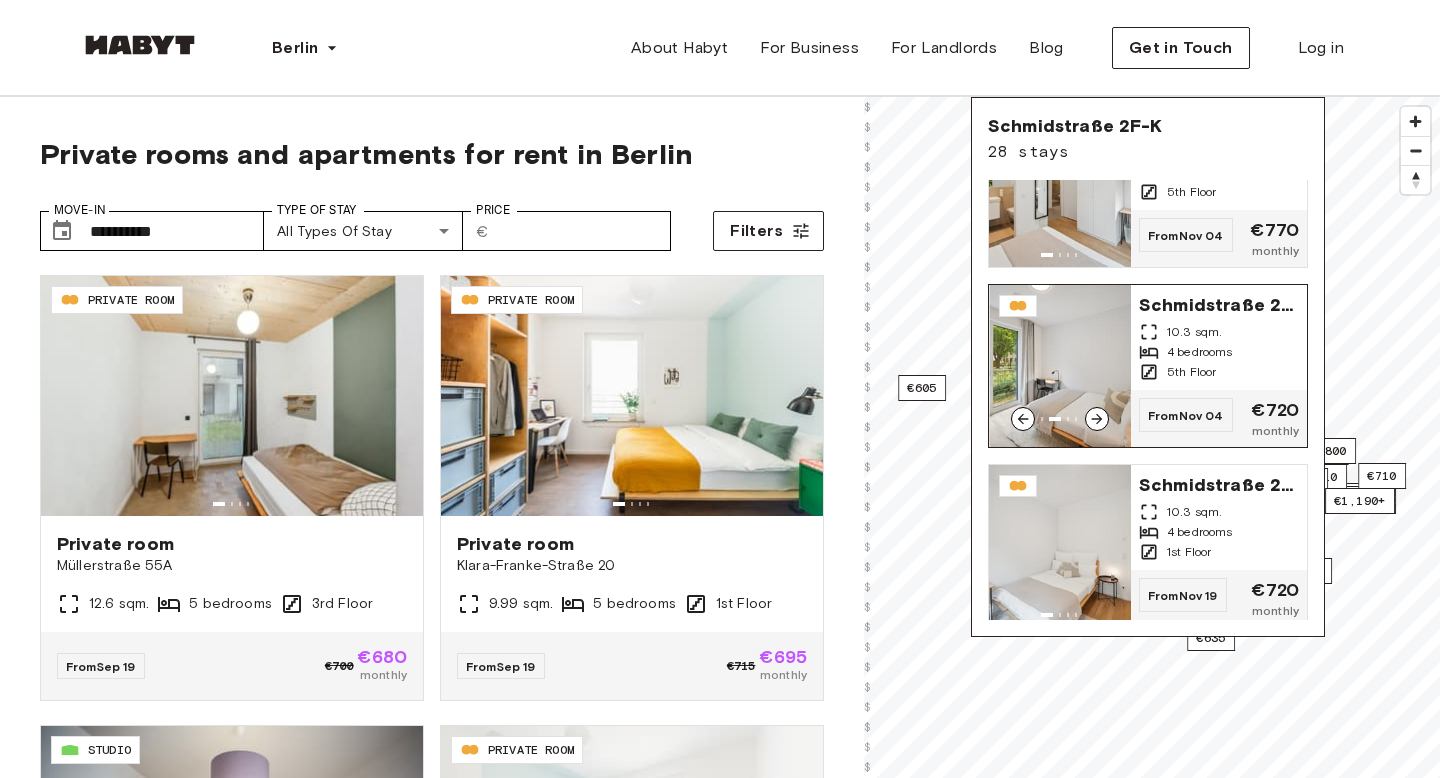 click at bounding box center (1097, 419) 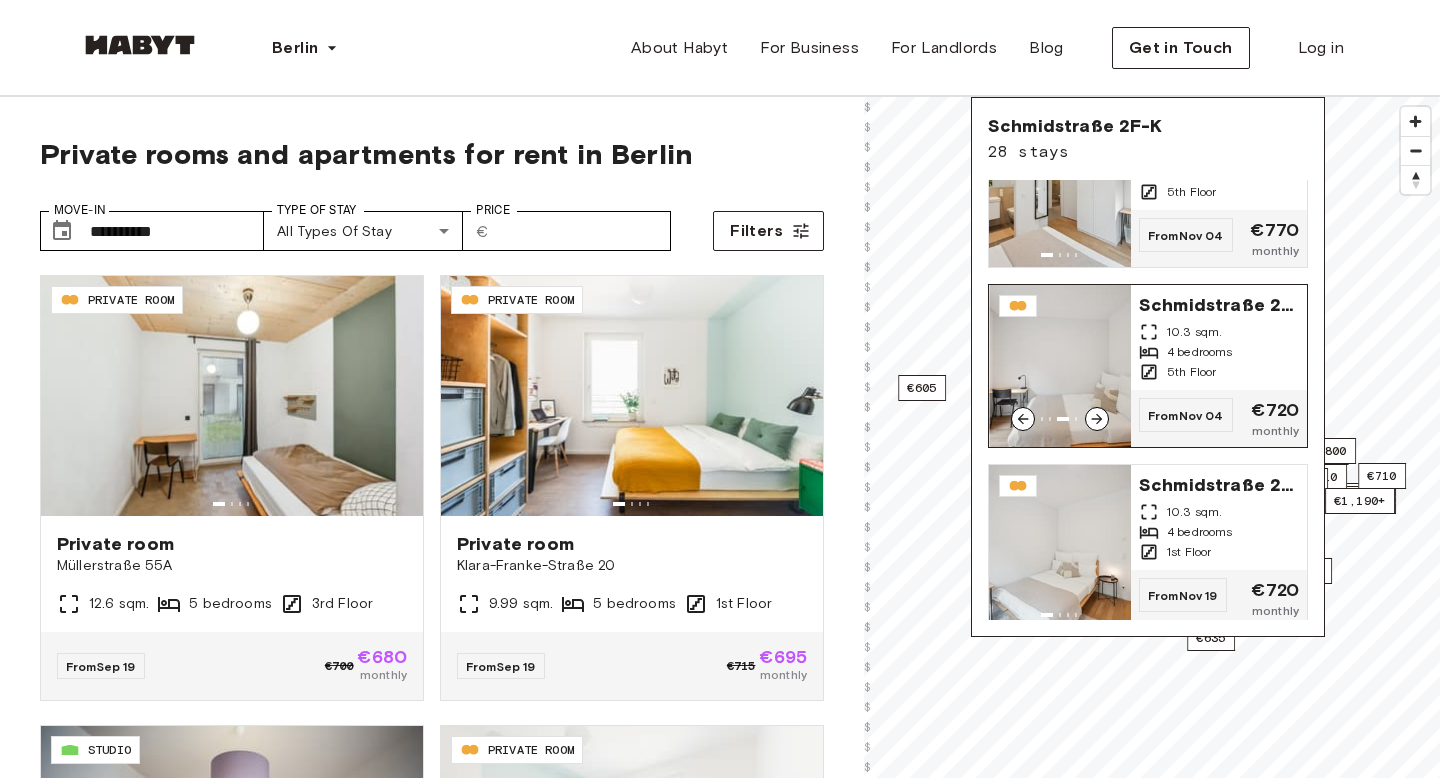 click at bounding box center [1097, 419] 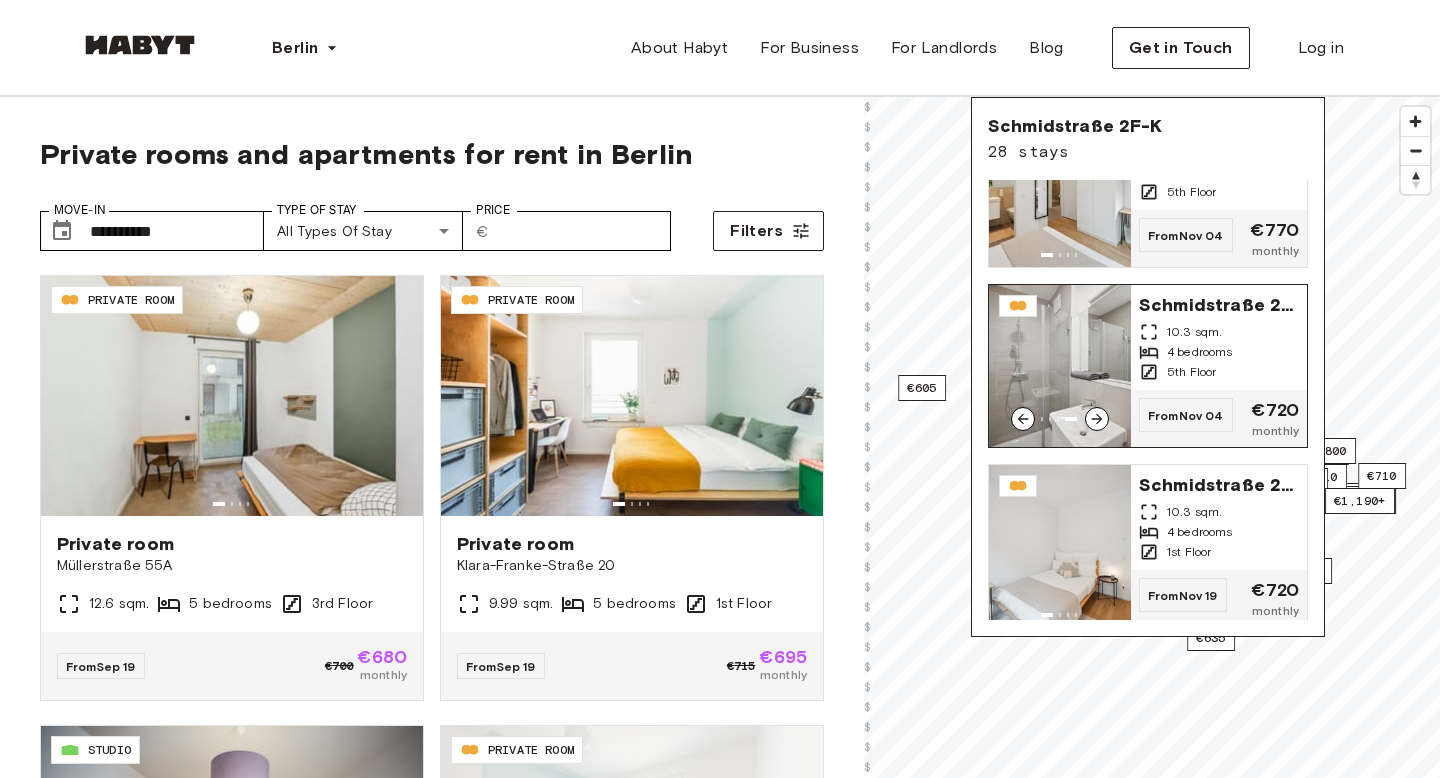 click at bounding box center [1097, 419] 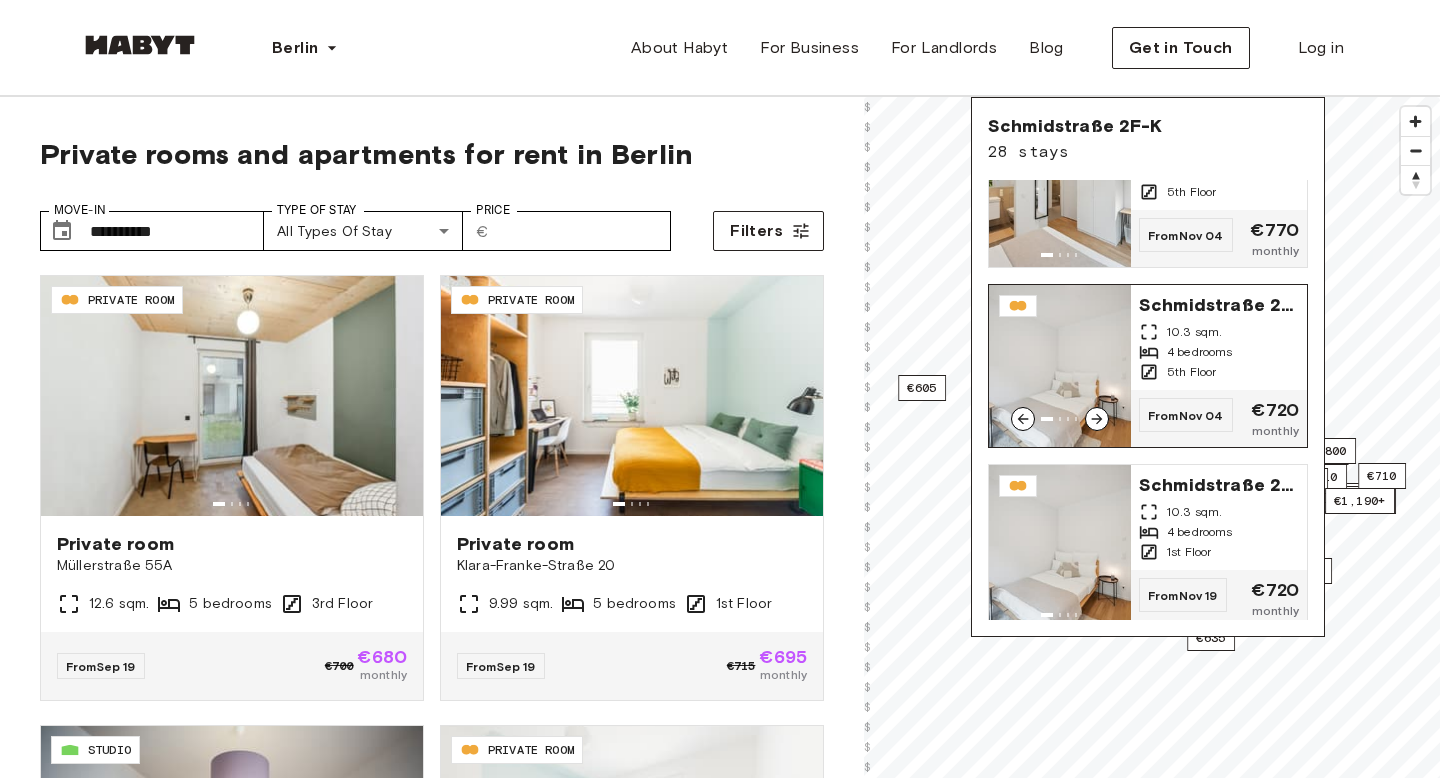 click at bounding box center [1060, 366] 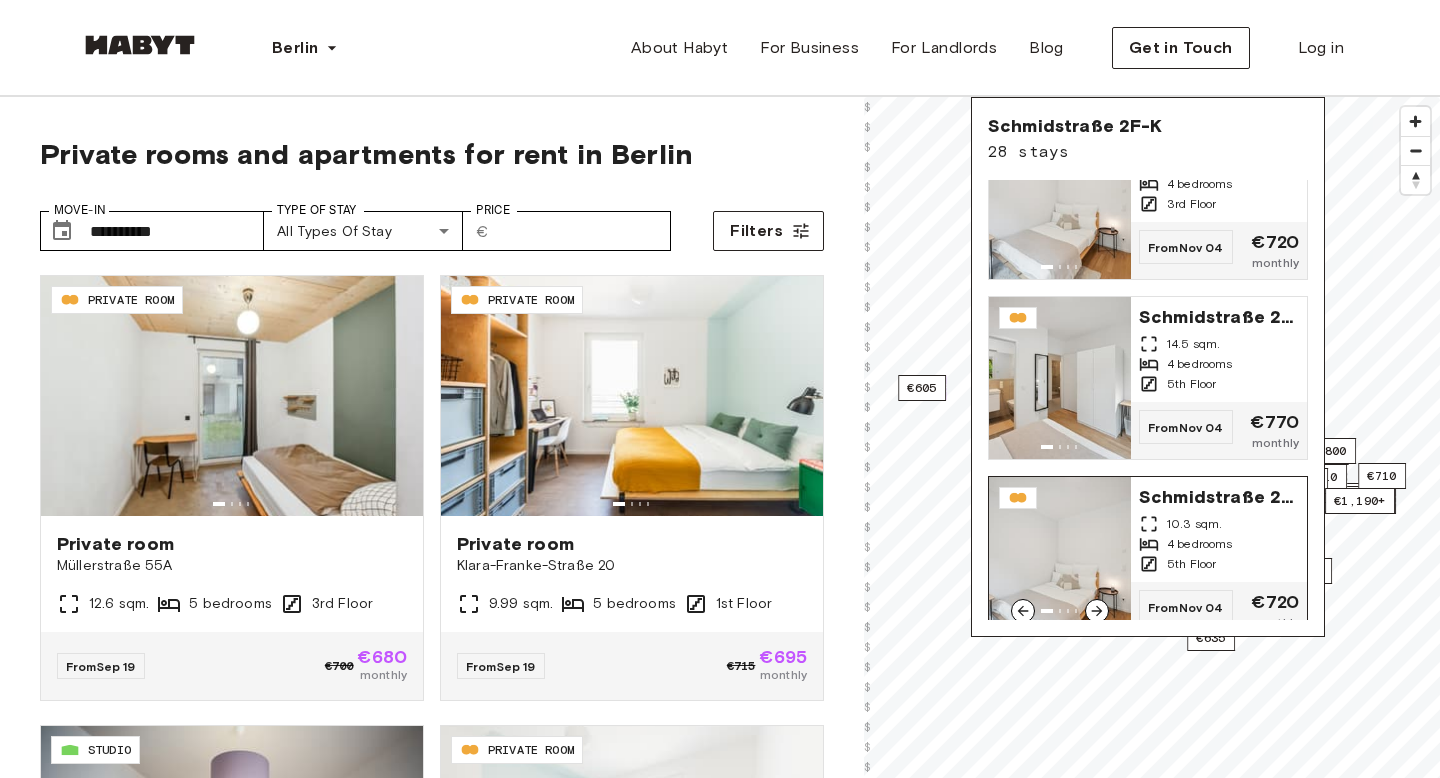scroll, scrollTop: 4380, scrollLeft: 0, axis: vertical 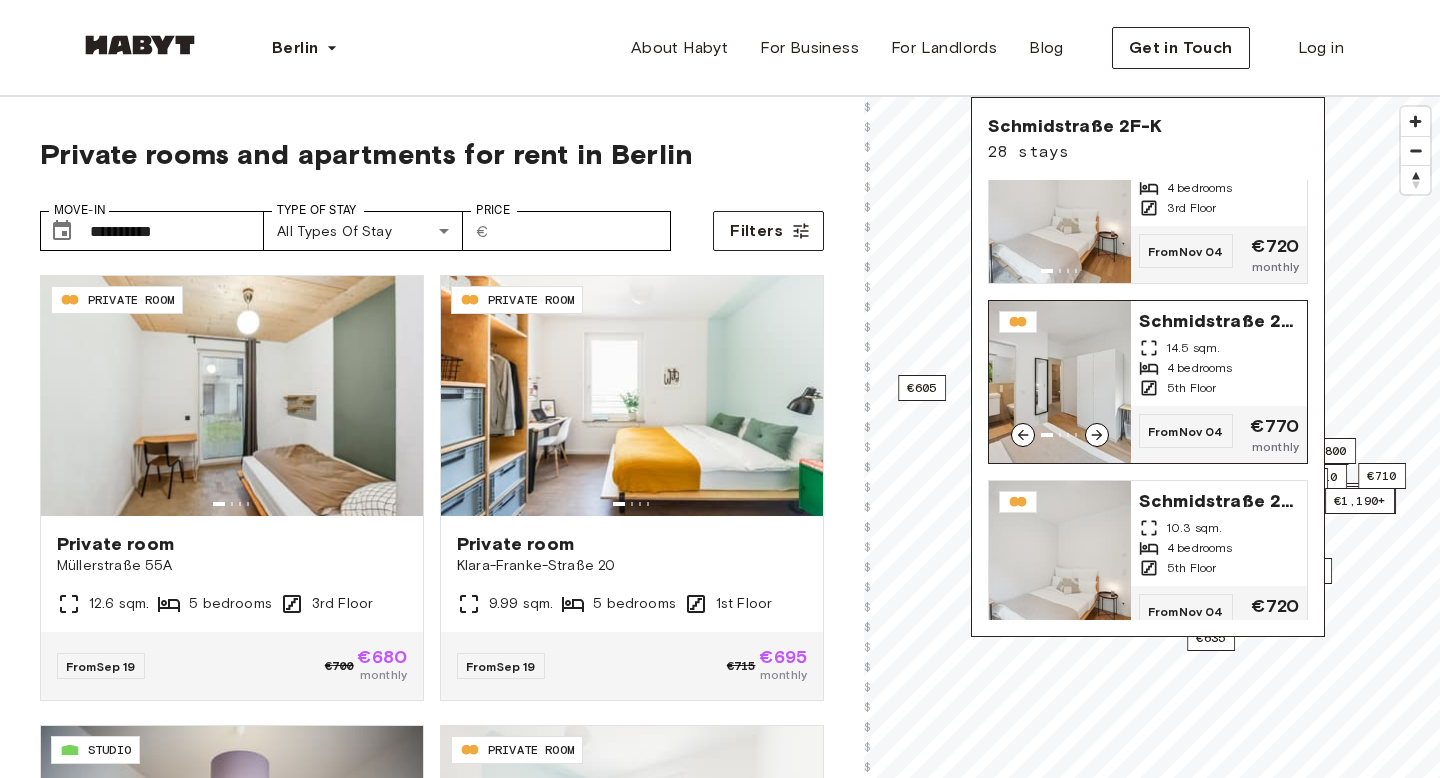 click at bounding box center (1060, 382) 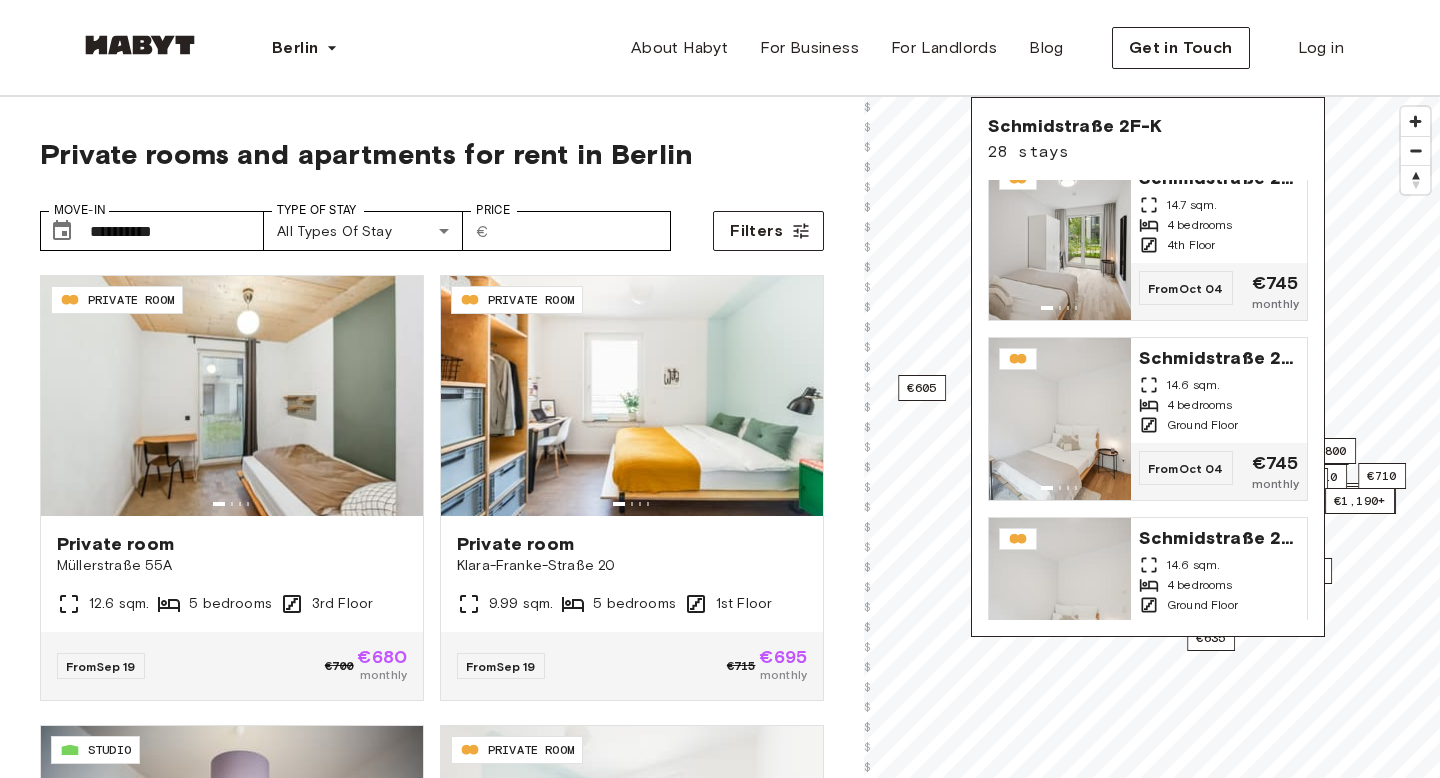 scroll, scrollTop: 386, scrollLeft: 0, axis: vertical 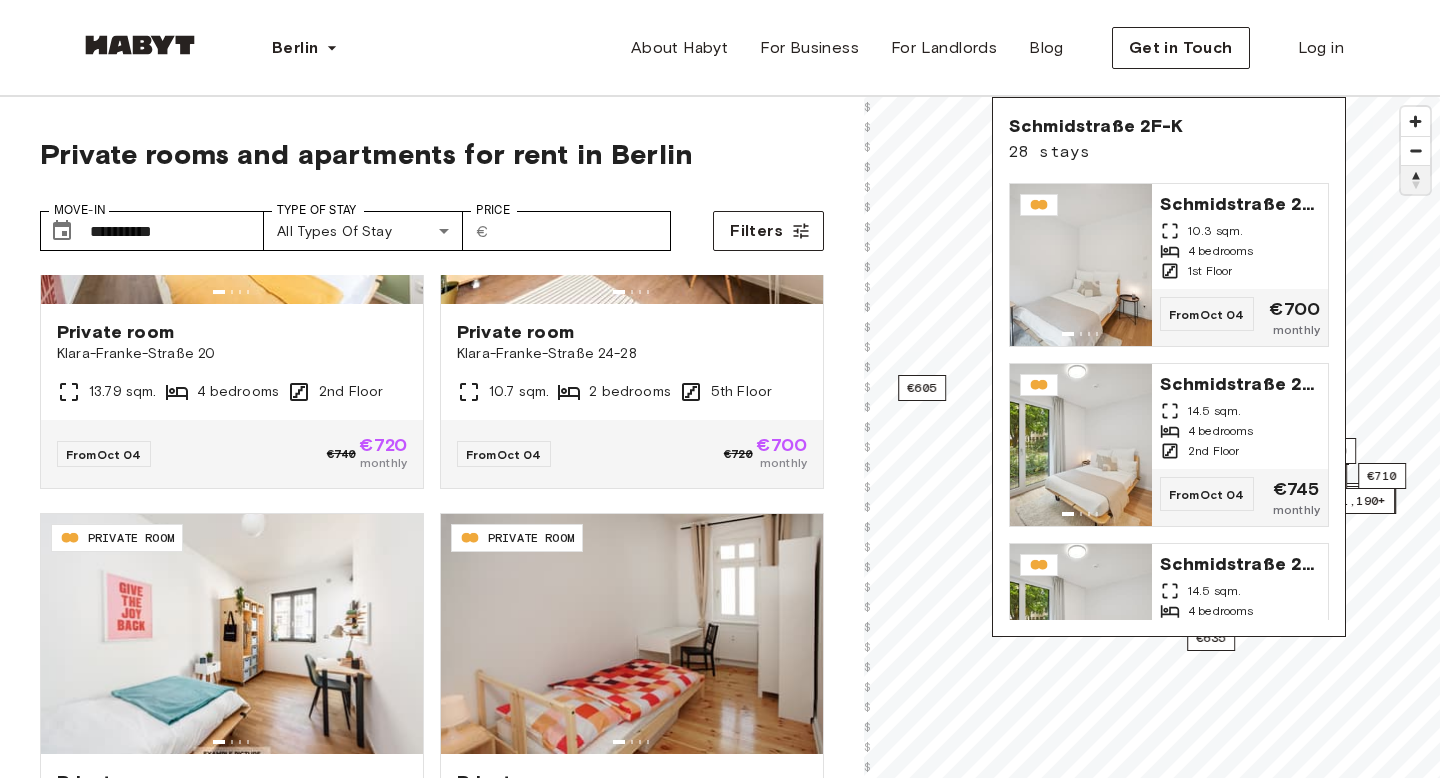 click at bounding box center [1415, 180] 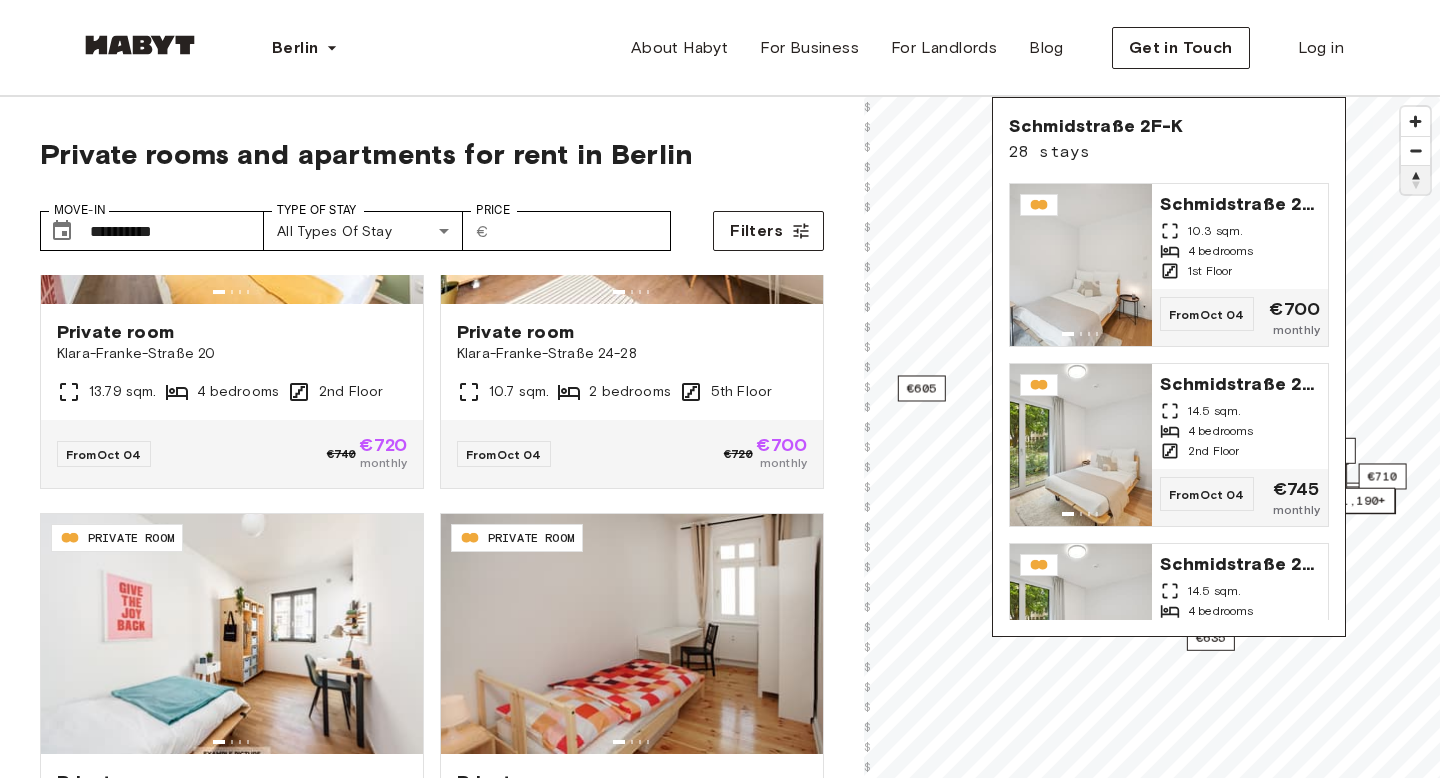 click at bounding box center (1415, 180) 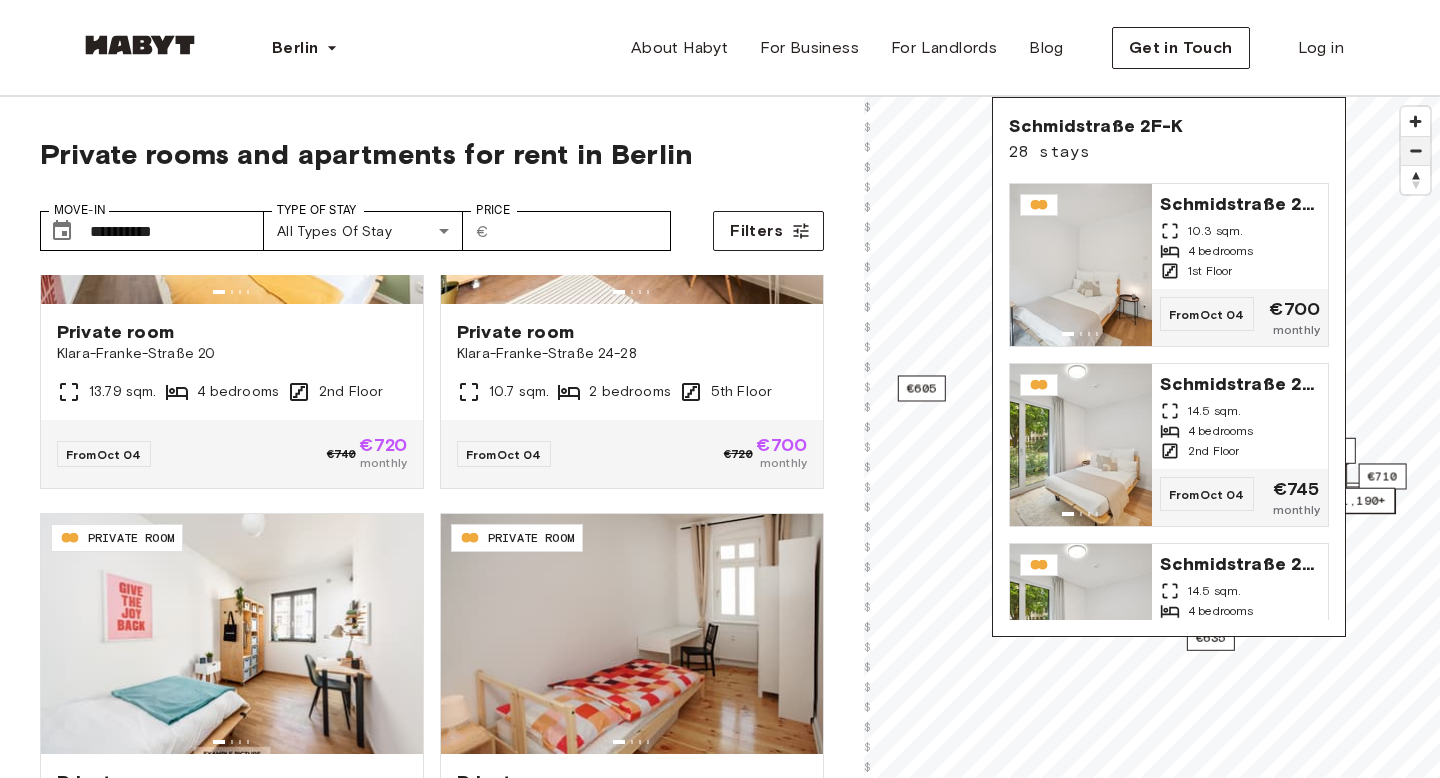 click at bounding box center [1415, 151] 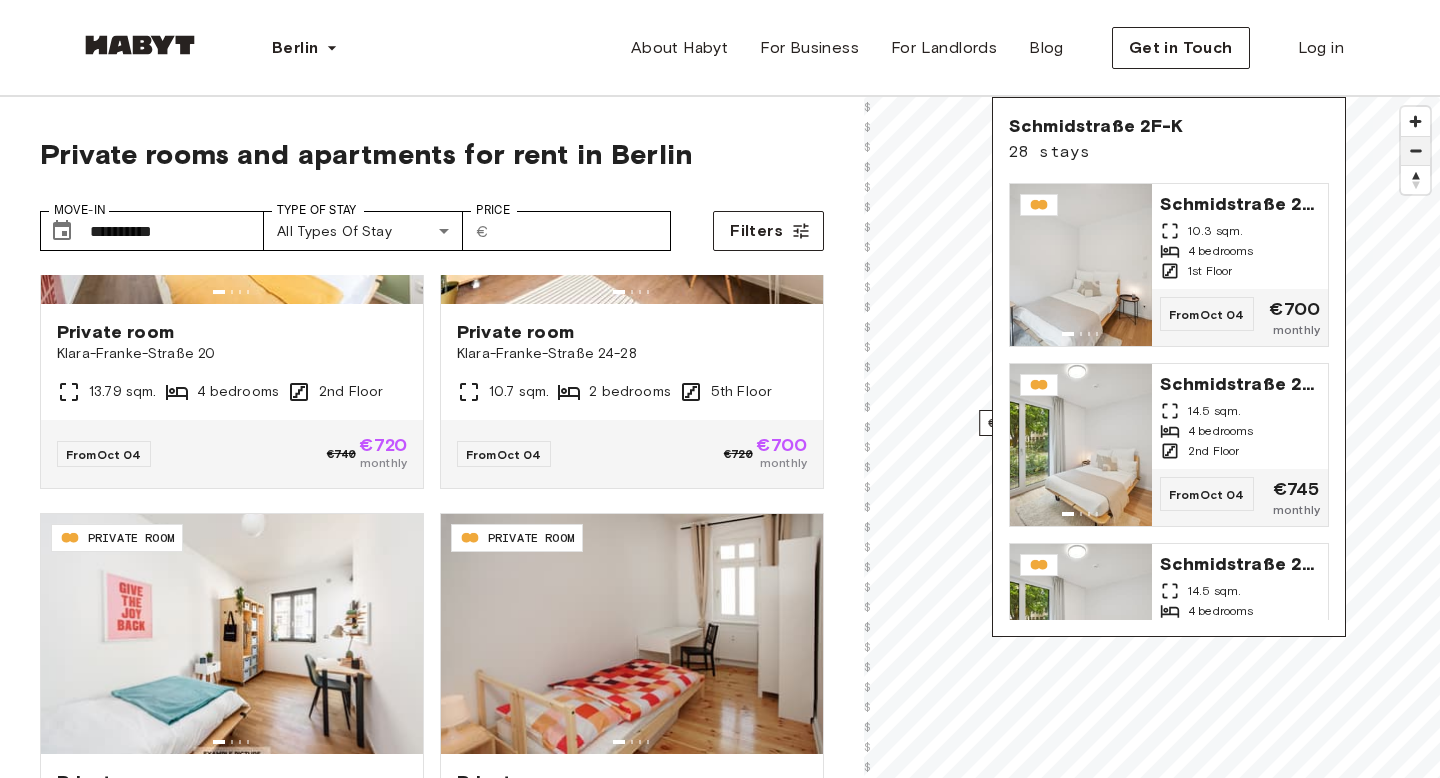 click at bounding box center (1415, 151) 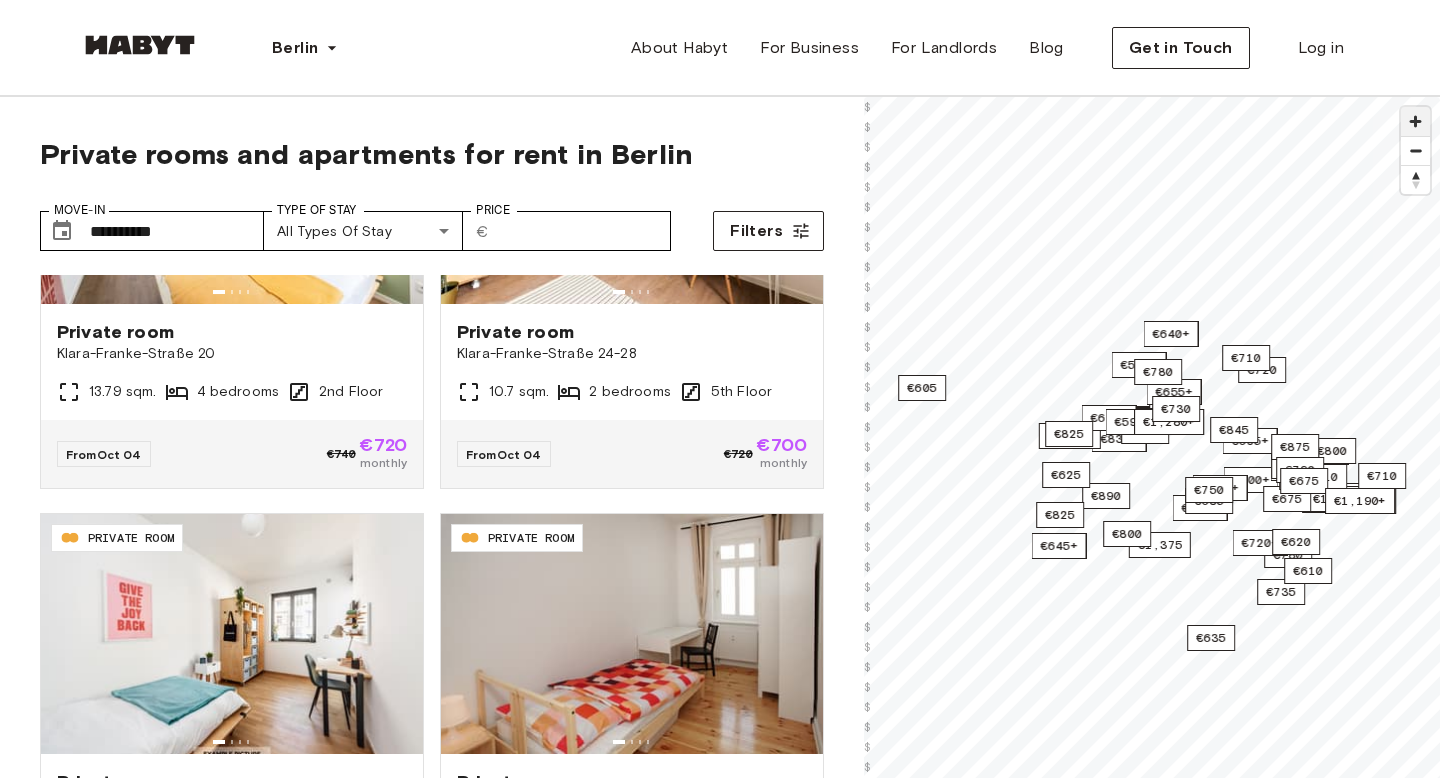 click at bounding box center (1415, 121) 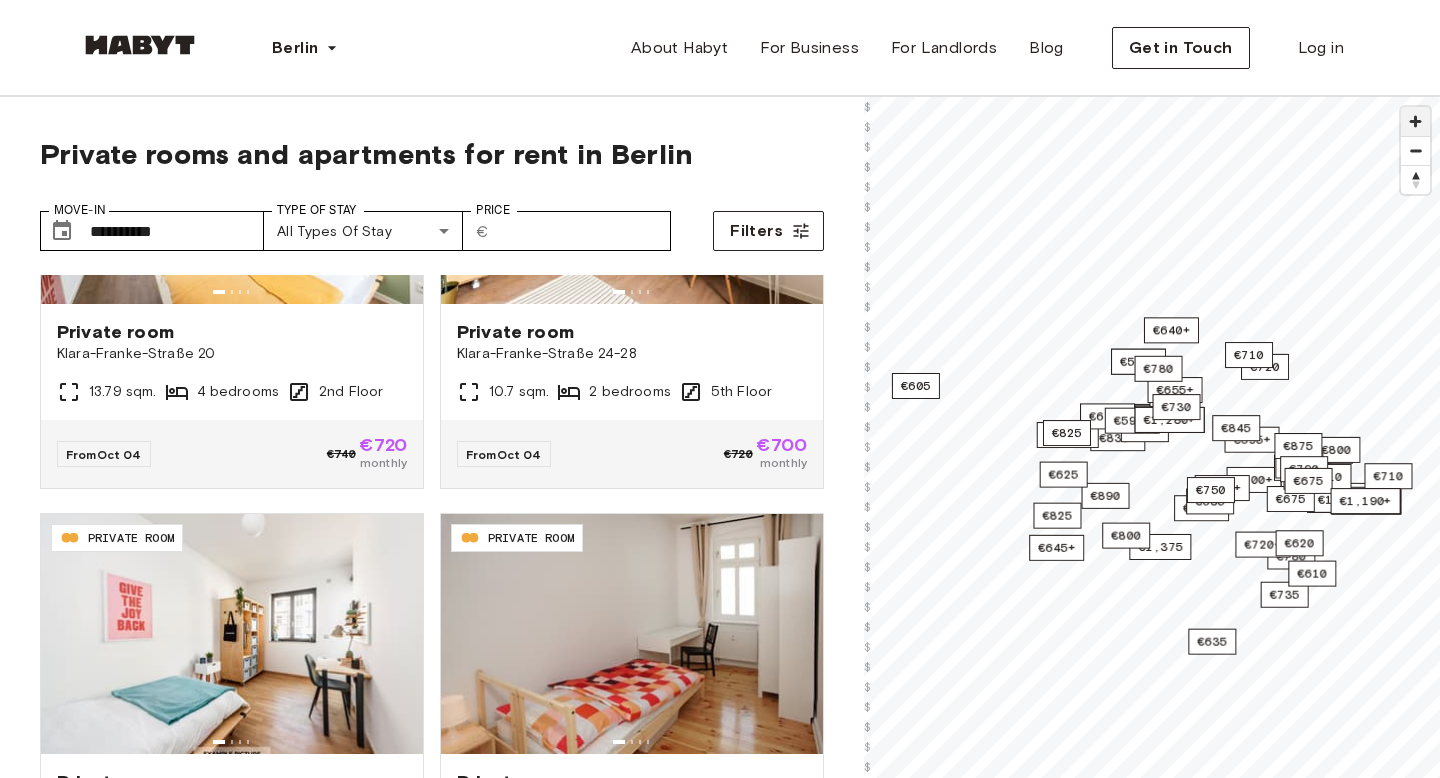click at bounding box center (1415, 121) 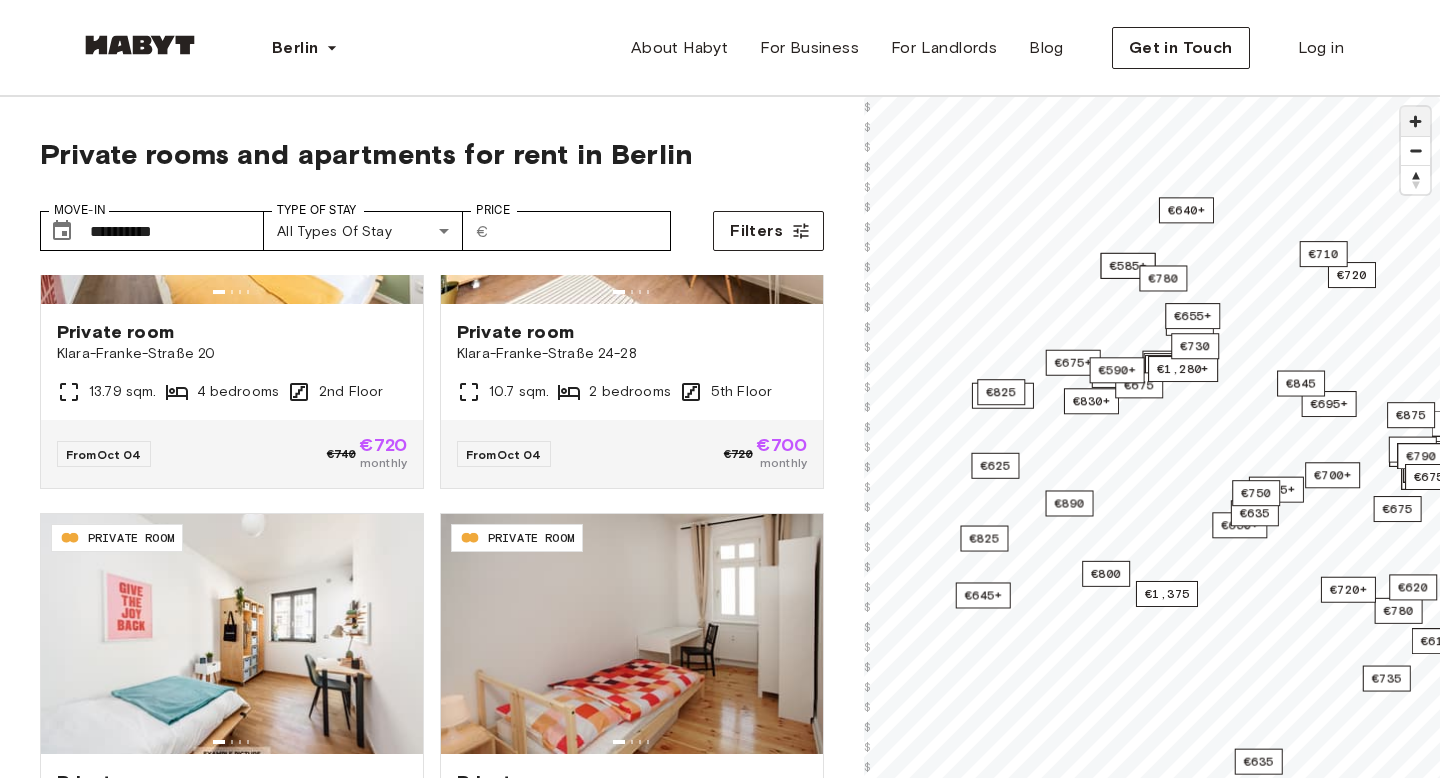 click at bounding box center [1415, 121] 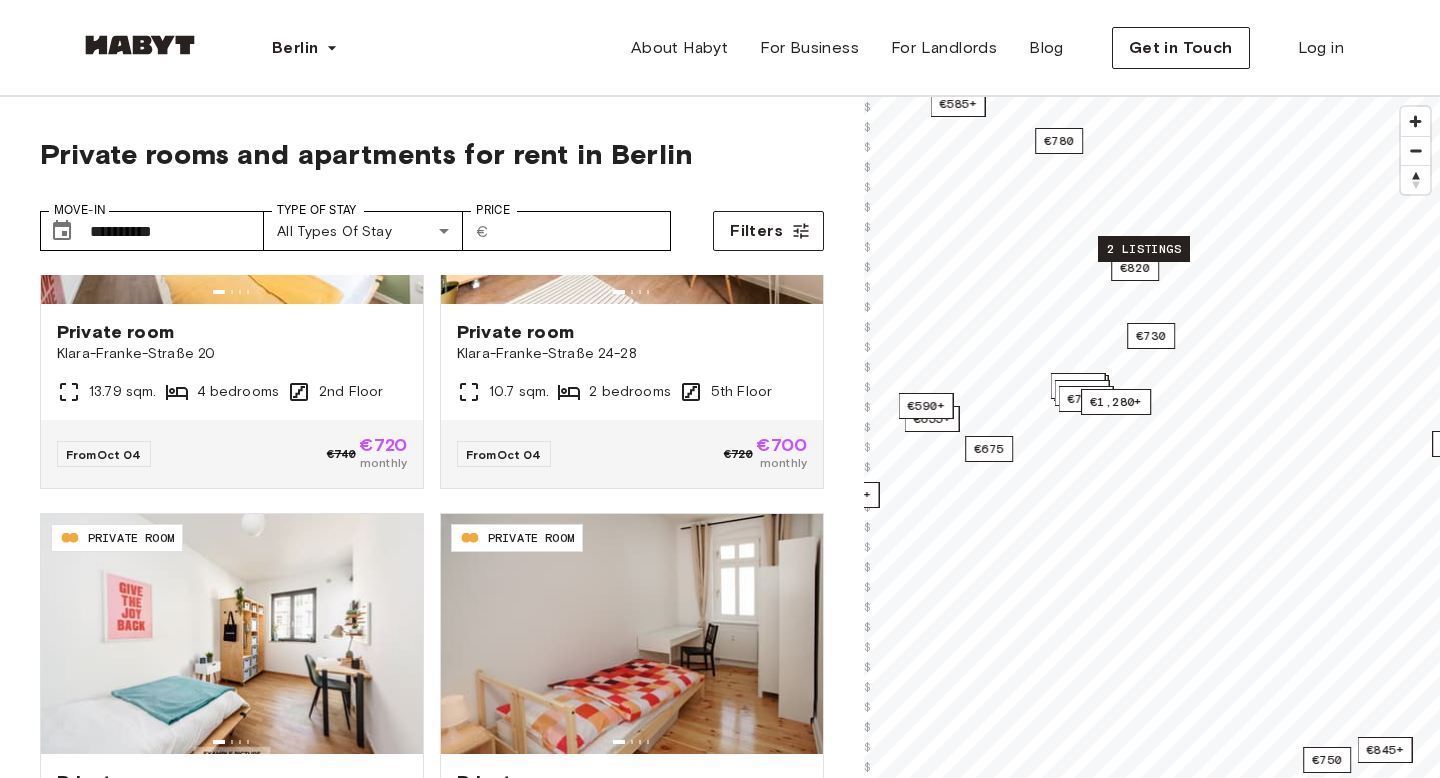 click on "2 listings" at bounding box center (1144, 249) 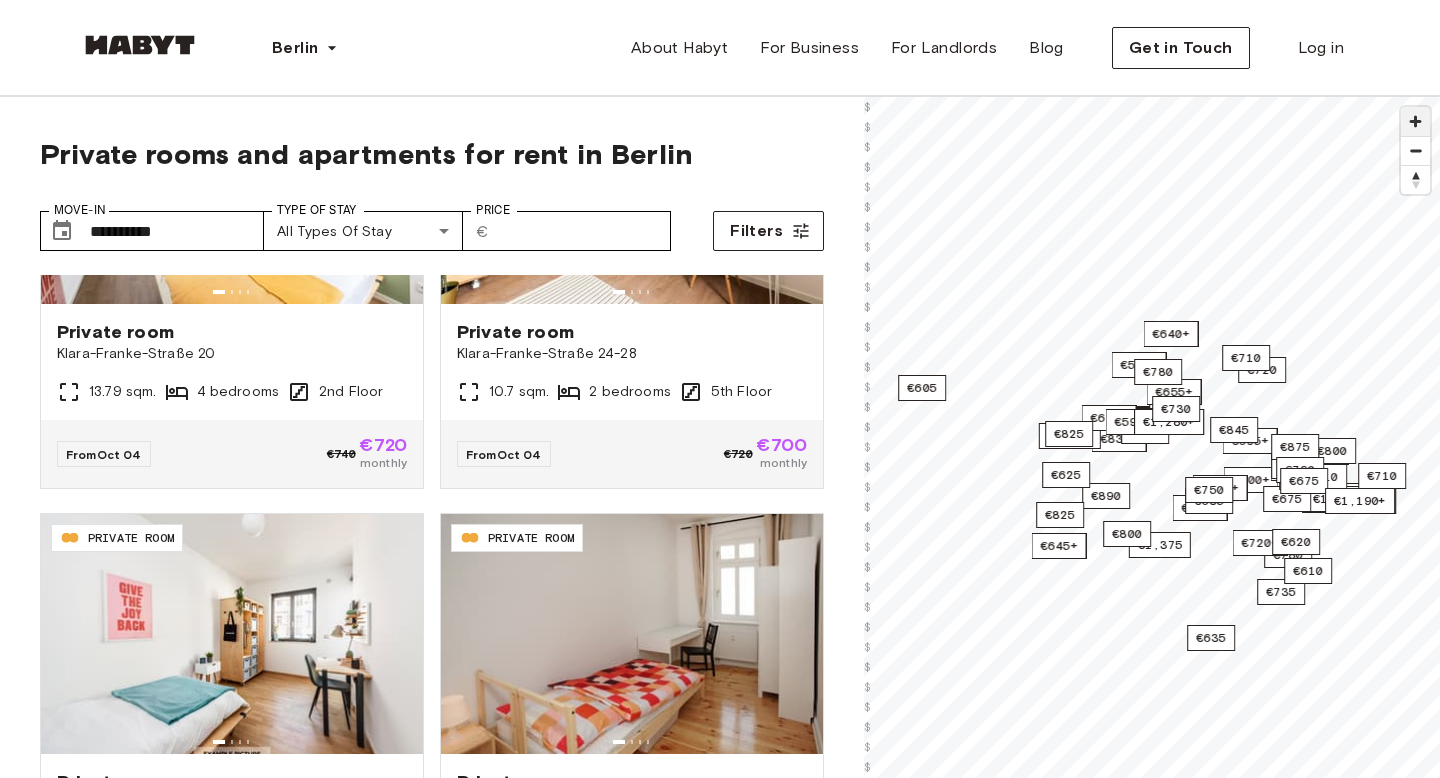 click at bounding box center [1415, 121] 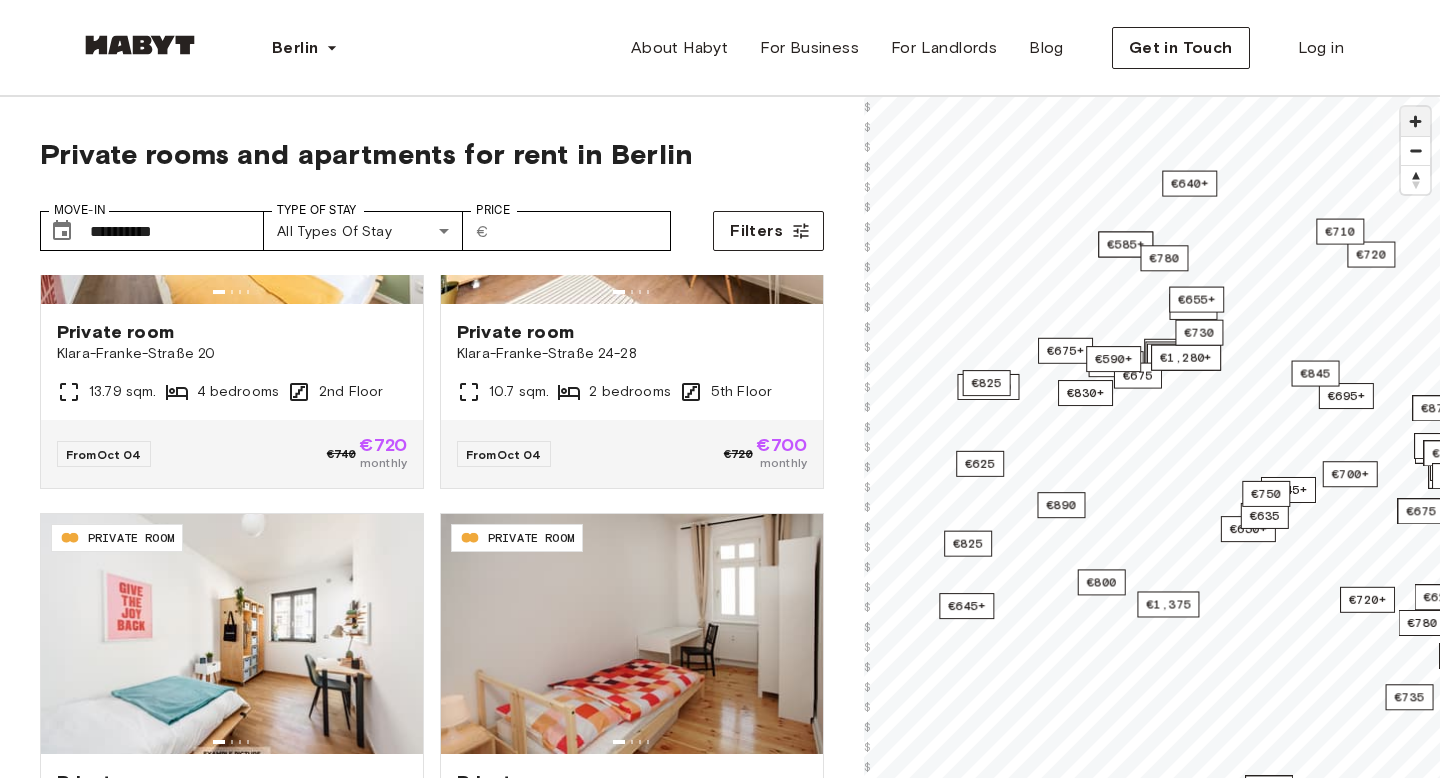 click at bounding box center [1415, 121] 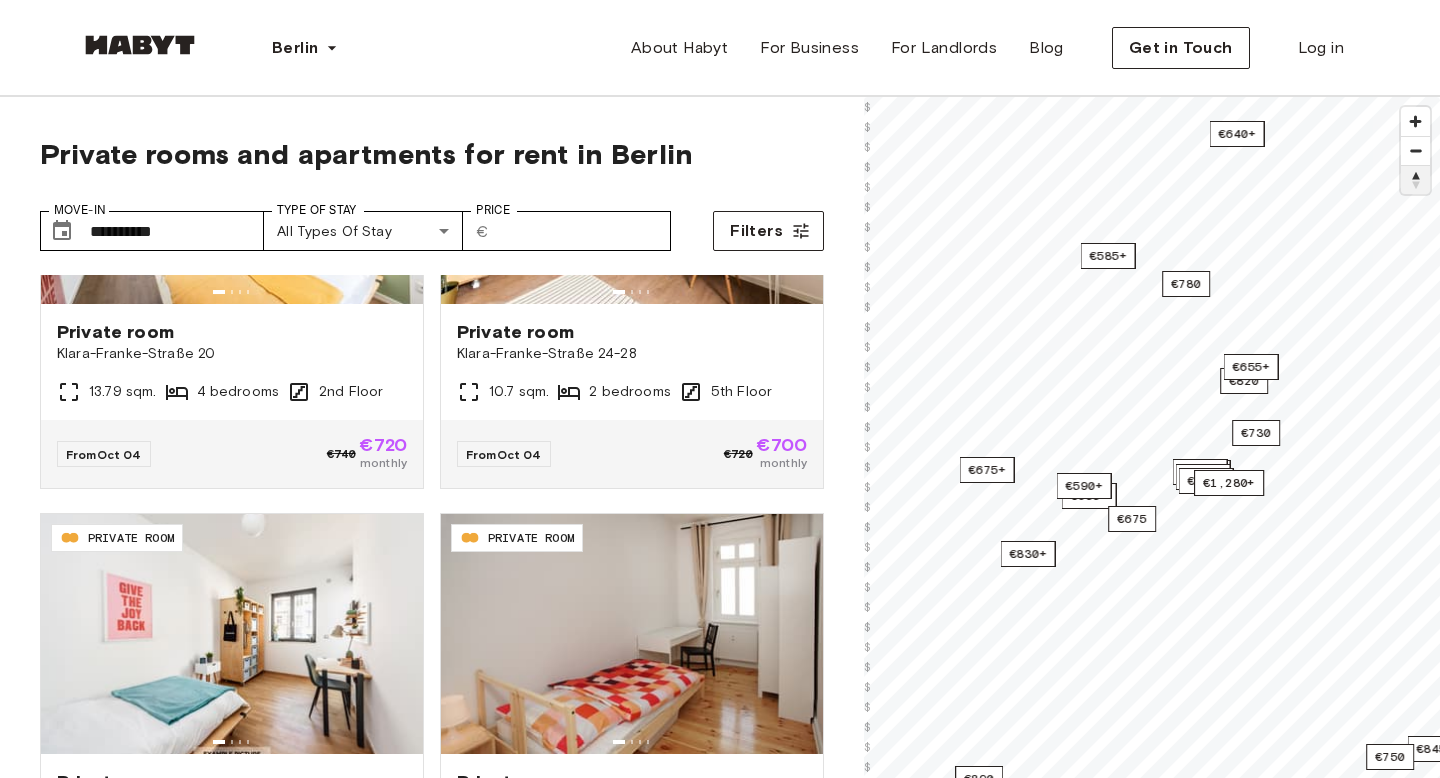 click at bounding box center [1415, 180] 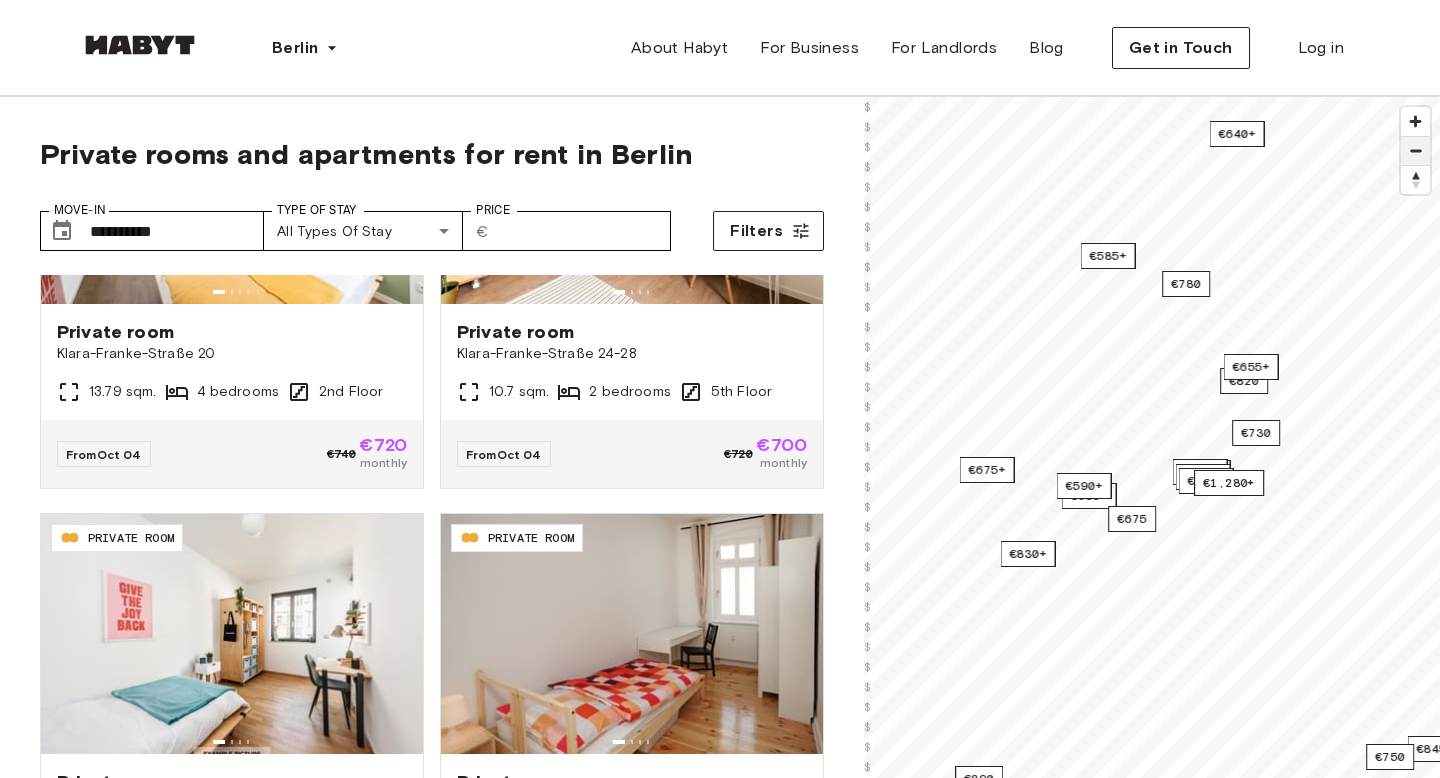 click at bounding box center (1415, 151) 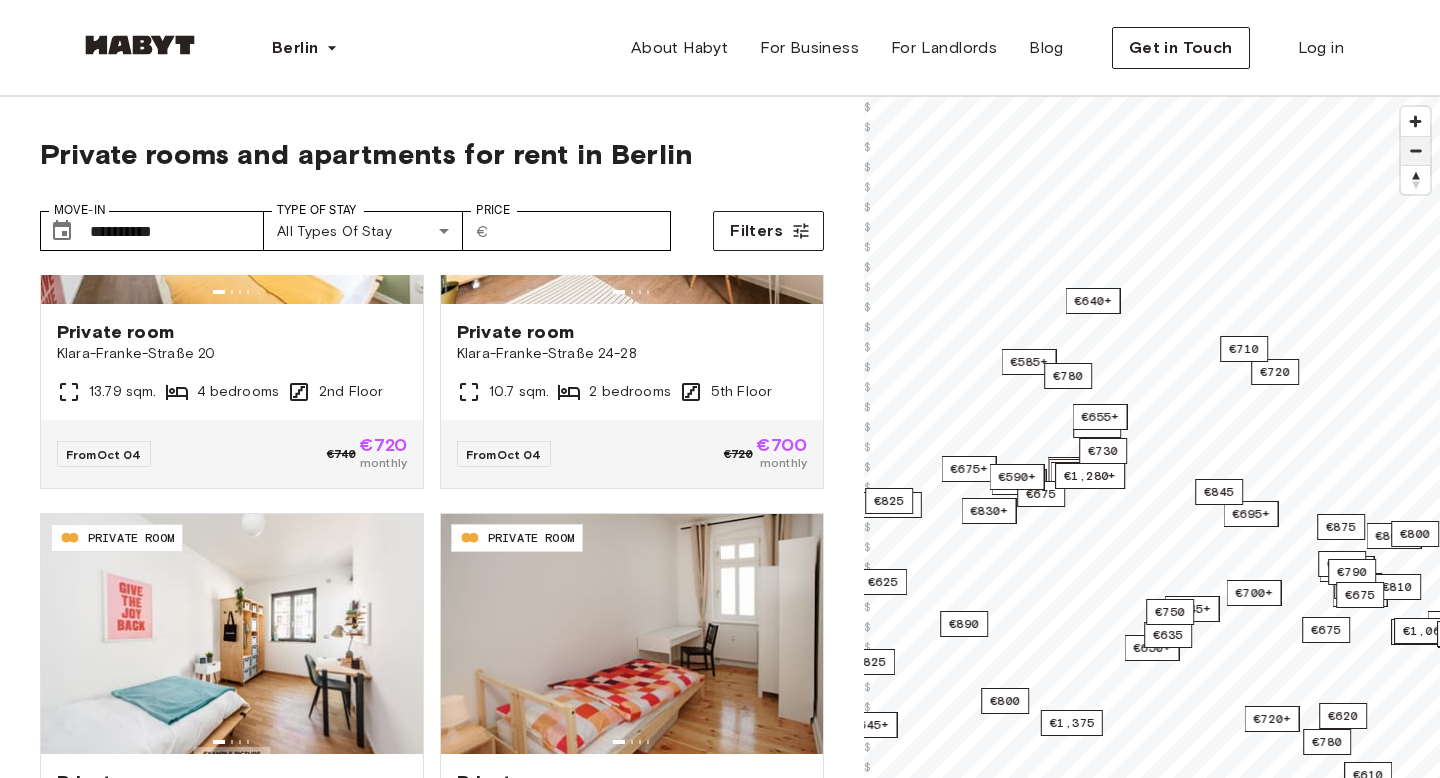 click at bounding box center (1415, 150) 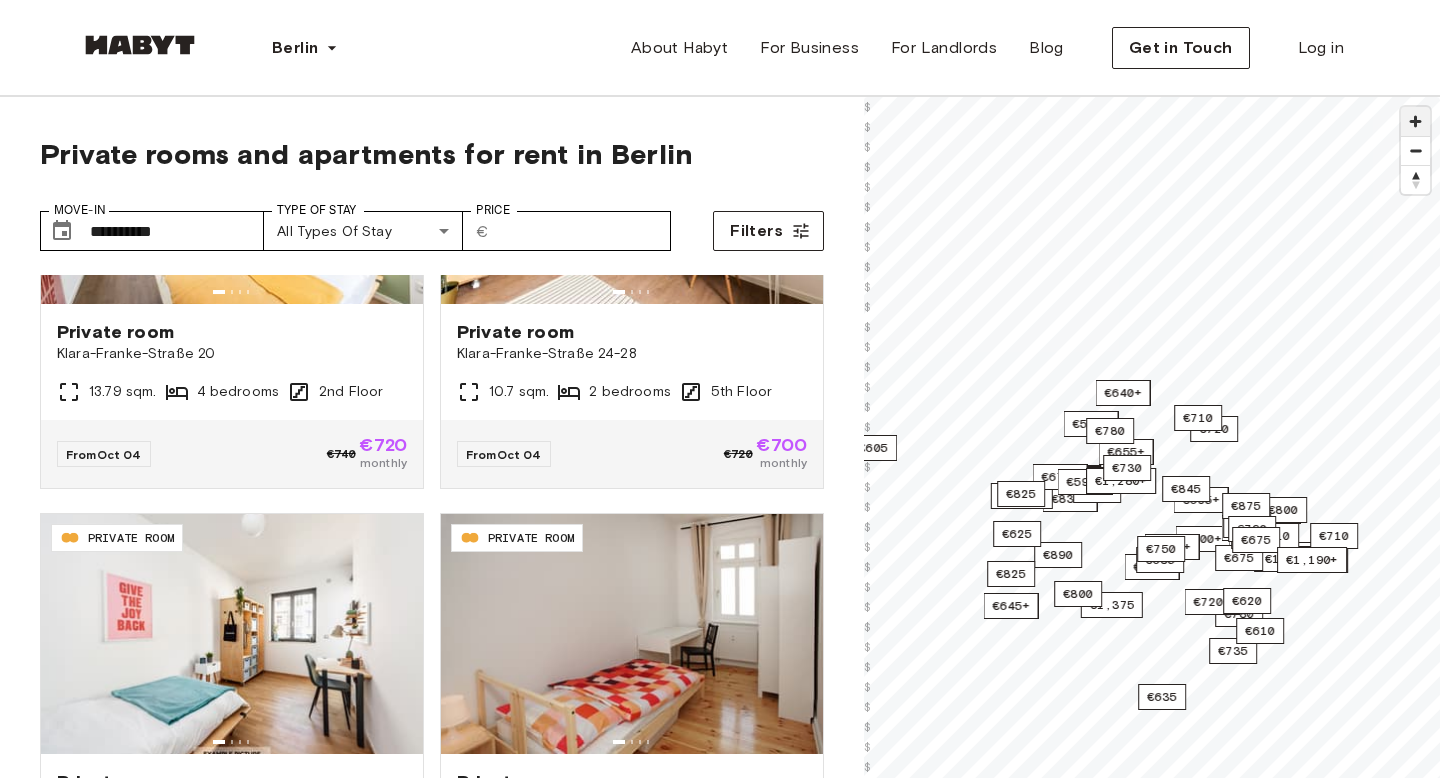 click at bounding box center (1415, 121) 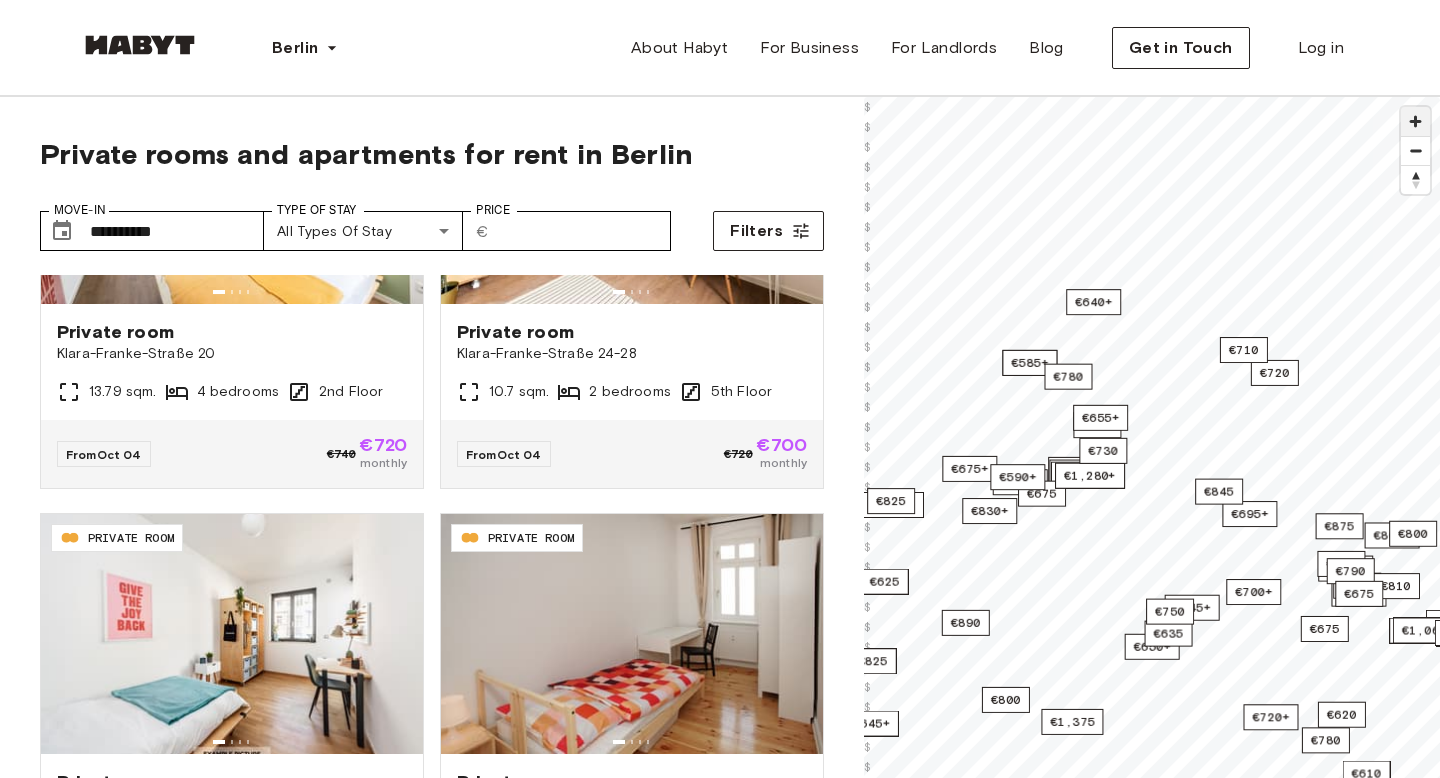 click at bounding box center [1415, 121] 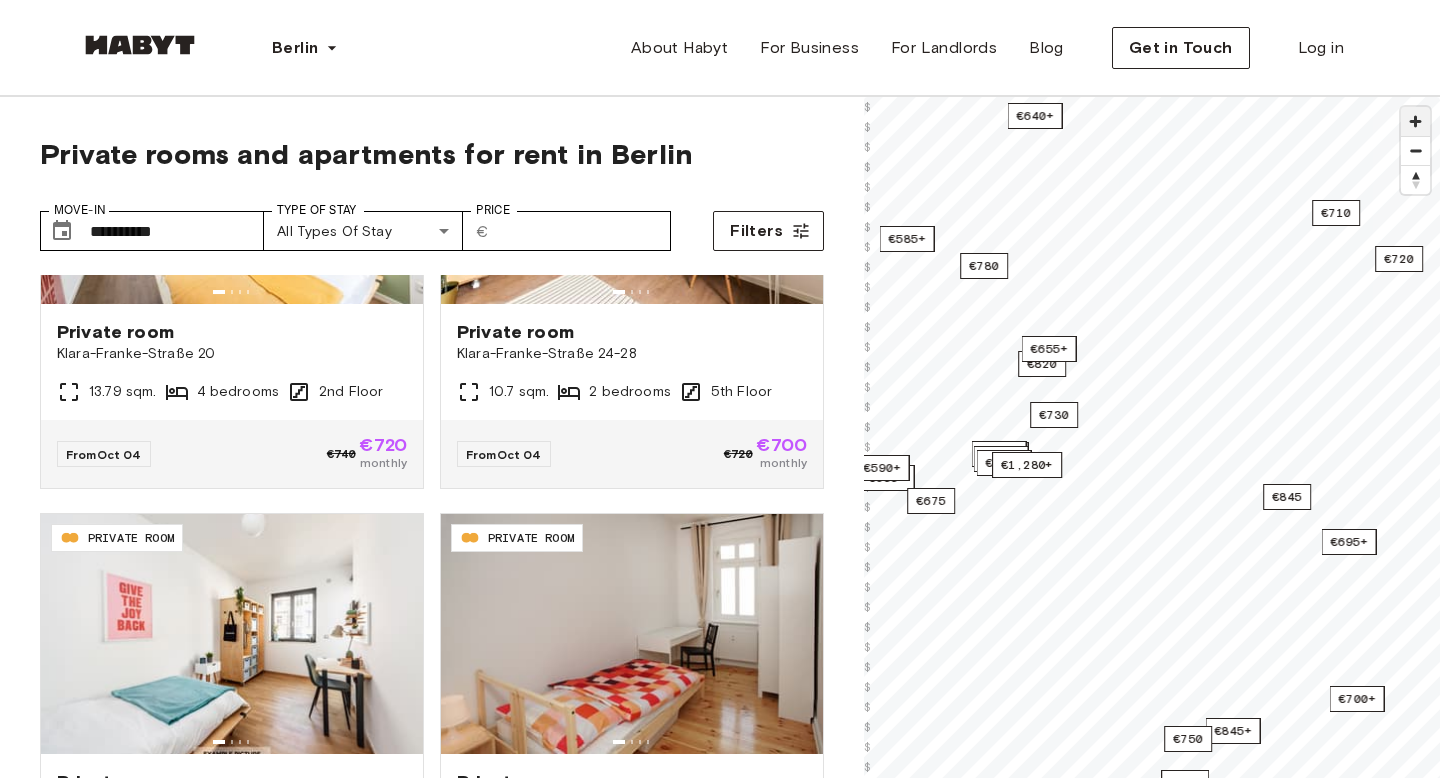 click at bounding box center [1415, 121] 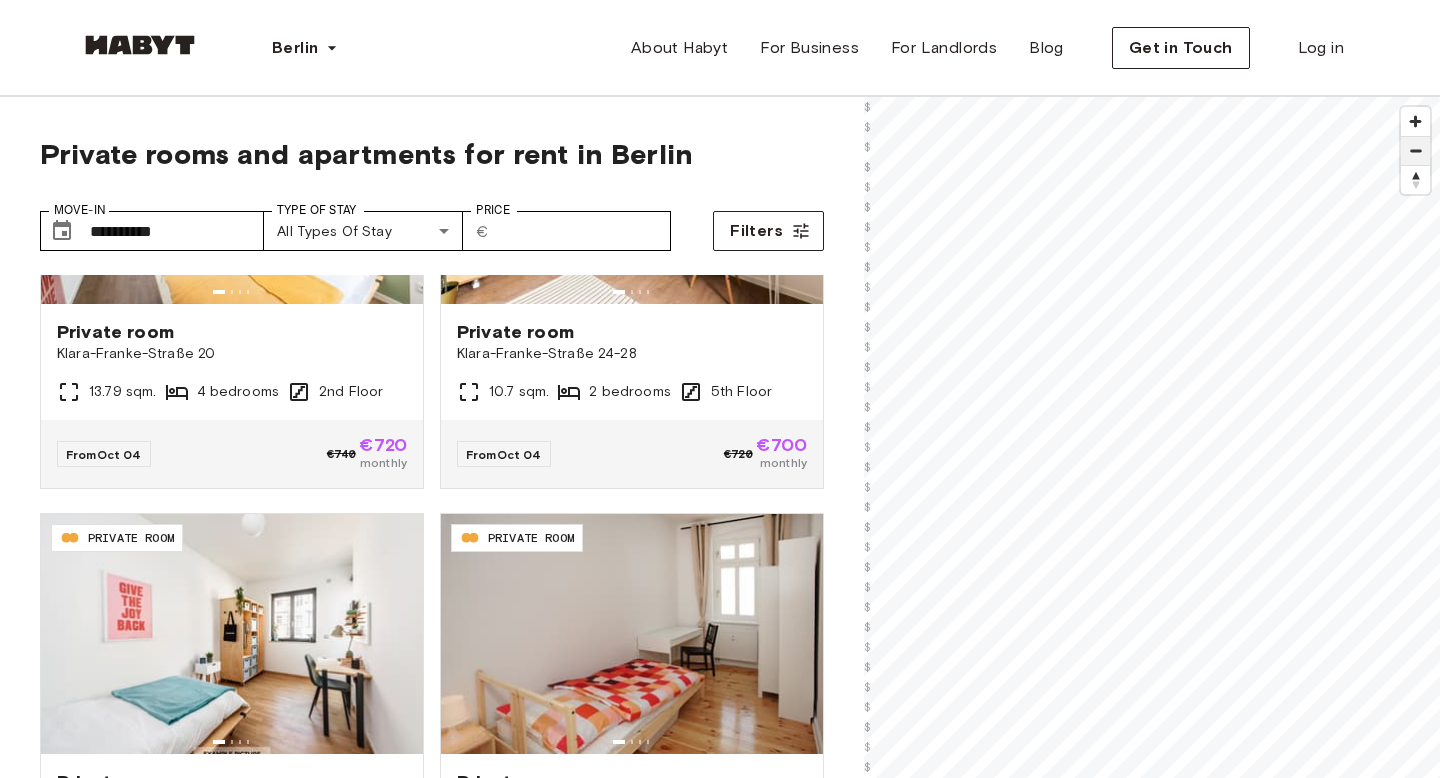click at bounding box center [1415, 151] 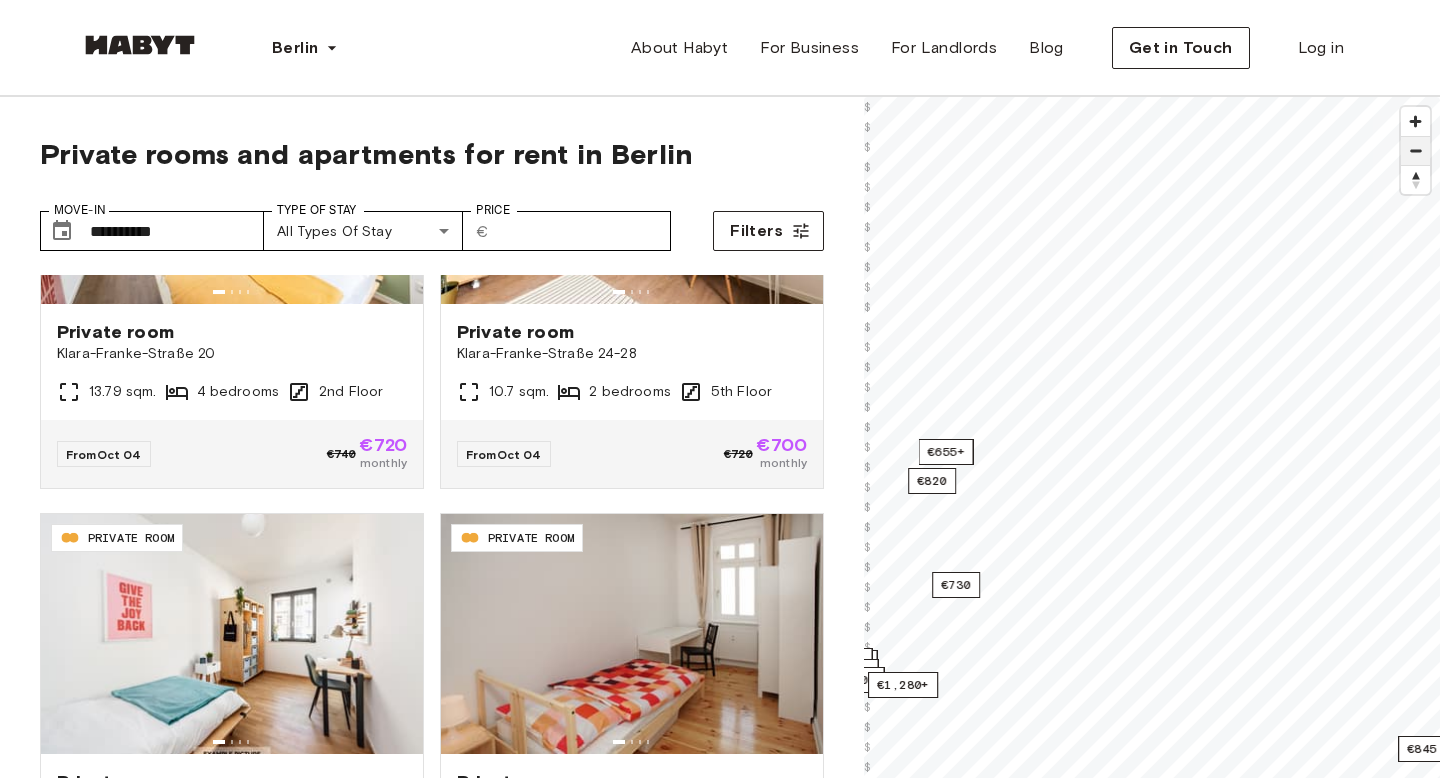 click at bounding box center (1415, 151) 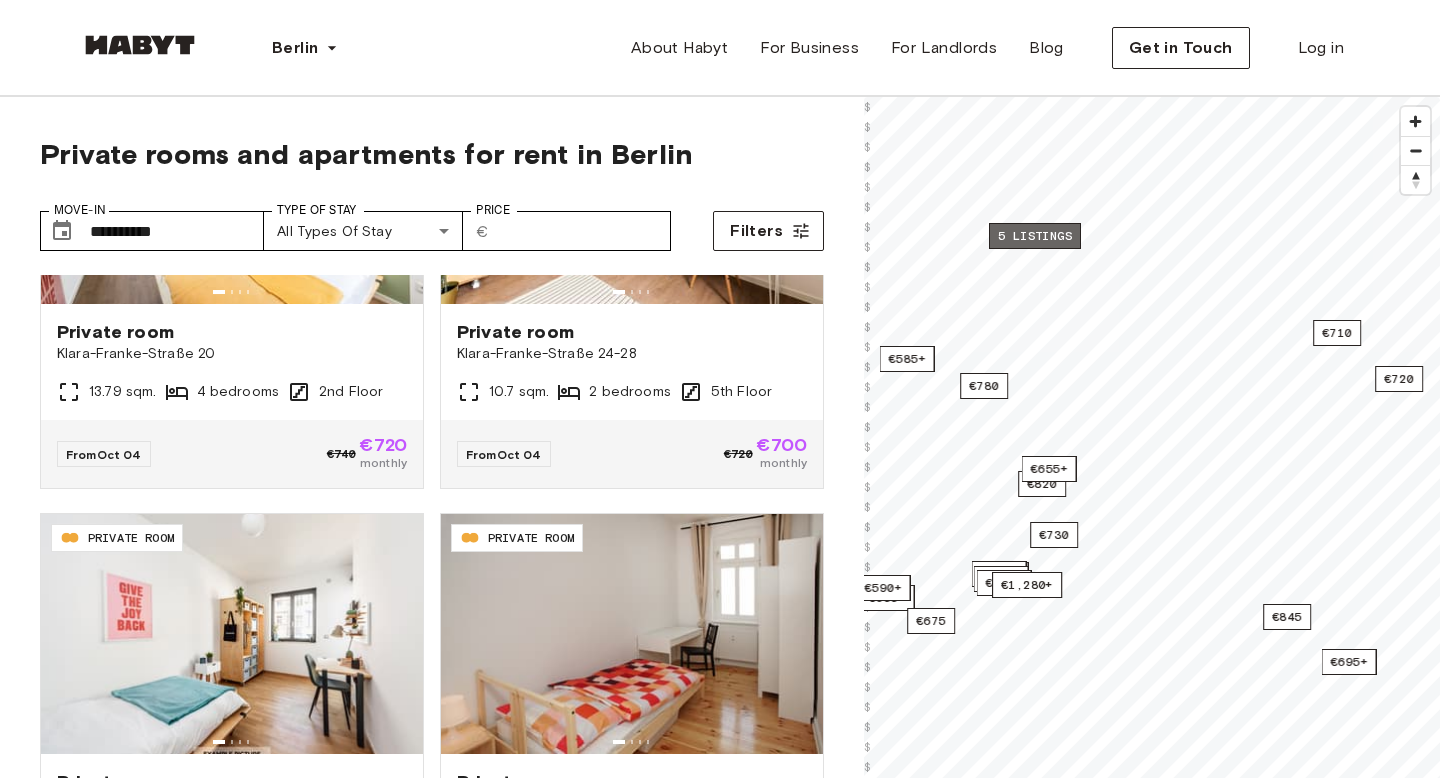 click on "5 listings" at bounding box center (1035, 236) 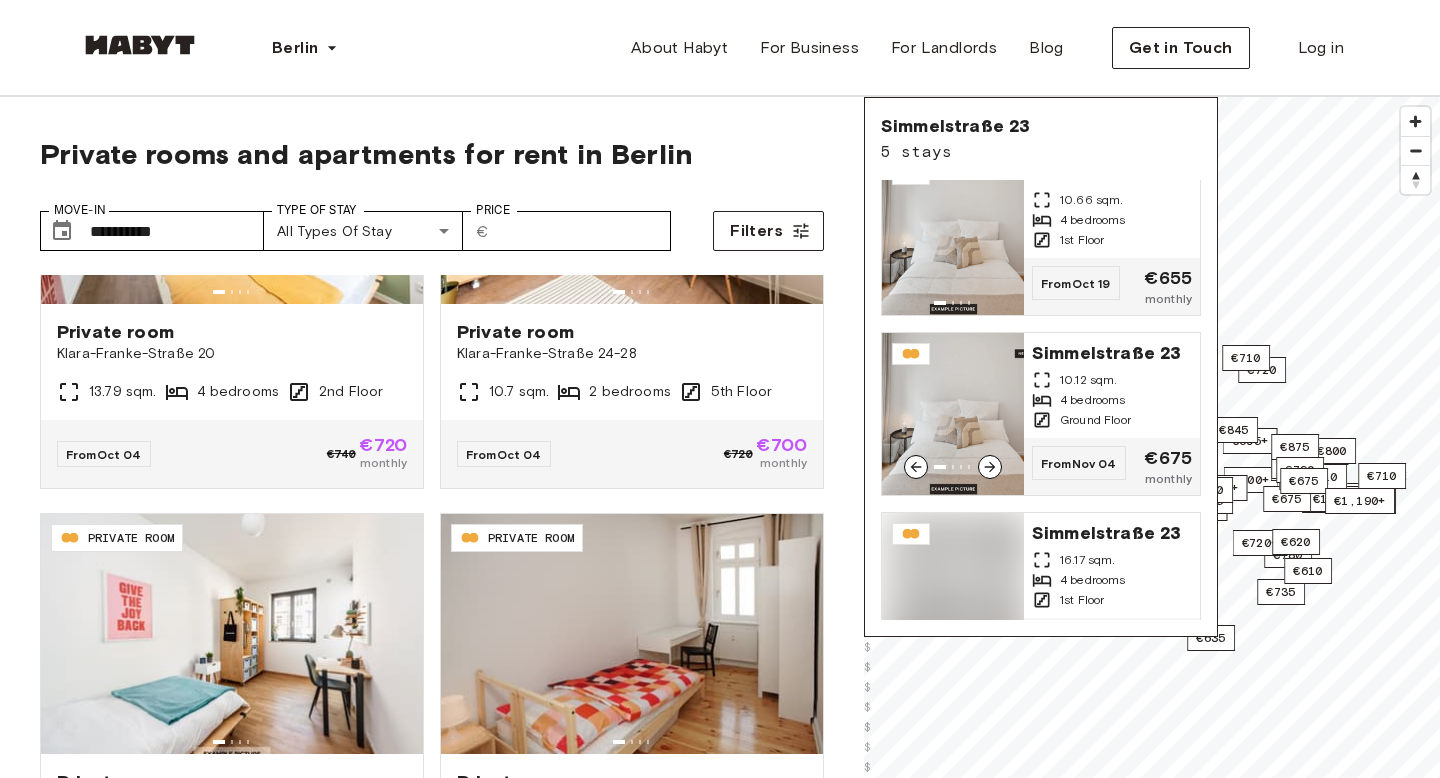 scroll, scrollTop: 391, scrollLeft: 0, axis: vertical 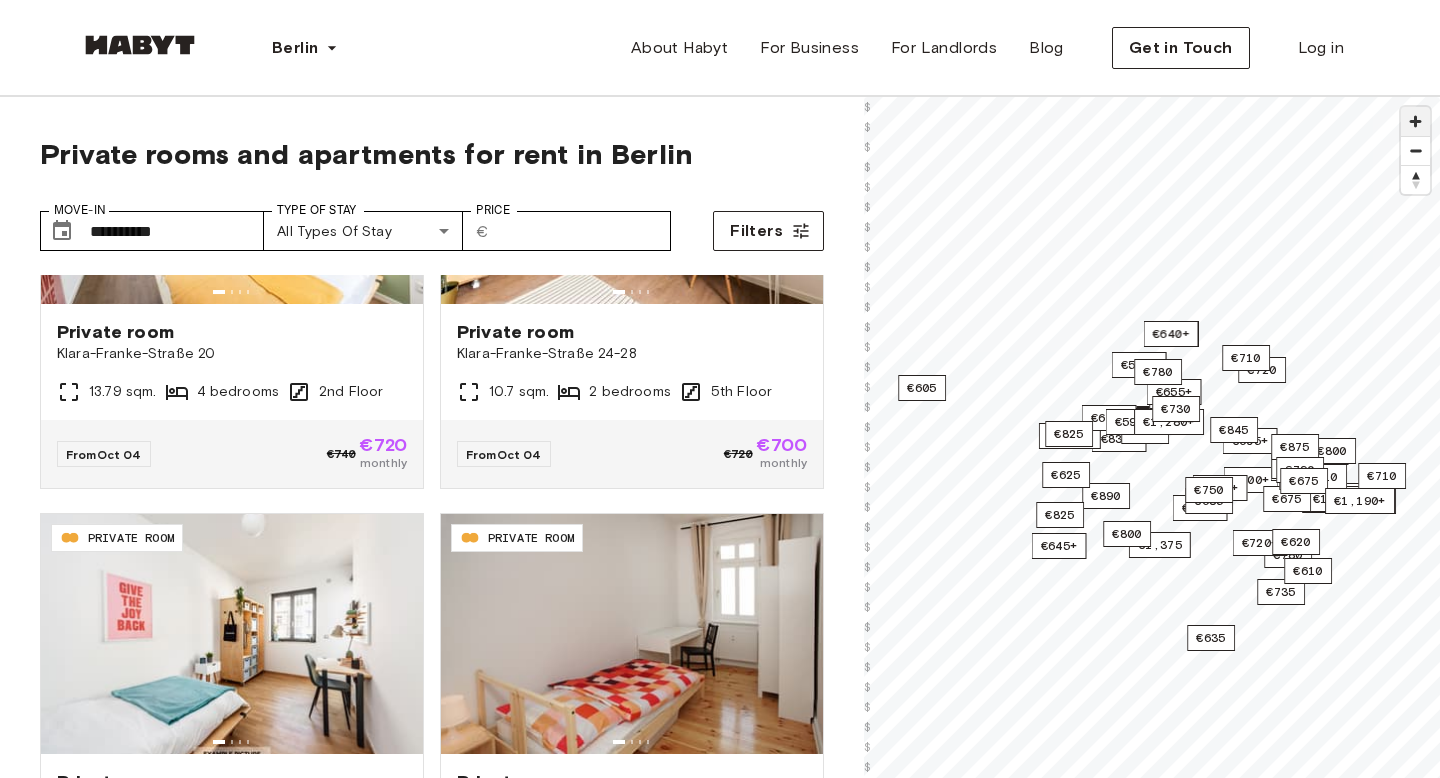 click at bounding box center [1415, 121] 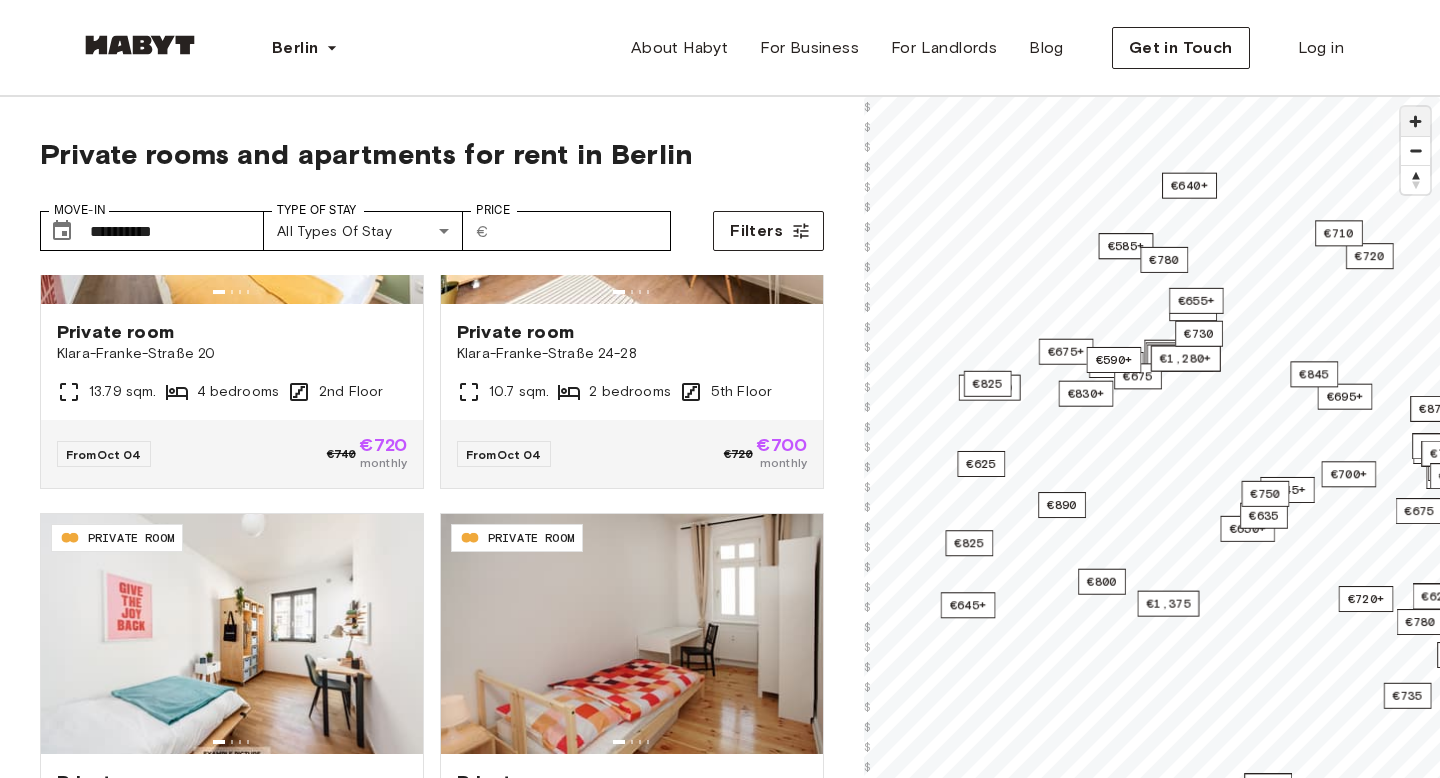 click at bounding box center (1415, 121) 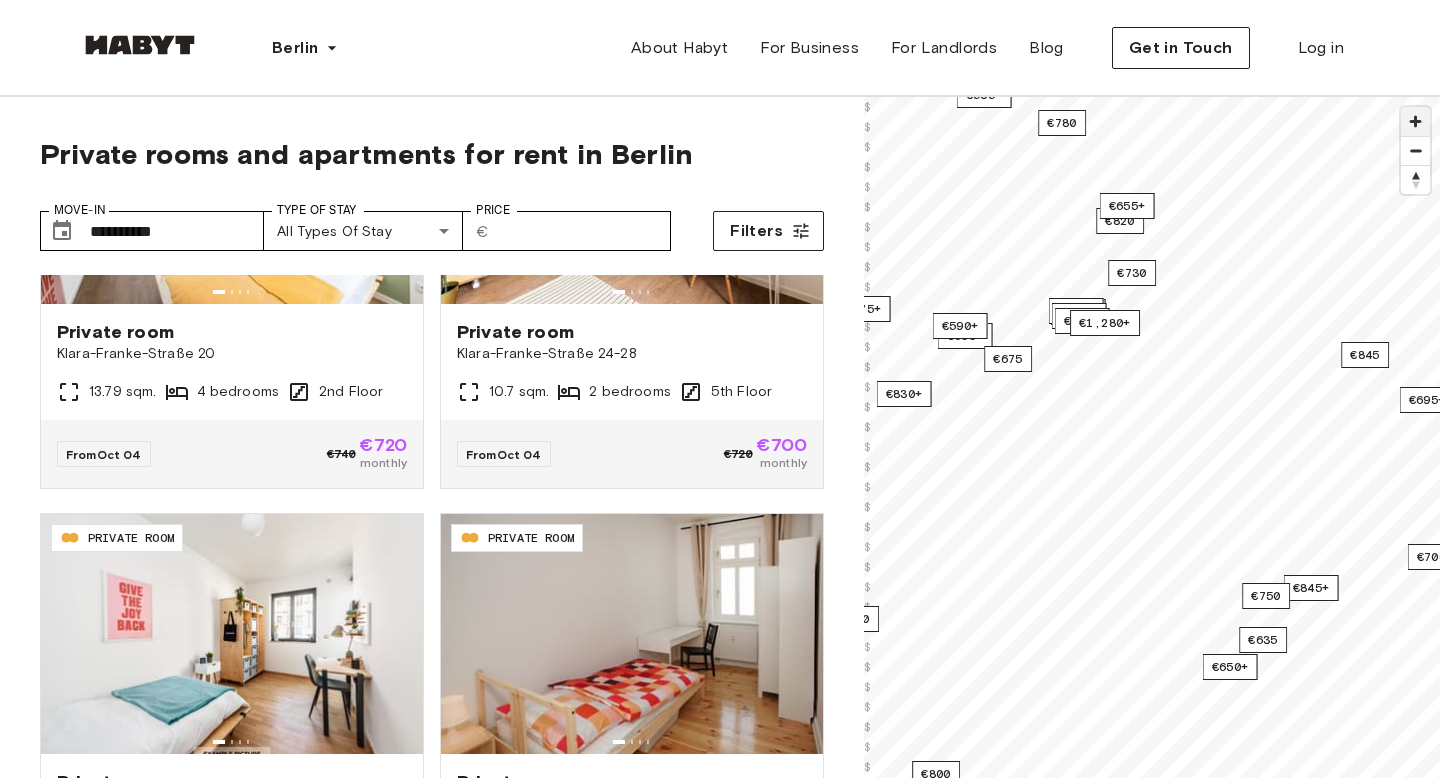 click at bounding box center [1415, 121] 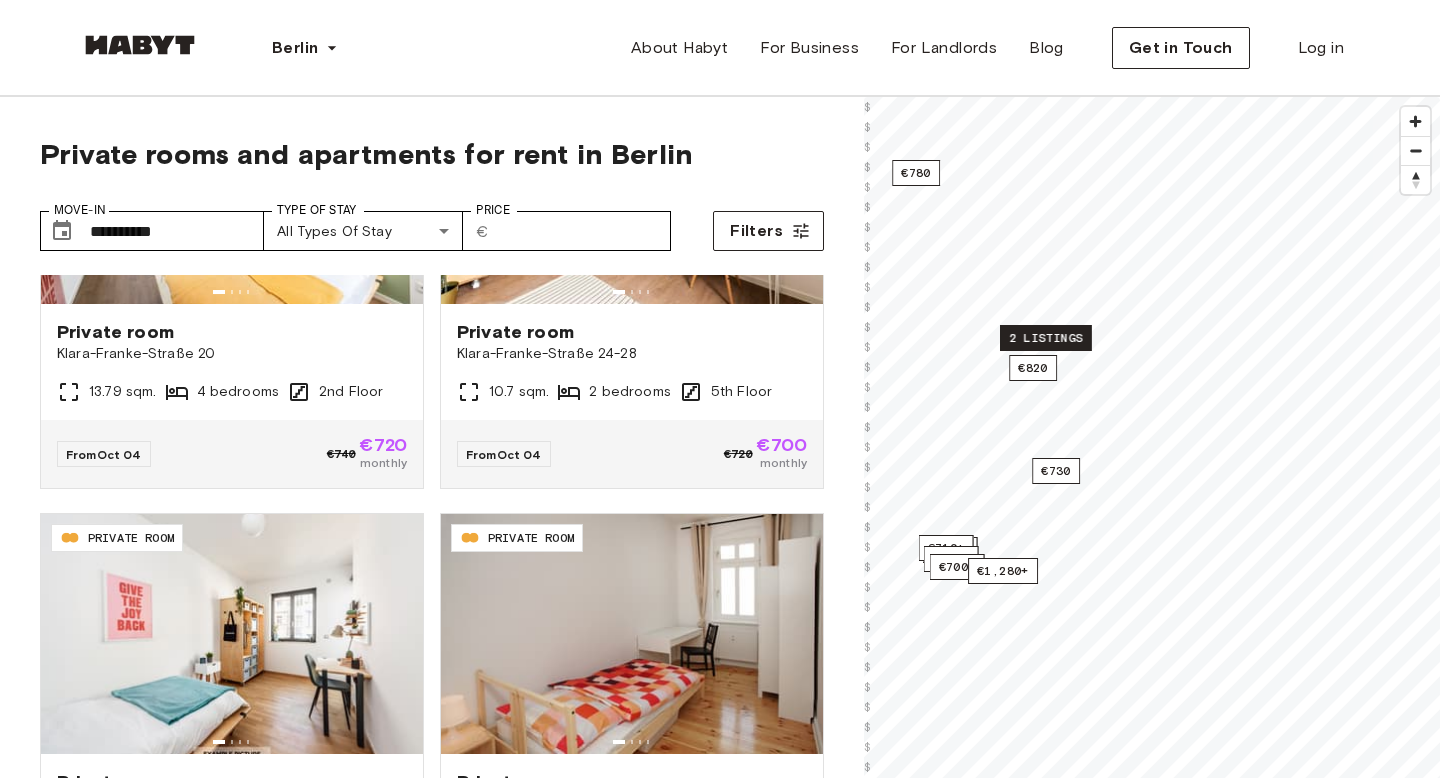 click on "2 listings" at bounding box center [1046, 338] 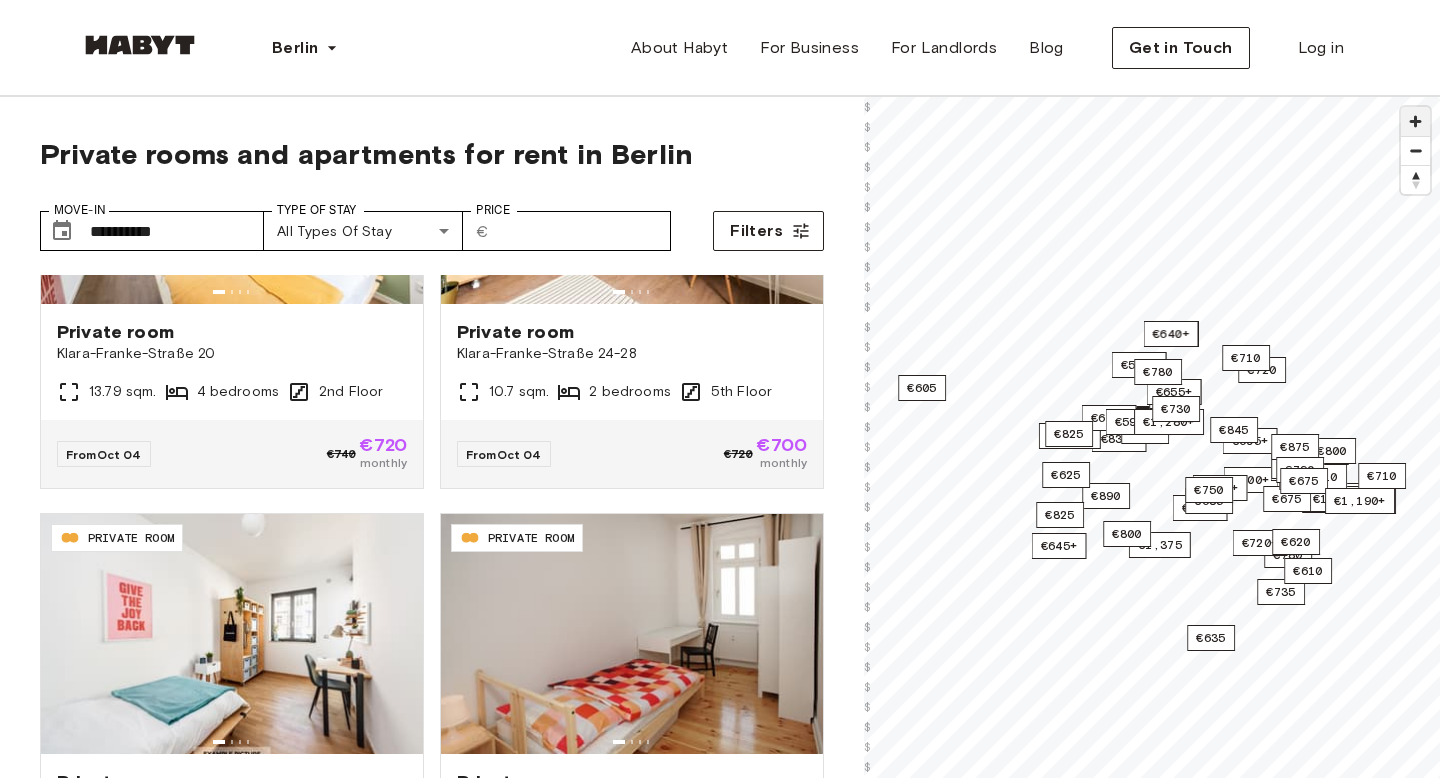 click at bounding box center [1415, 121] 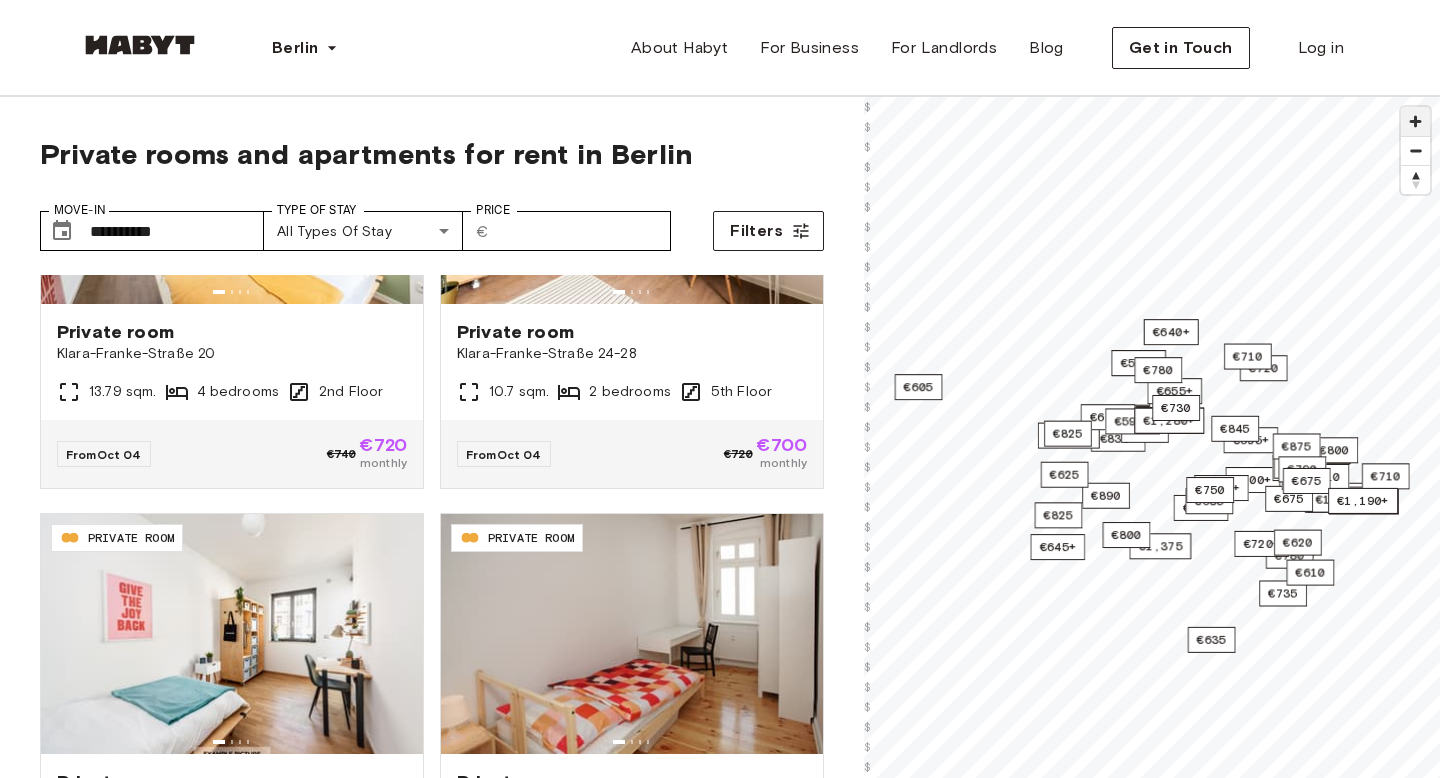 click at bounding box center [1415, 121] 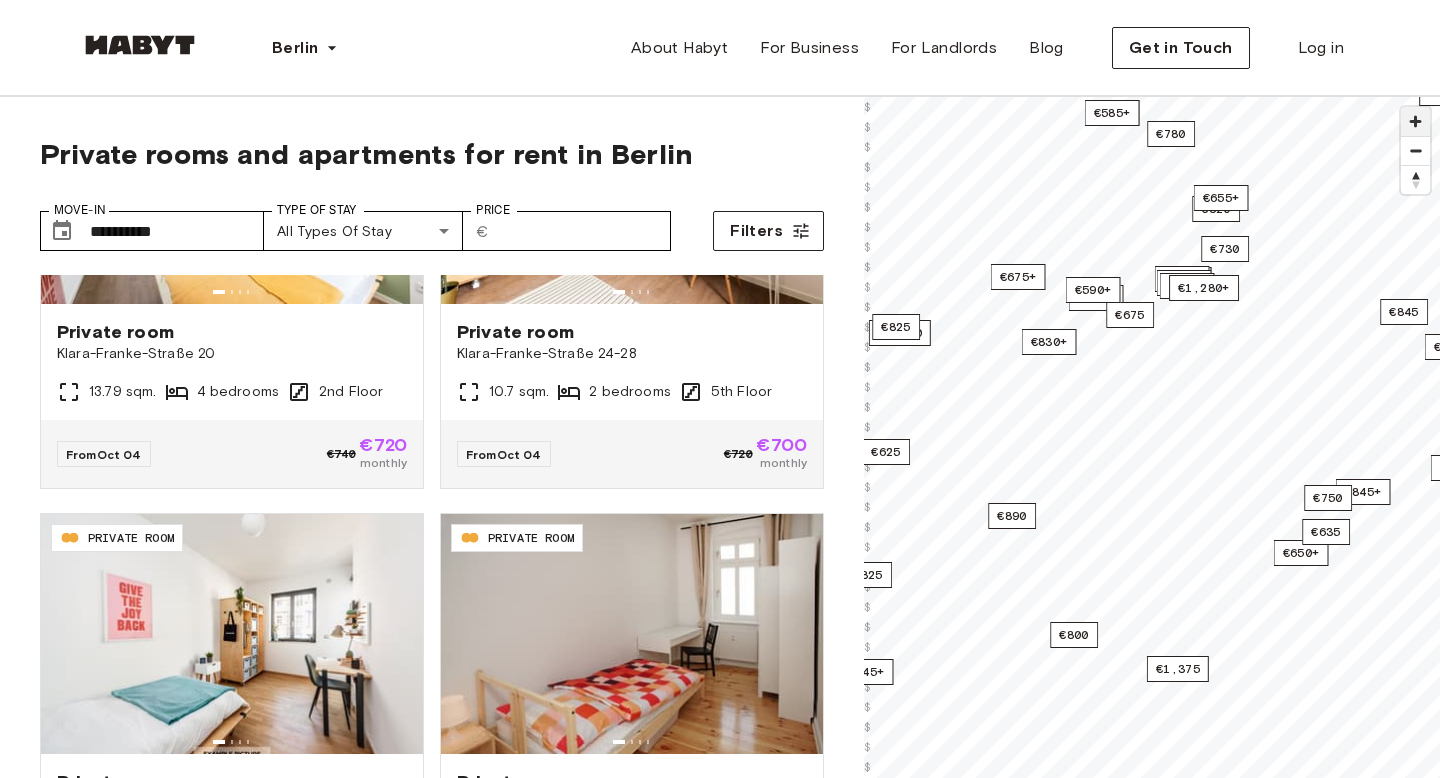 type 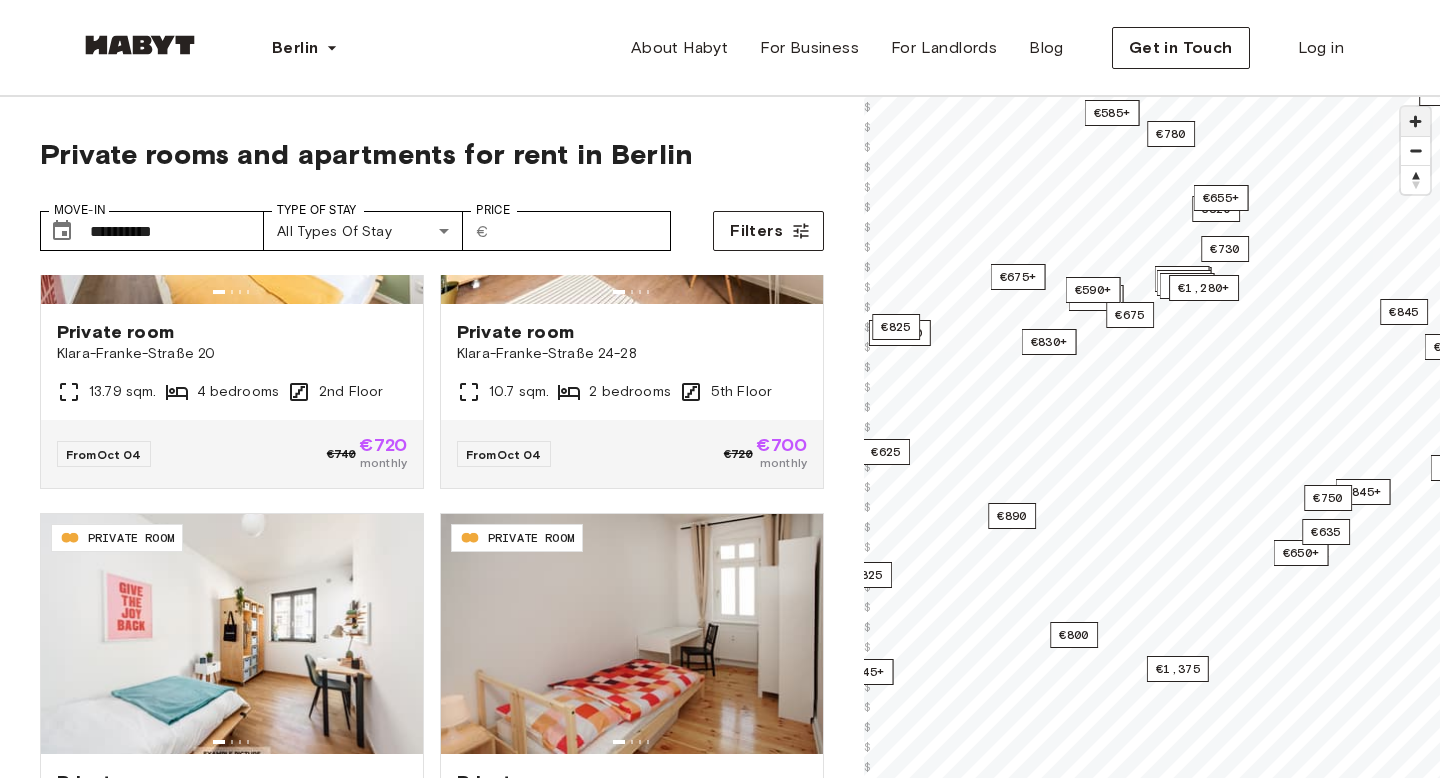 scroll, scrollTop: 0, scrollLeft: 0, axis: both 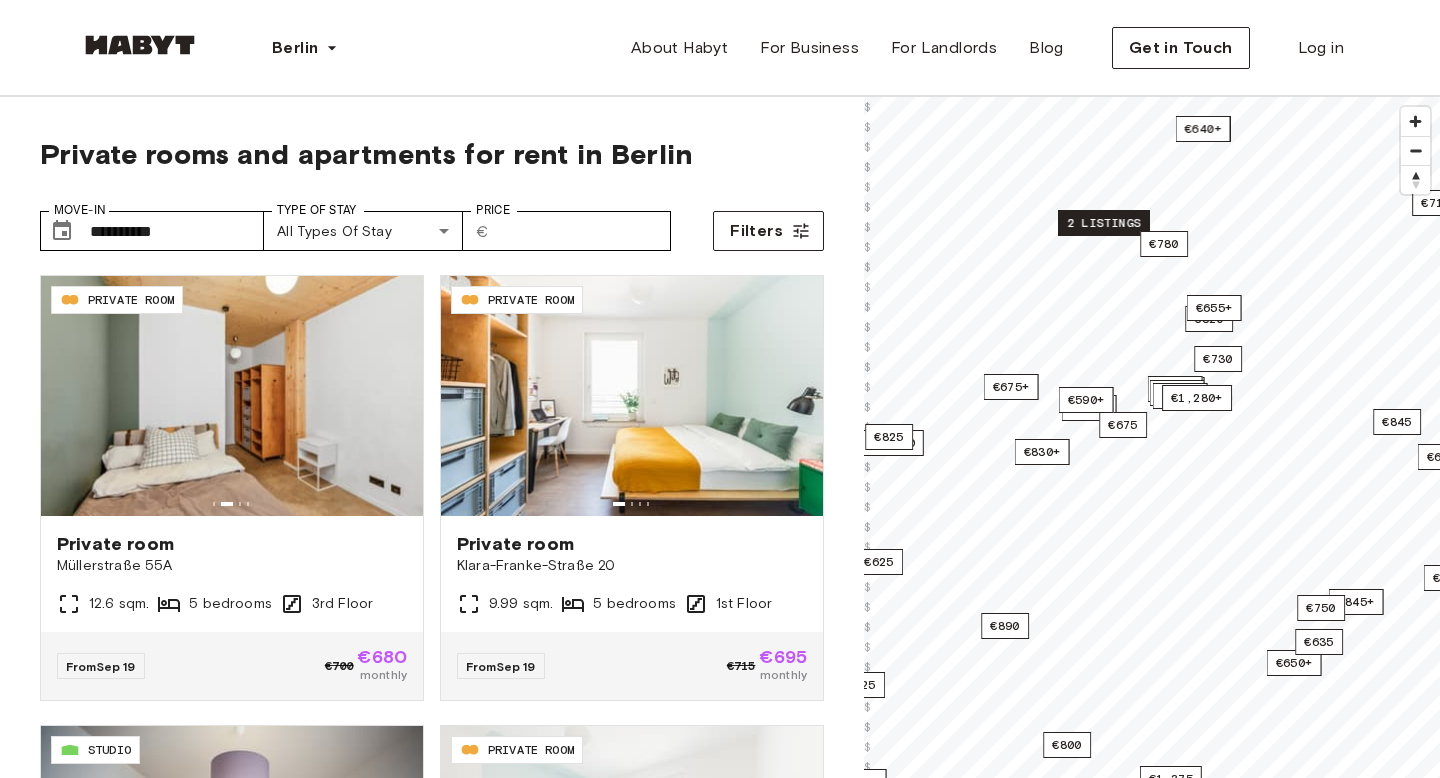 click on "2 listings" at bounding box center [1104, 223] 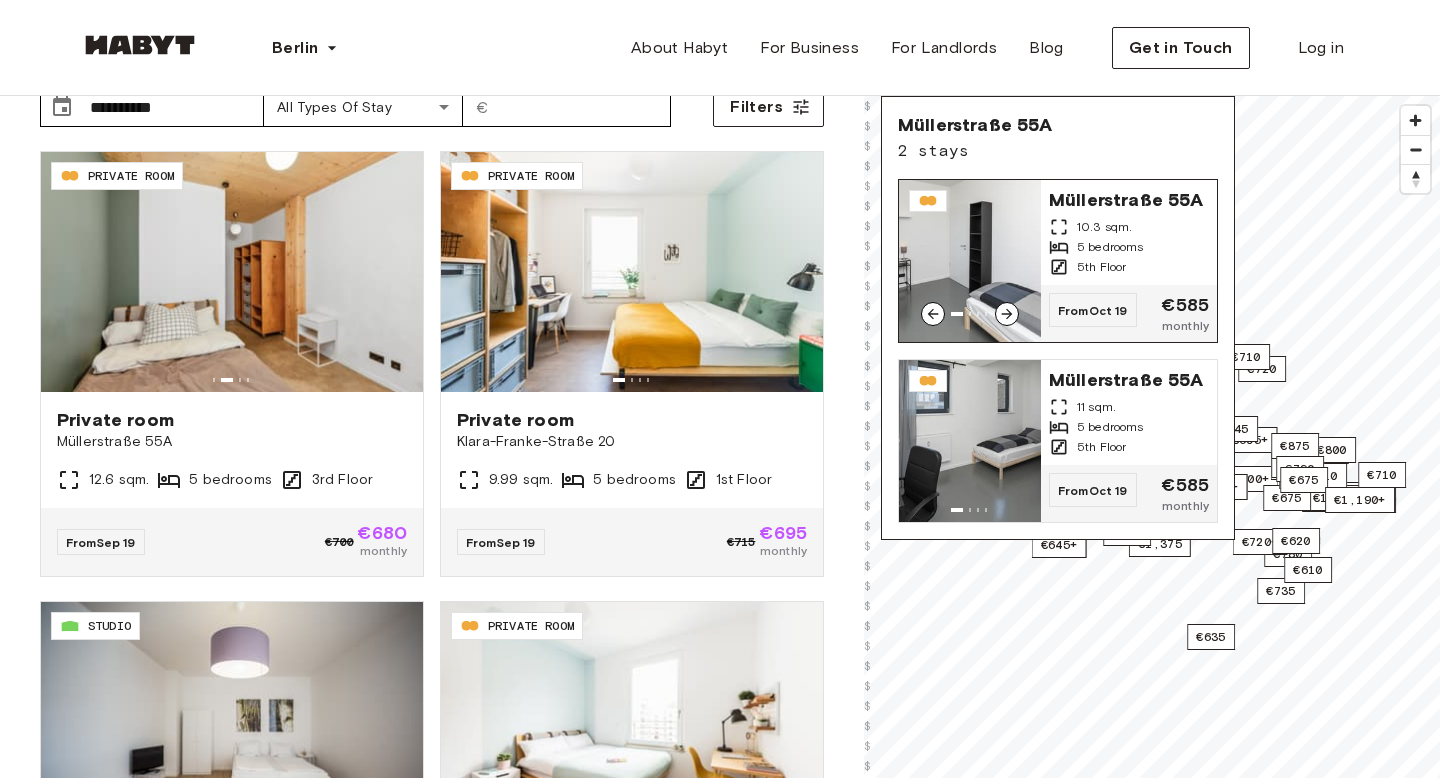 scroll, scrollTop: 138, scrollLeft: 0, axis: vertical 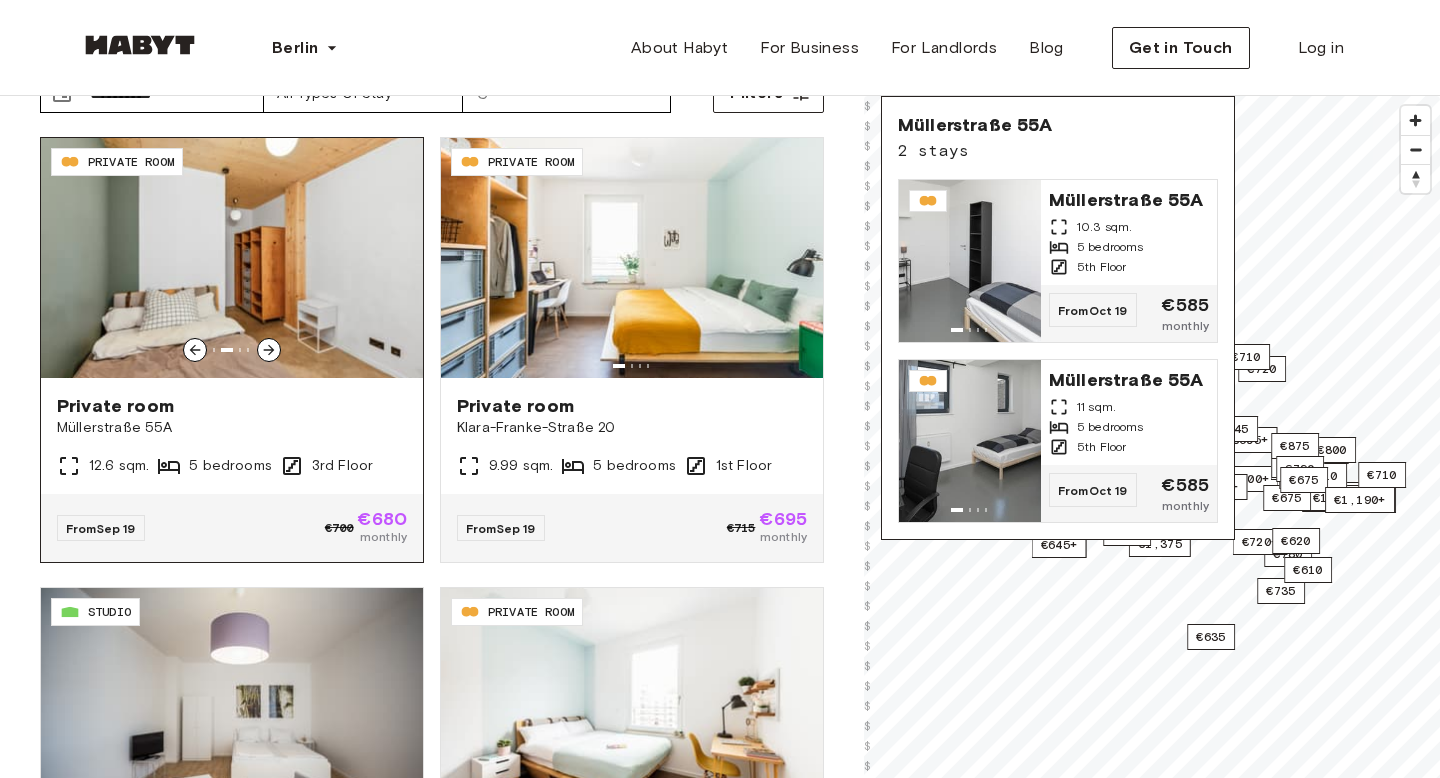 click at bounding box center [232, 258] 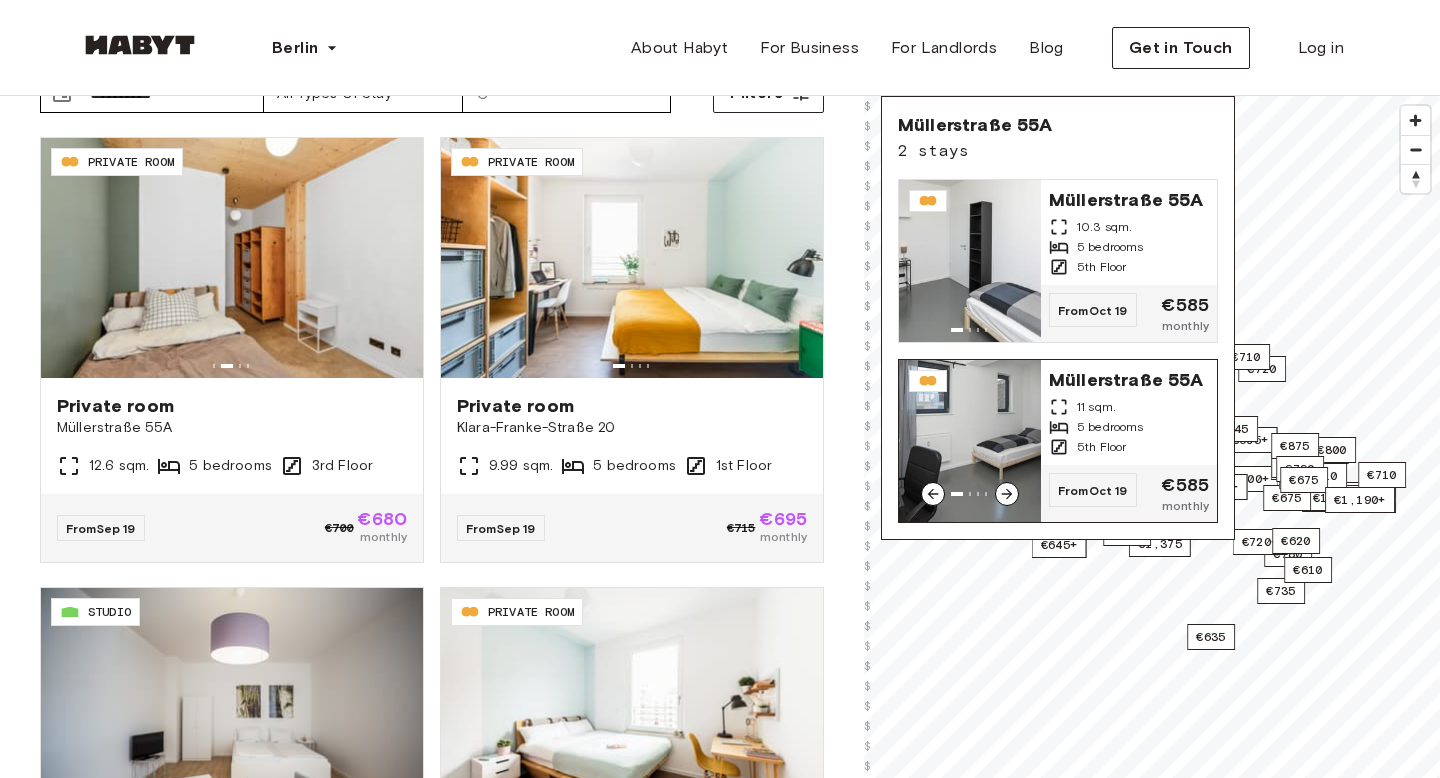click at bounding box center [970, 441] 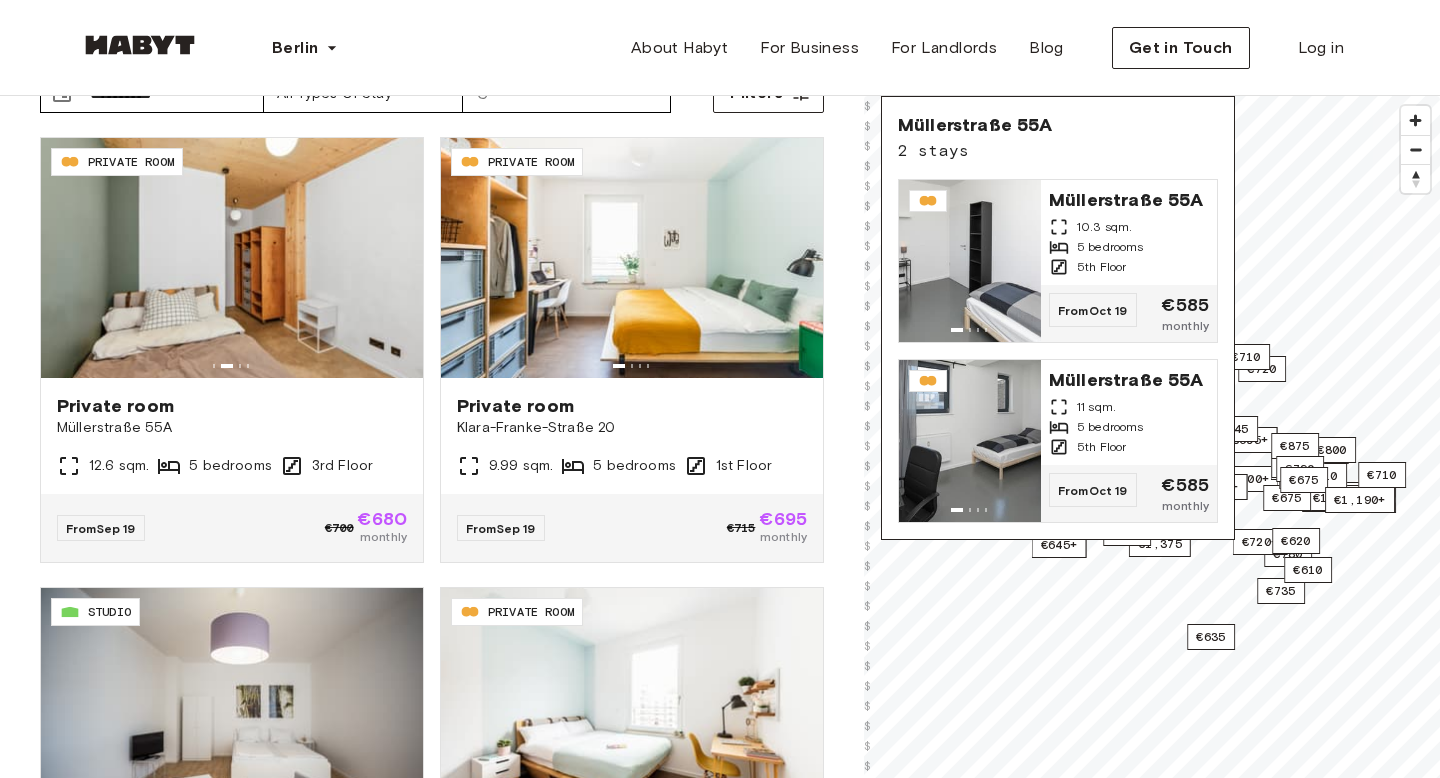 click on "Berlin Europe Amsterdam Berlin Frankfurt Hamburg Lisbon Madrid Milan Modena Paris Turin Munich Rotterdam Stuttgart Dusseldorf Cologne Zurich The Hague Graz Brussels Leipzig Asia Hong Kong Singapore Seoul Phuket Tokyo About Habyt For Business For Landlords Blog Get in Touch Log in" at bounding box center (720, 48) 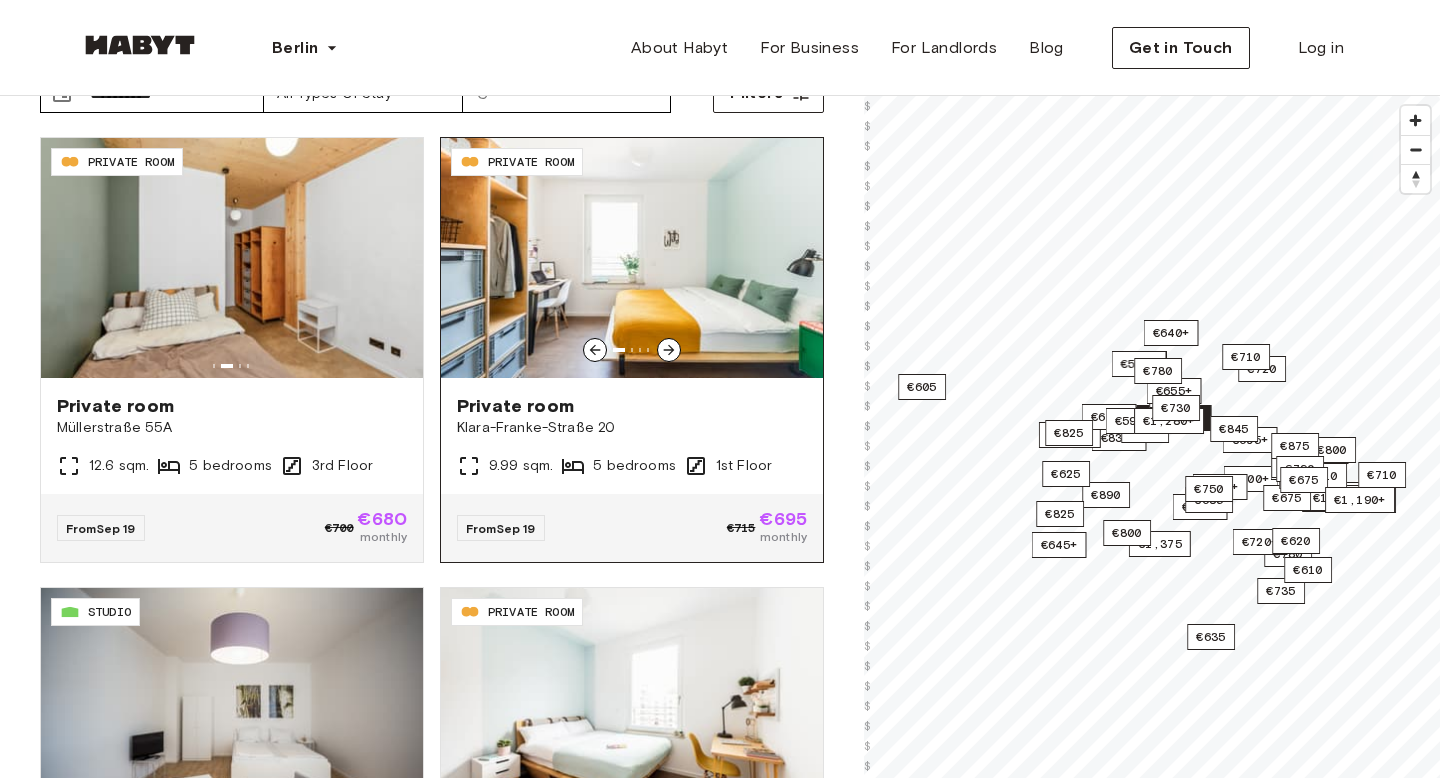 click at bounding box center [632, 258] 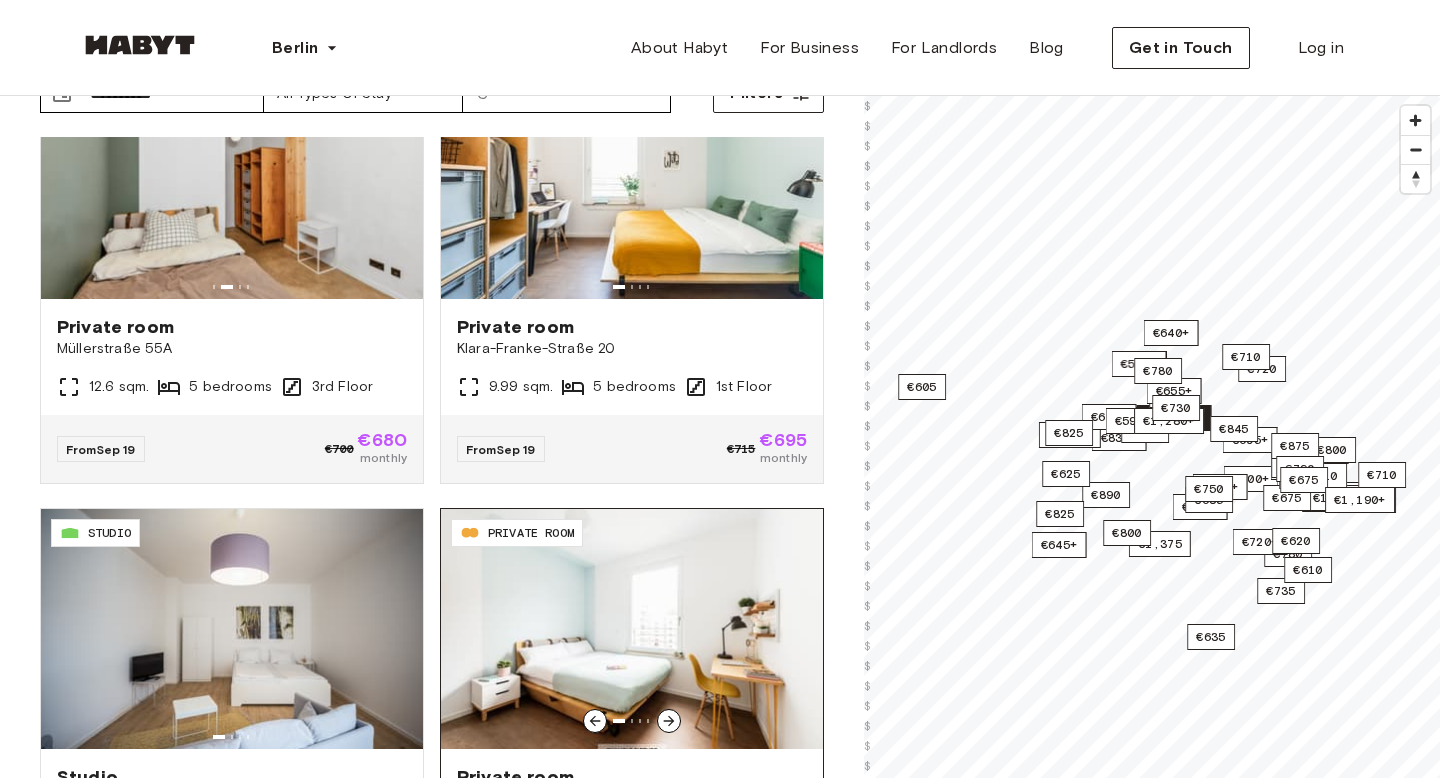 scroll, scrollTop: 0, scrollLeft: 0, axis: both 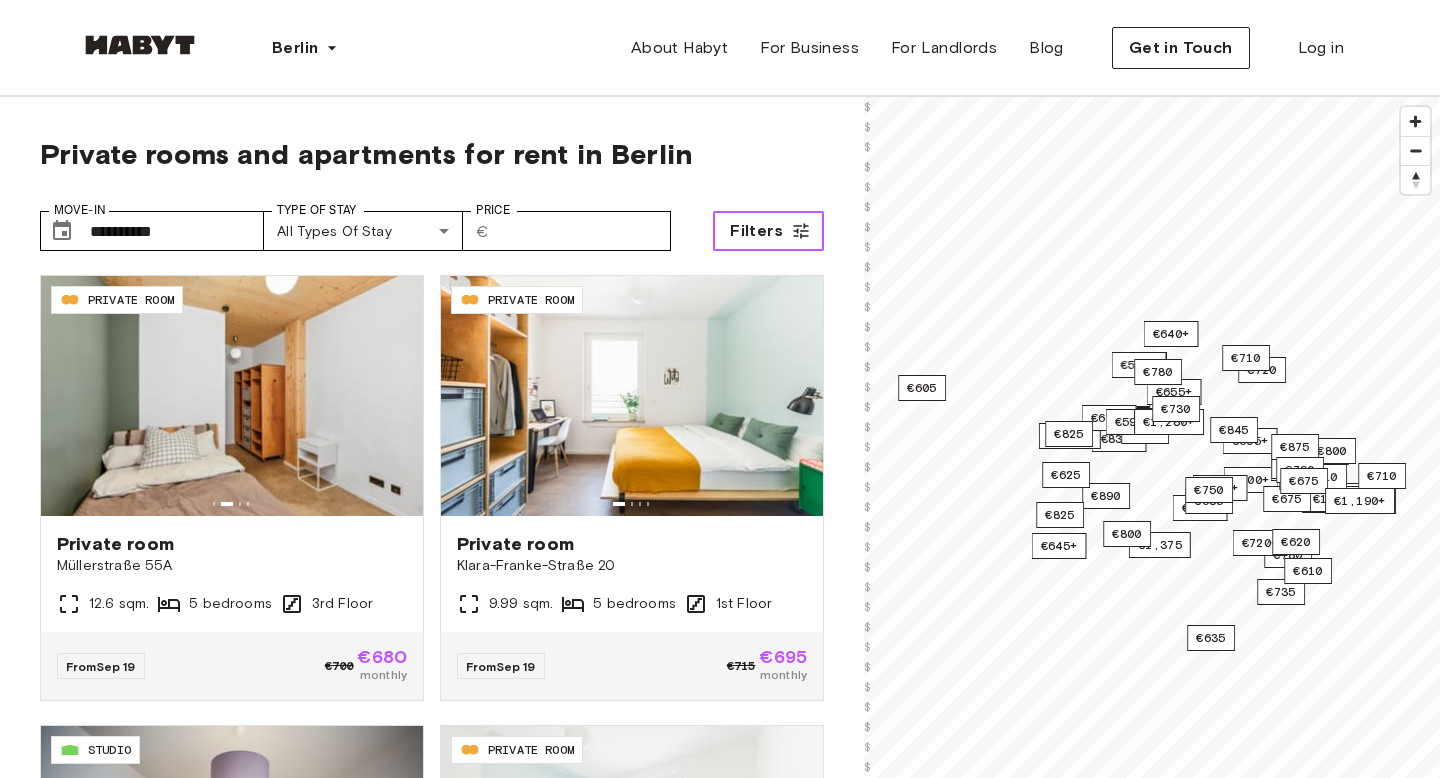 click on "Filters" at bounding box center (756, 231) 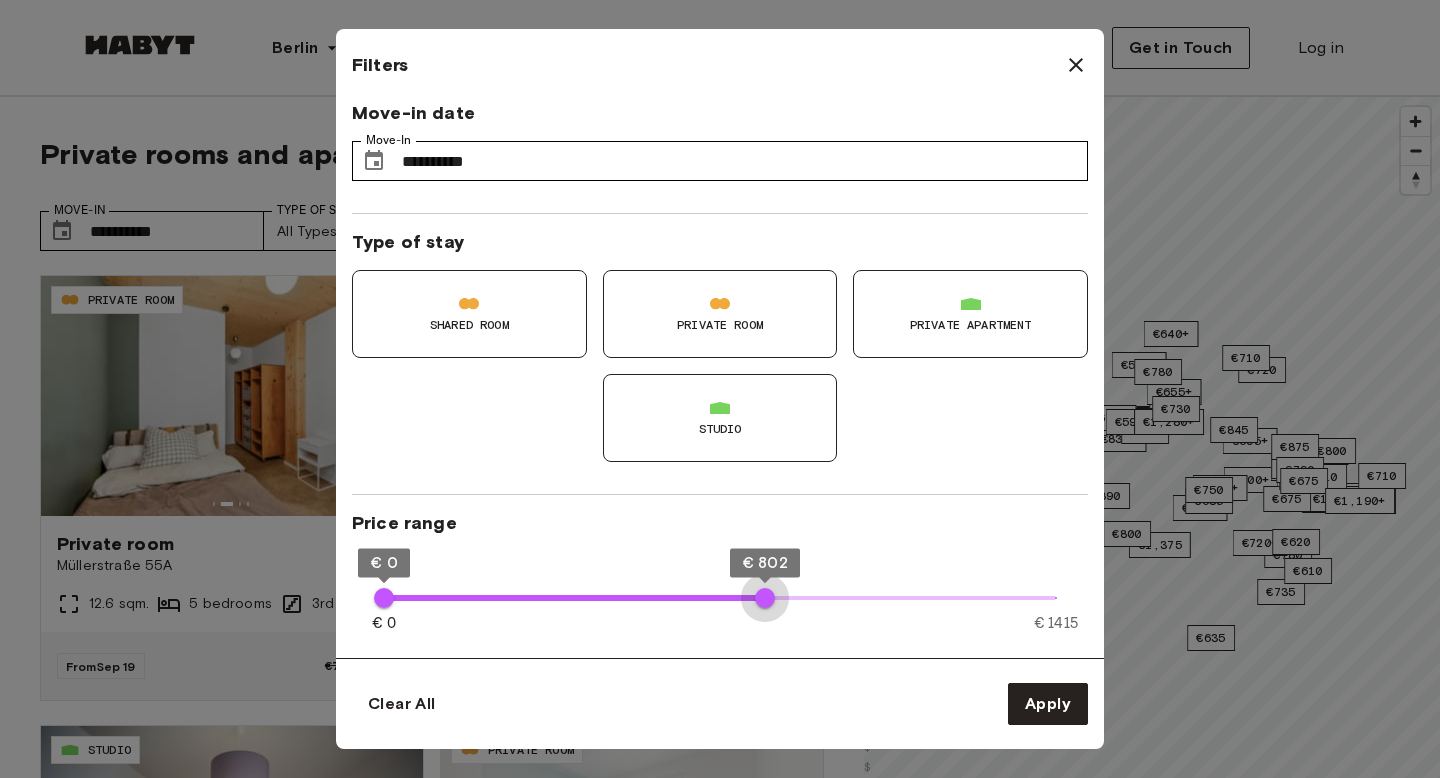 type on "***" 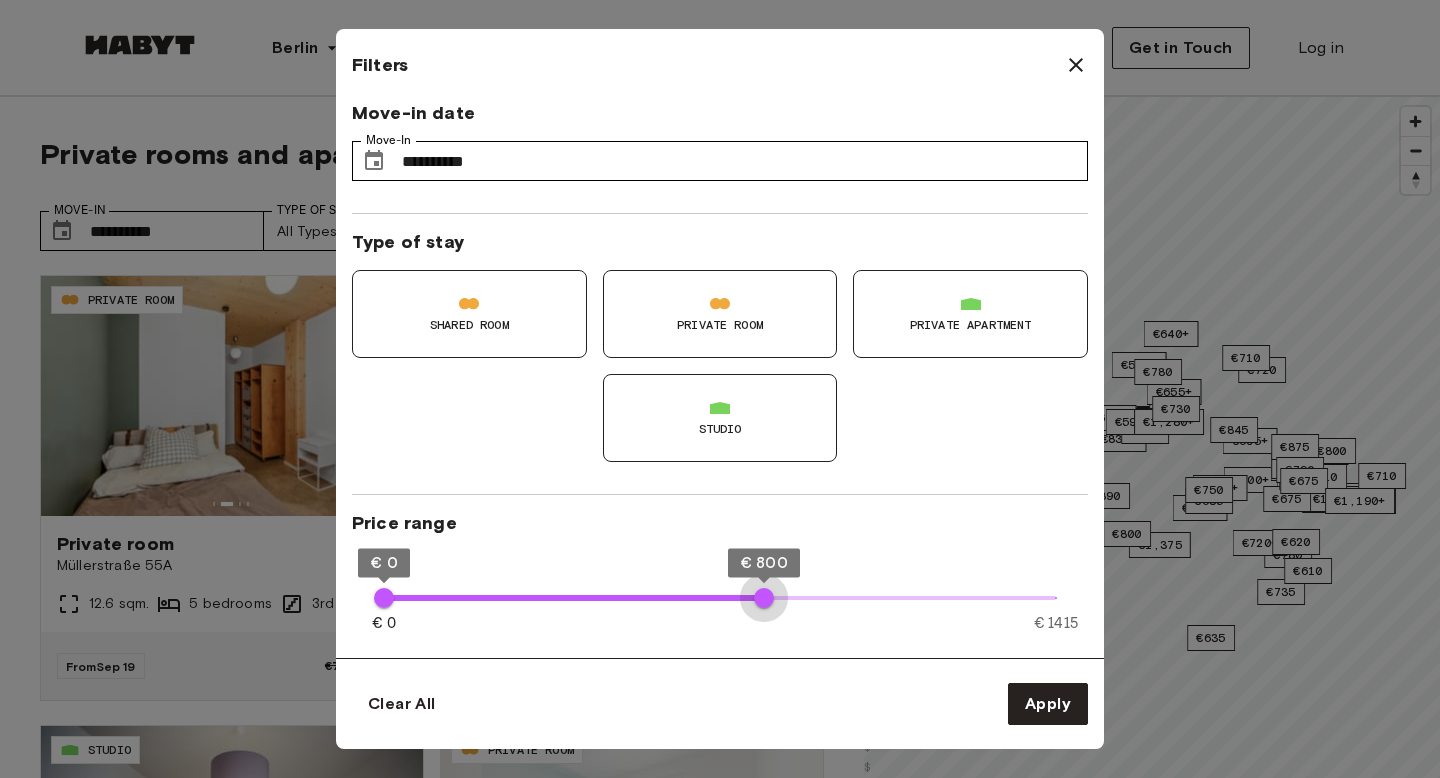 drag, startPoint x: 1052, startPoint y: 605, endPoint x: 764, endPoint y: 597, distance: 288.11108 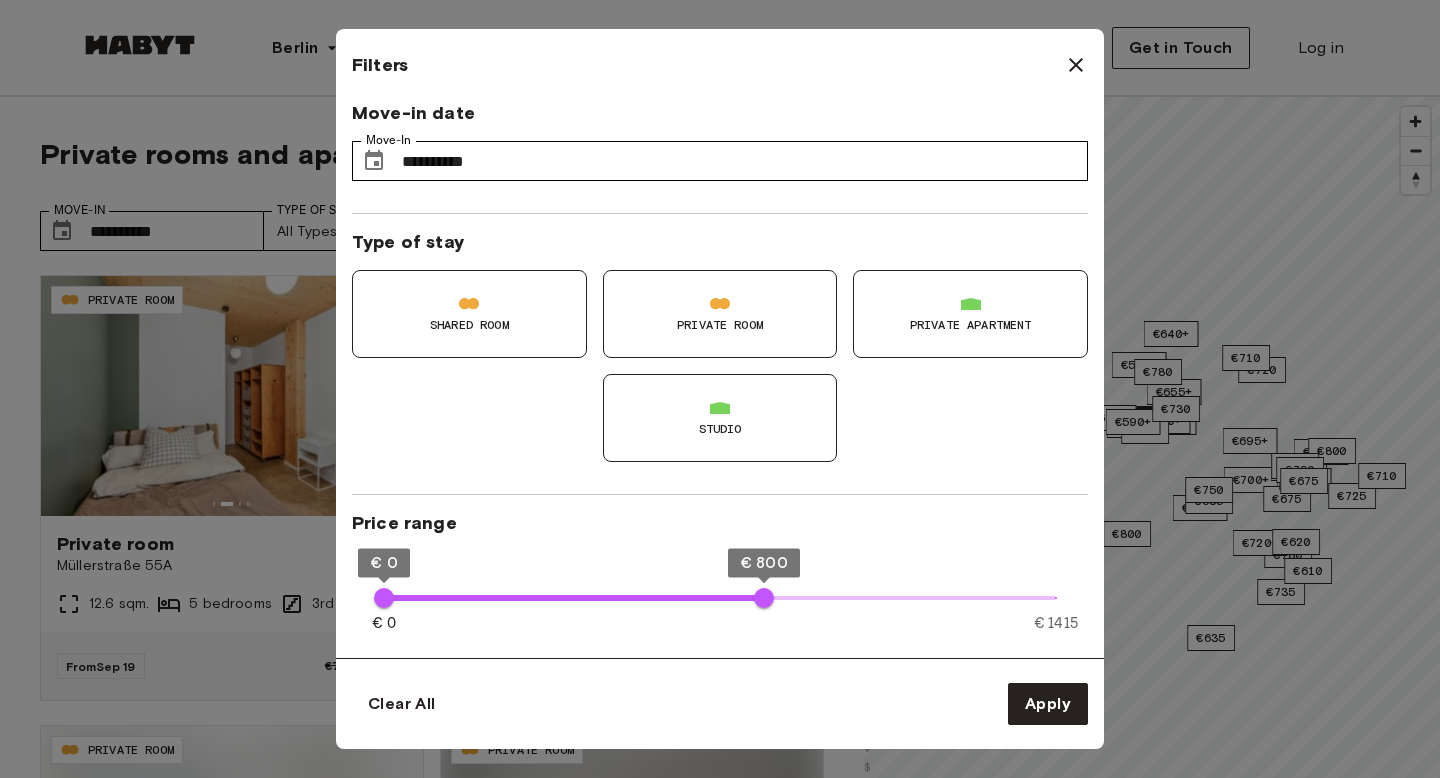 type on "**" 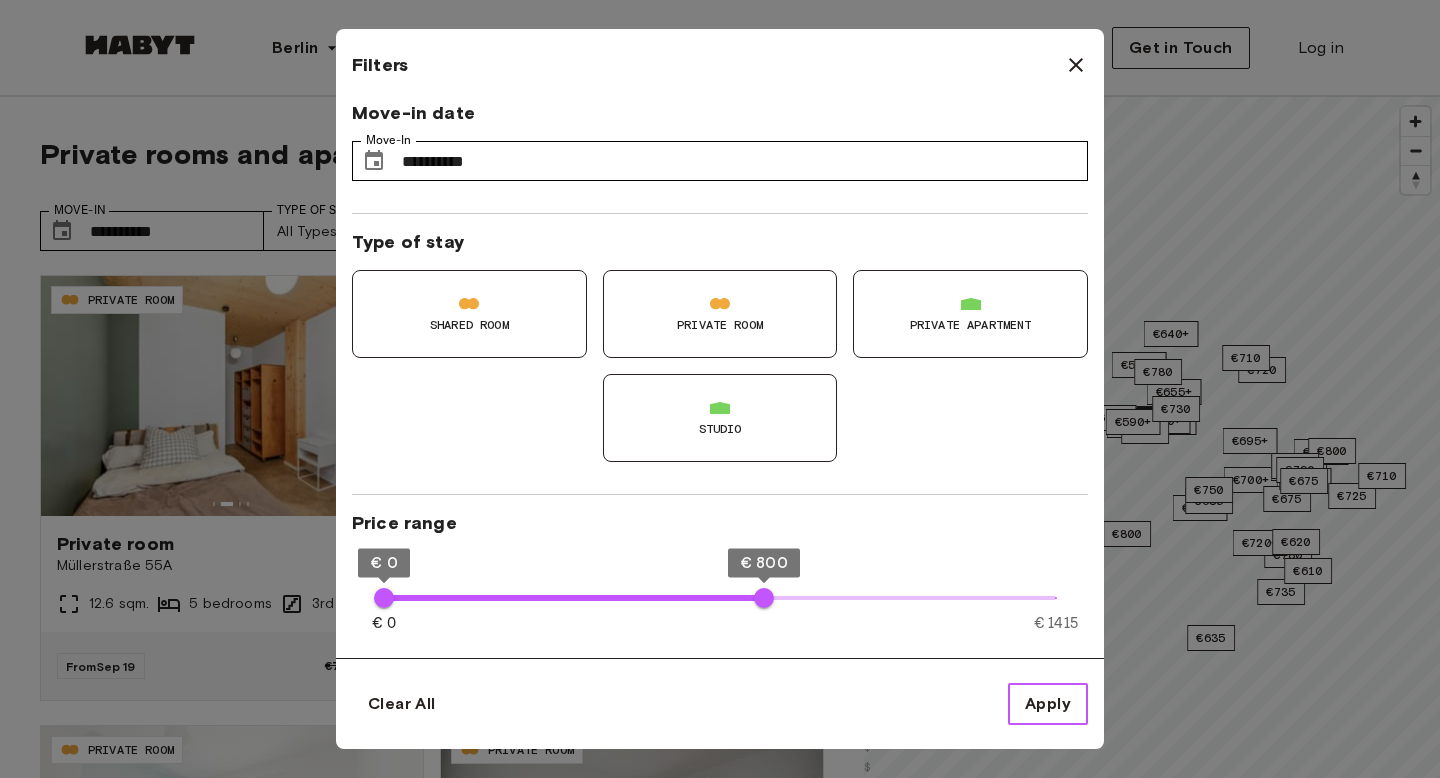 click on "Apply" at bounding box center [1048, 704] 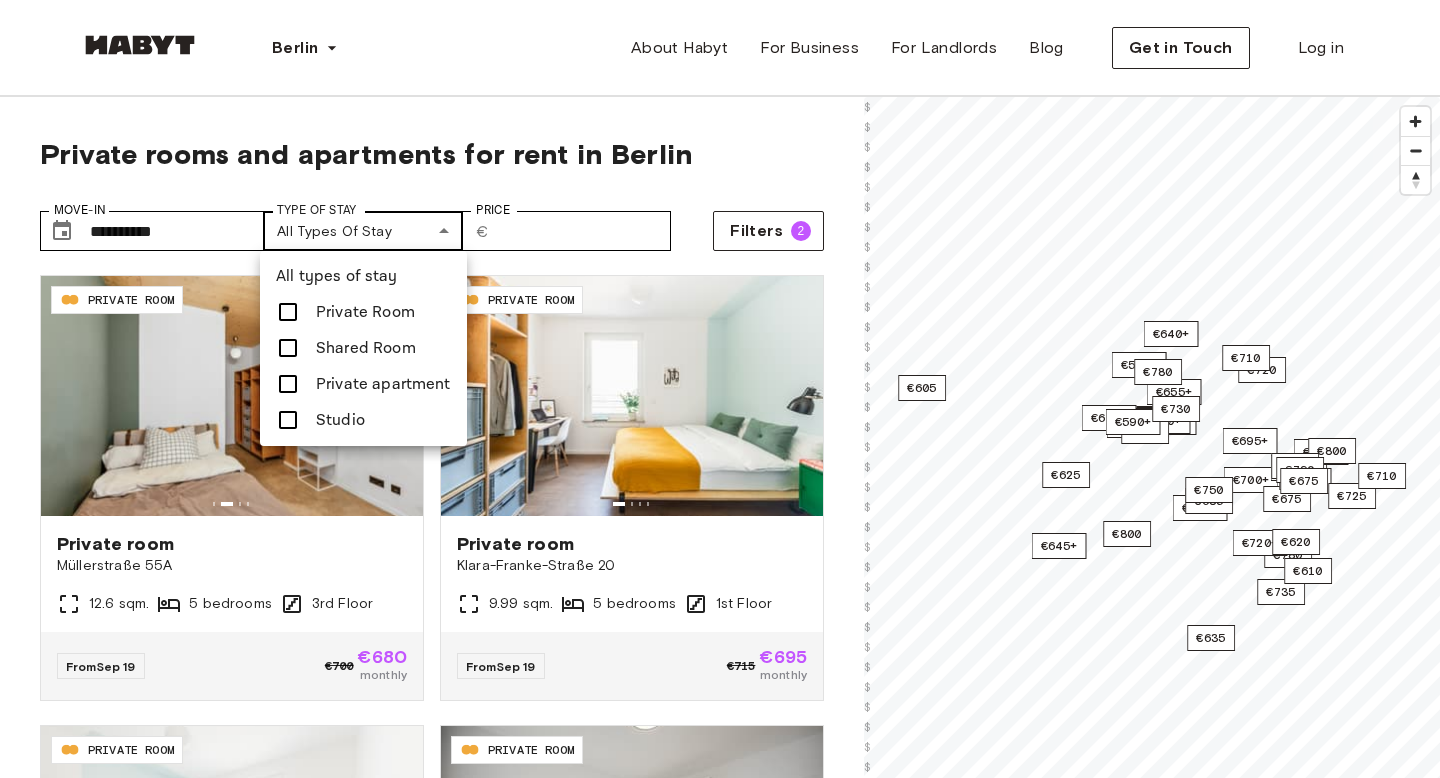 click on "**********" at bounding box center [720, 2396] 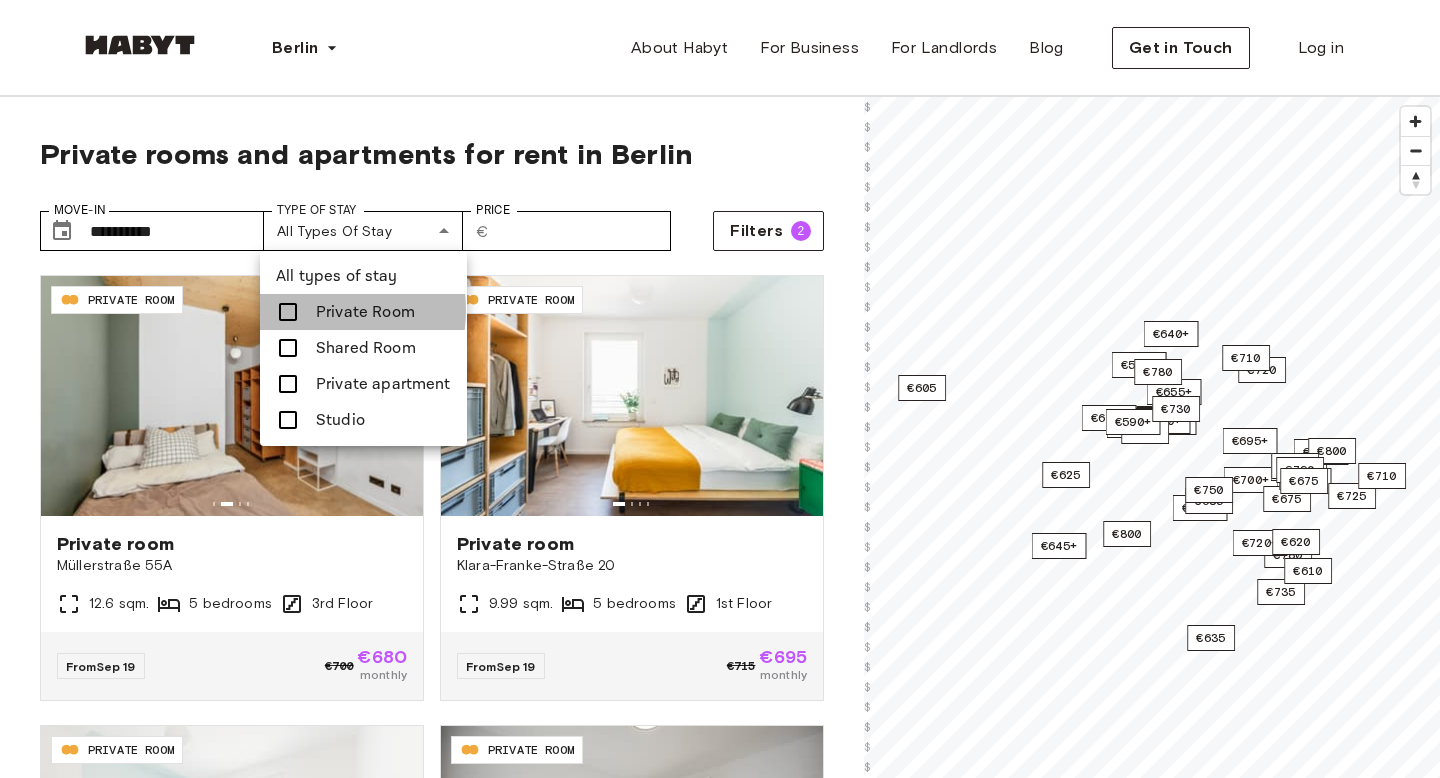 click at bounding box center (294, 312) 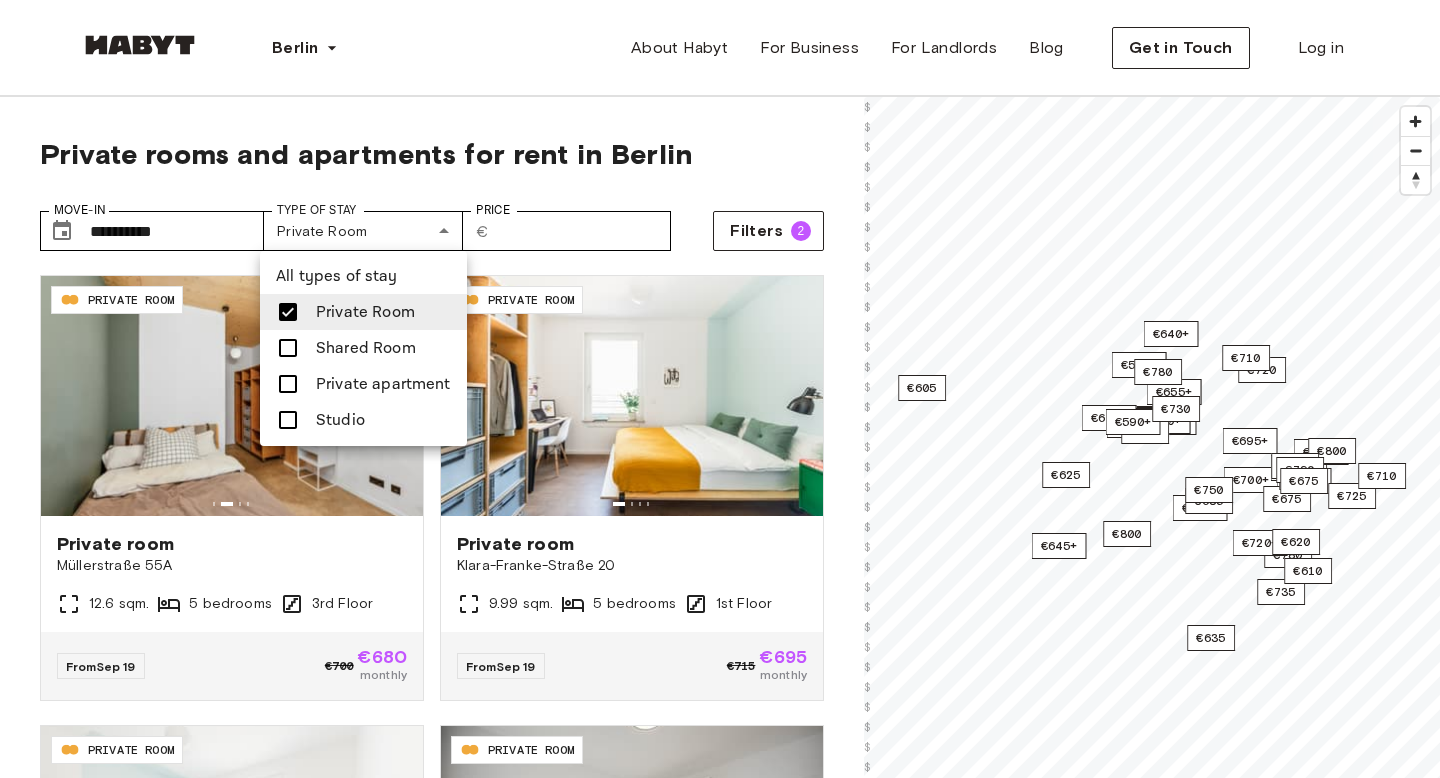 click at bounding box center [720, 389] 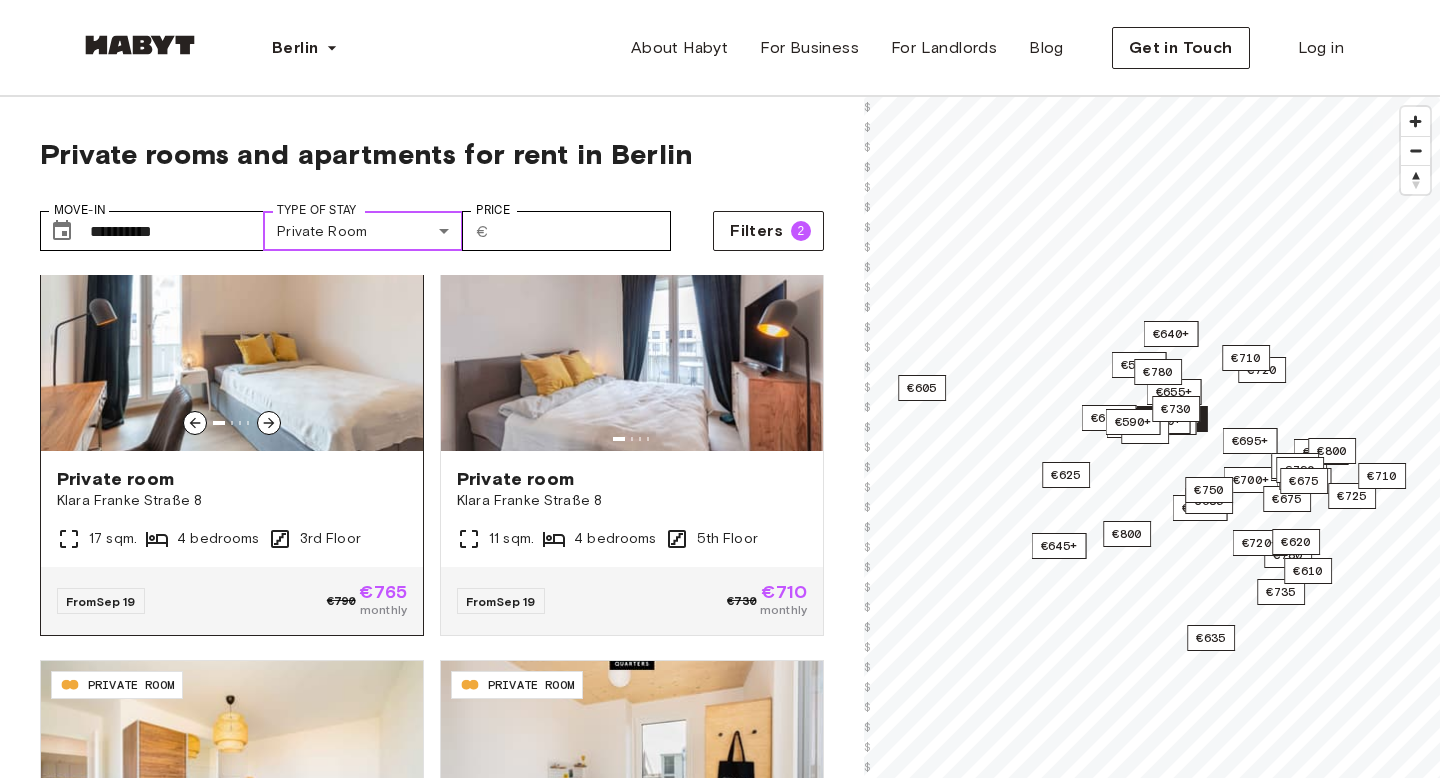 scroll, scrollTop: 1301, scrollLeft: 0, axis: vertical 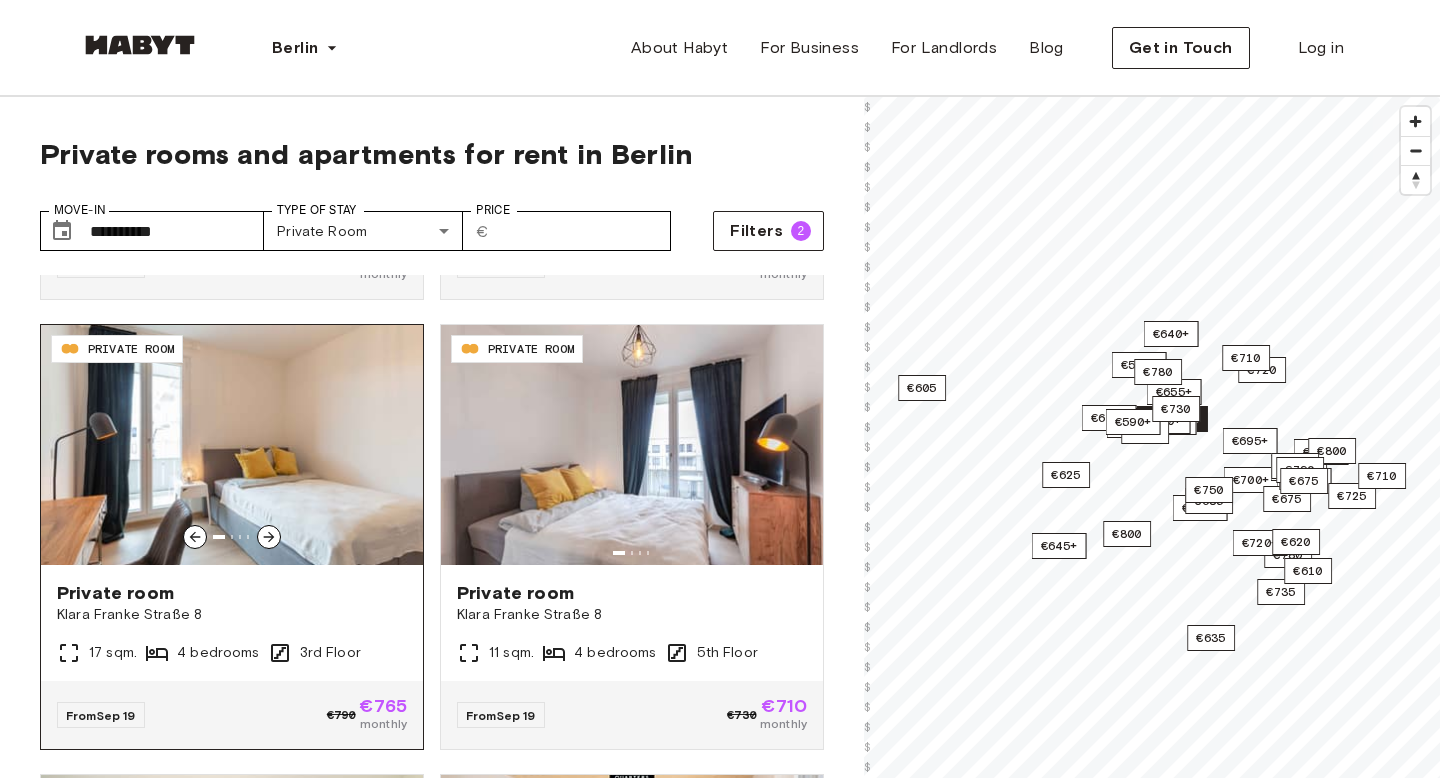 click 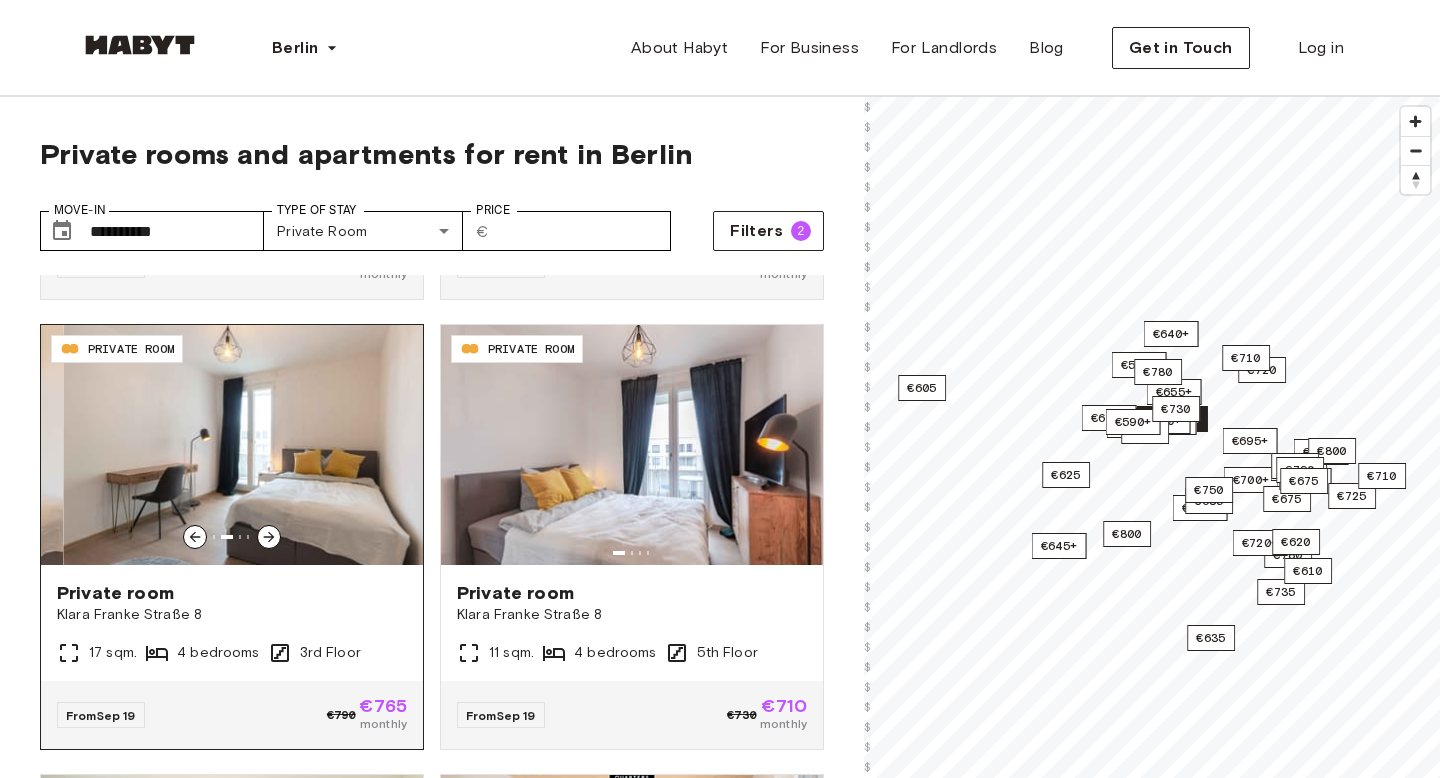 click 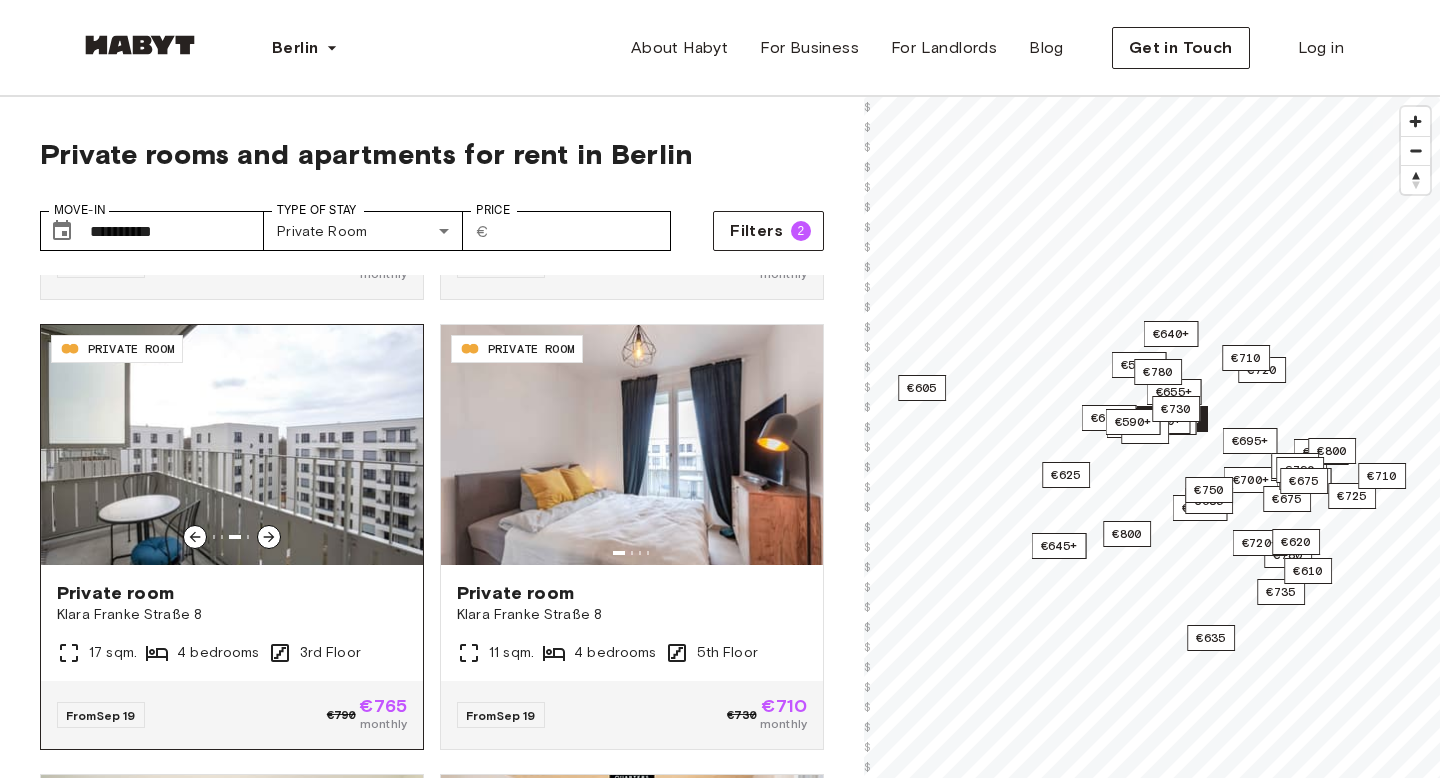 click 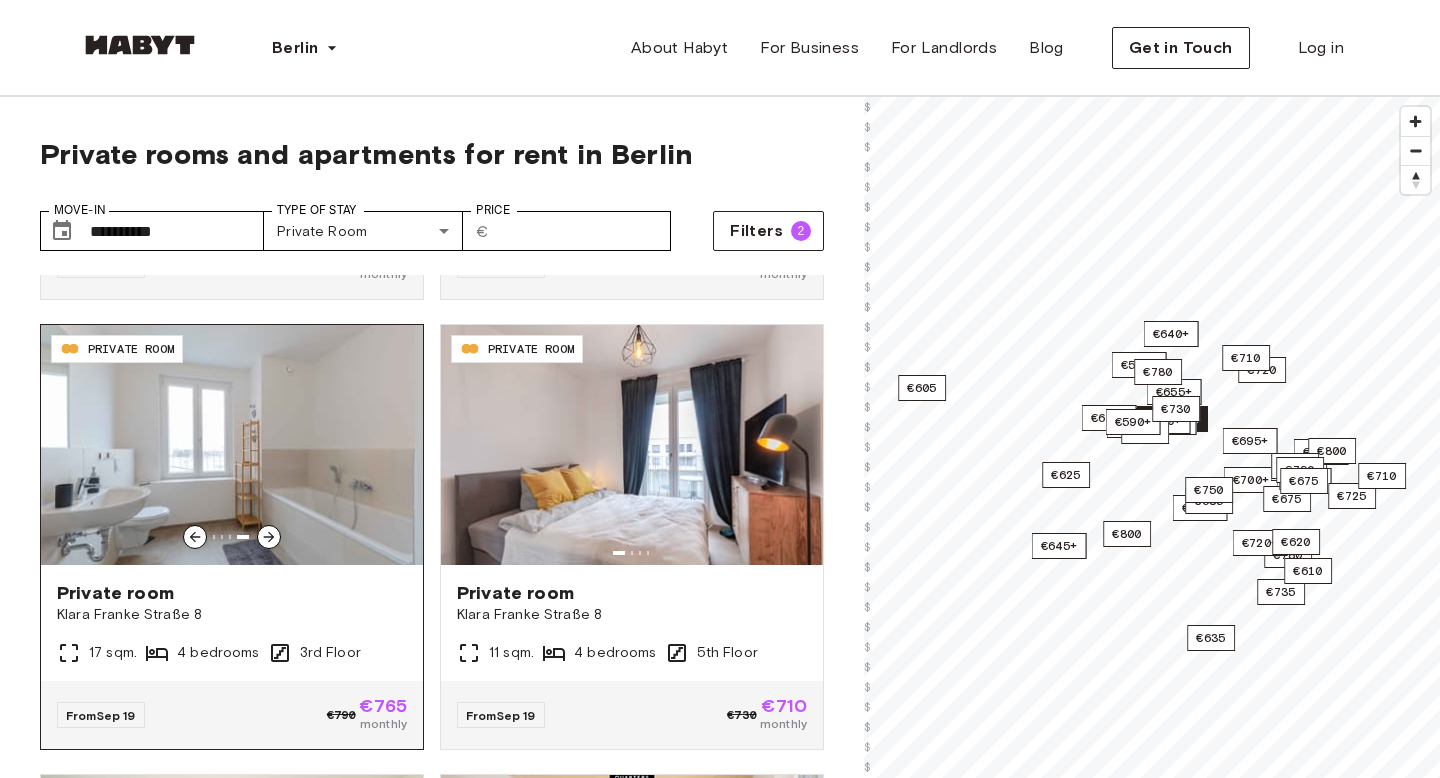 click 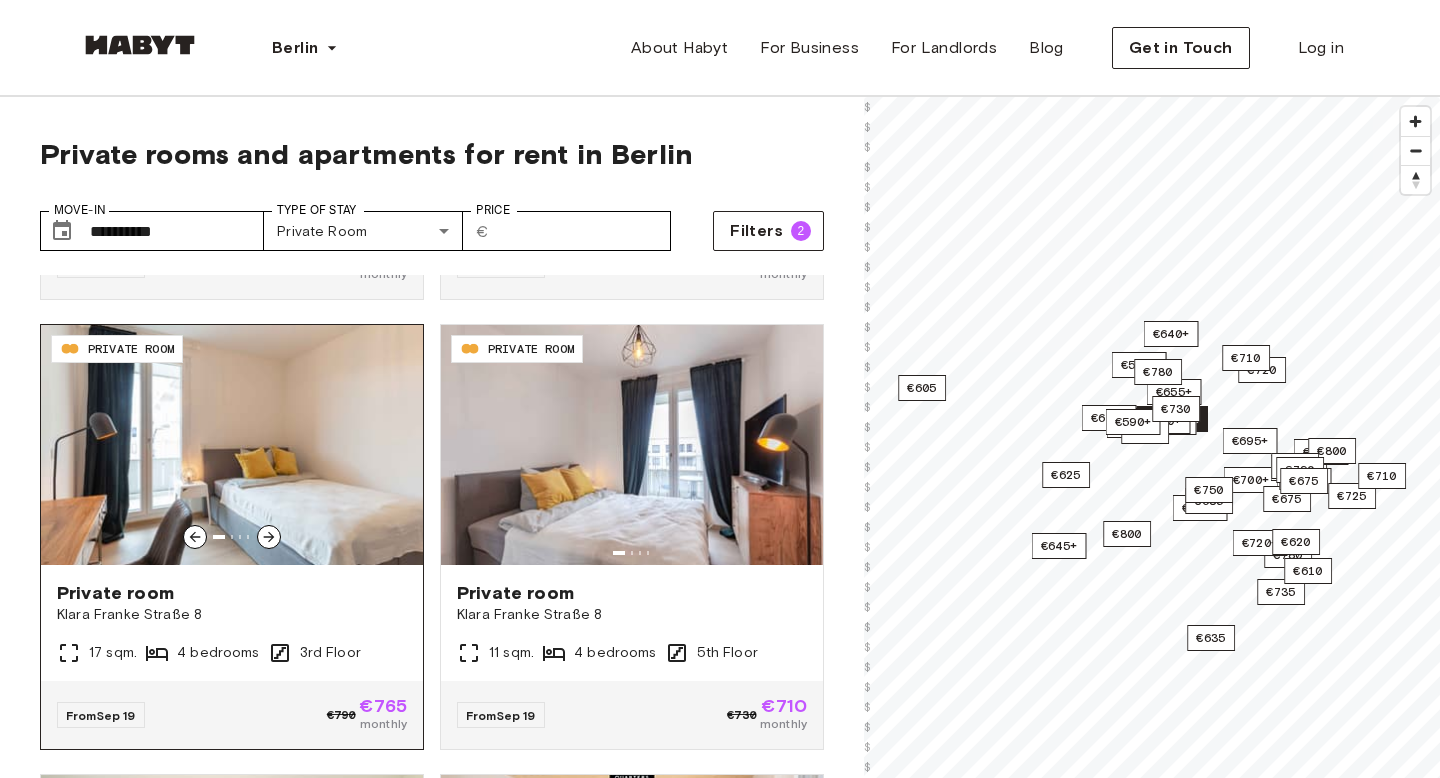 click on "Private room" at bounding box center (232, 593) 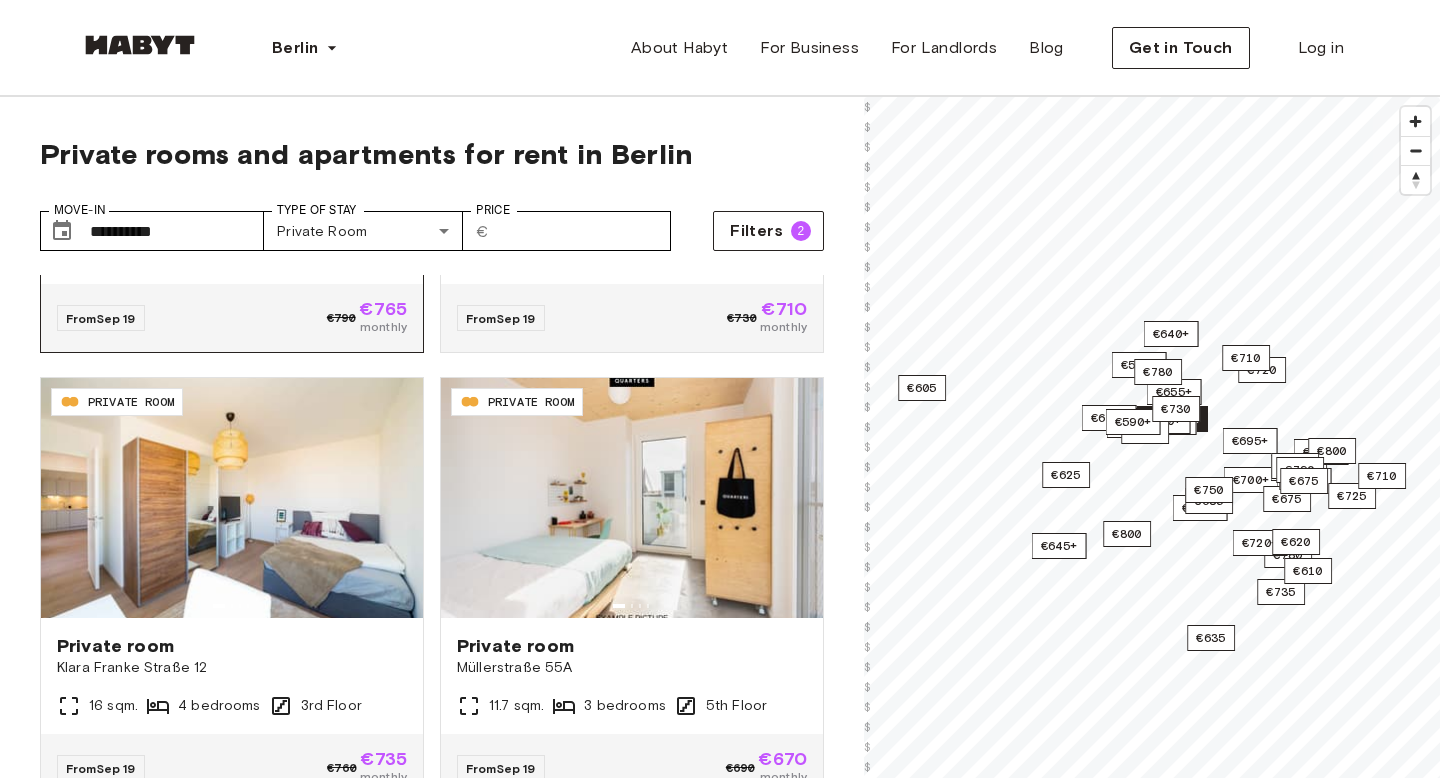 scroll, scrollTop: 1813, scrollLeft: 0, axis: vertical 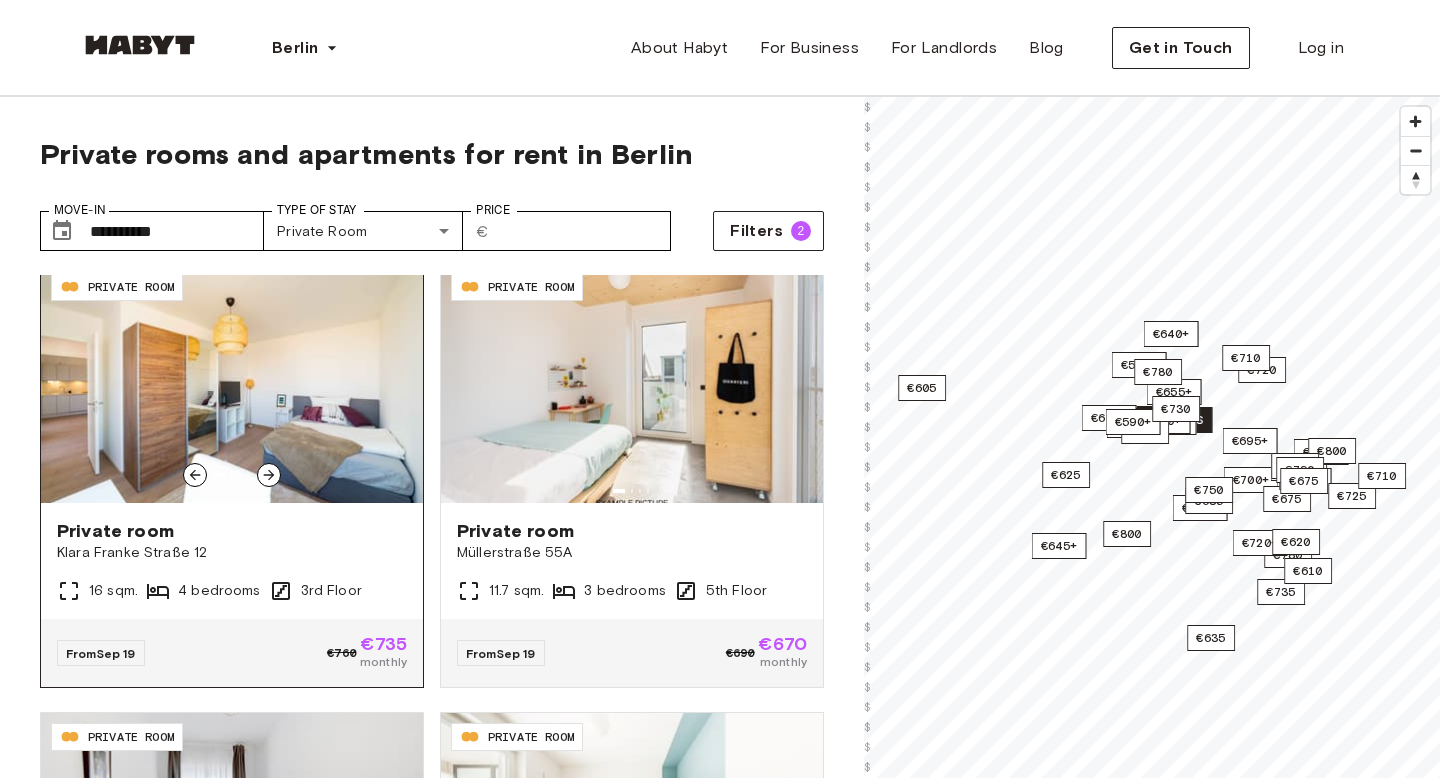 click 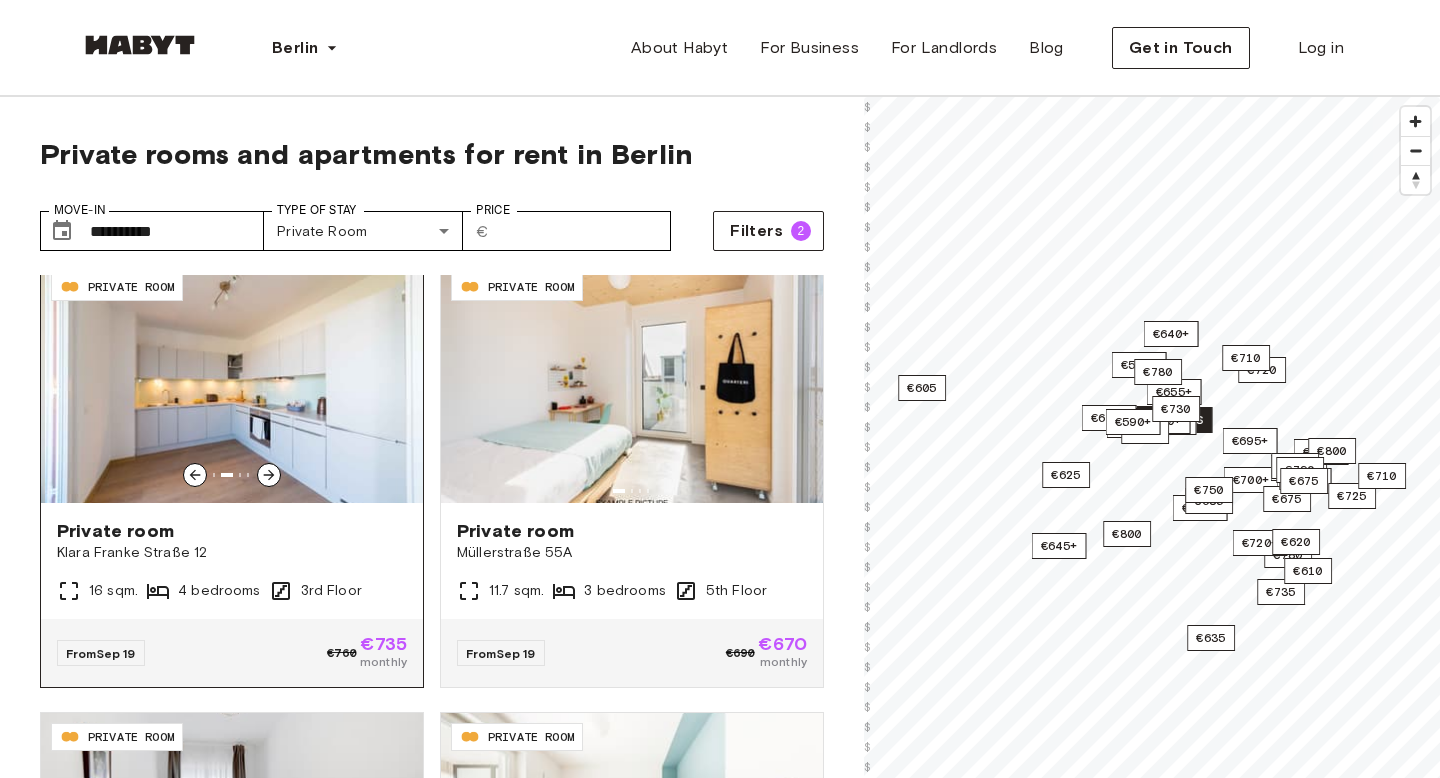 click 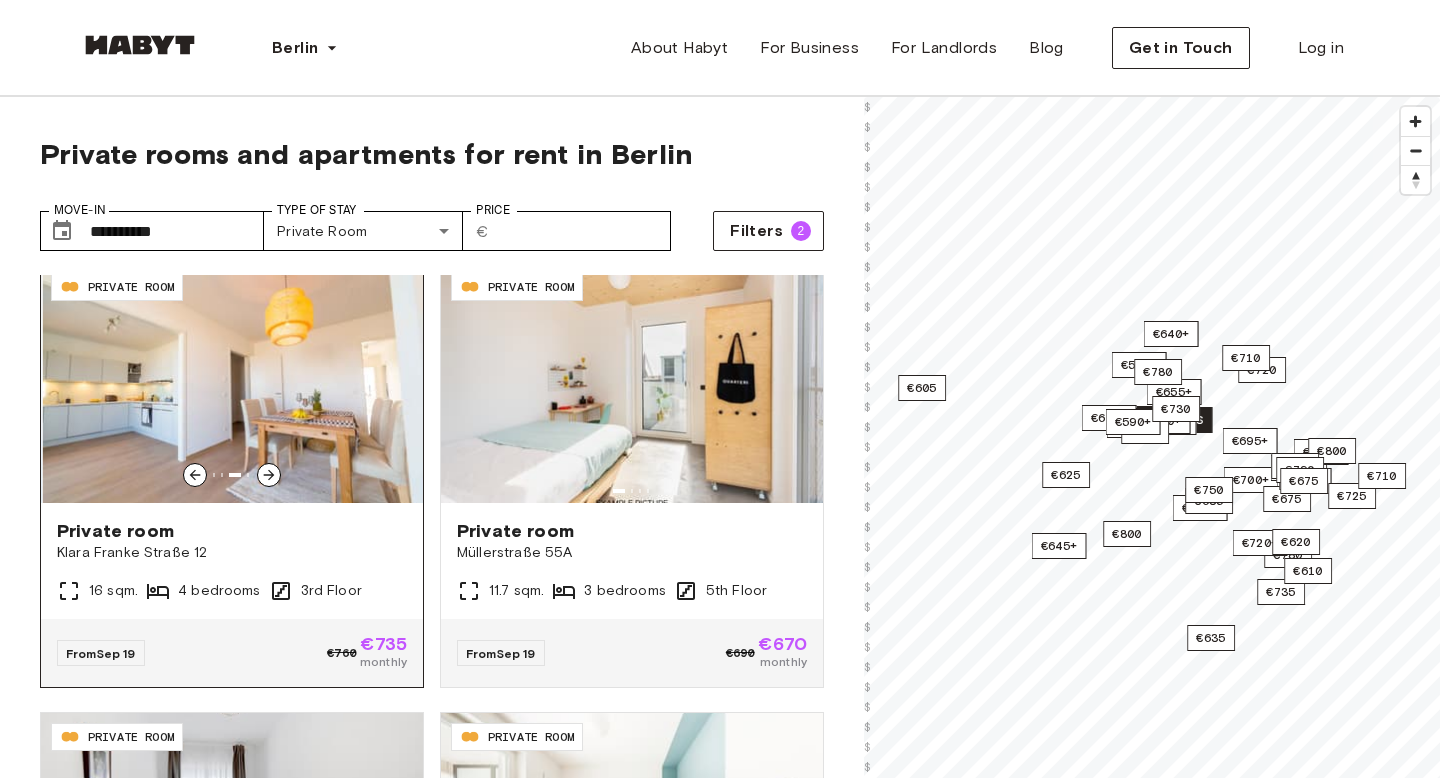 click 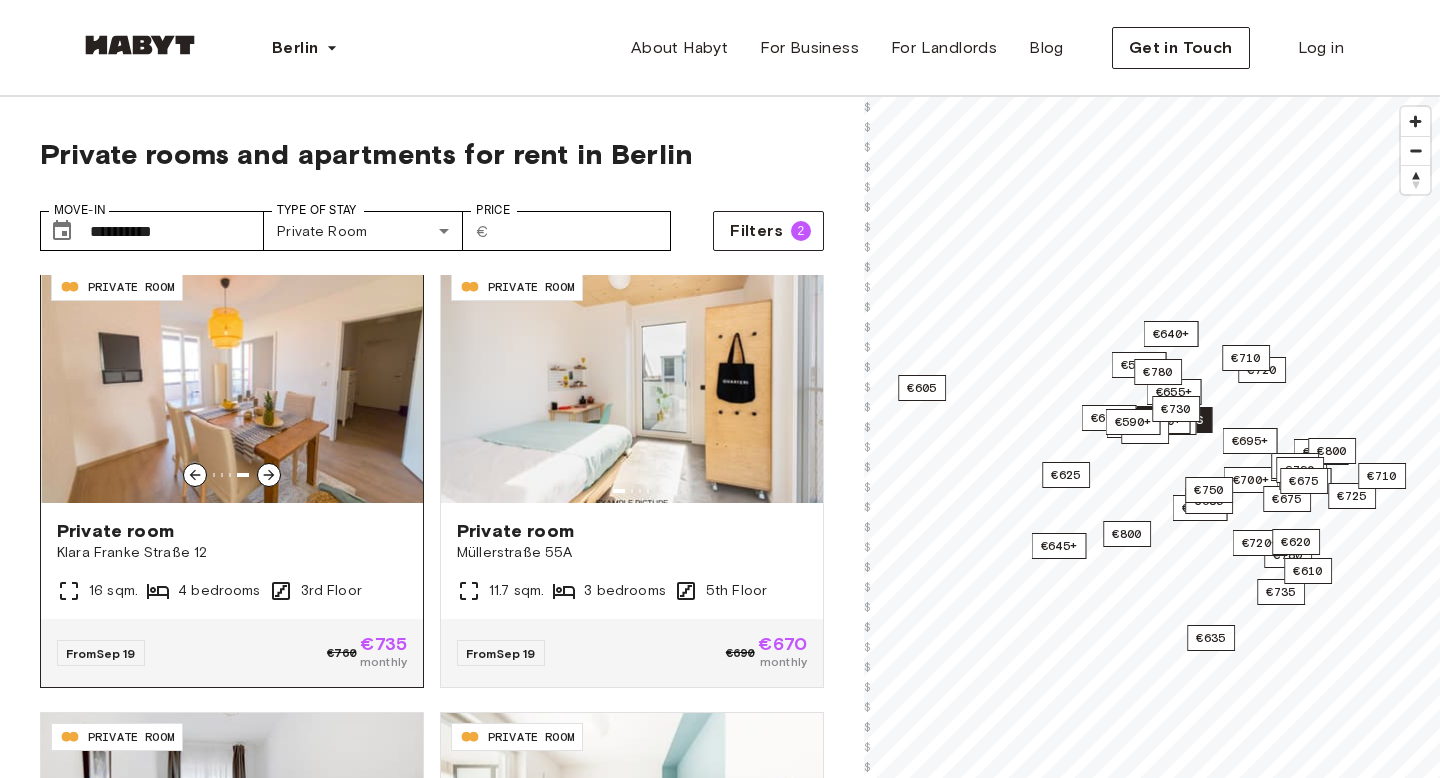 click 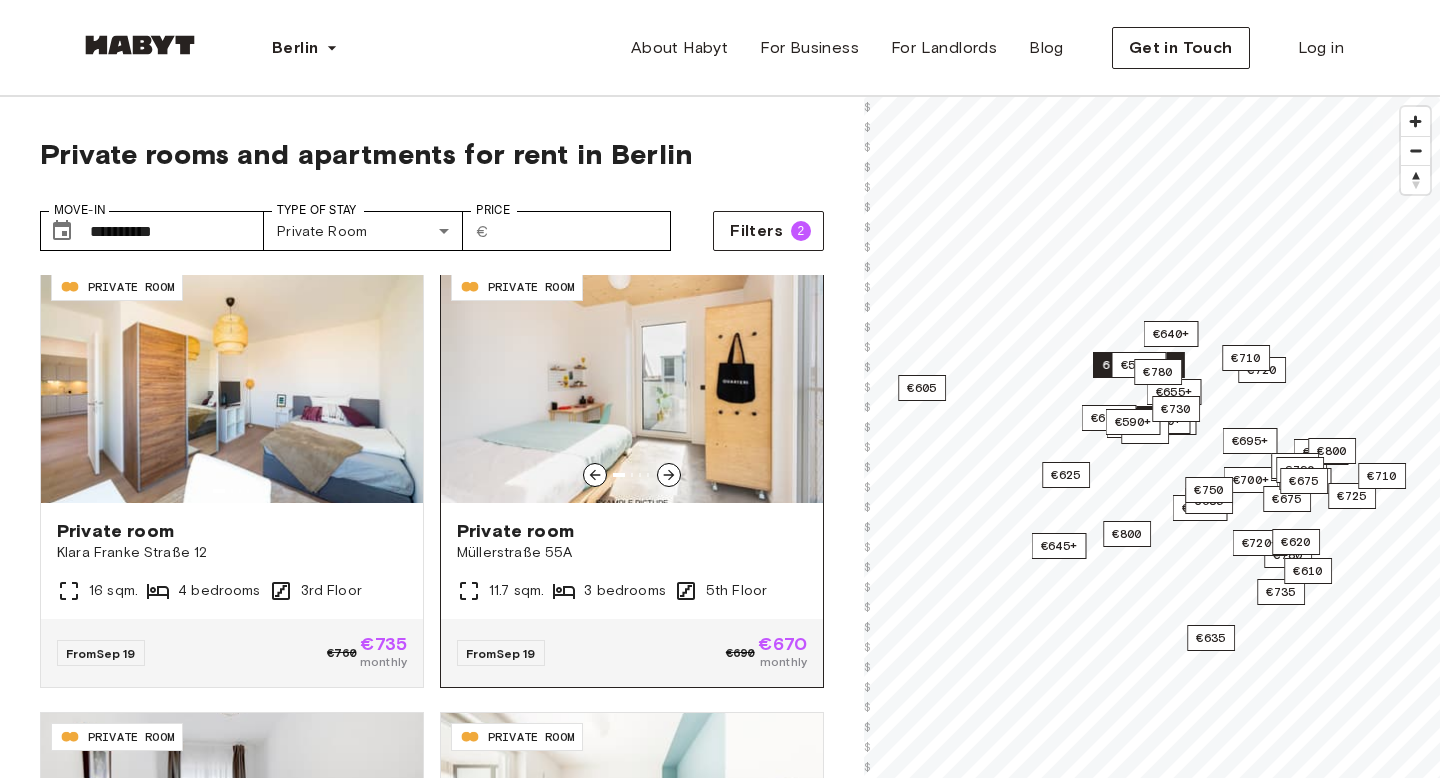 click 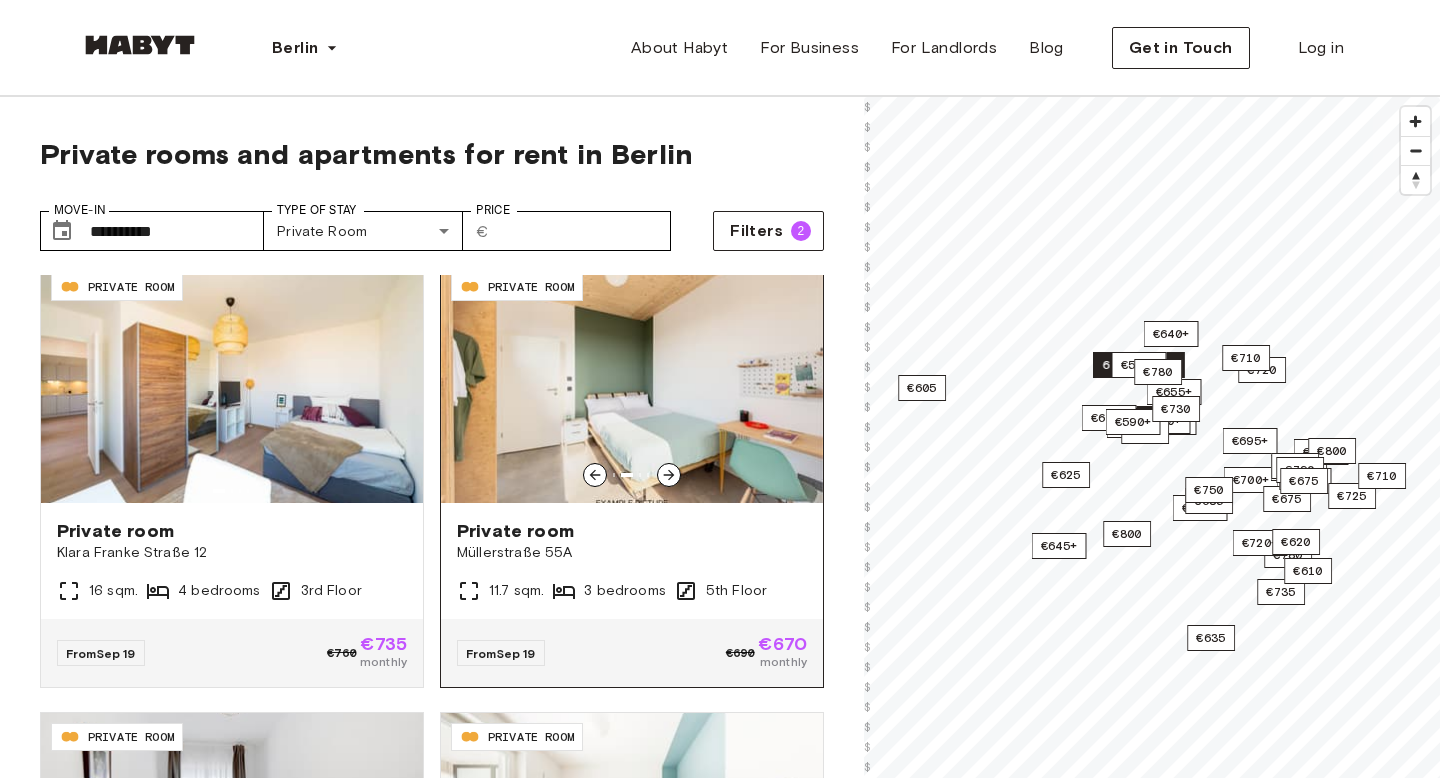 click 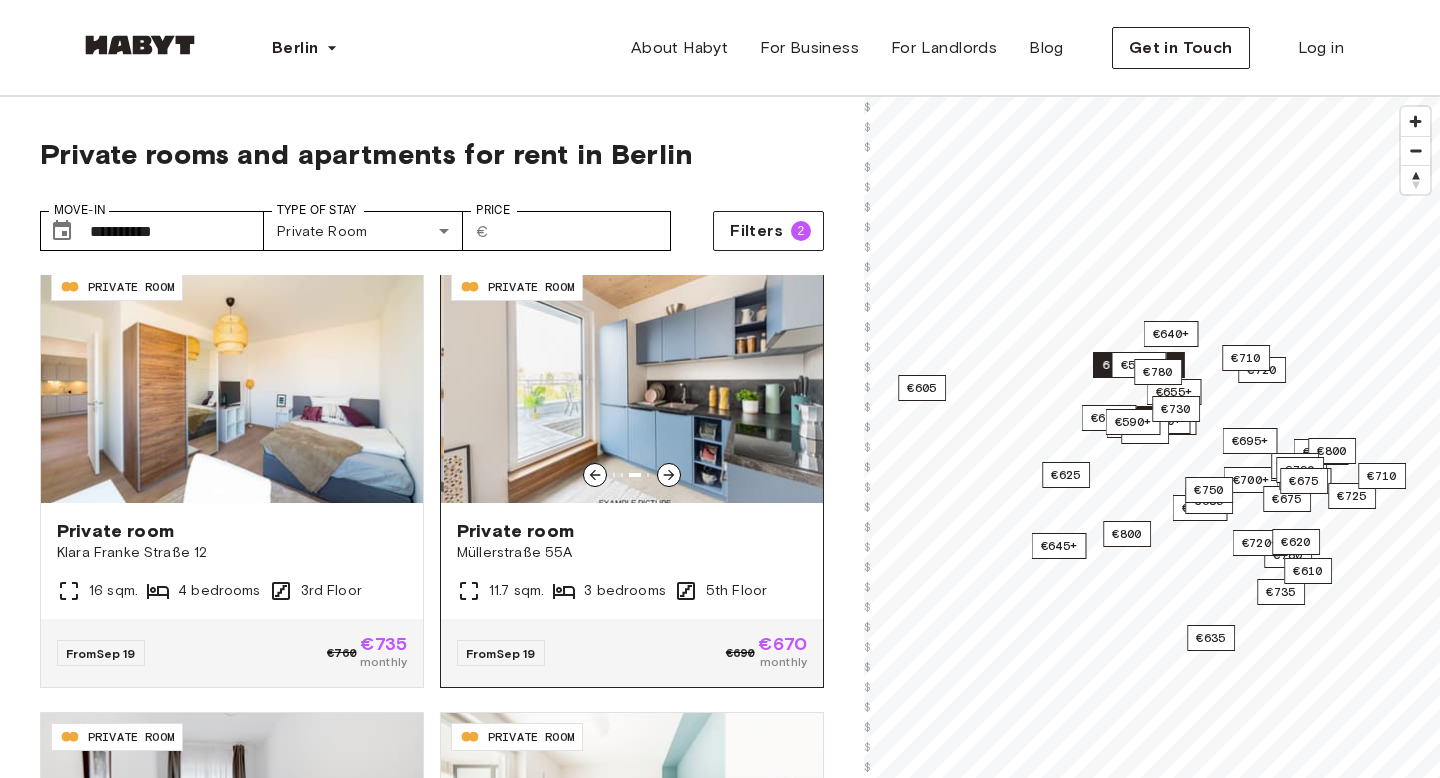 click 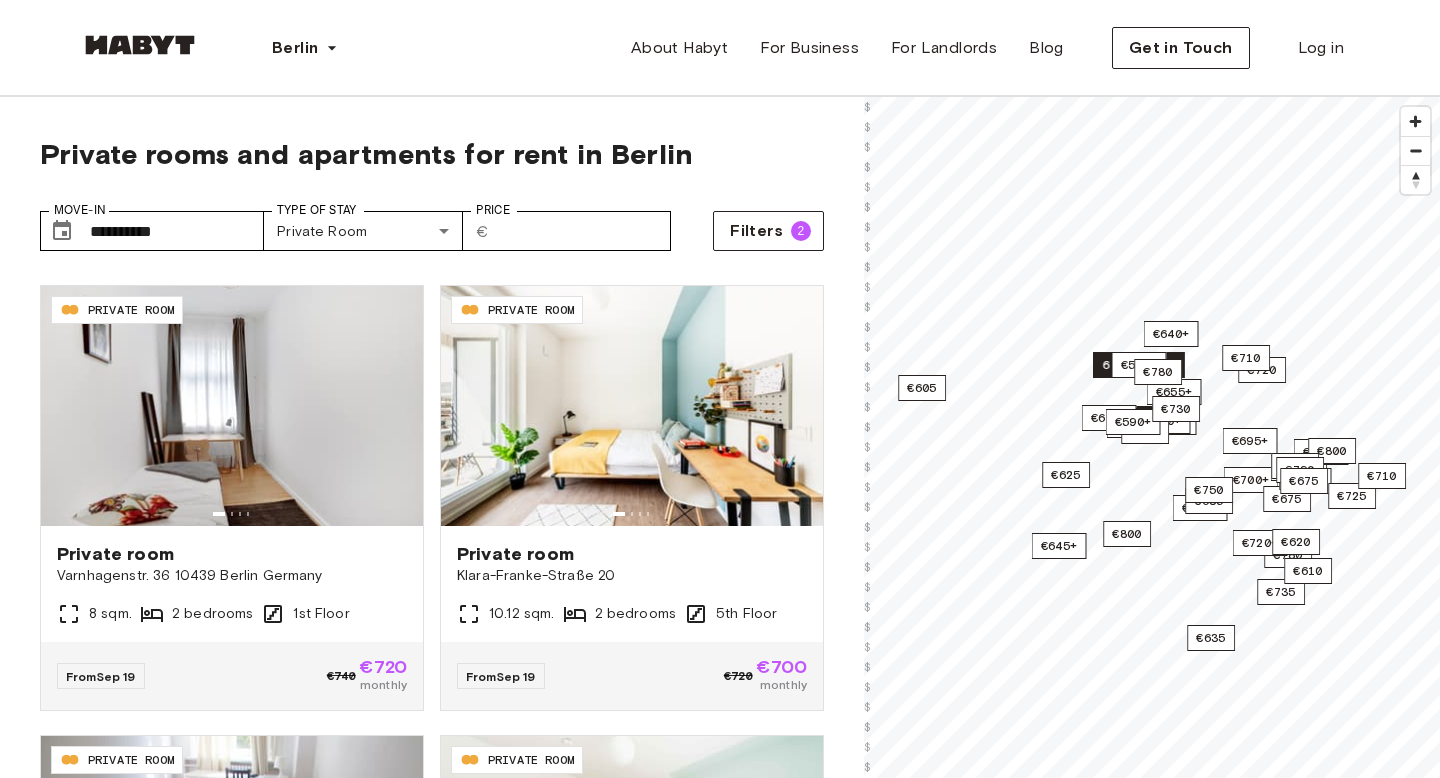 scroll, scrollTop: 2237, scrollLeft: 0, axis: vertical 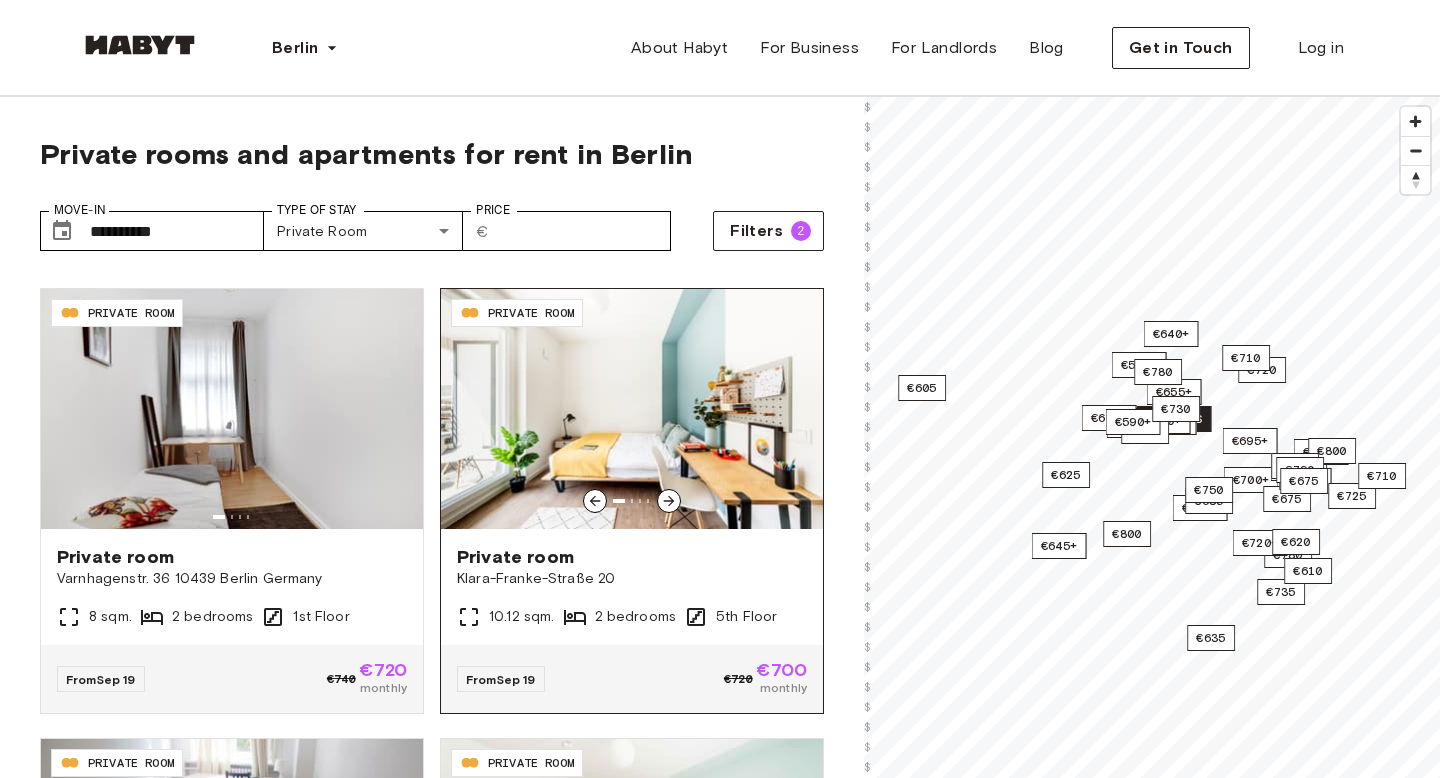click 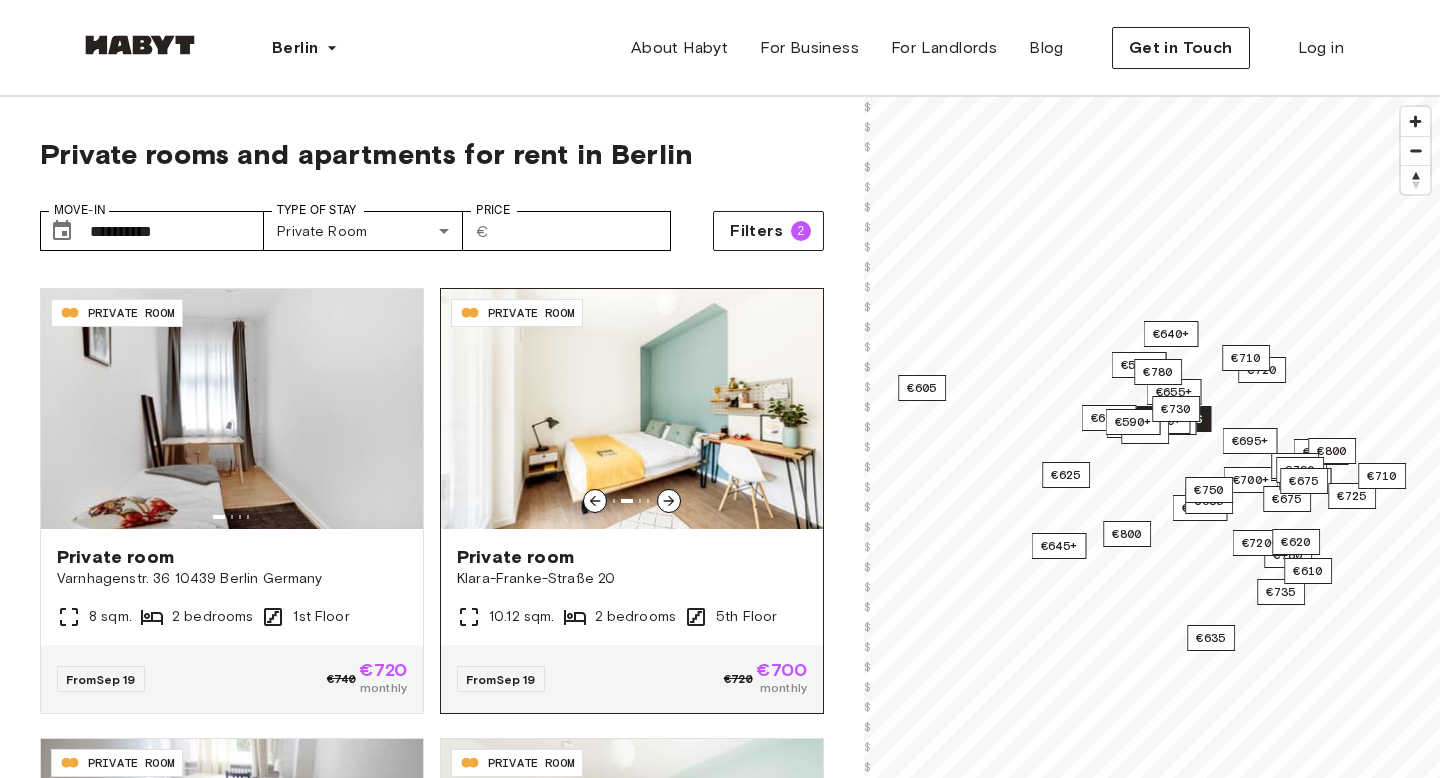 click 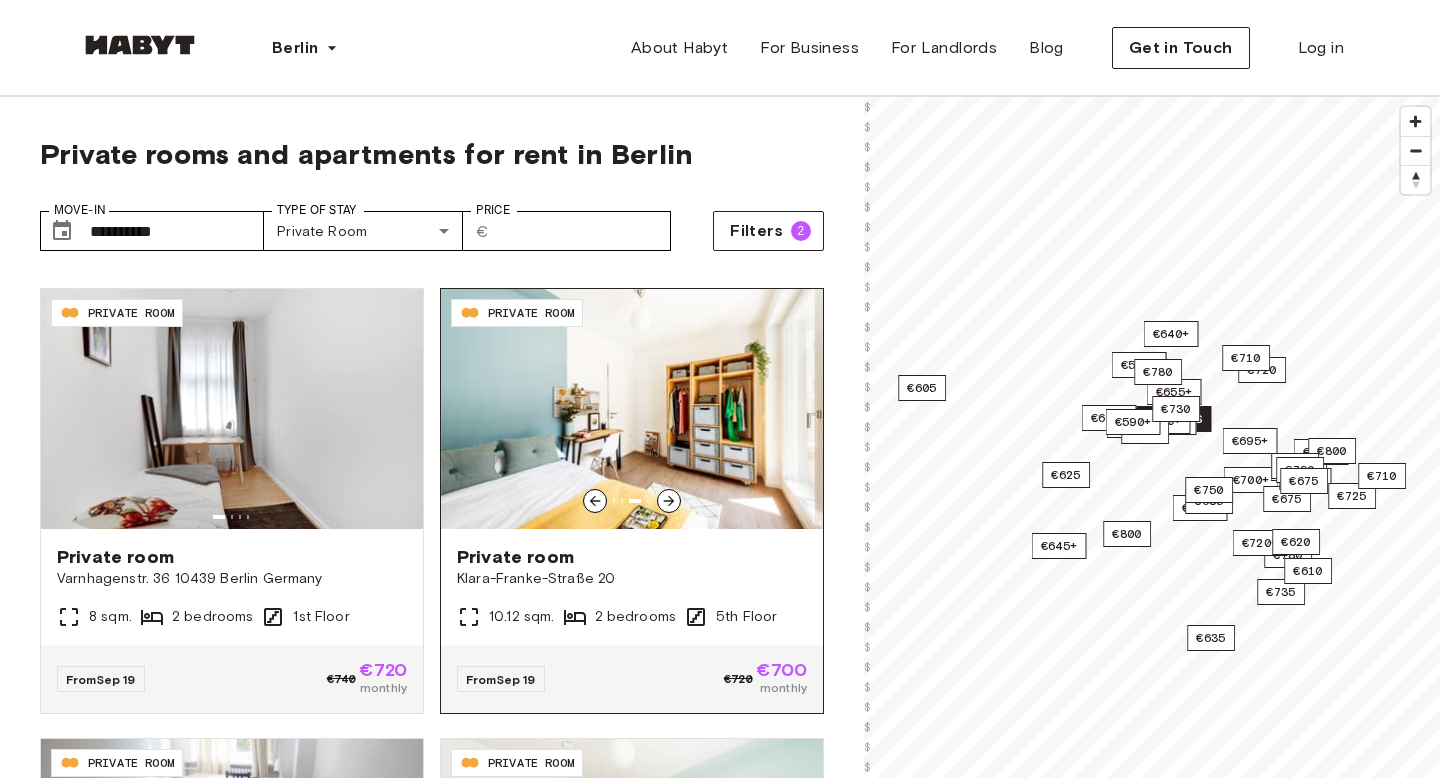 click 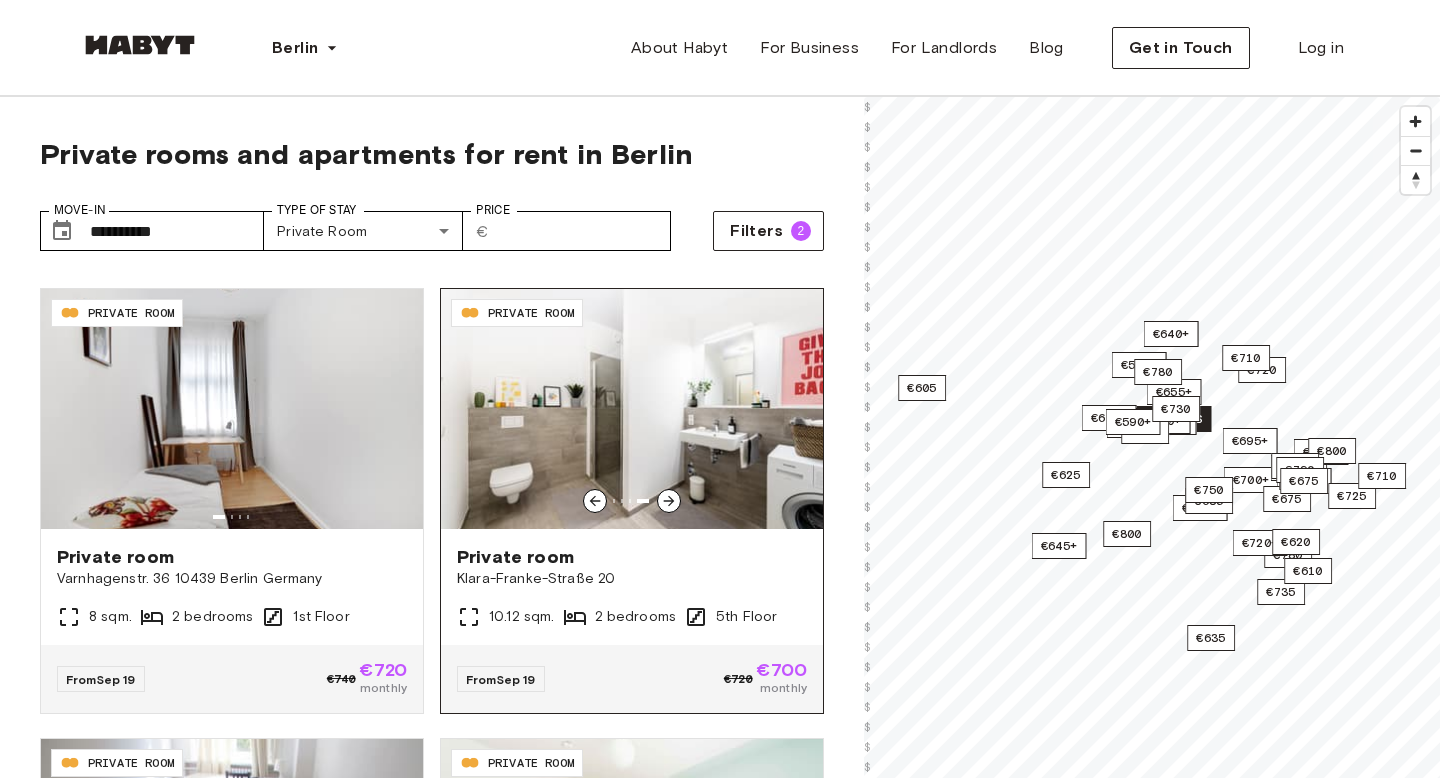 click 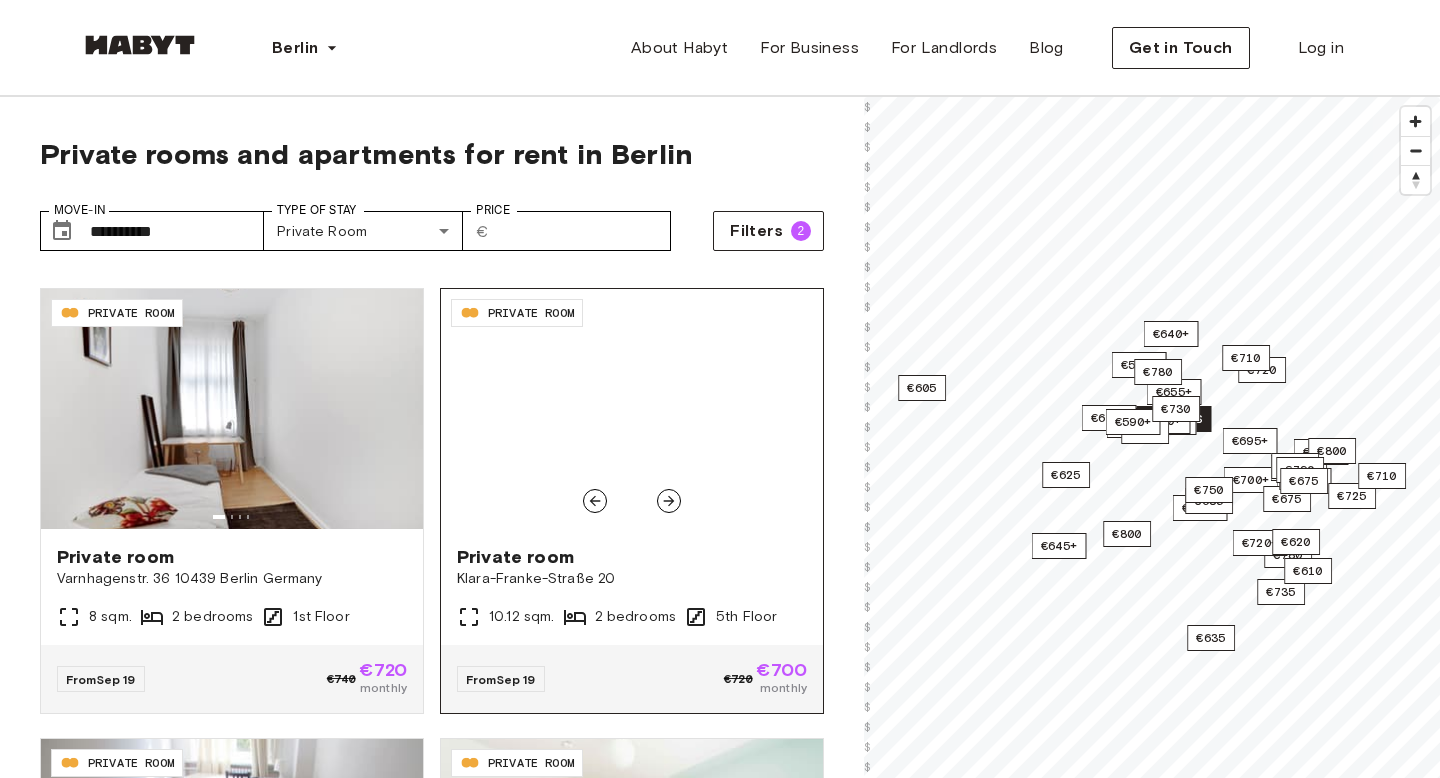 click 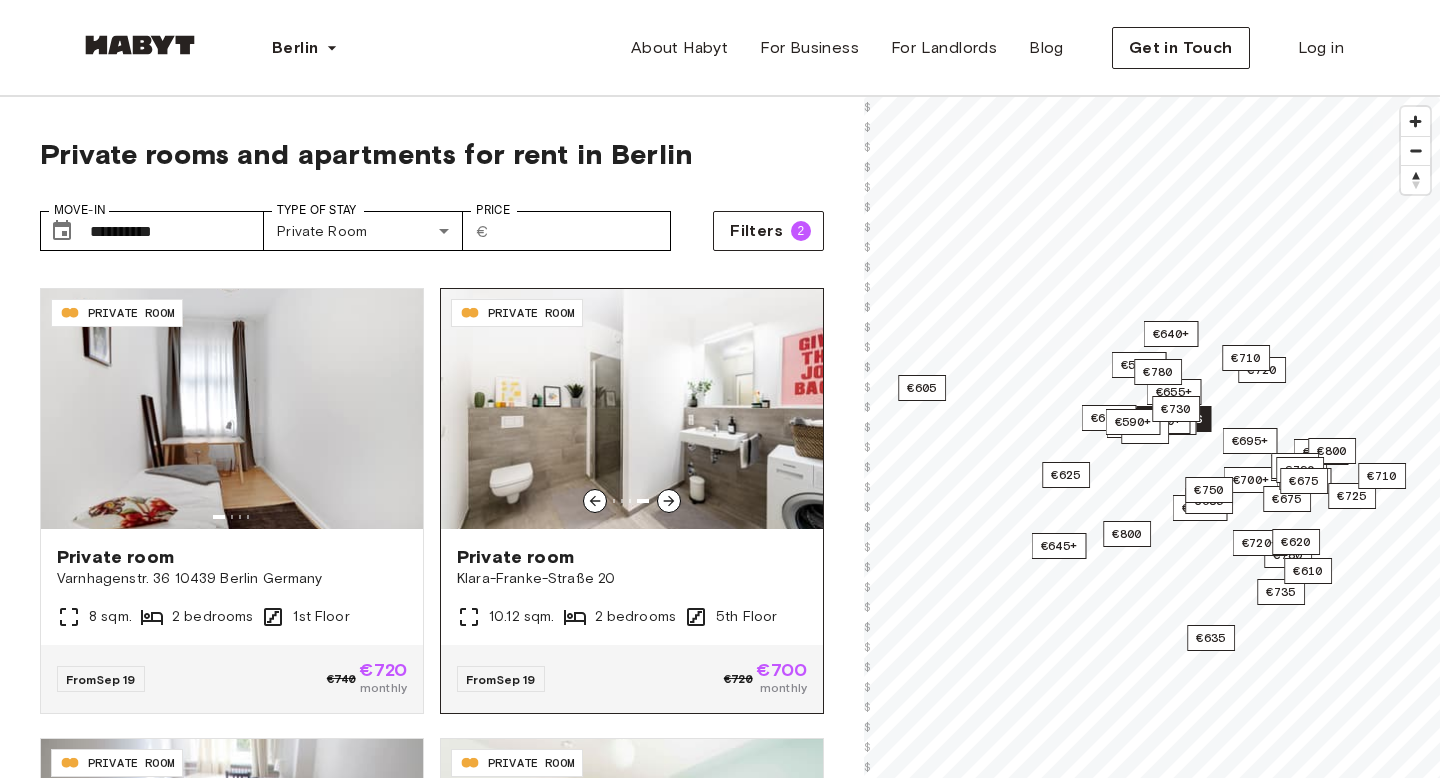 click at bounding box center [632, 409] 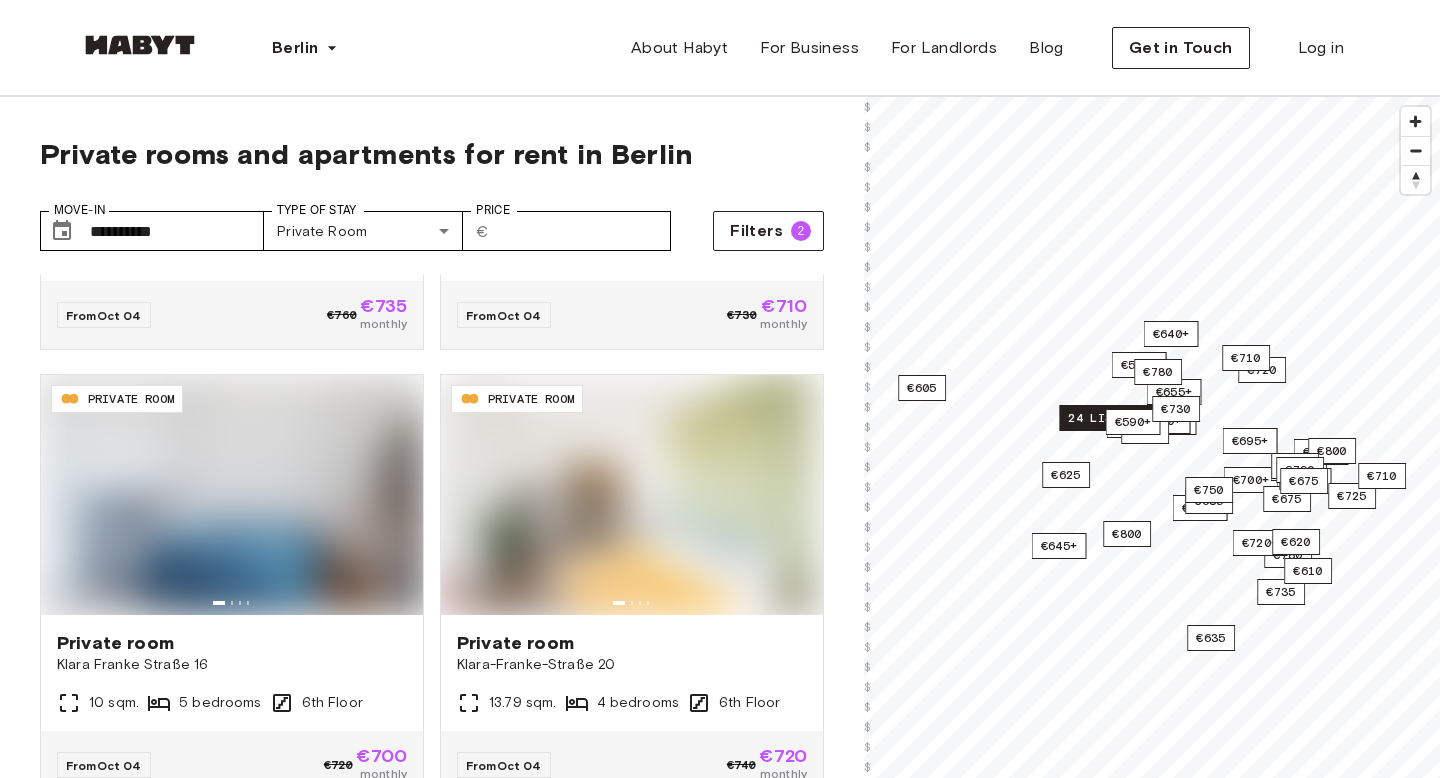 scroll, scrollTop: 8312, scrollLeft: 0, axis: vertical 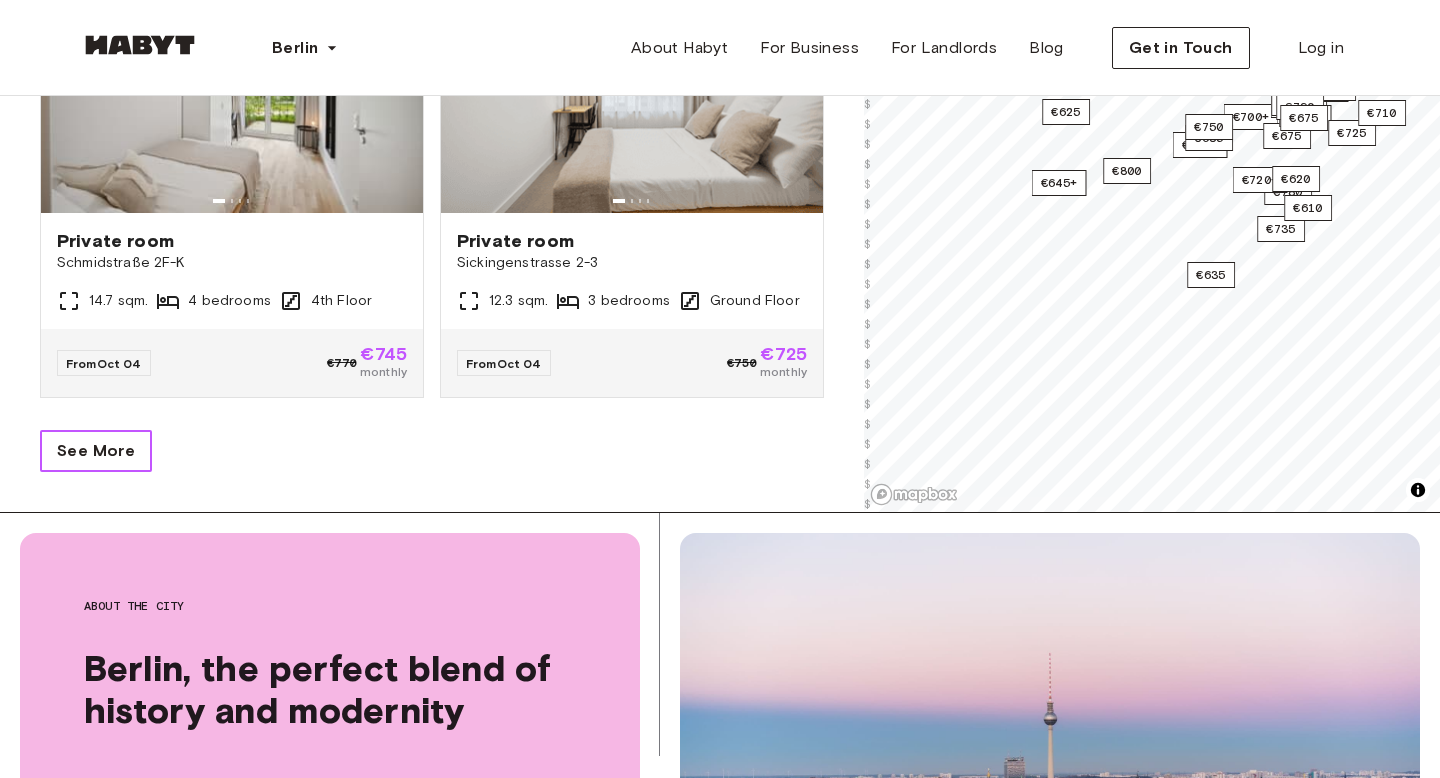 click on "See More" at bounding box center [96, 451] 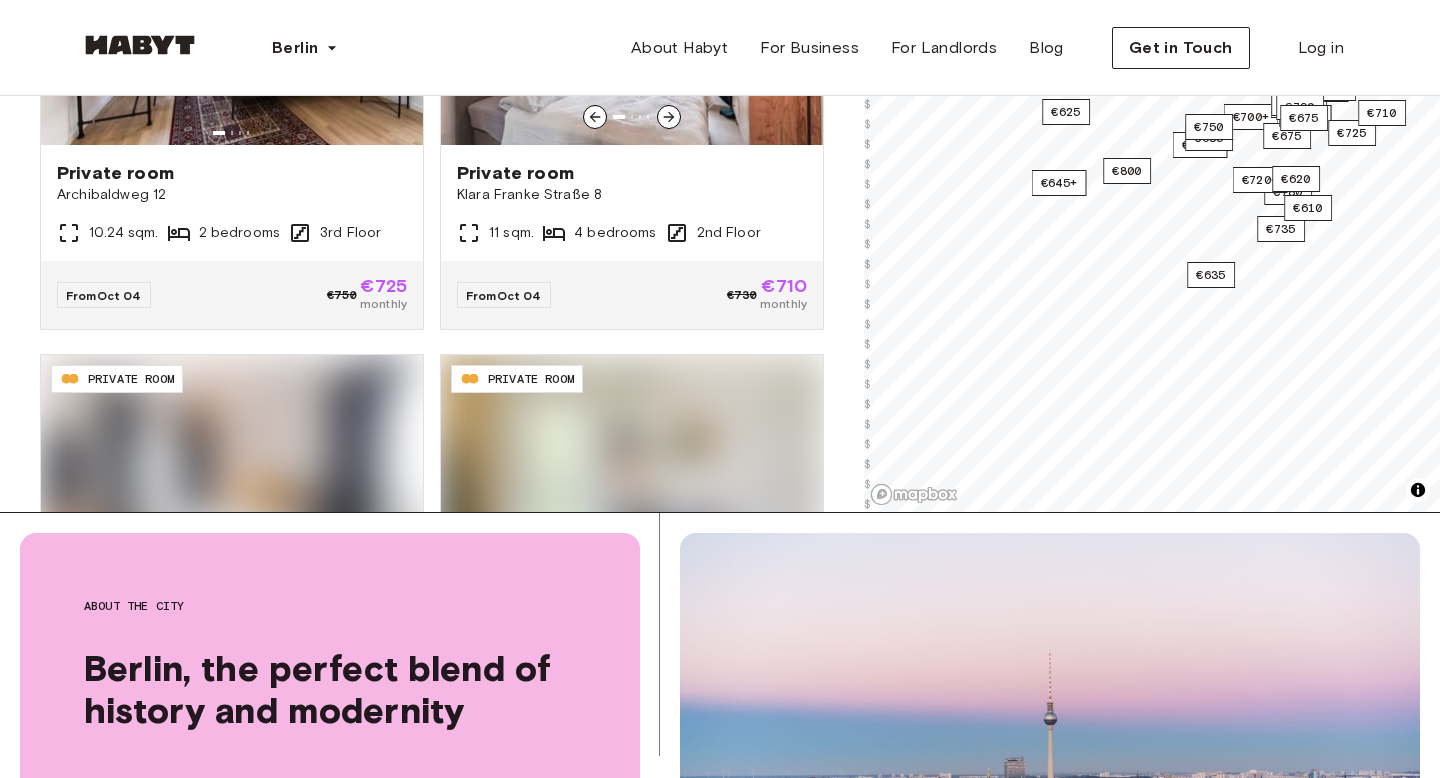 scroll, scrollTop: 8839, scrollLeft: 0, axis: vertical 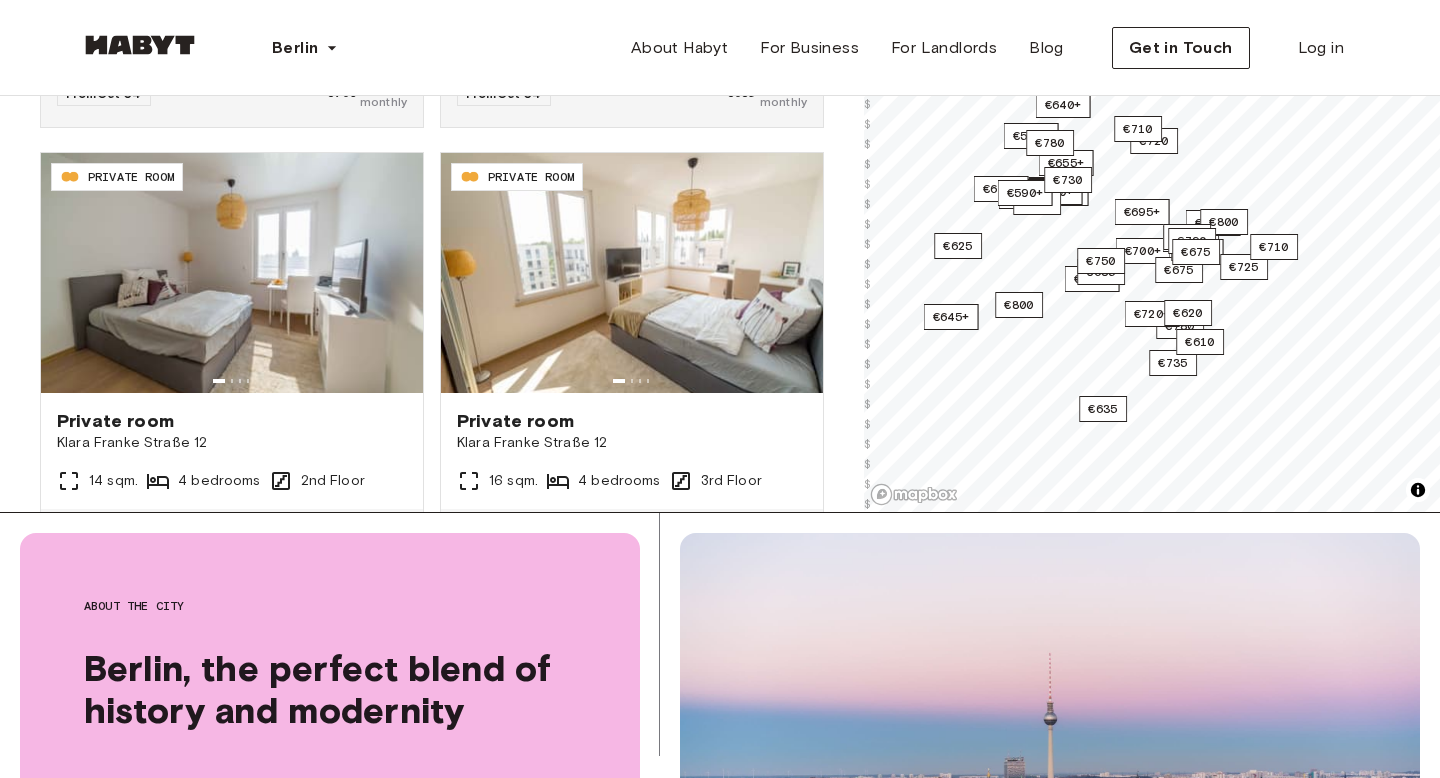 click on "**********" at bounding box center (720, 1436) 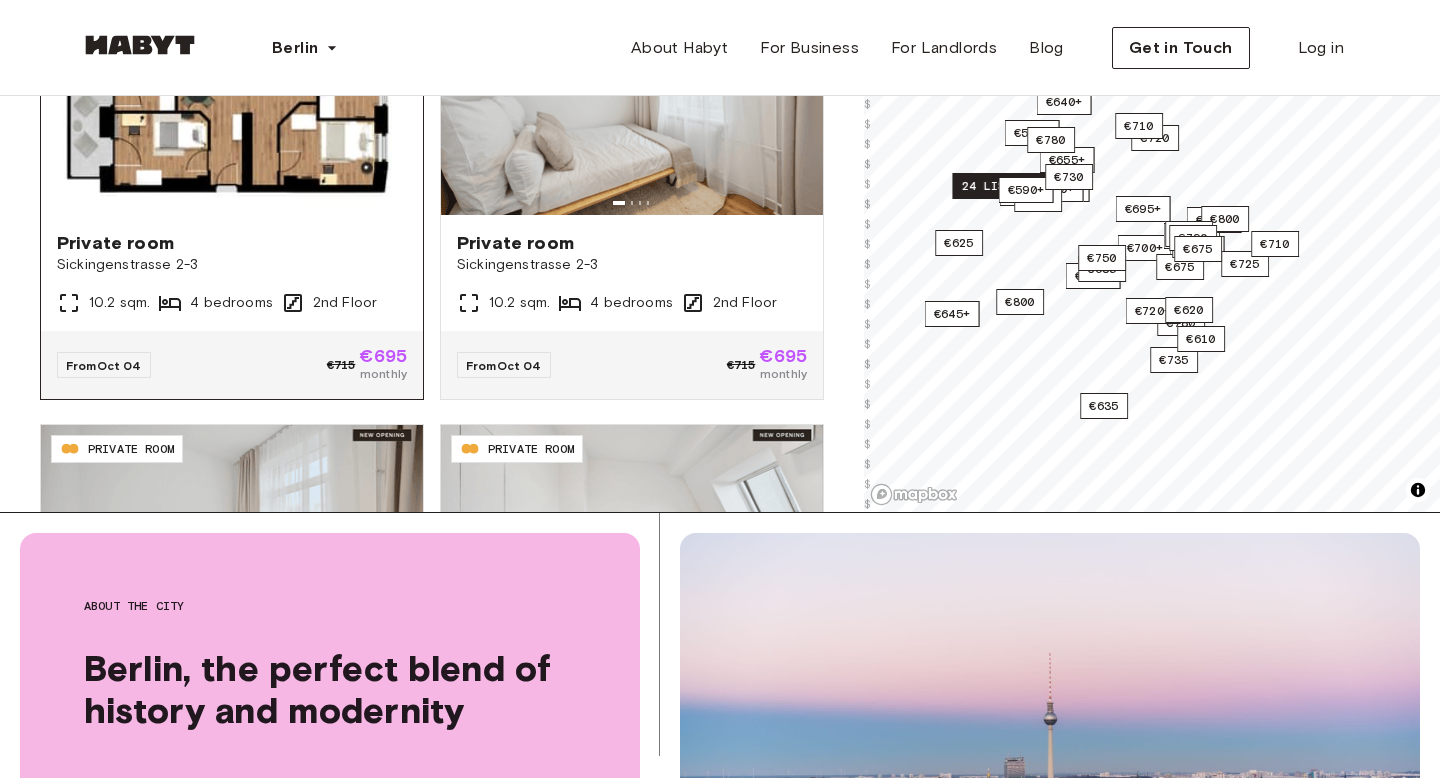 scroll, scrollTop: 6922, scrollLeft: 0, axis: vertical 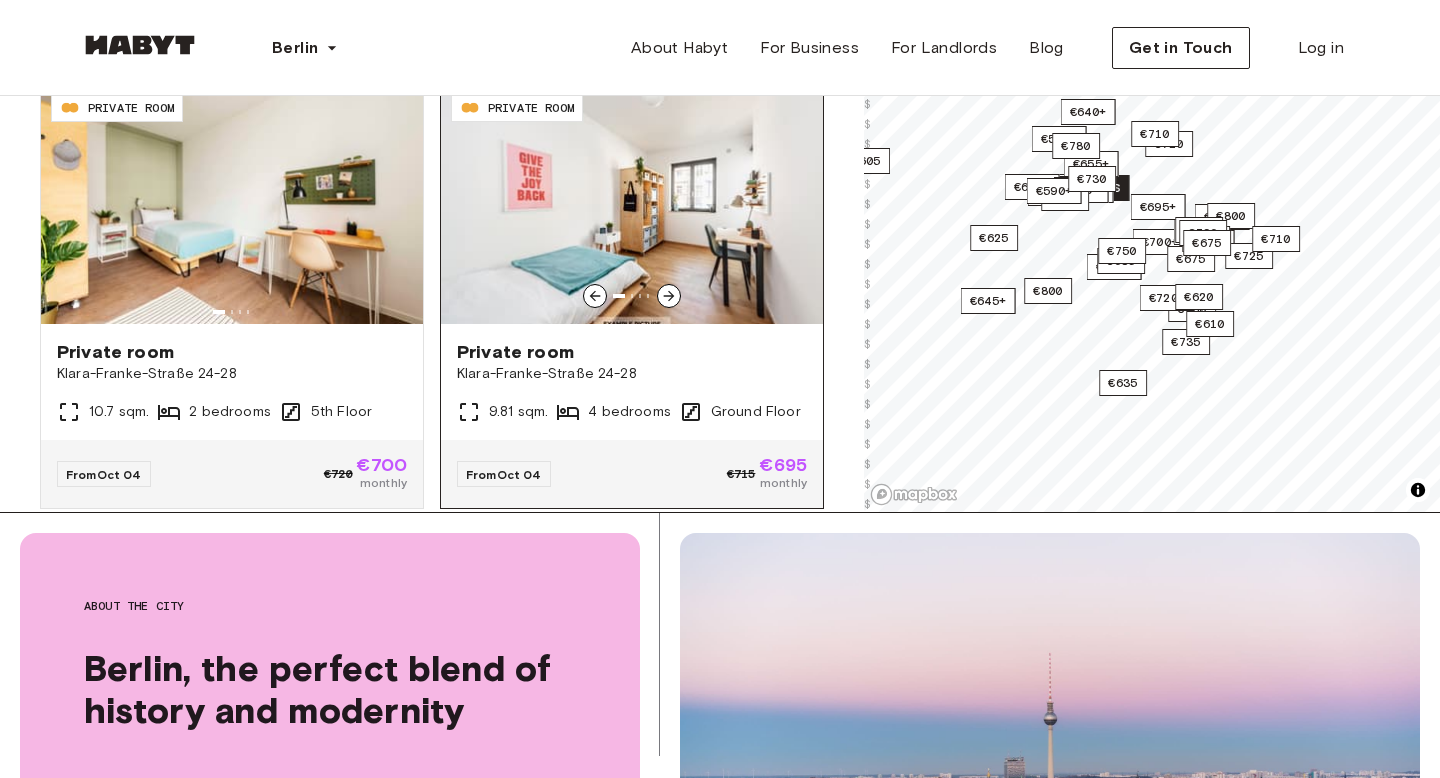 click on "Klara-Franke-Straße 24-28" at bounding box center (632, 374) 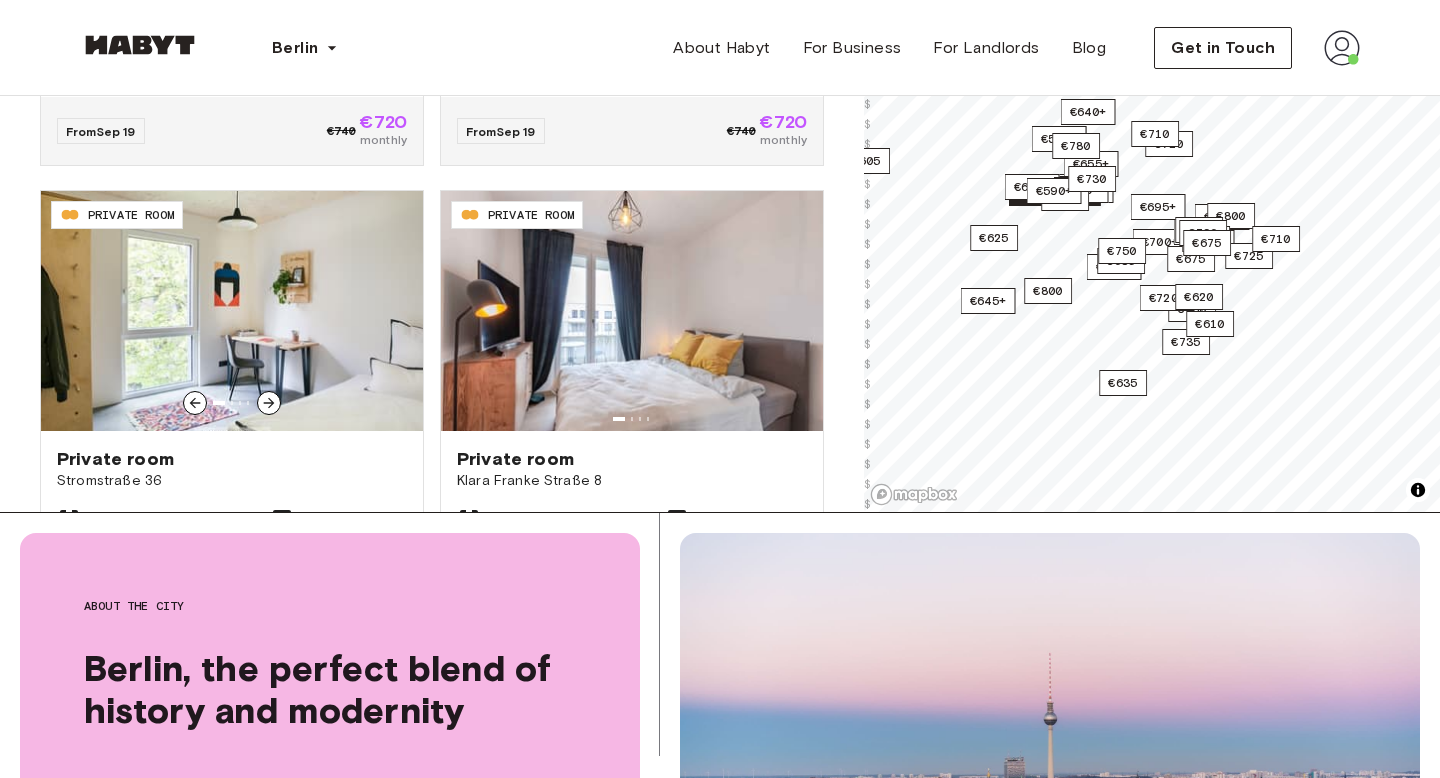 scroll, scrollTop: 0, scrollLeft: 0, axis: both 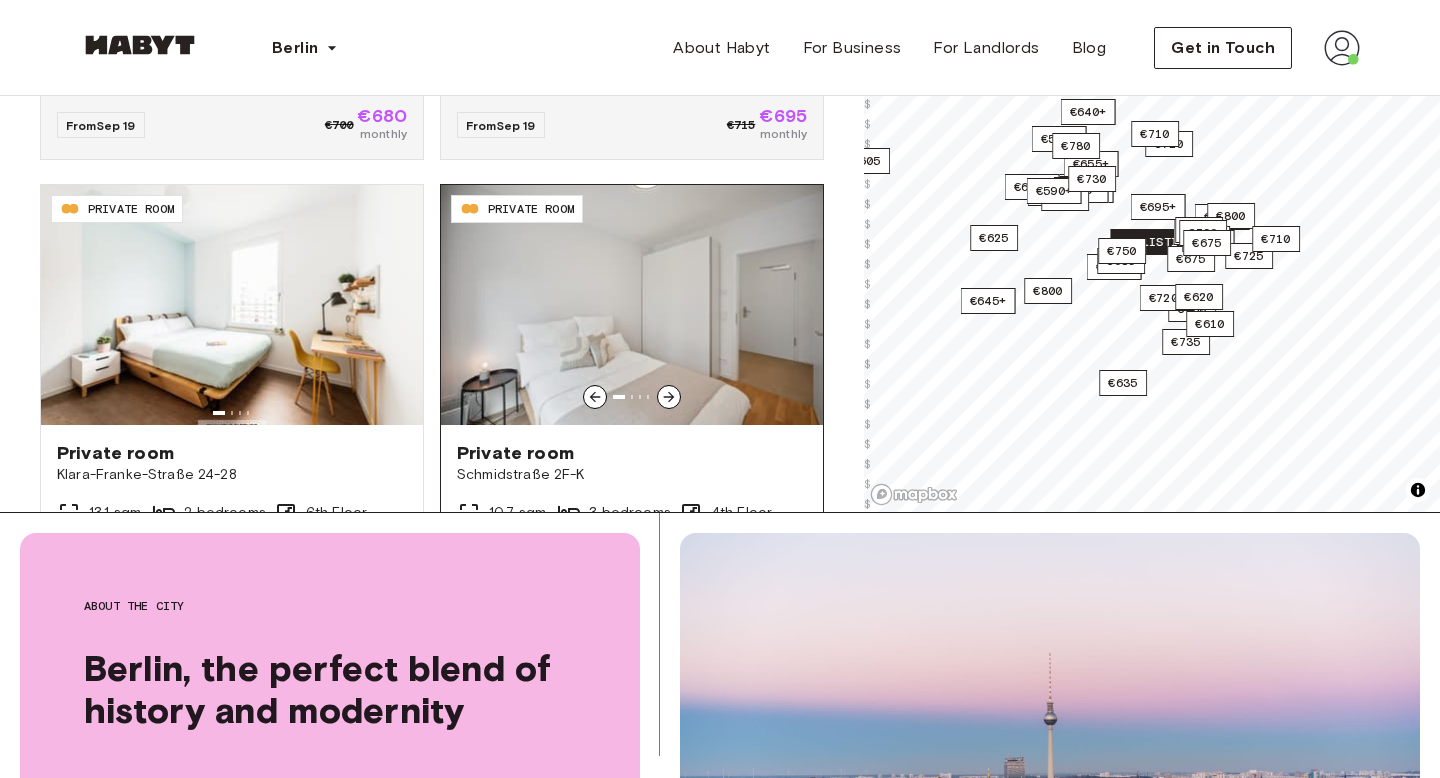 click at bounding box center (632, 305) 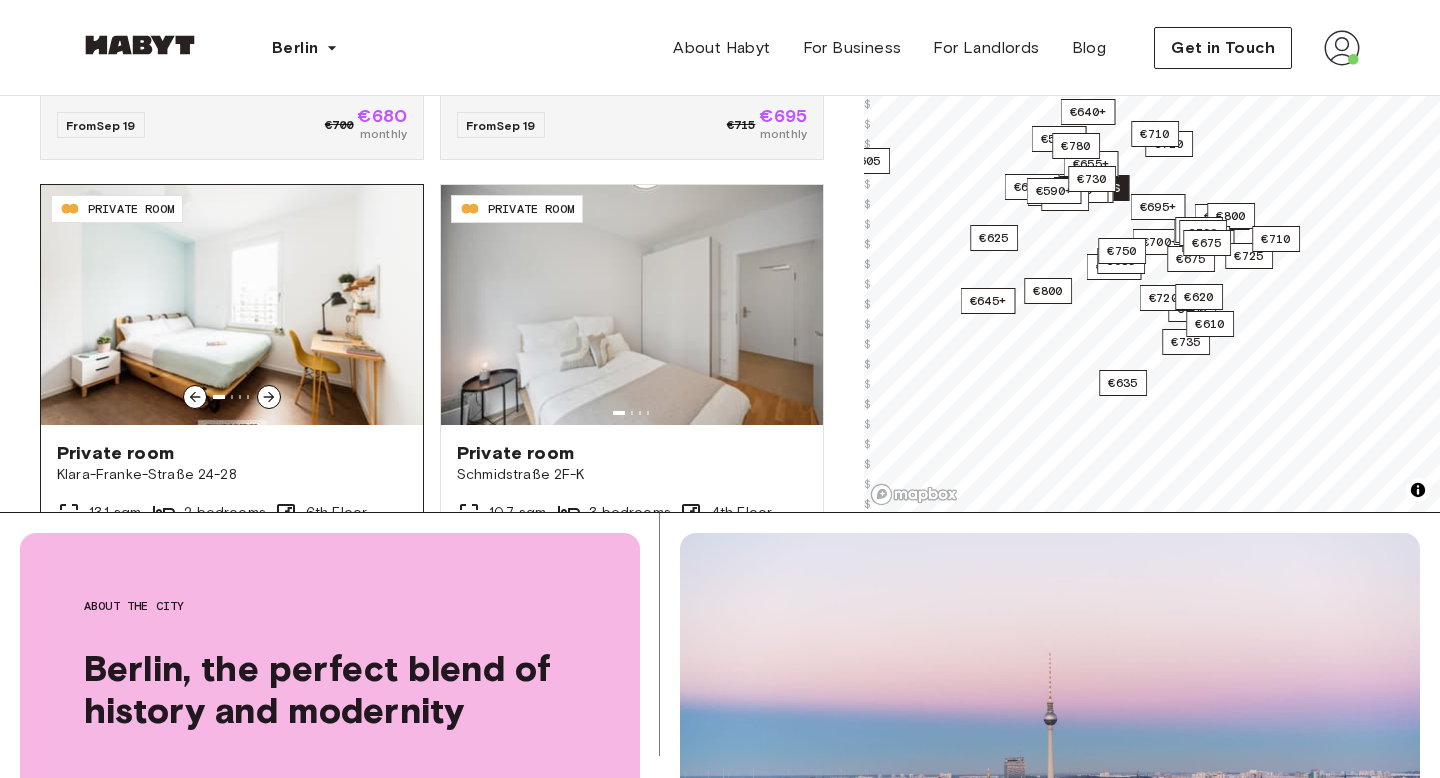 scroll, scrollTop: 0, scrollLeft: 0, axis: both 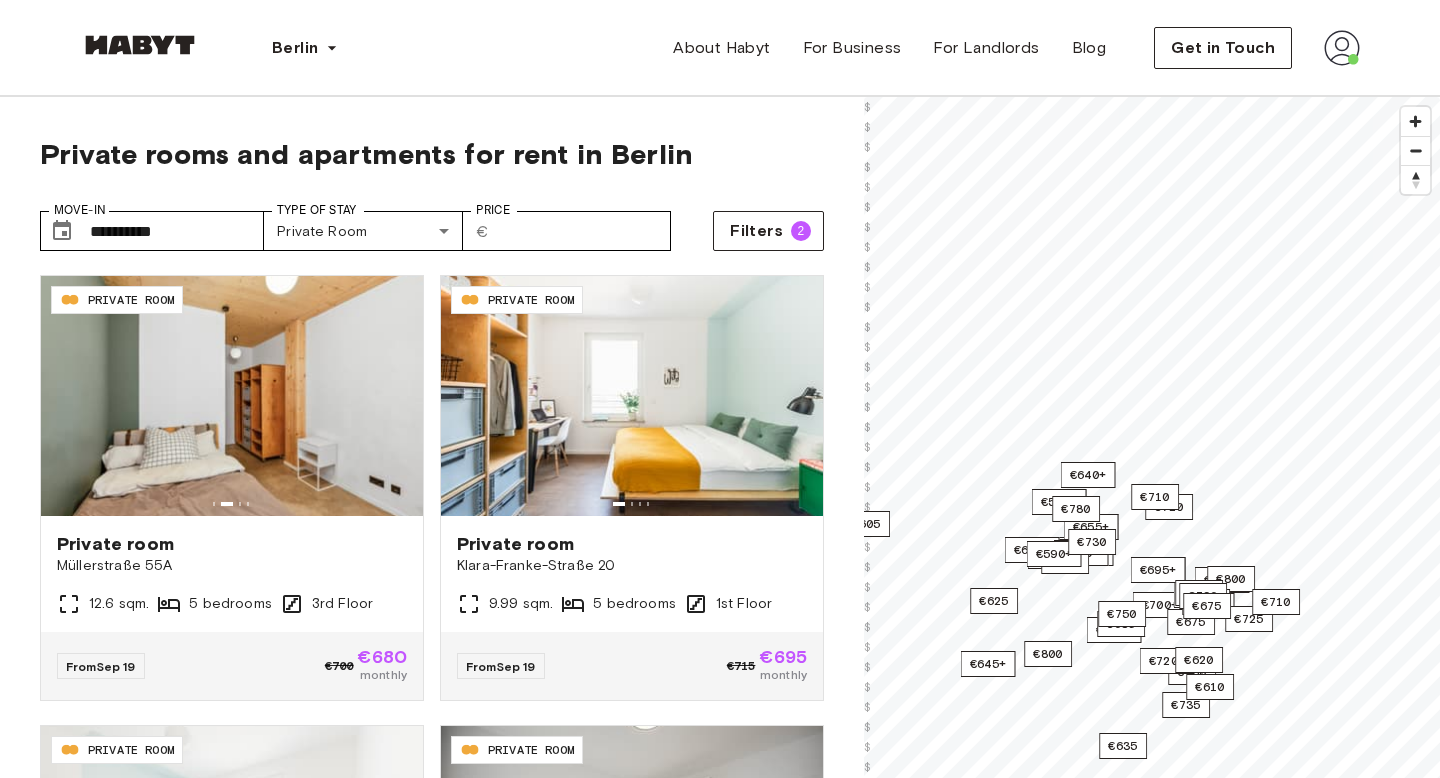 click at bounding box center [140, 45] 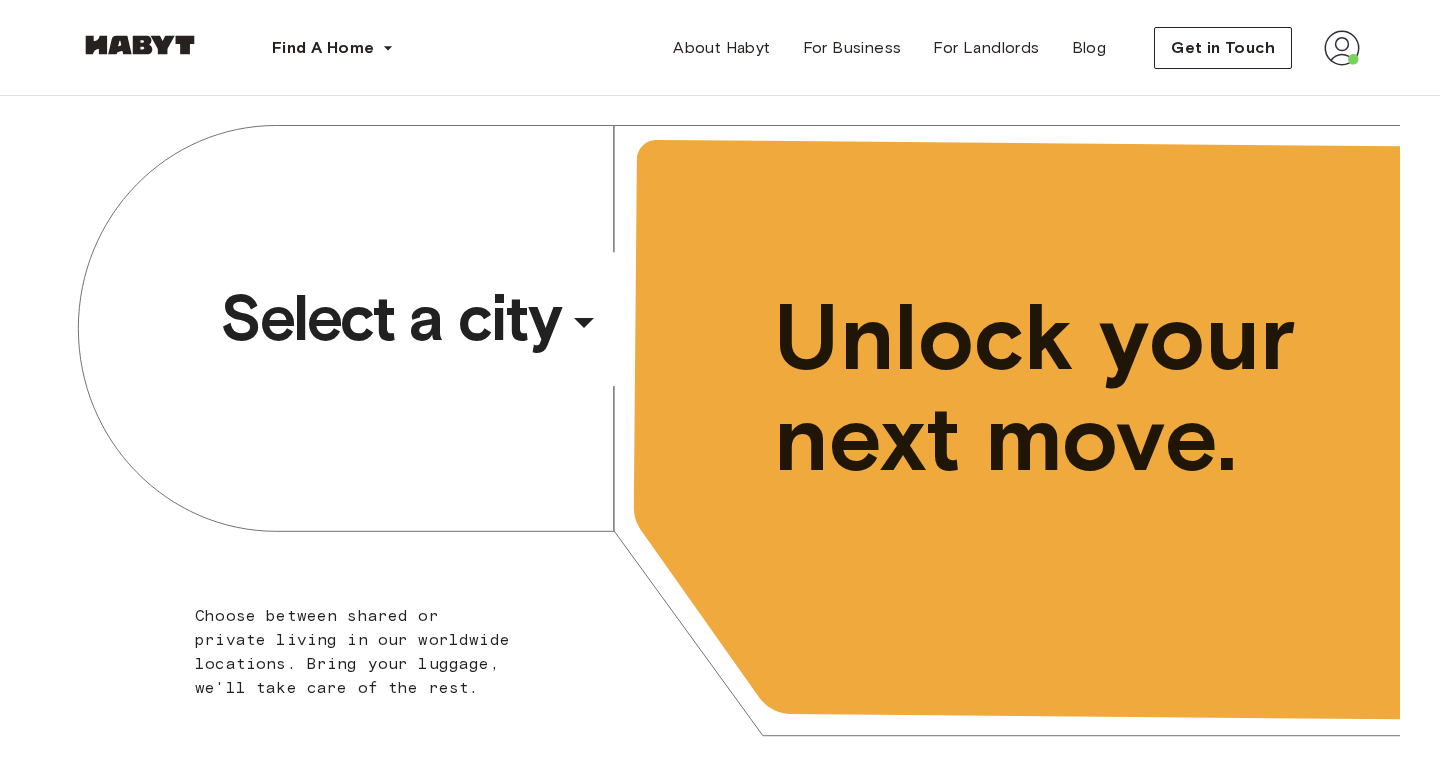 click on "Select a city" at bounding box center [390, 318] 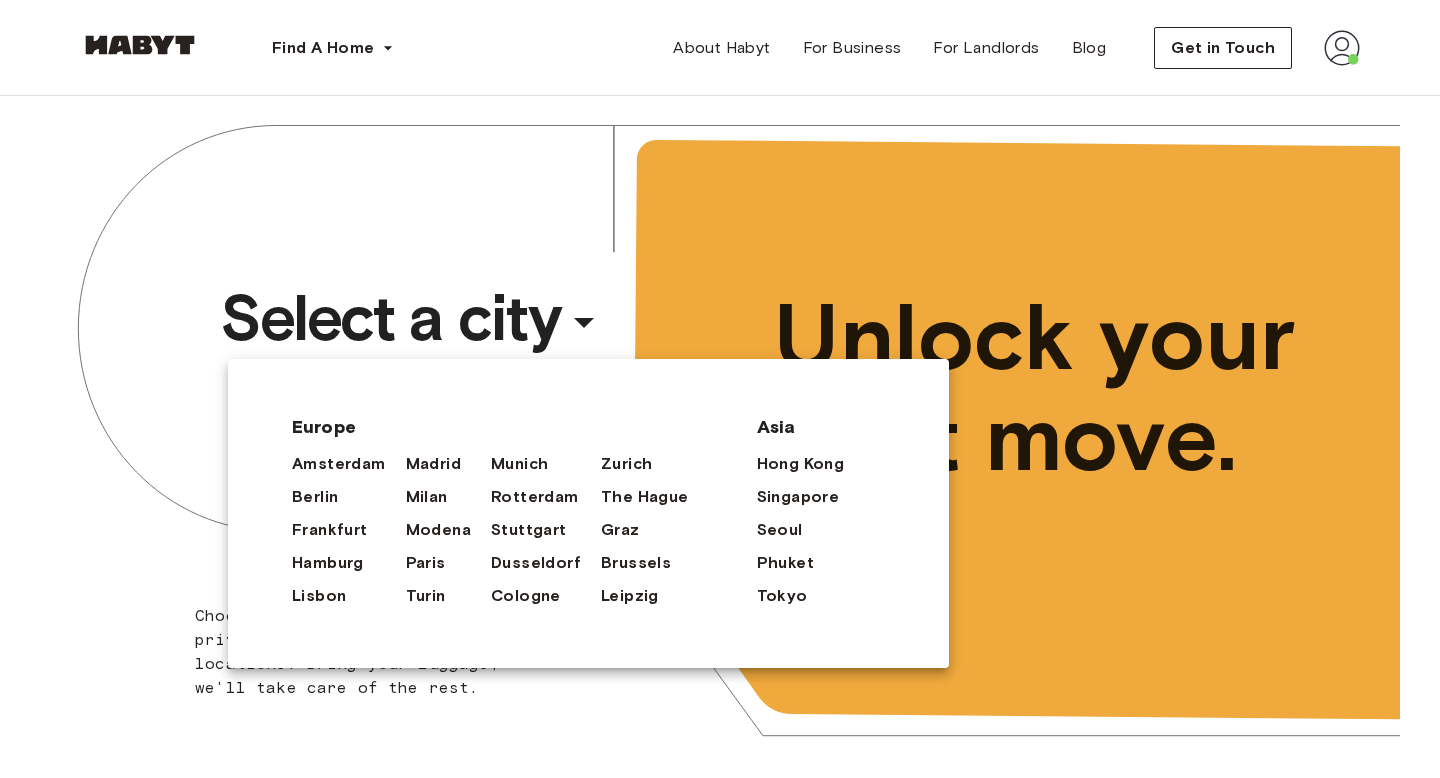 click on "Frankfurt" at bounding box center (349, 529) 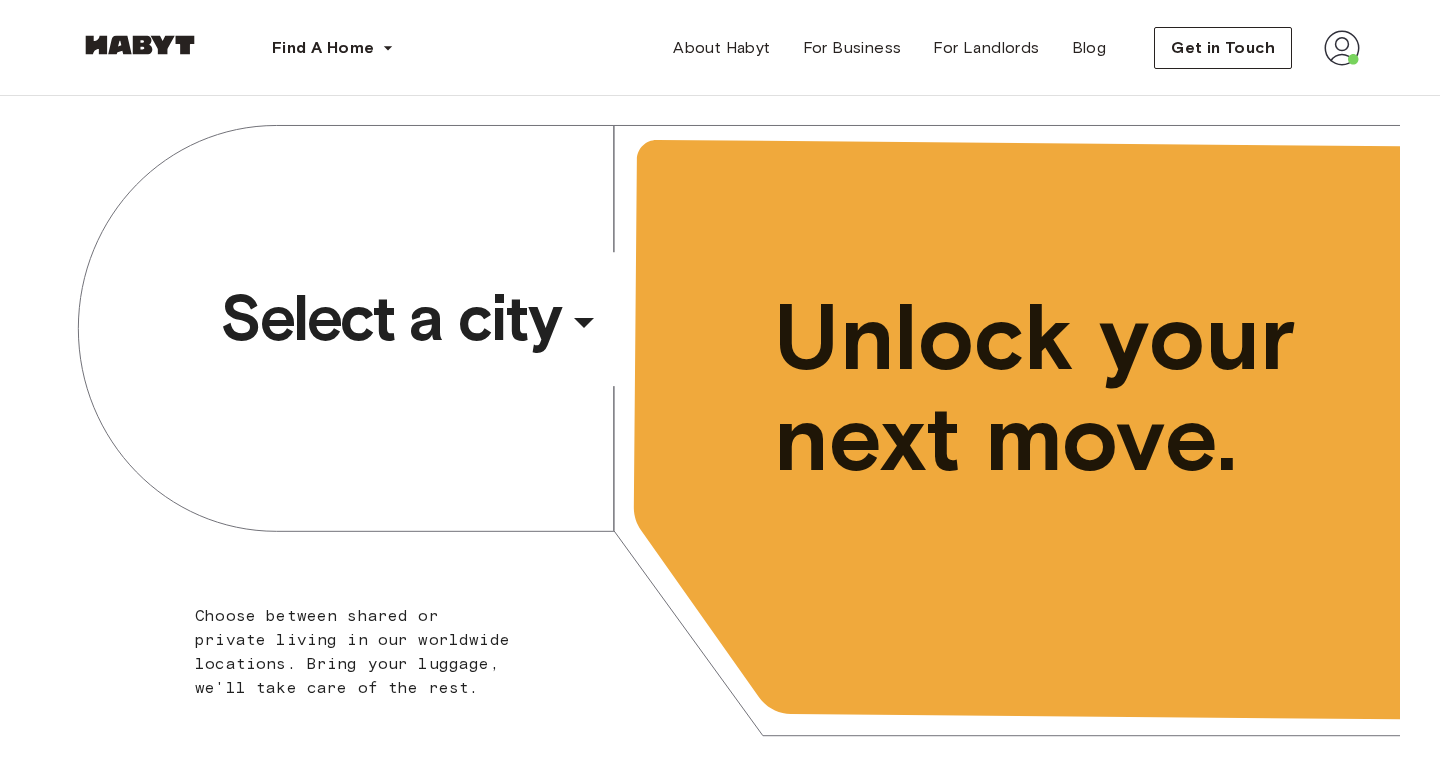 click on "Select a city" at bounding box center (390, 318) 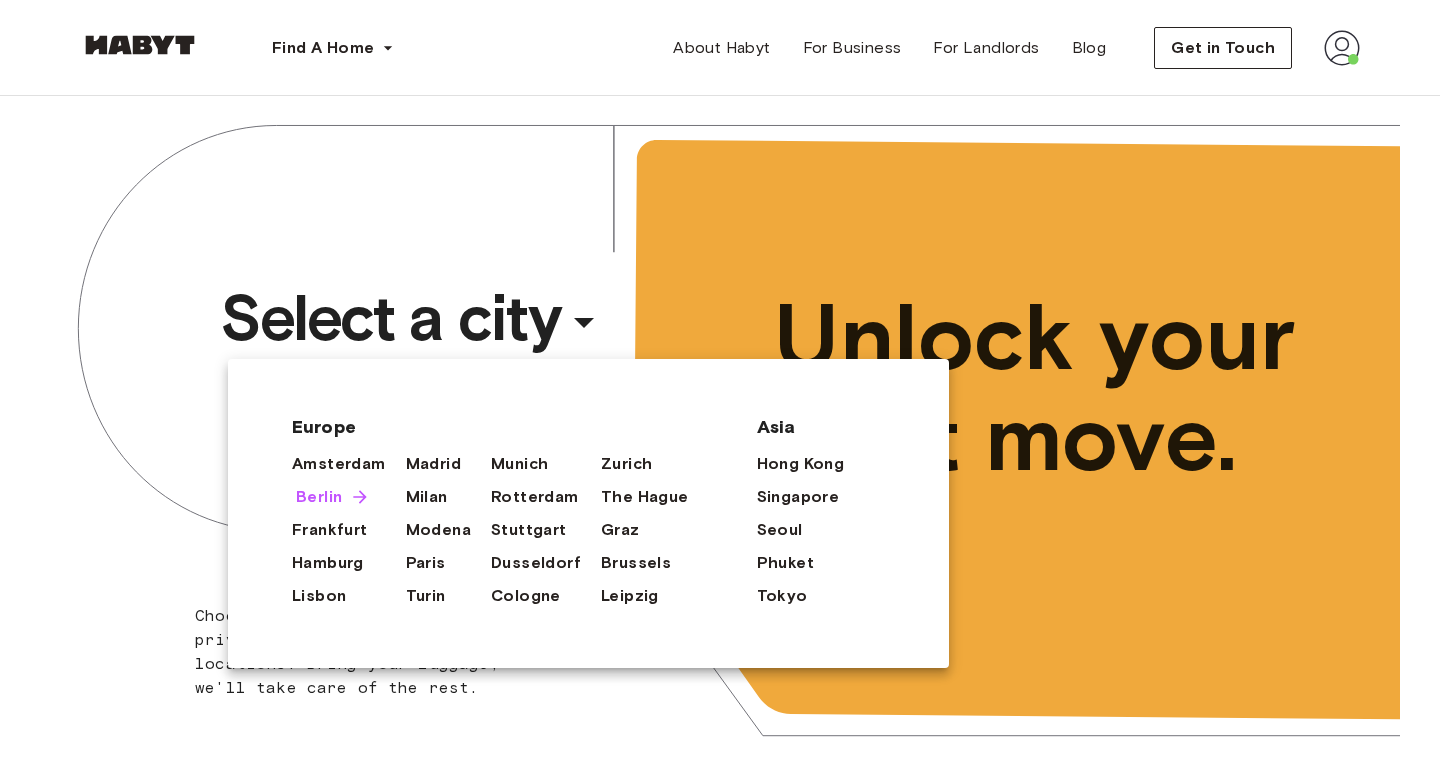 click on "Berlin" at bounding box center [319, 497] 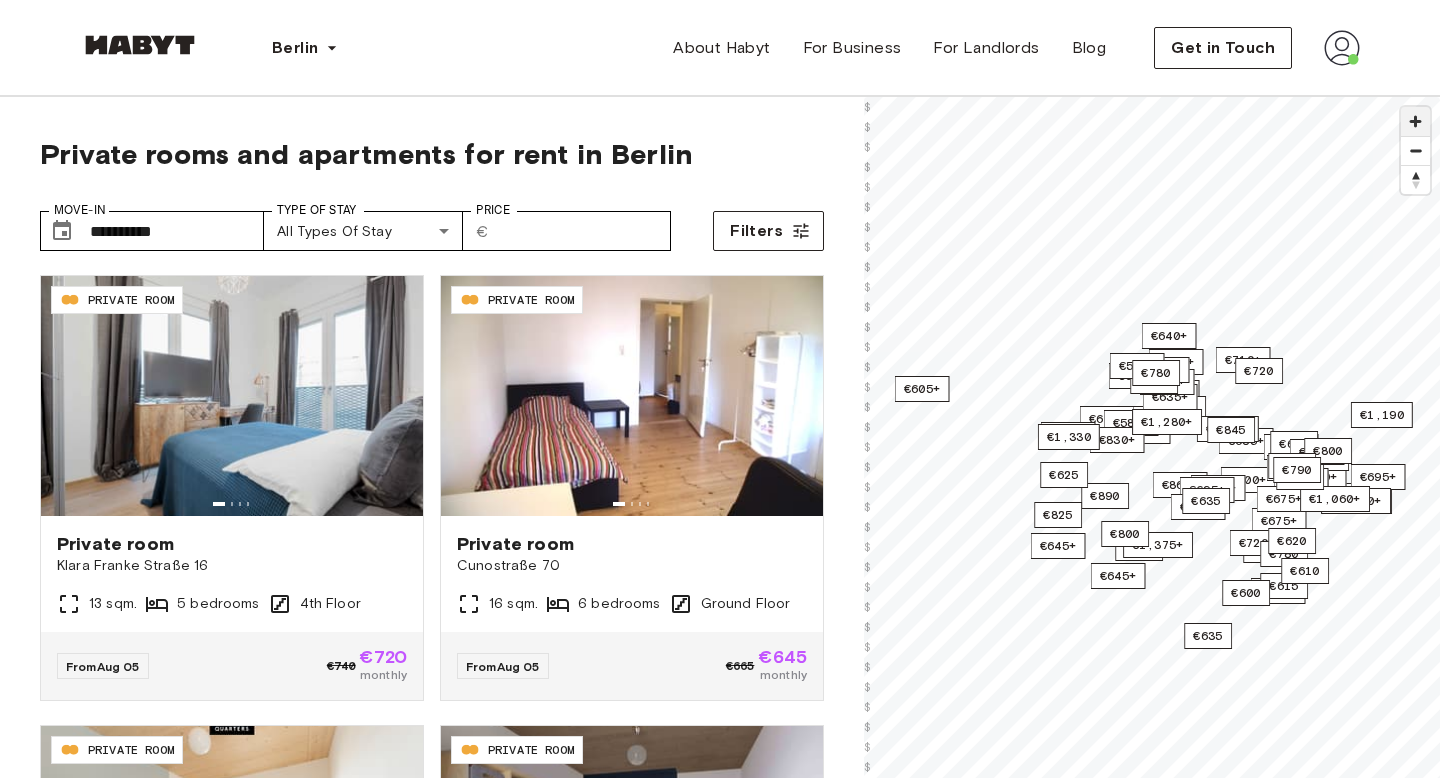 click at bounding box center (1415, 121) 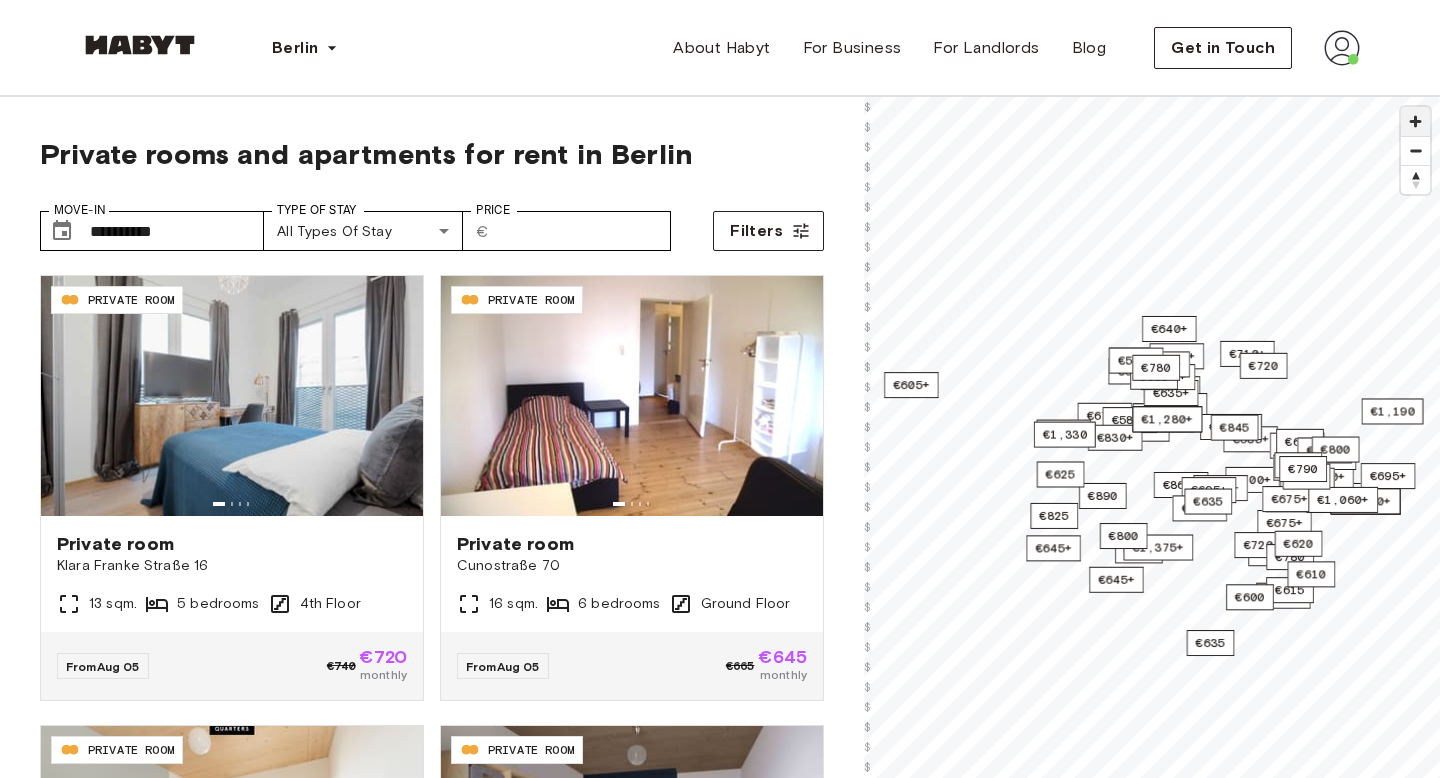 click at bounding box center [1415, 121] 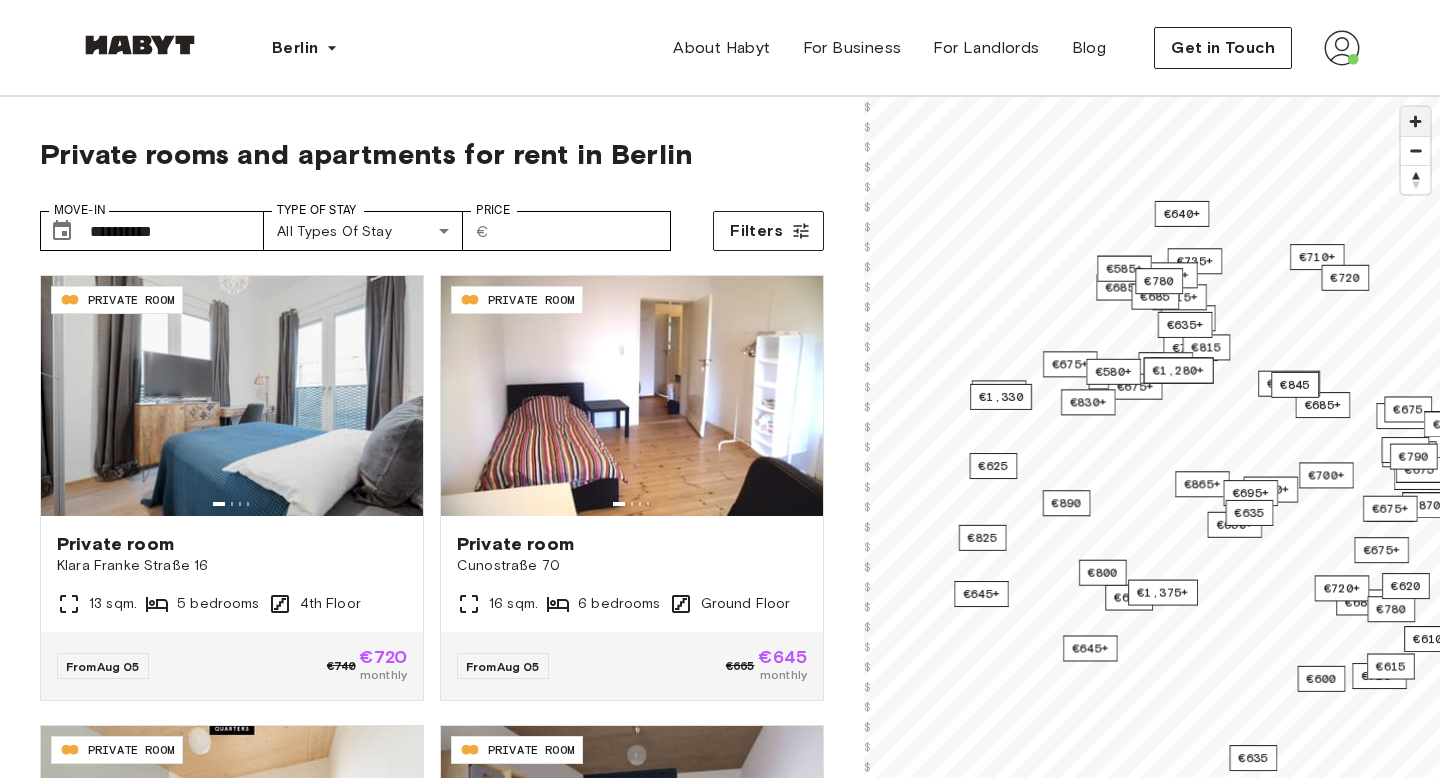 click at bounding box center (1415, 121) 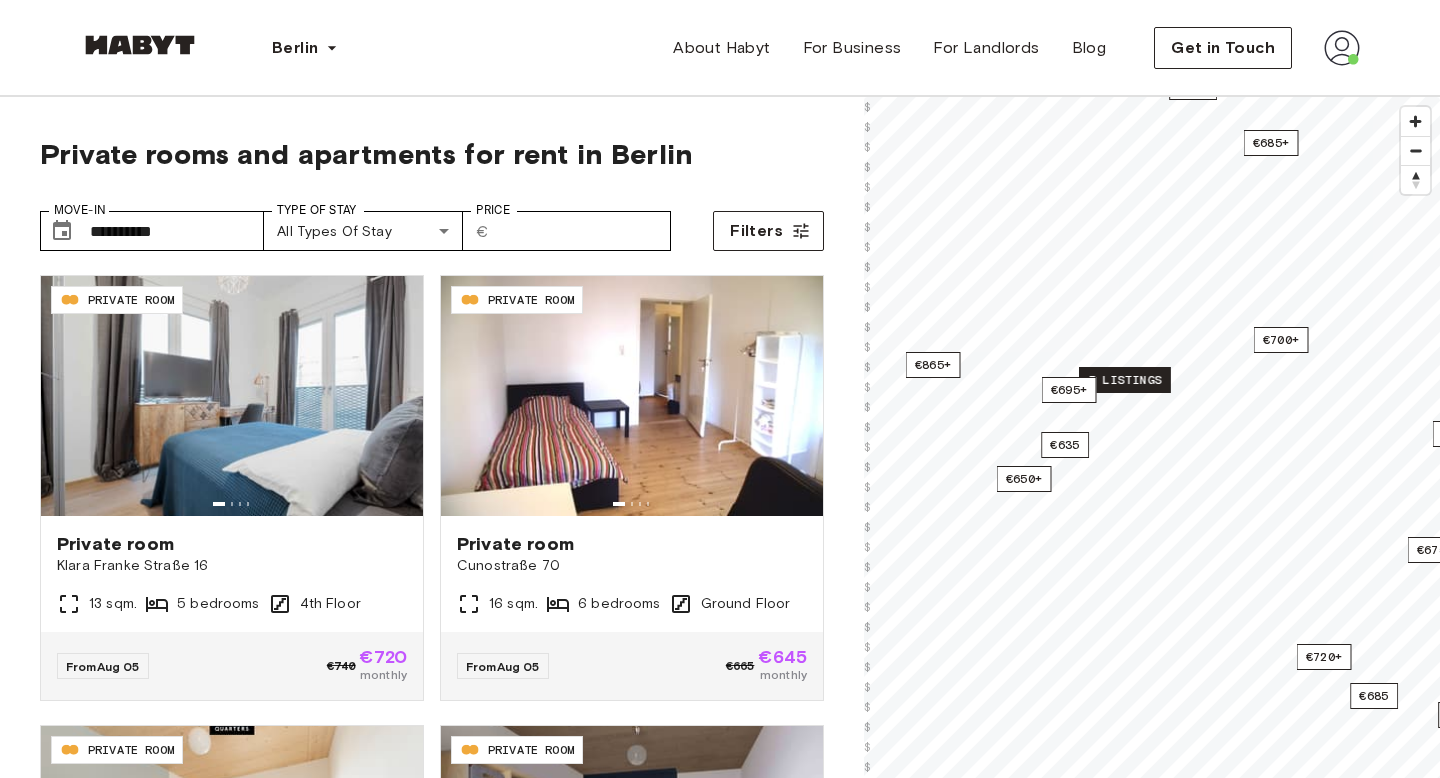 click on "5 listings" at bounding box center (1125, 380) 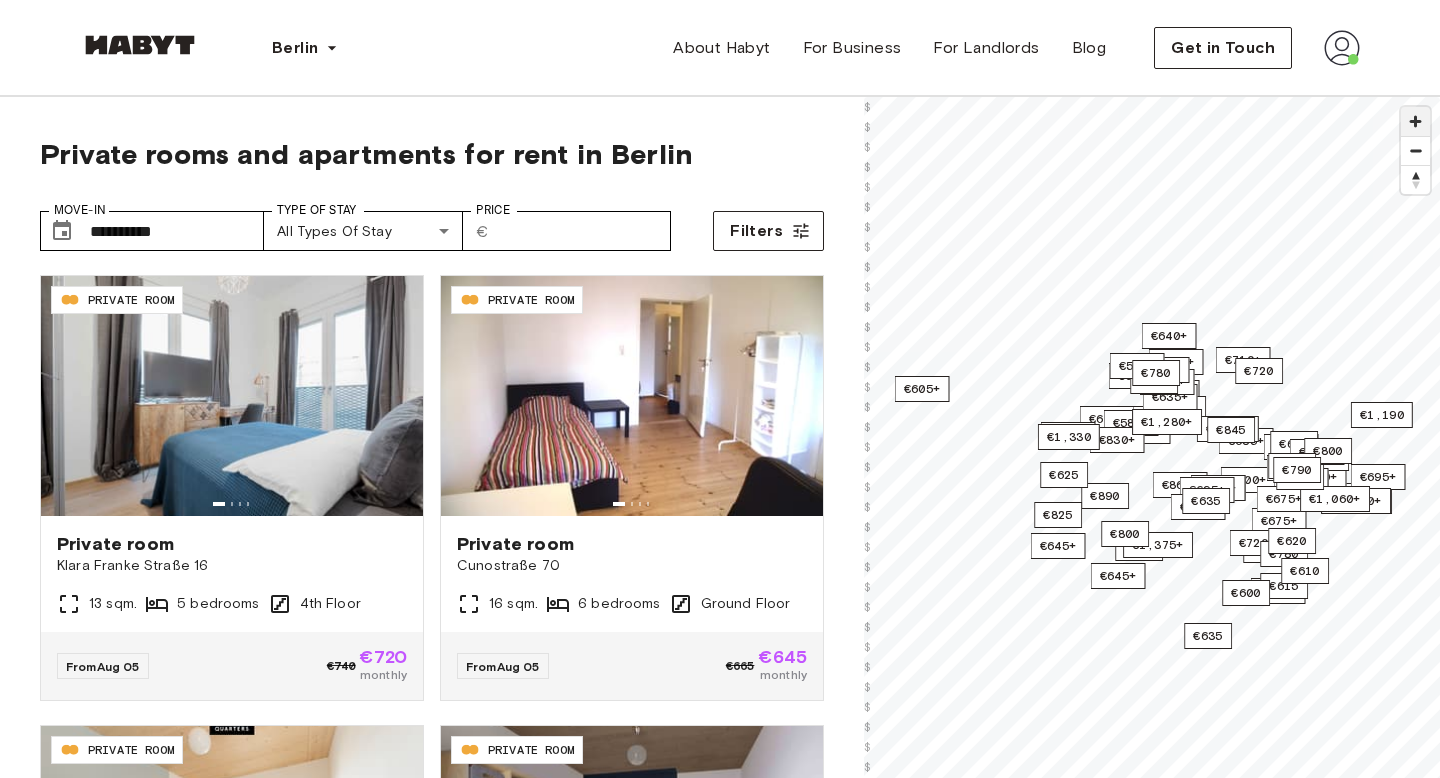click at bounding box center [1415, 121] 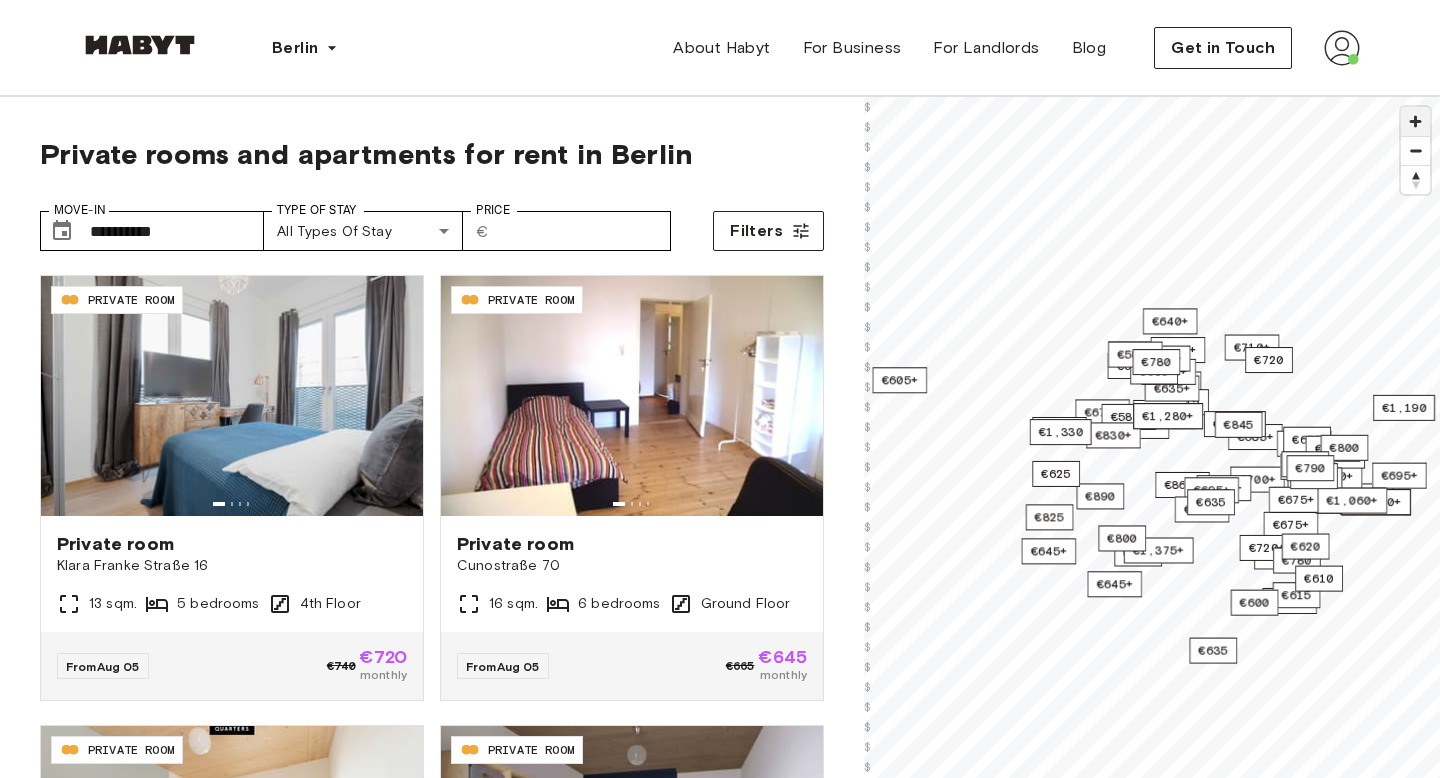 click at bounding box center [1415, 121] 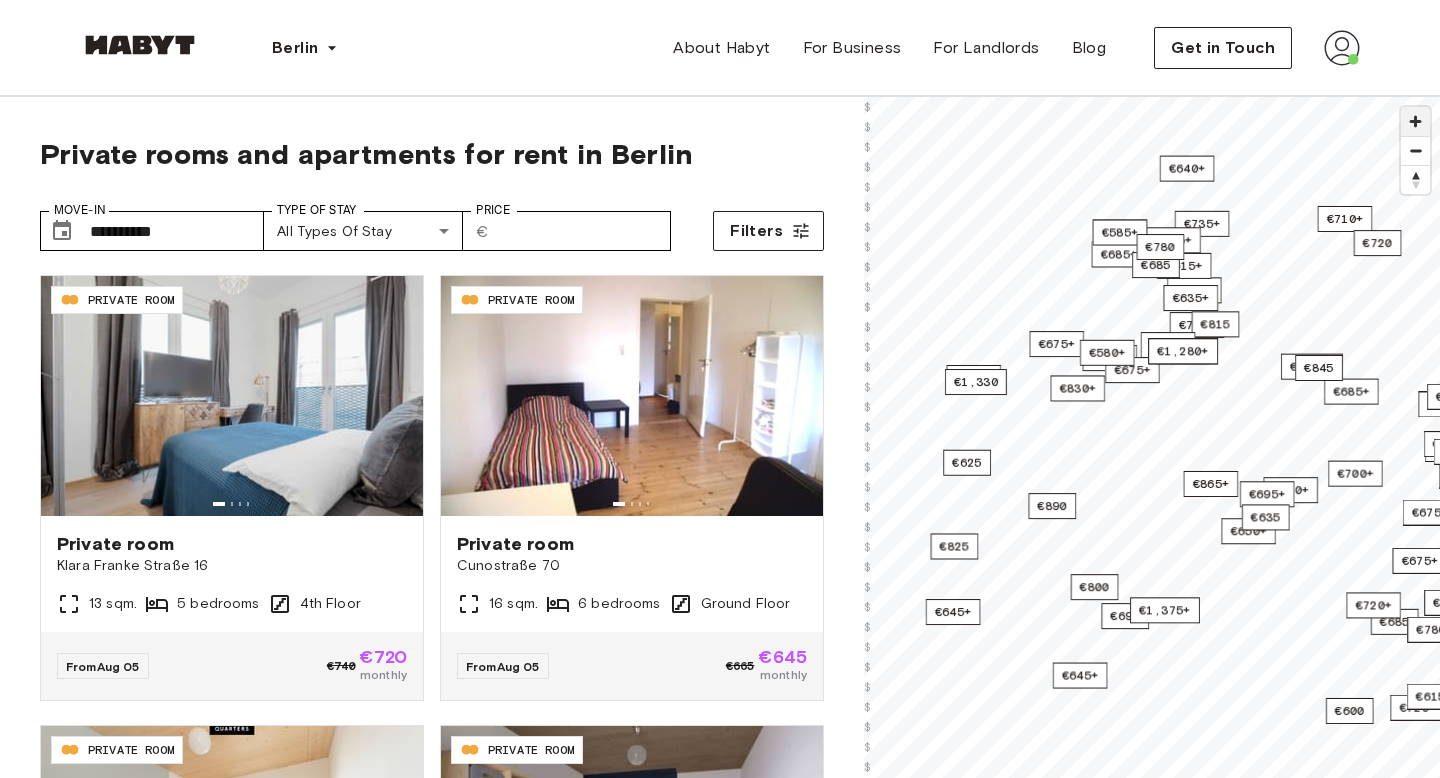 click at bounding box center (1415, 121) 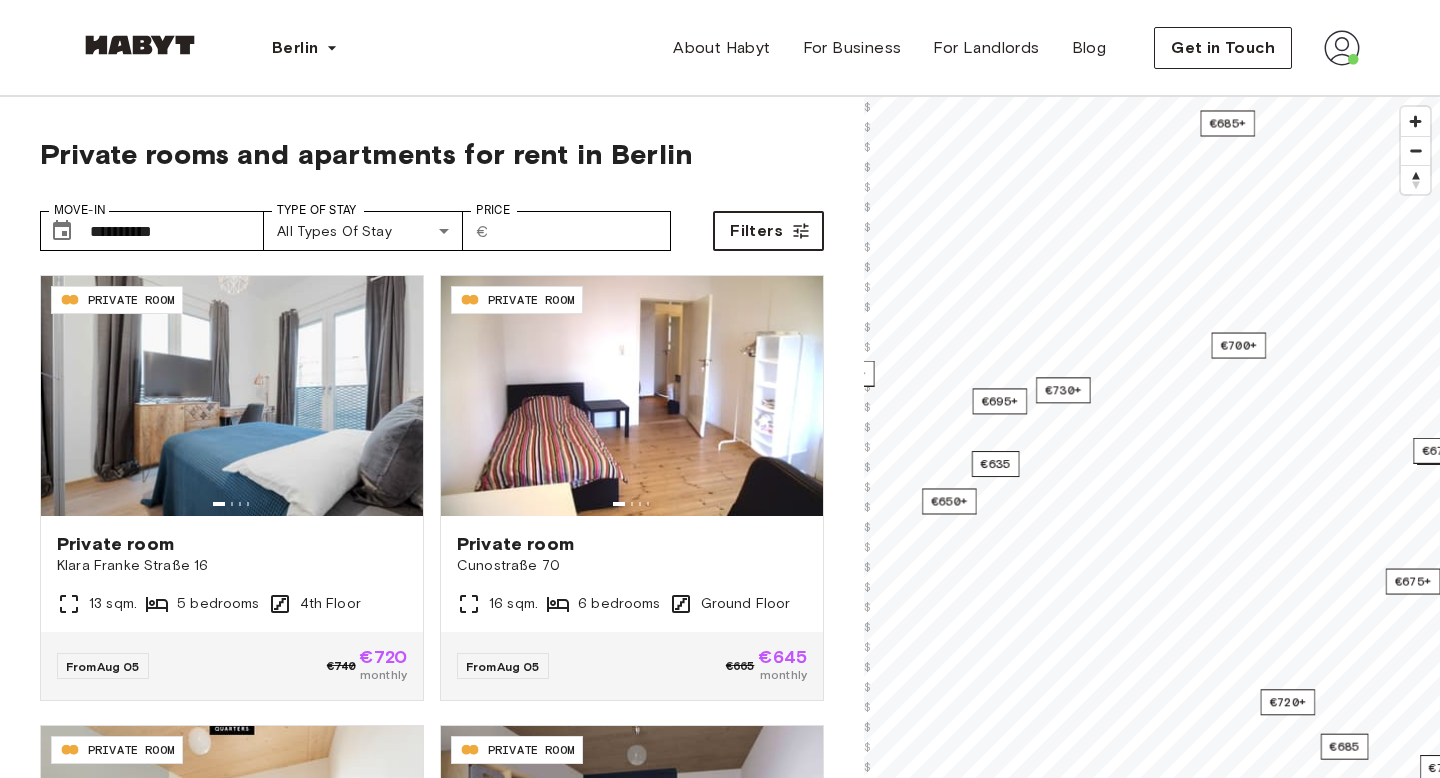 click on "**********" at bounding box center (720, 575) 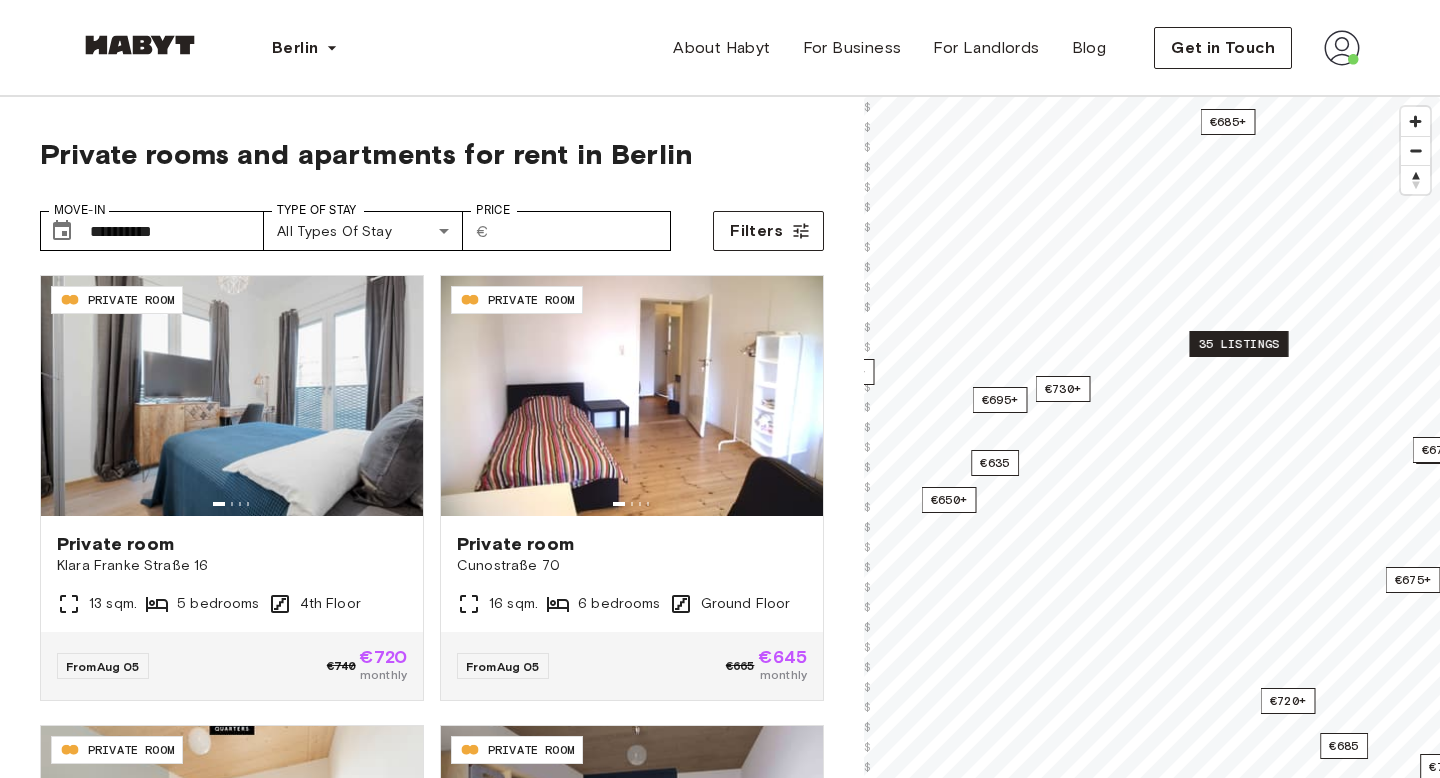 click on "35 listings" at bounding box center [1238, 344] 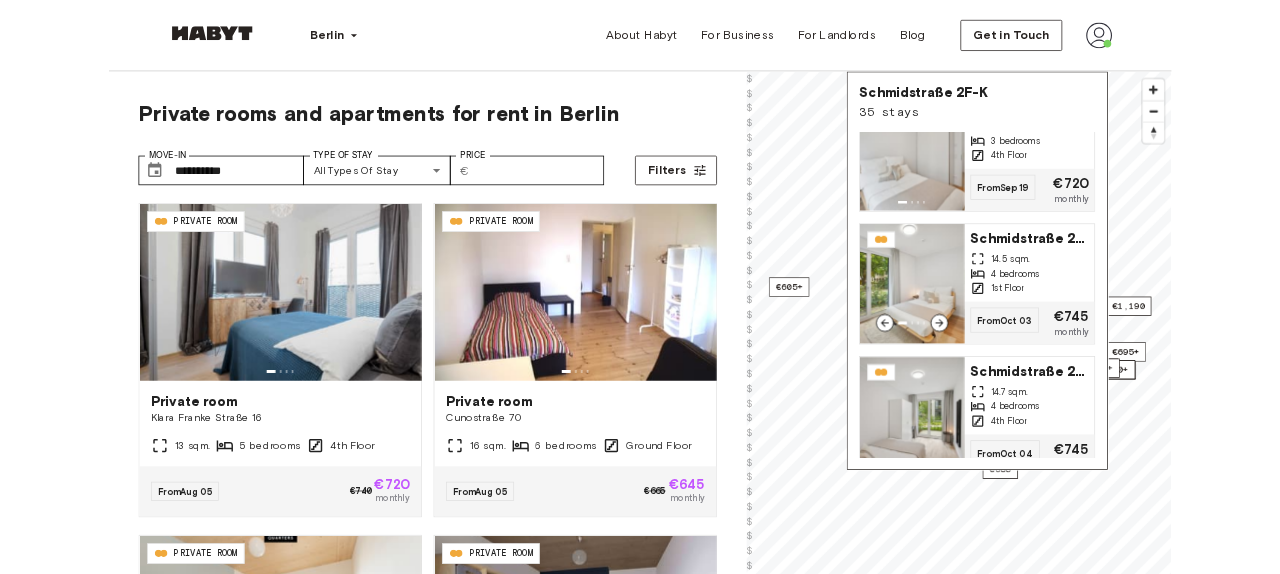scroll, scrollTop: 1314, scrollLeft: 0, axis: vertical 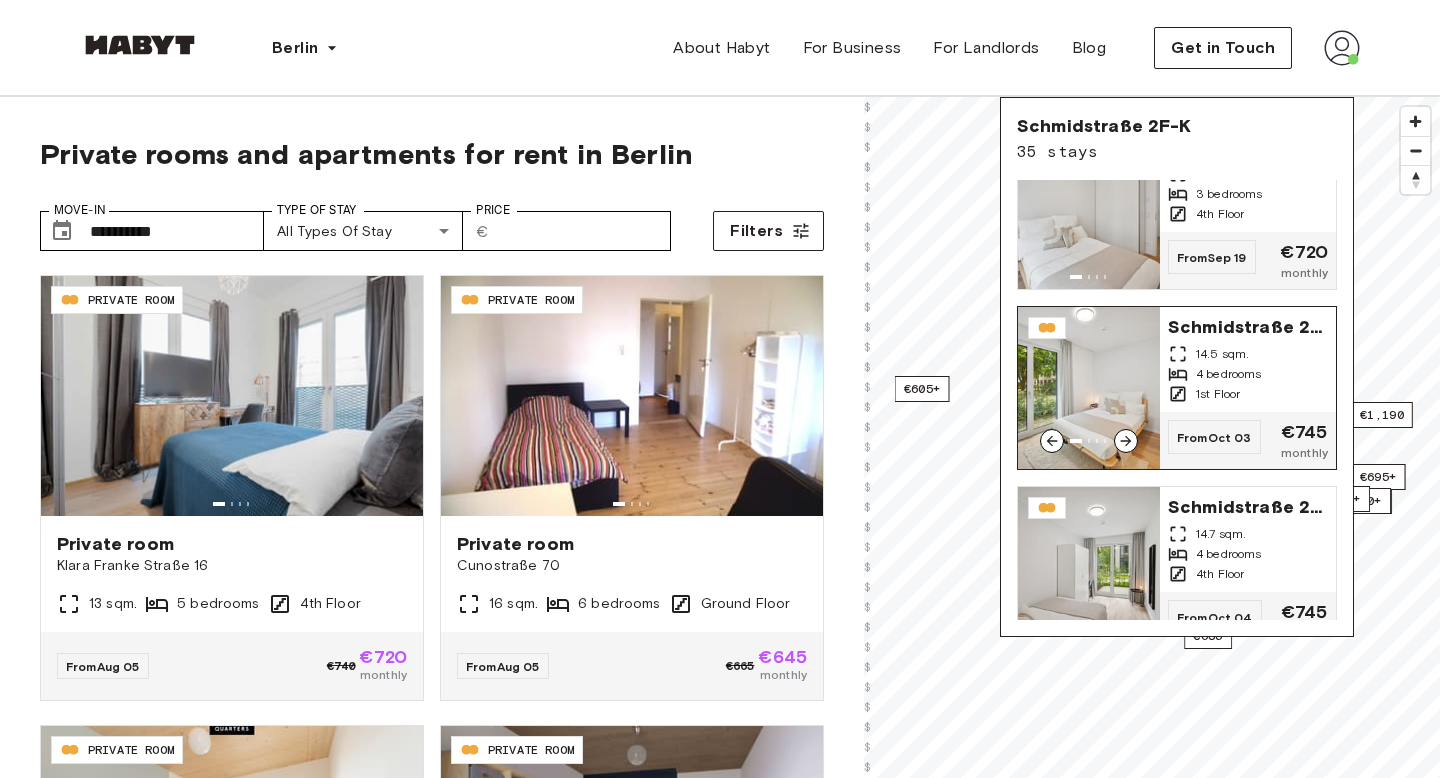 click at bounding box center (1089, 388) 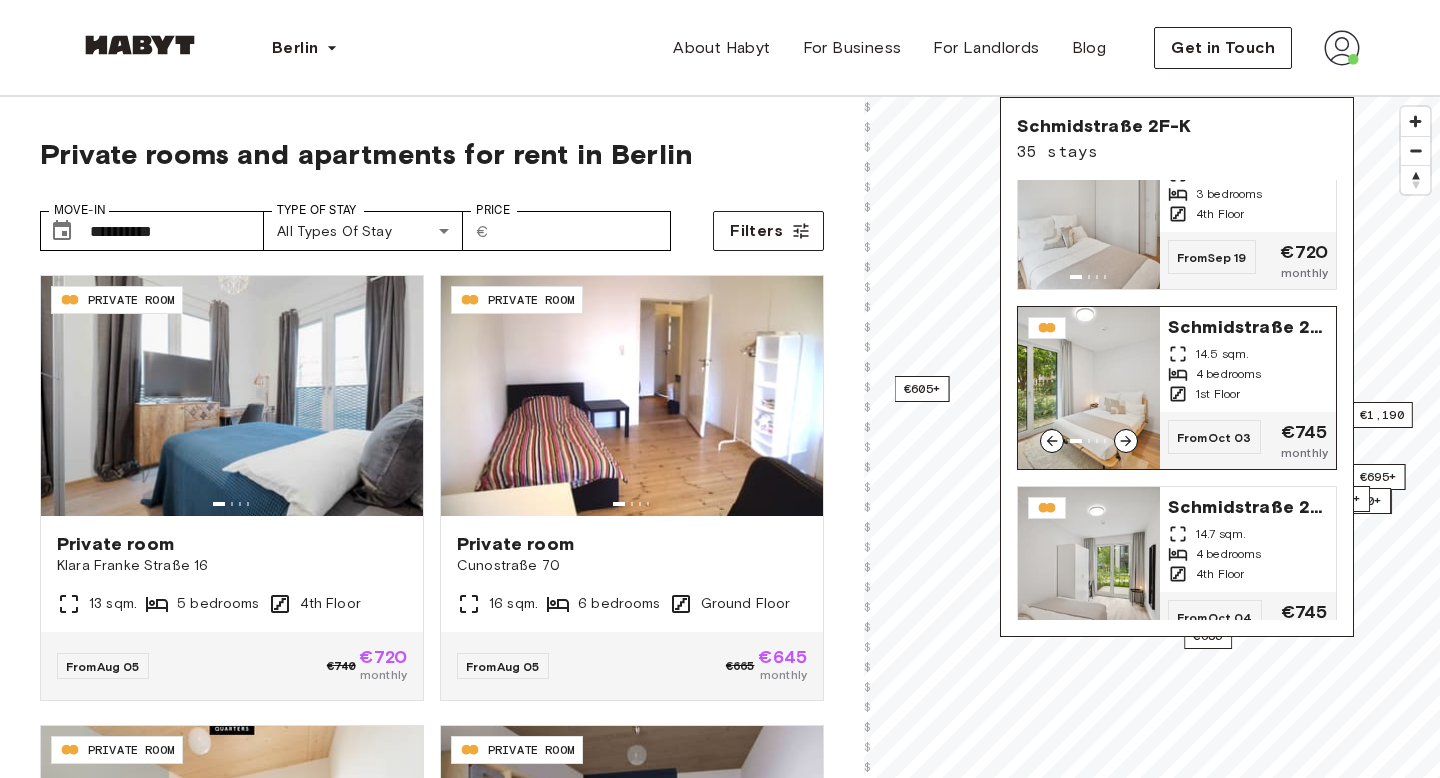 click at bounding box center [1089, 388] 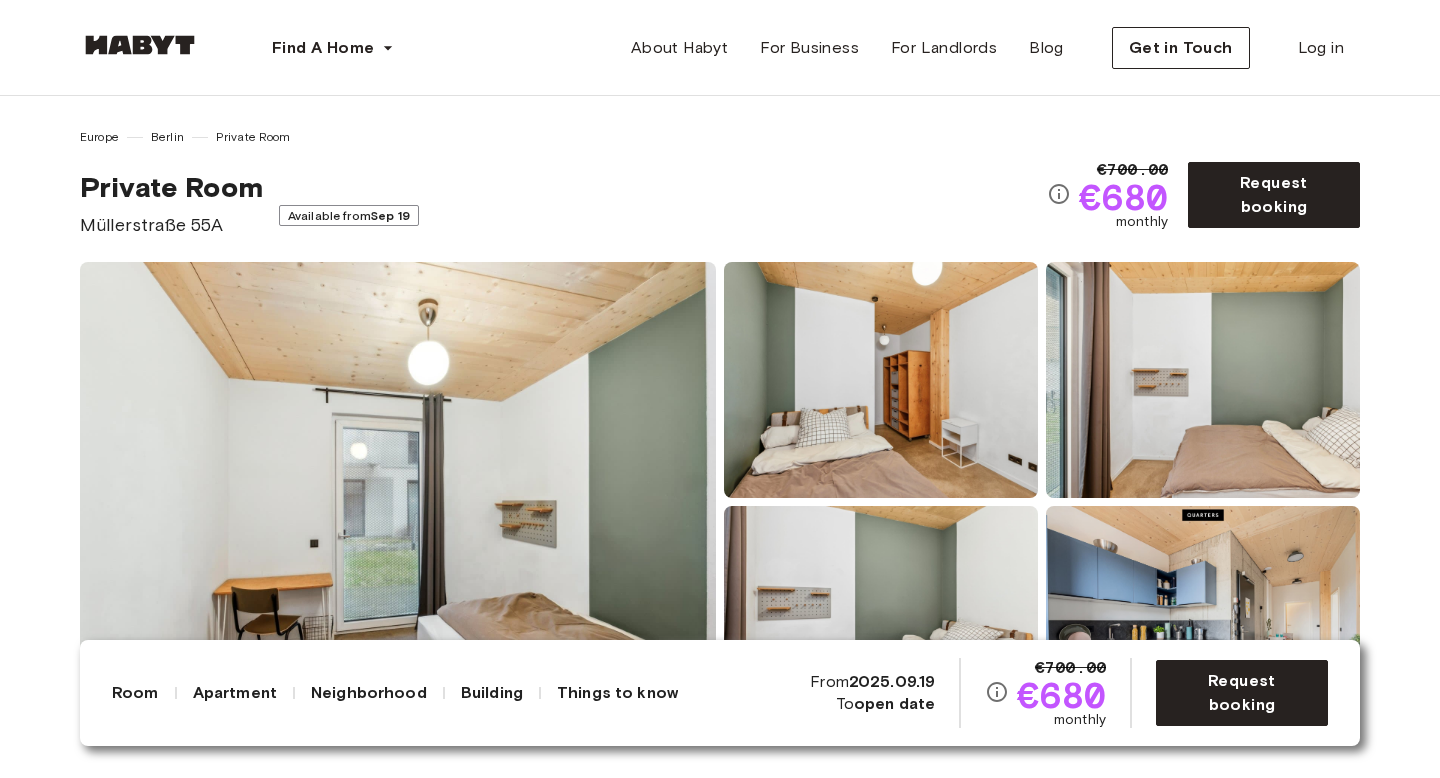 scroll, scrollTop: 0, scrollLeft: 0, axis: both 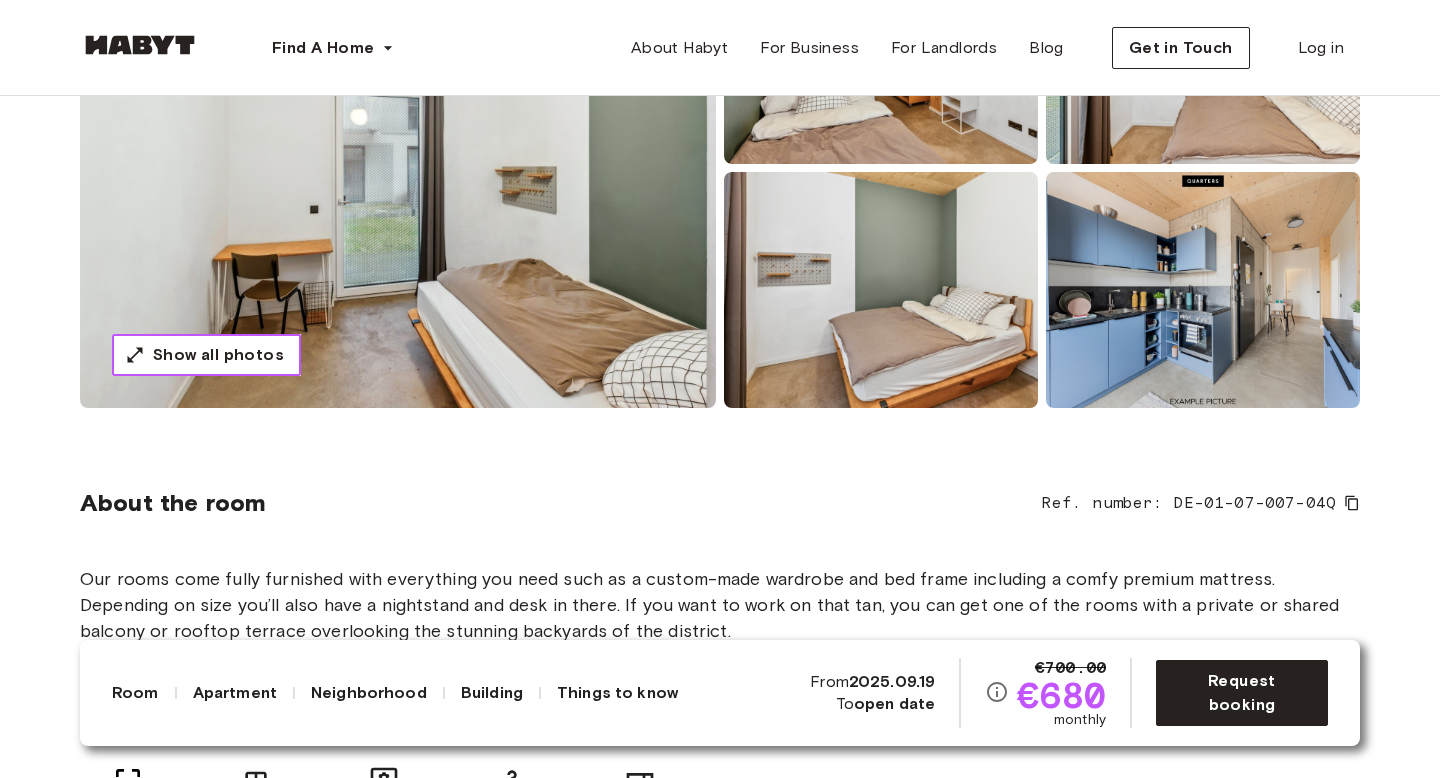 click on "Show all photos" at bounding box center [218, 355] 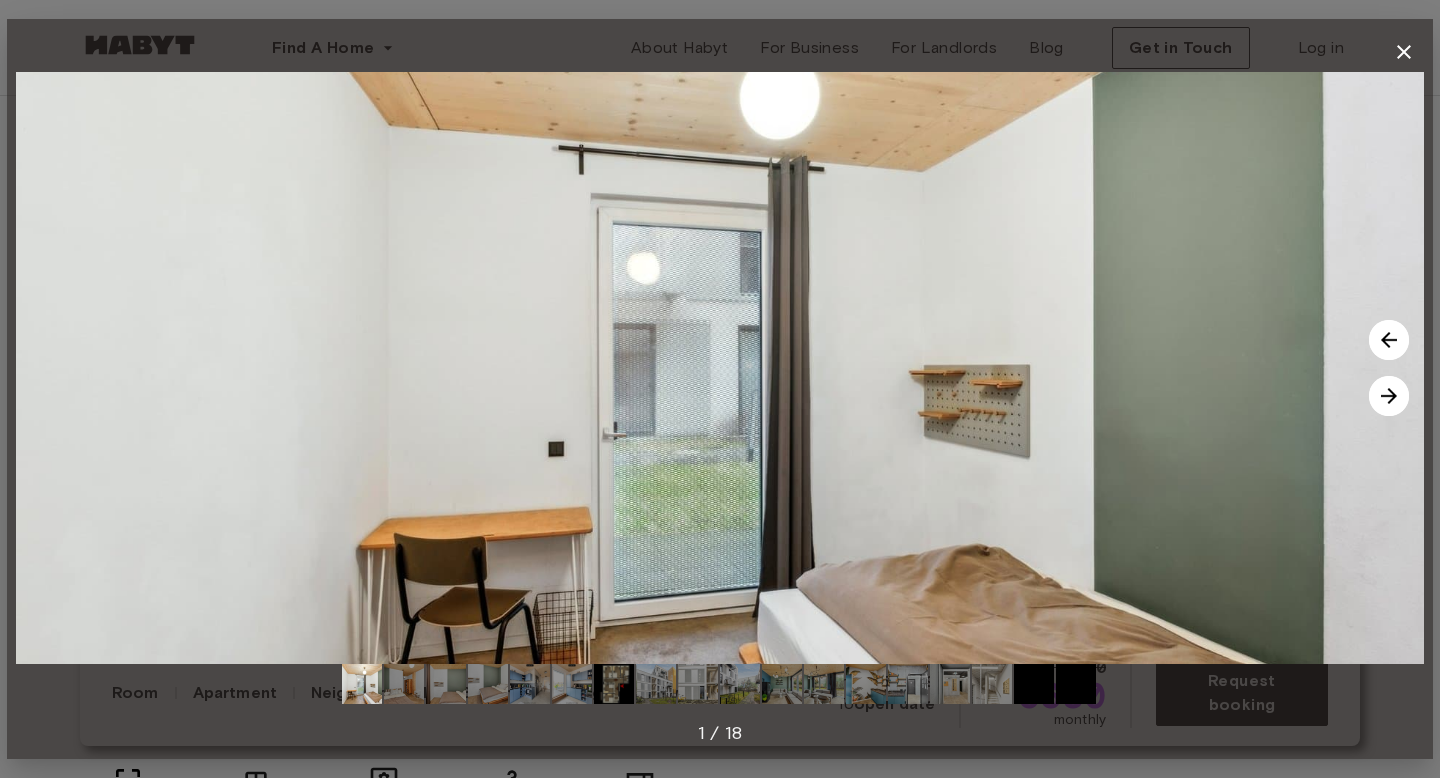 click at bounding box center [1389, 396] 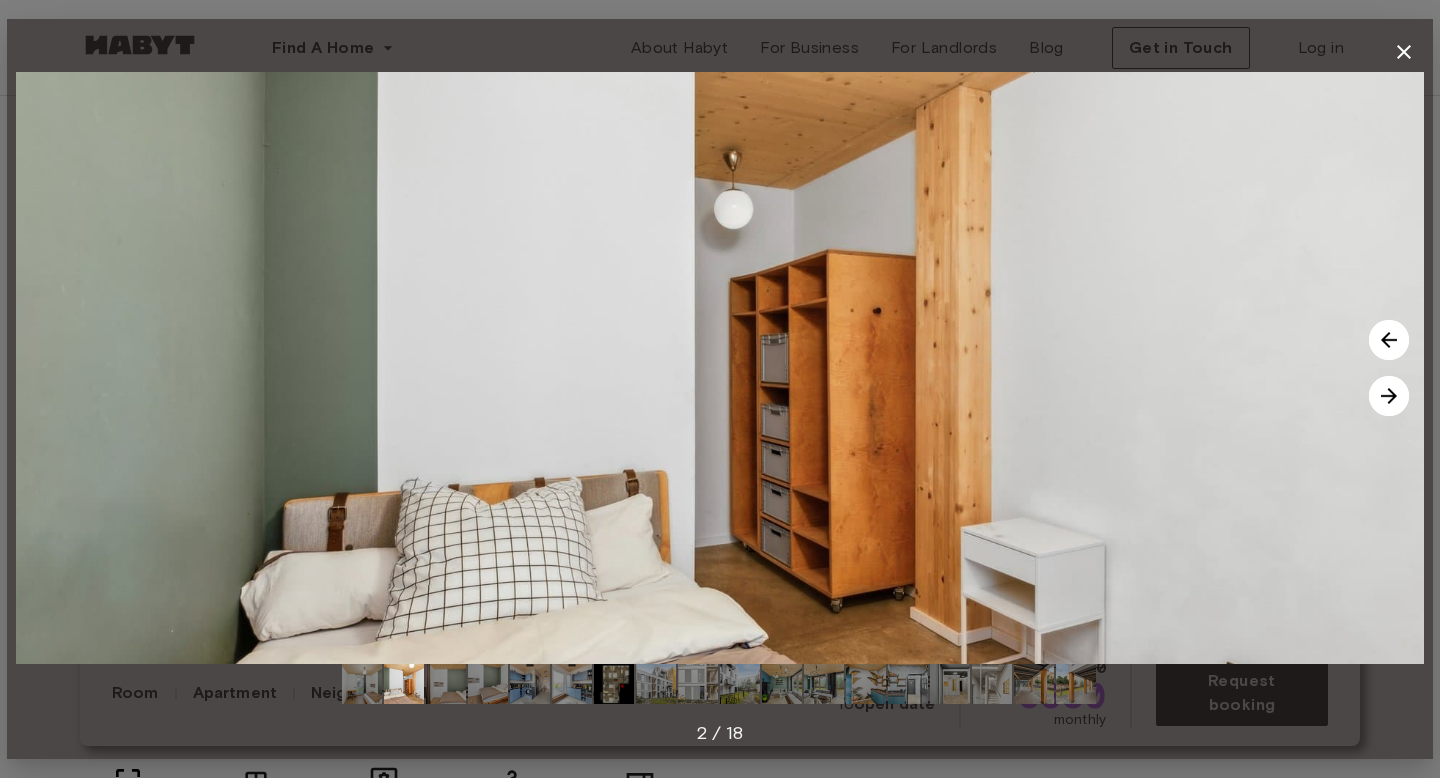 click at bounding box center [1389, 396] 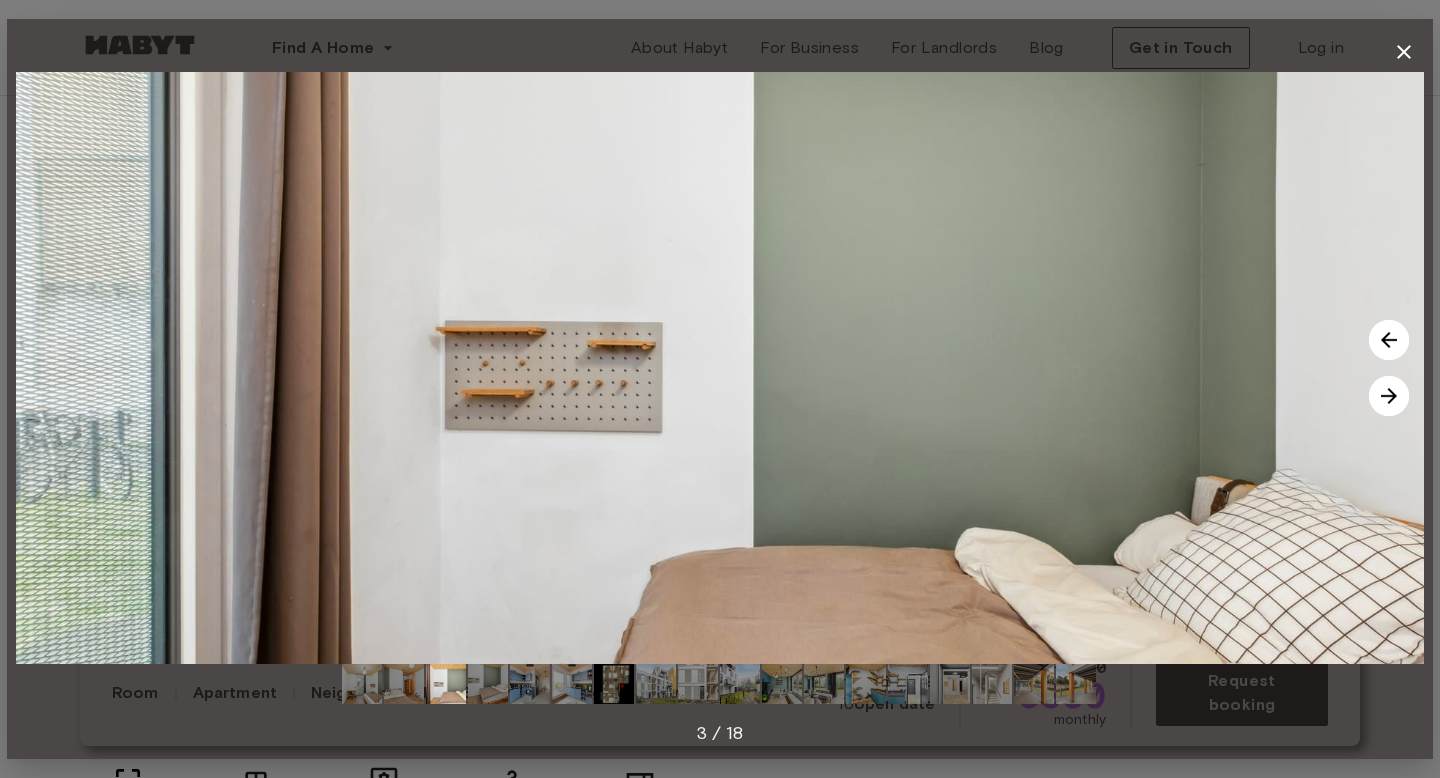 click at bounding box center [1389, 396] 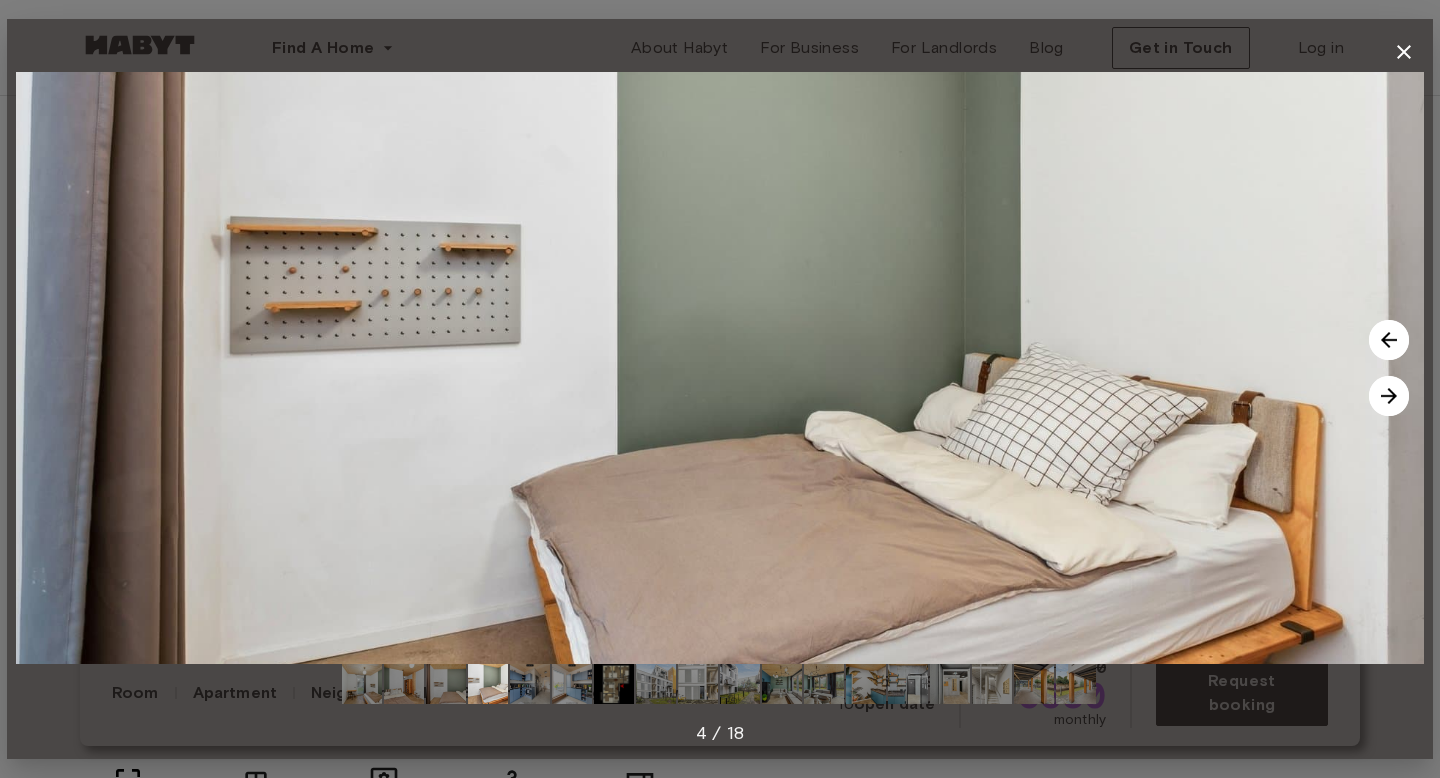 click at bounding box center (1389, 396) 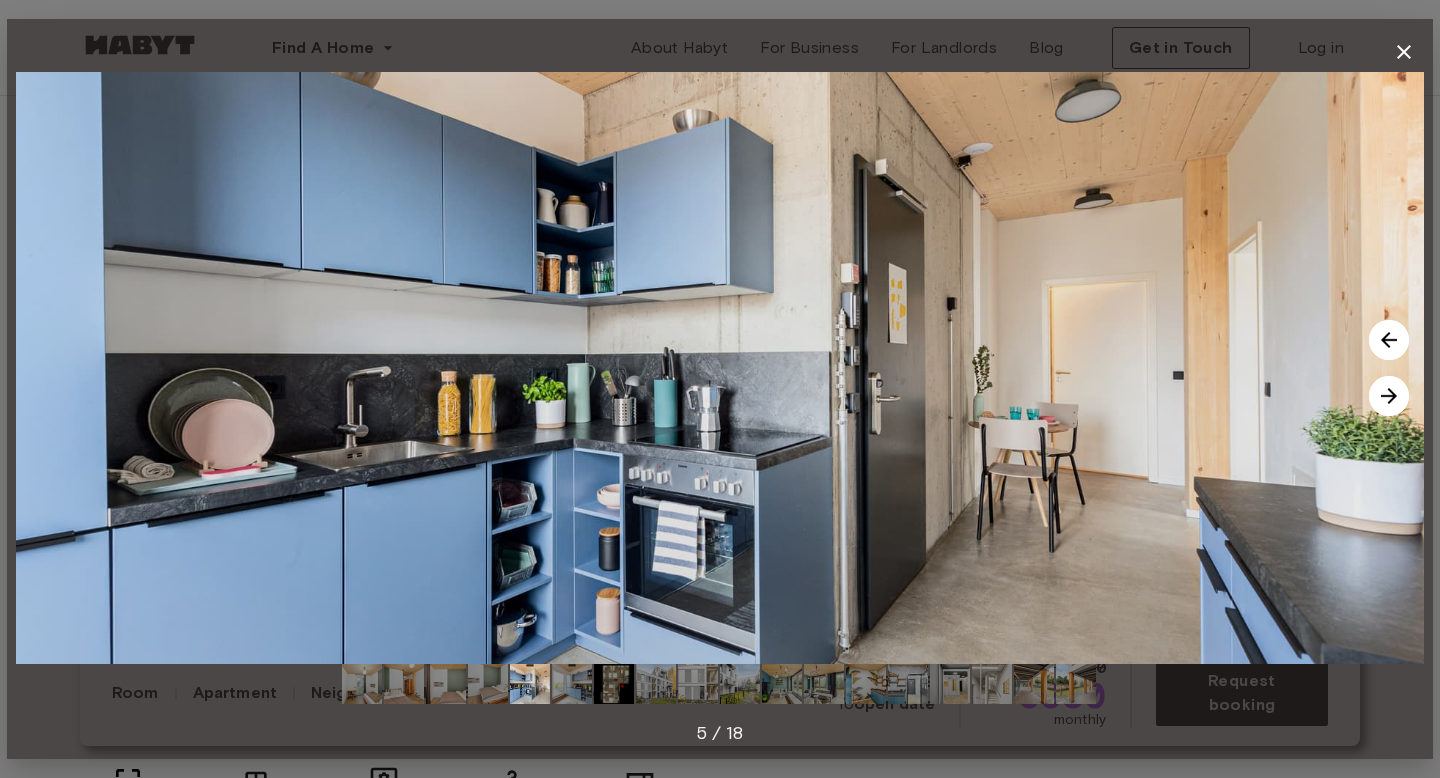 click at bounding box center [1389, 396] 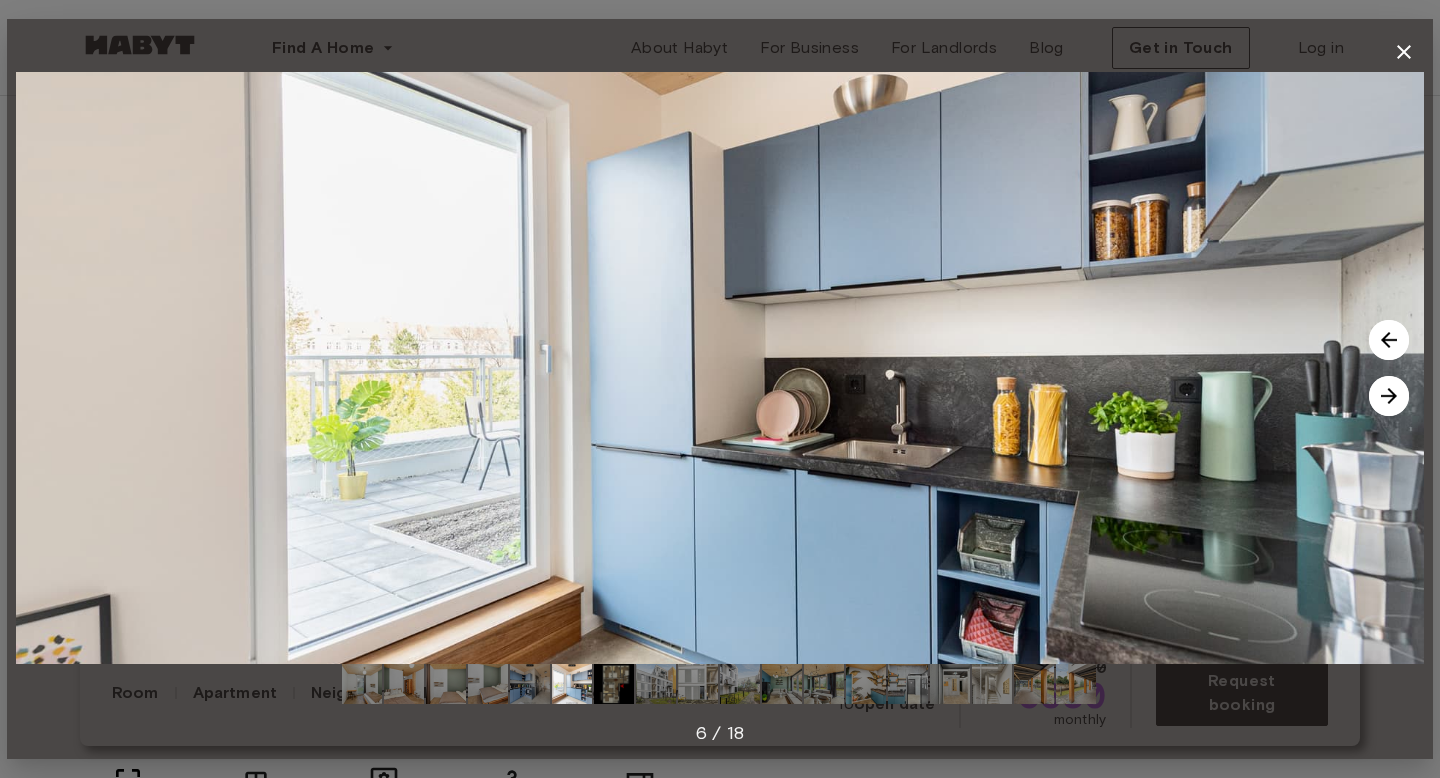 click at bounding box center (1389, 396) 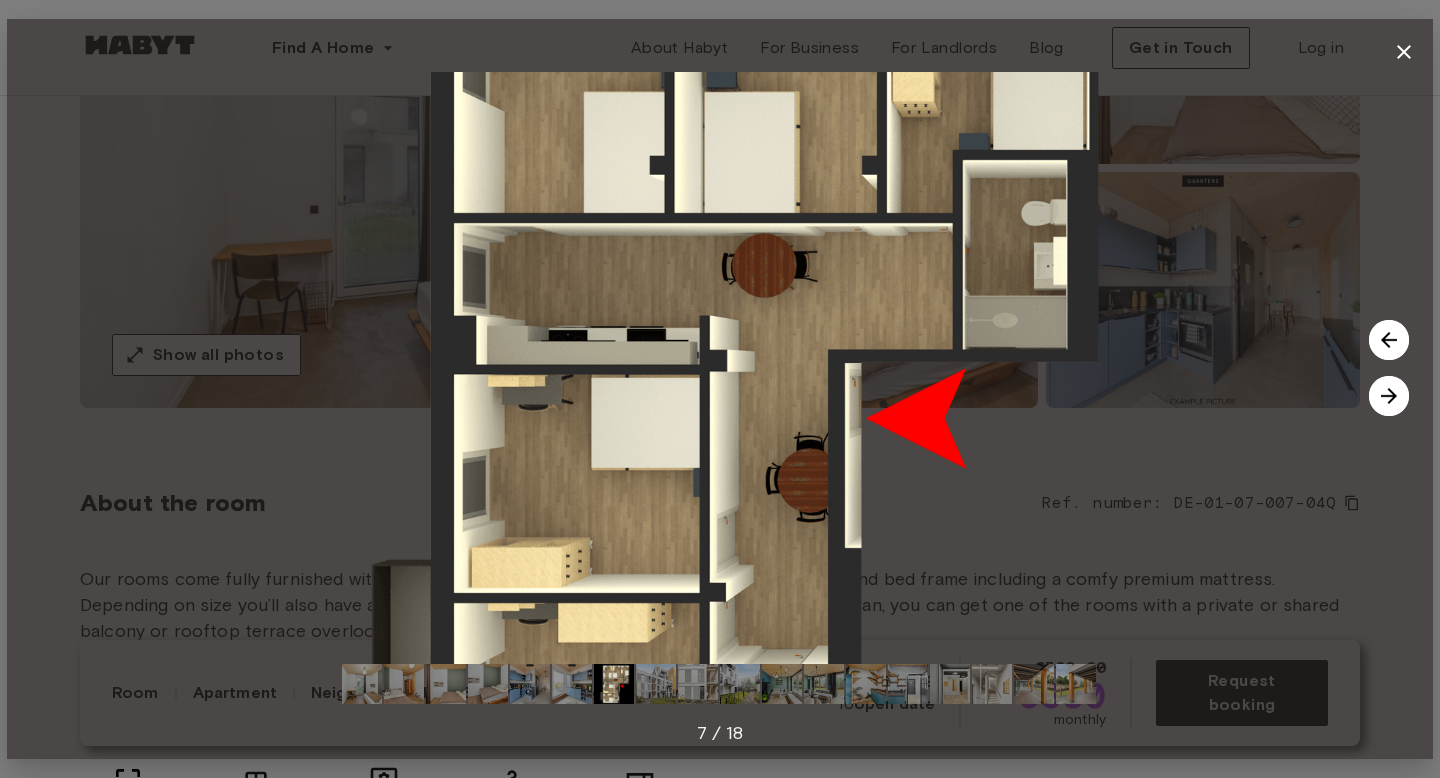 click at bounding box center (1389, 396) 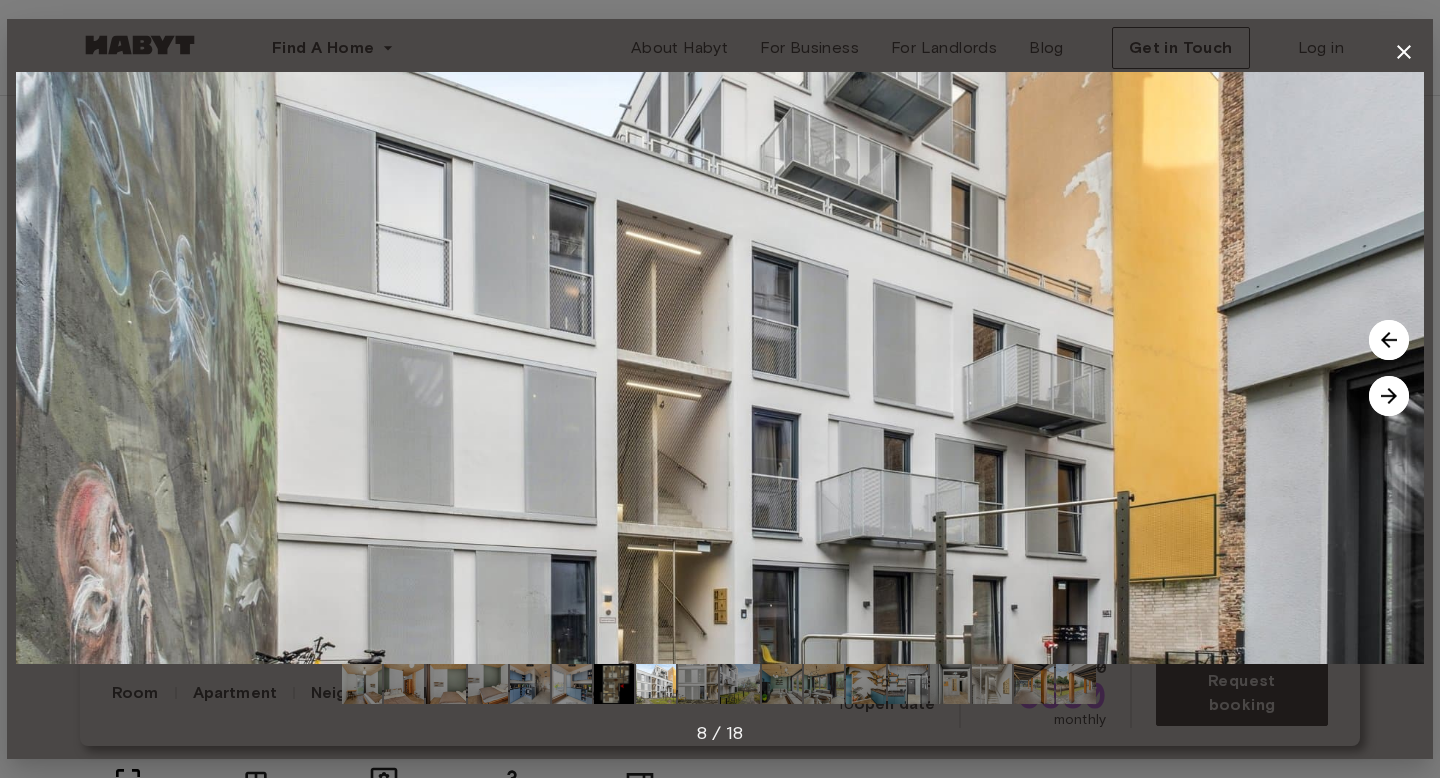 click at bounding box center [1389, 396] 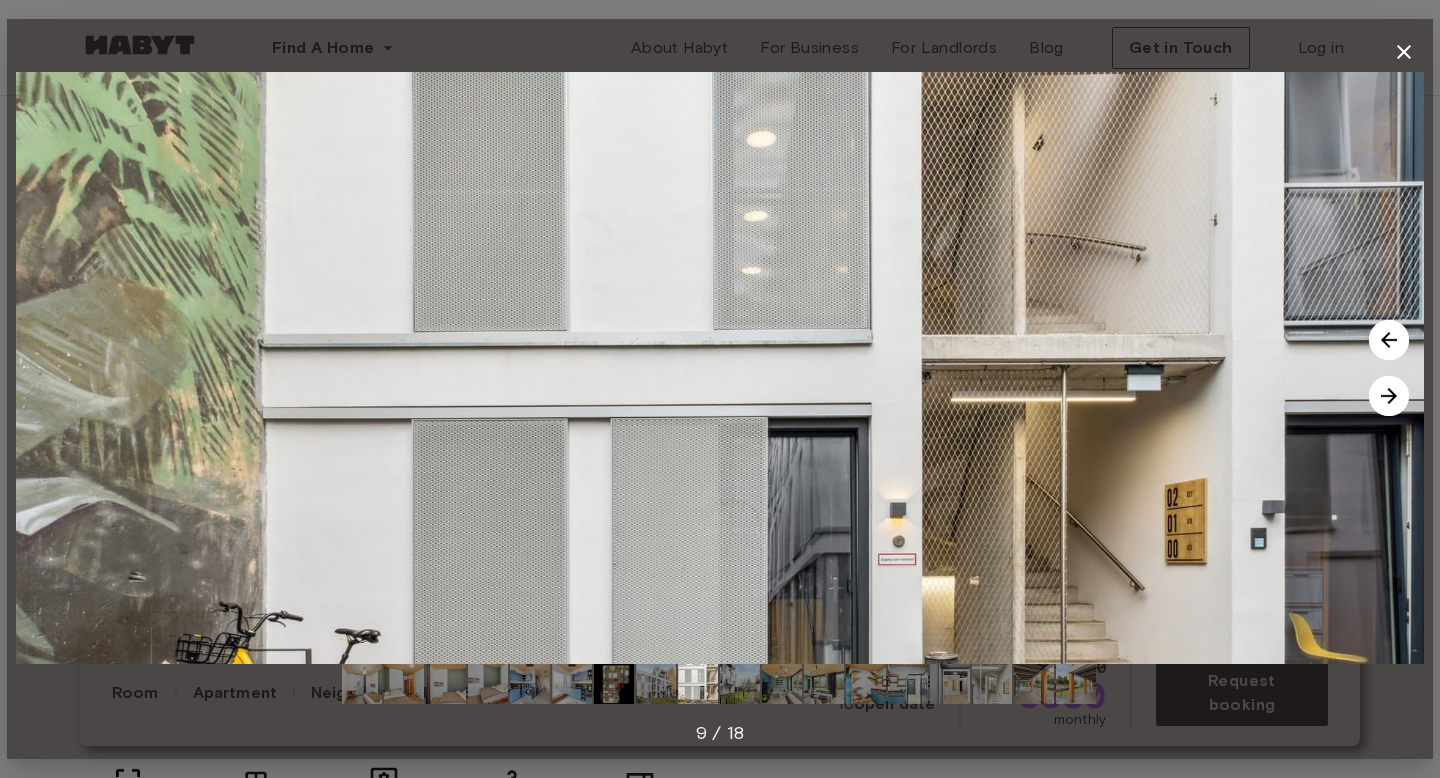 click at bounding box center [1389, 396] 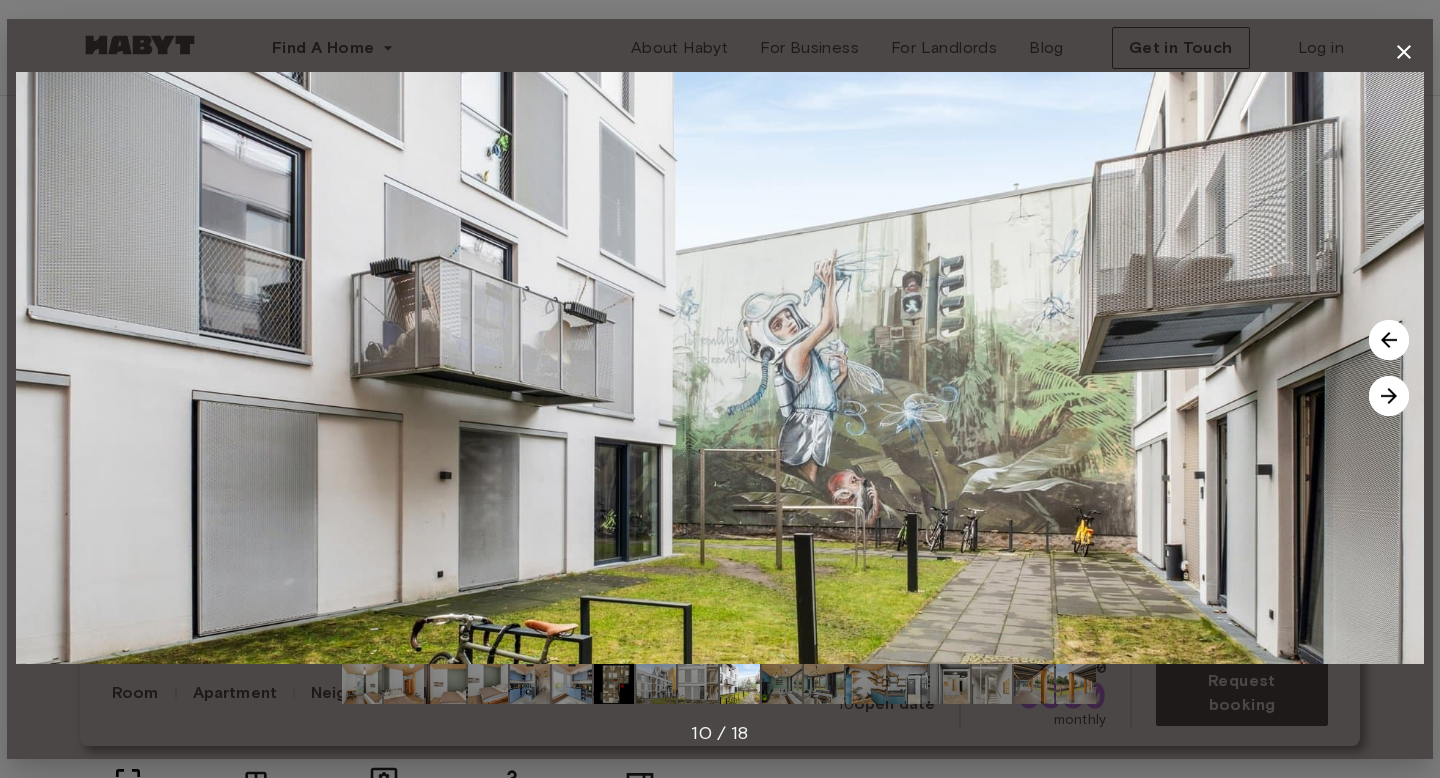 click at bounding box center (1389, 396) 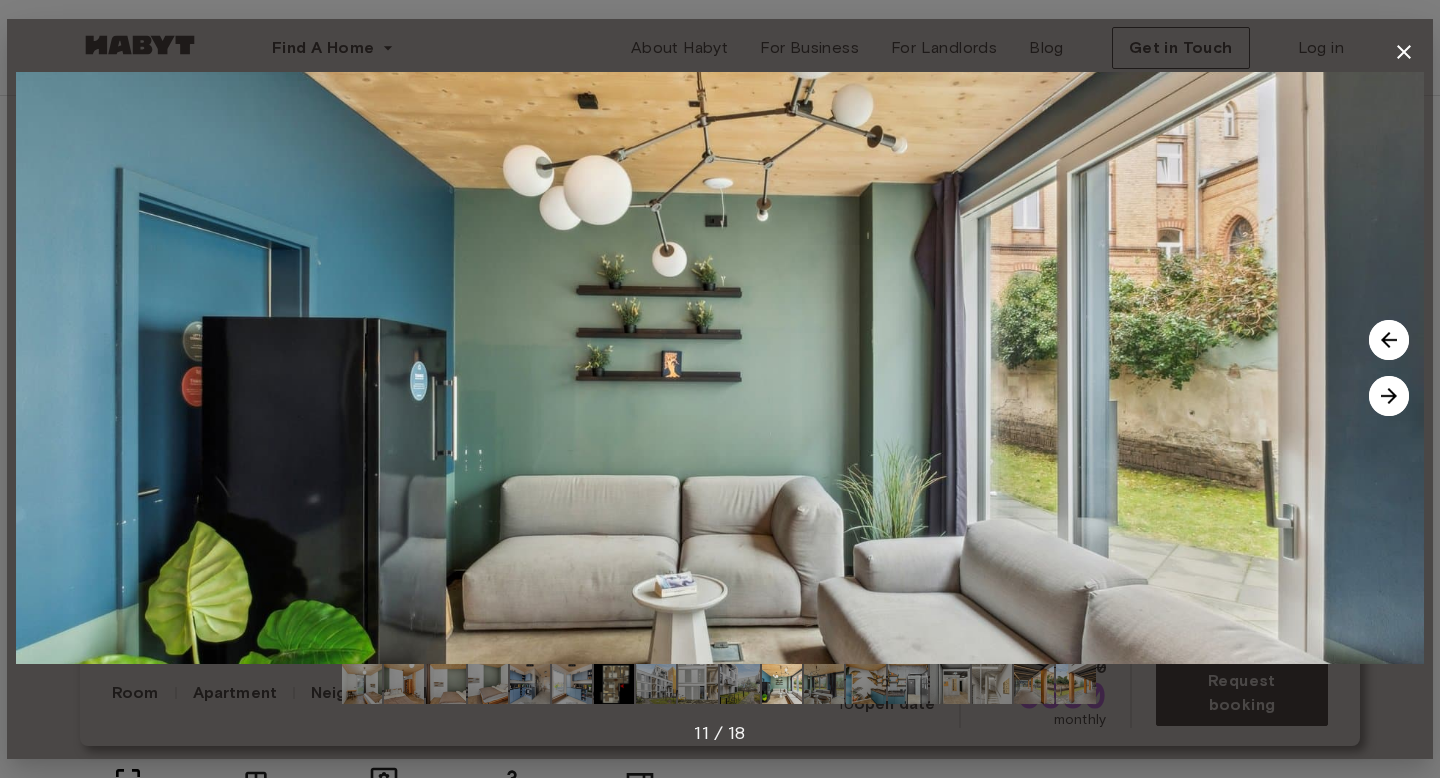 click at bounding box center [1389, 396] 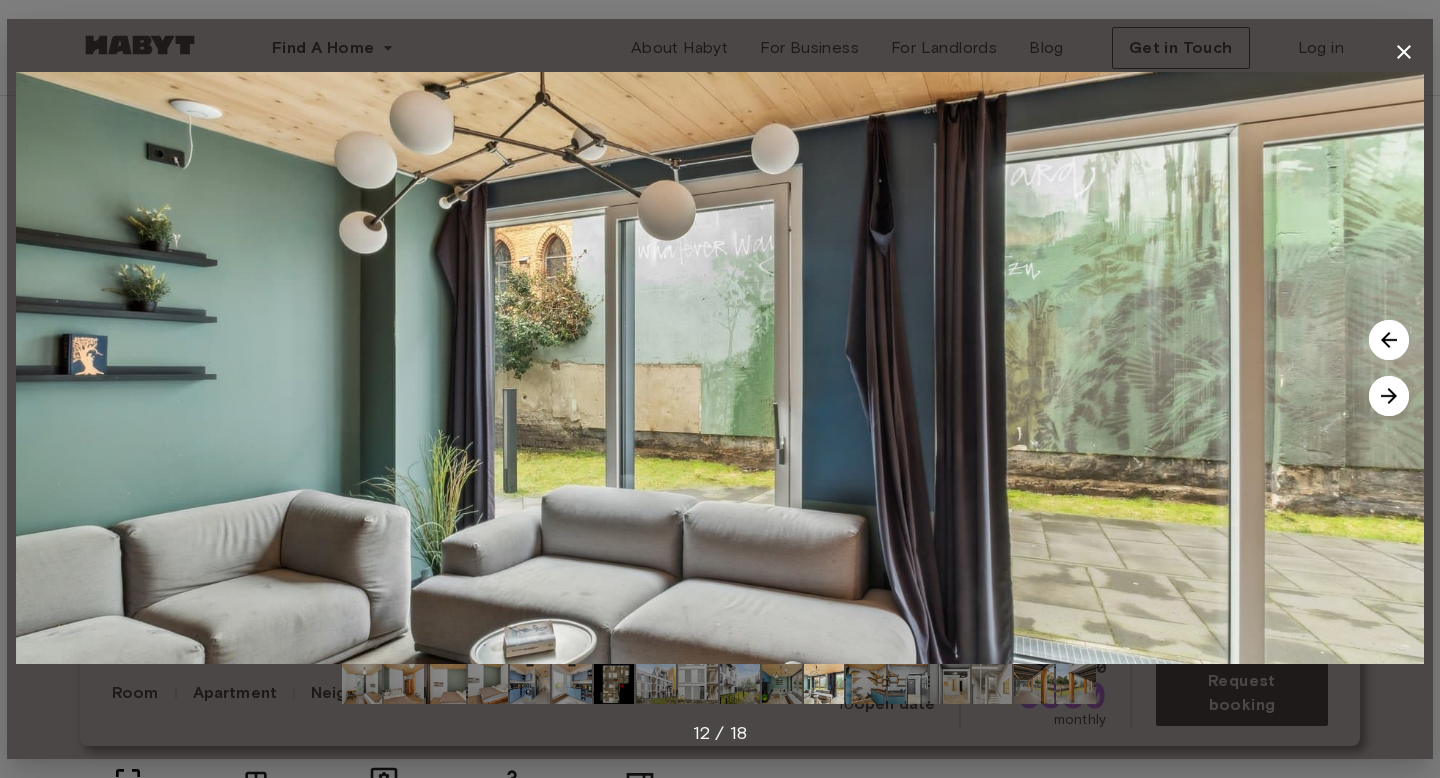 click at bounding box center (1389, 396) 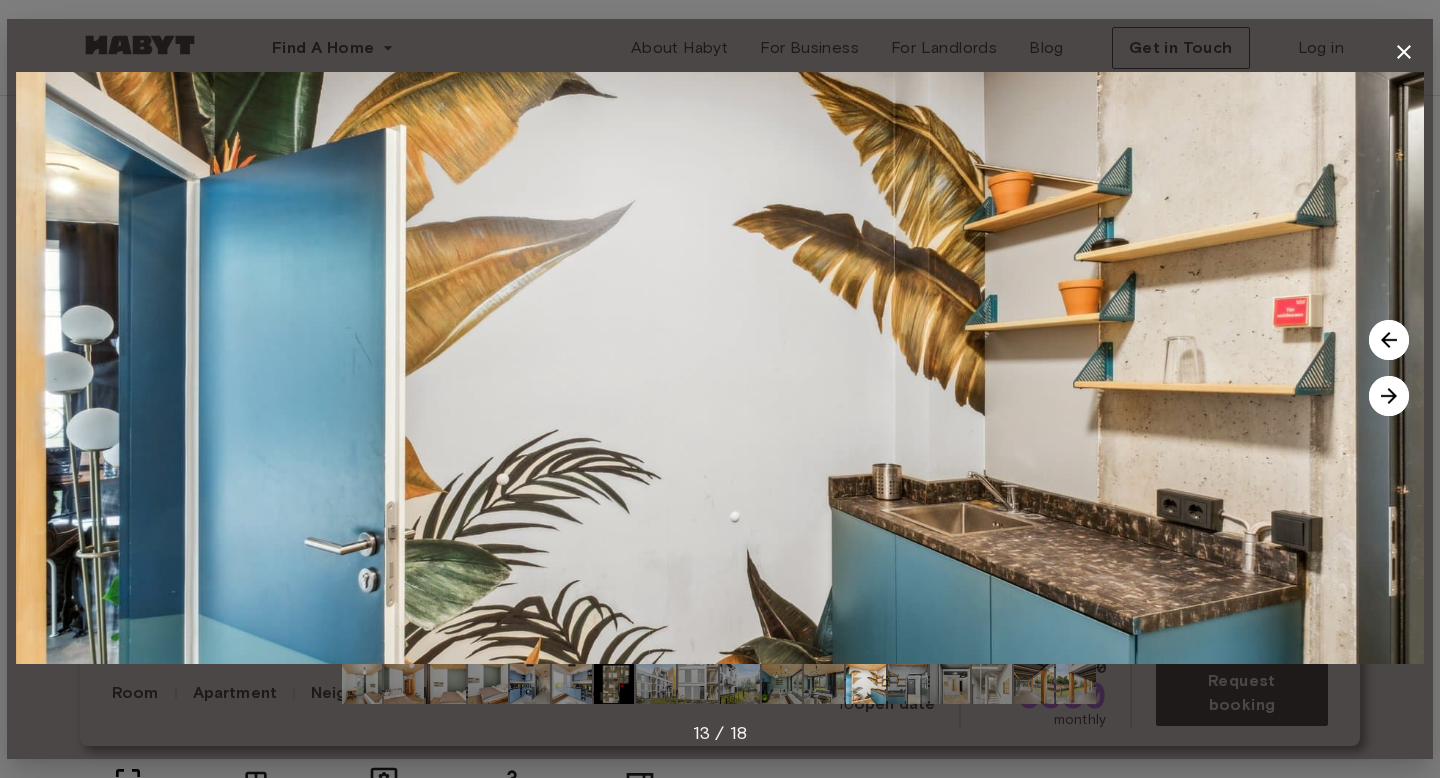 click at bounding box center (1389, 396) 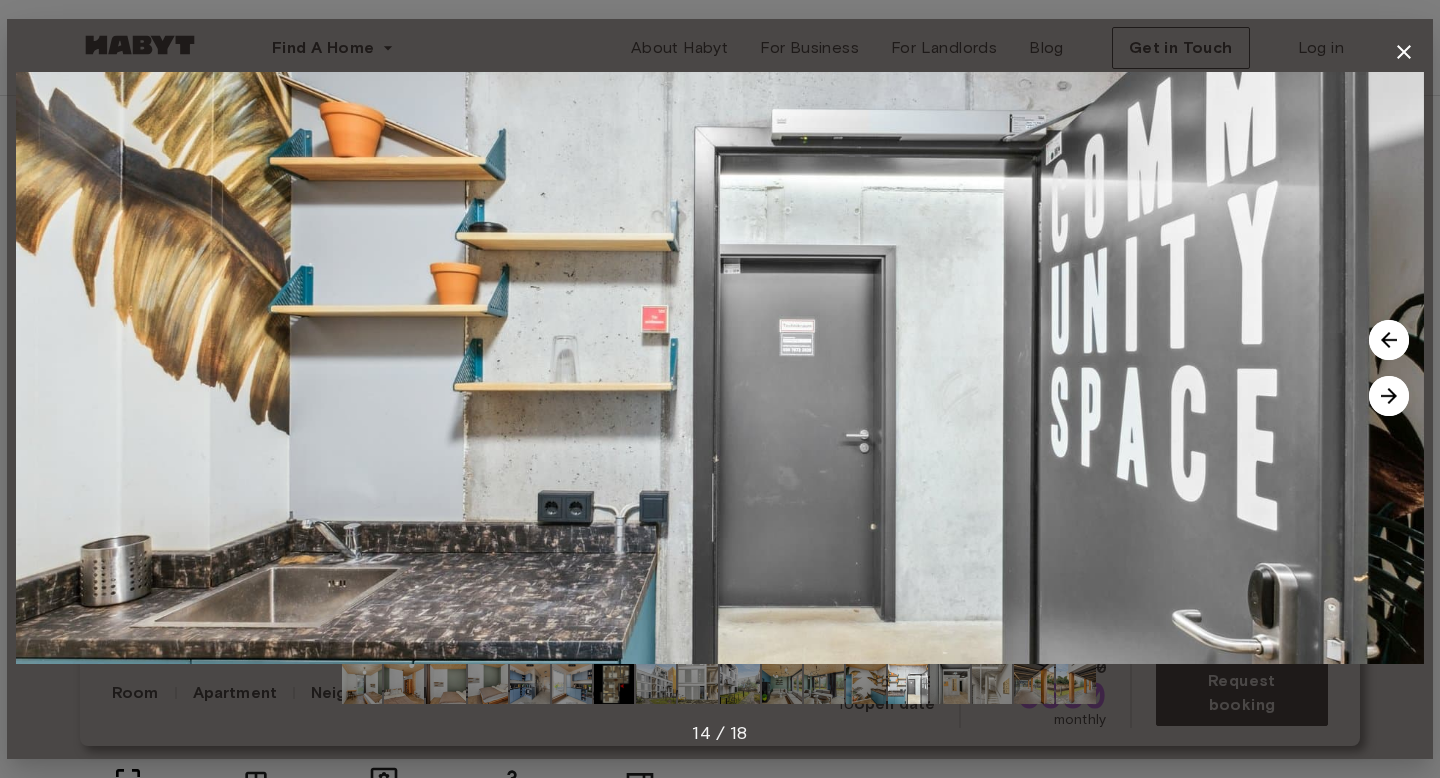 click at bounding box center (1389, 396) 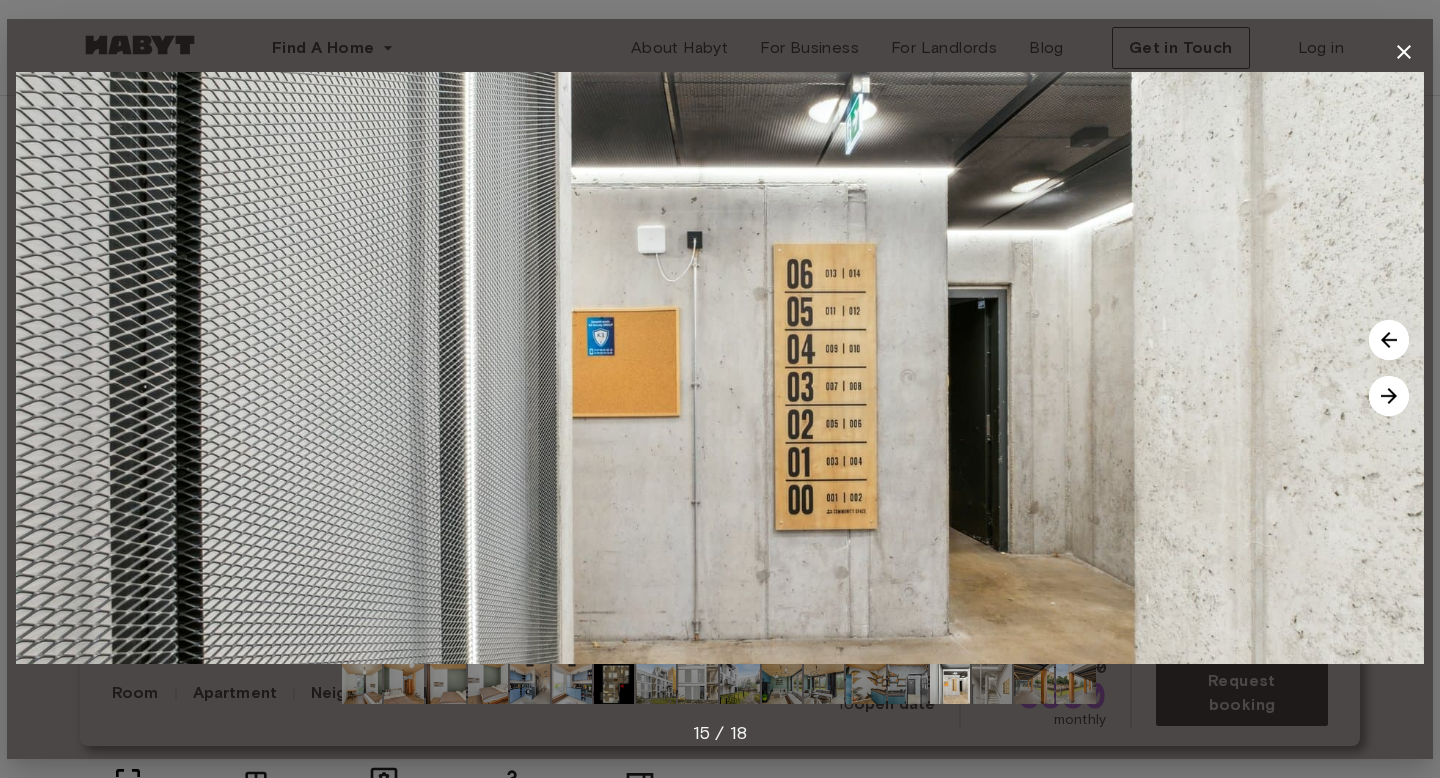 click at bounding box center (1389, 396) 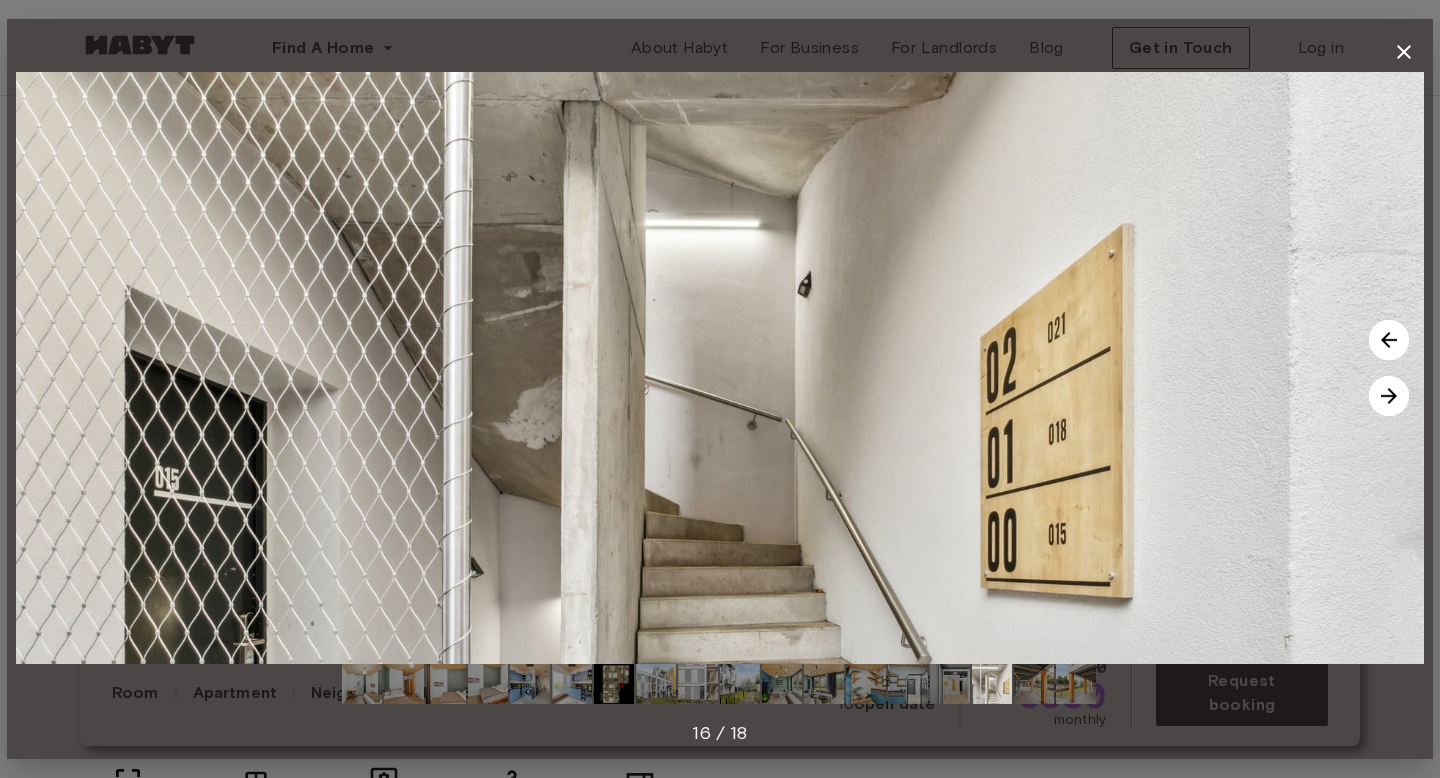 click at bounding box center [1389, 396] 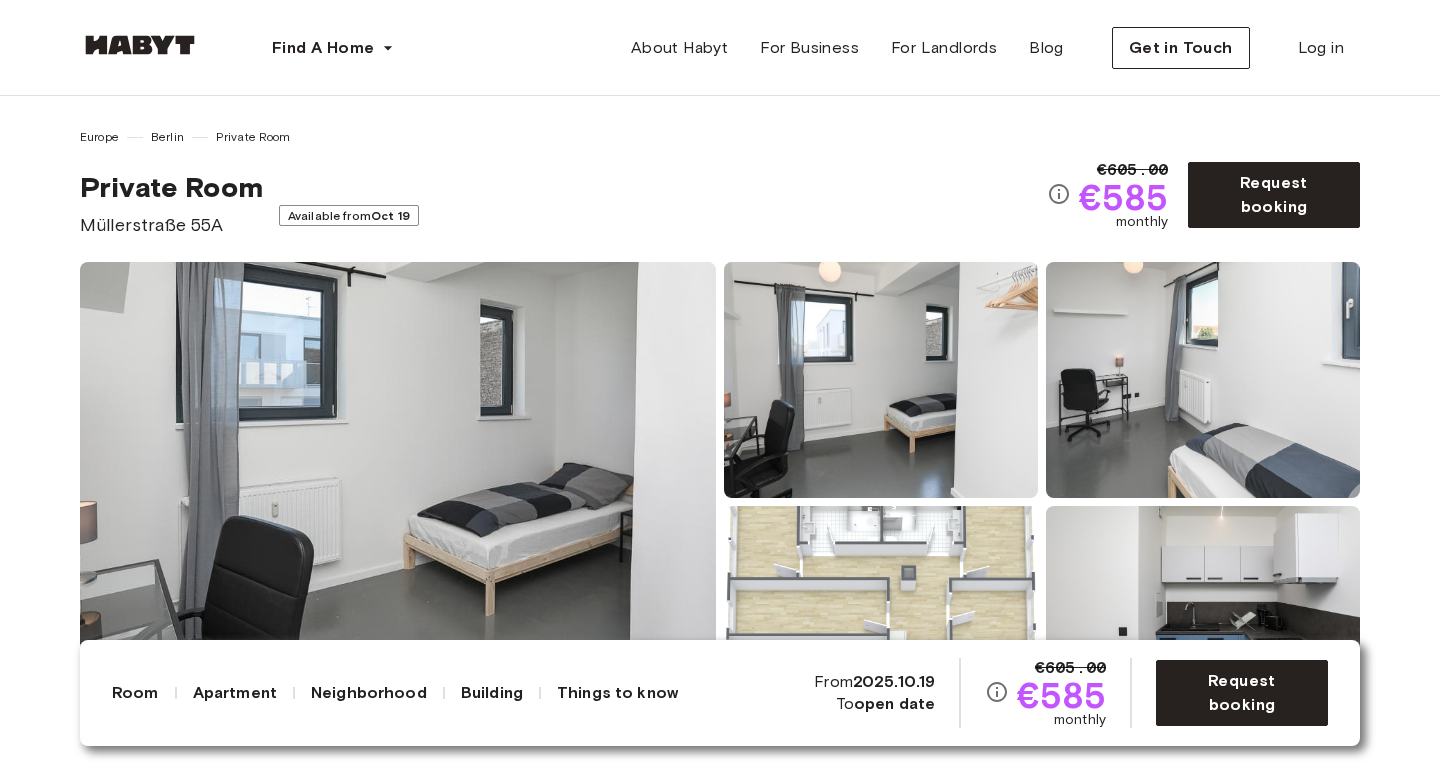 scroll, scrollTop: 0, scrollLeft: 0, axis: both 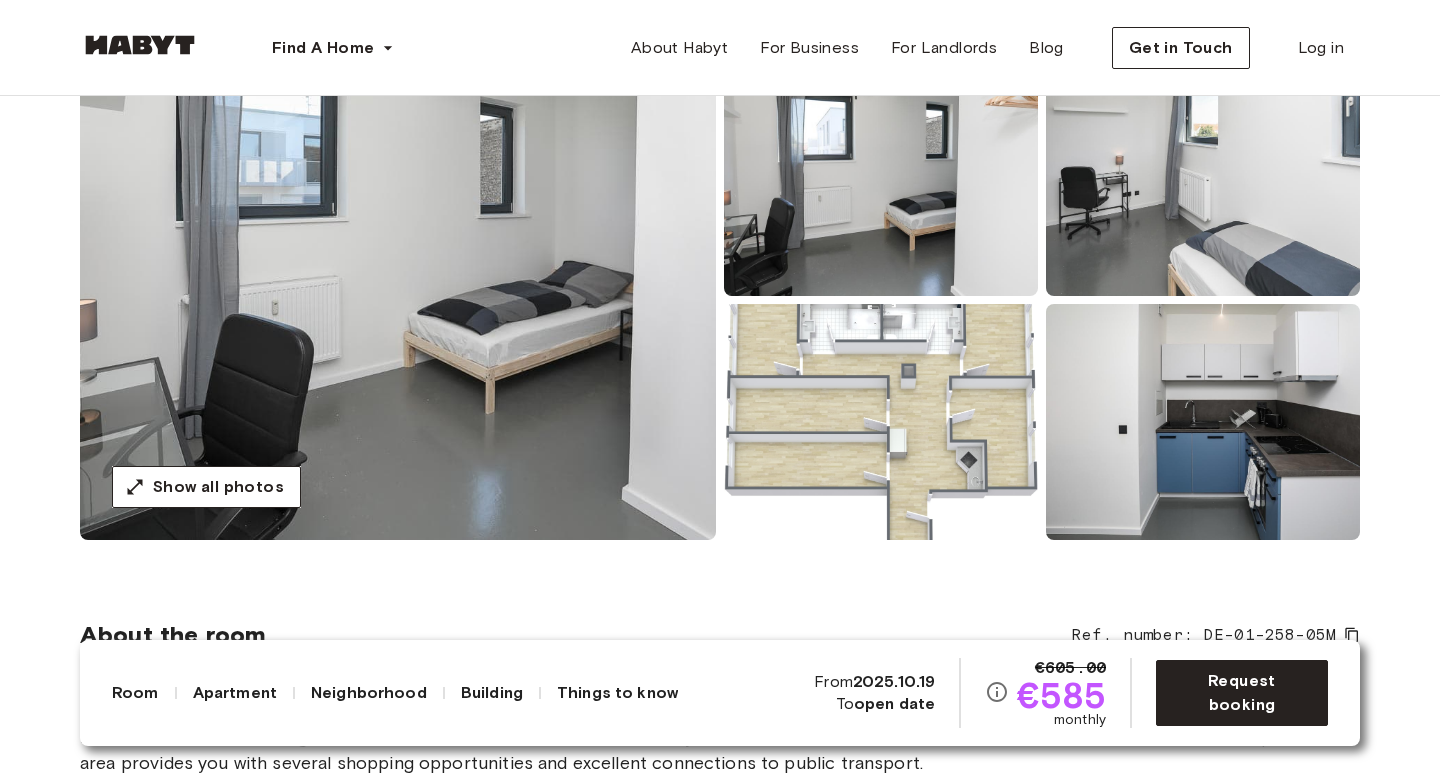 click at bounding box center (398, 300) 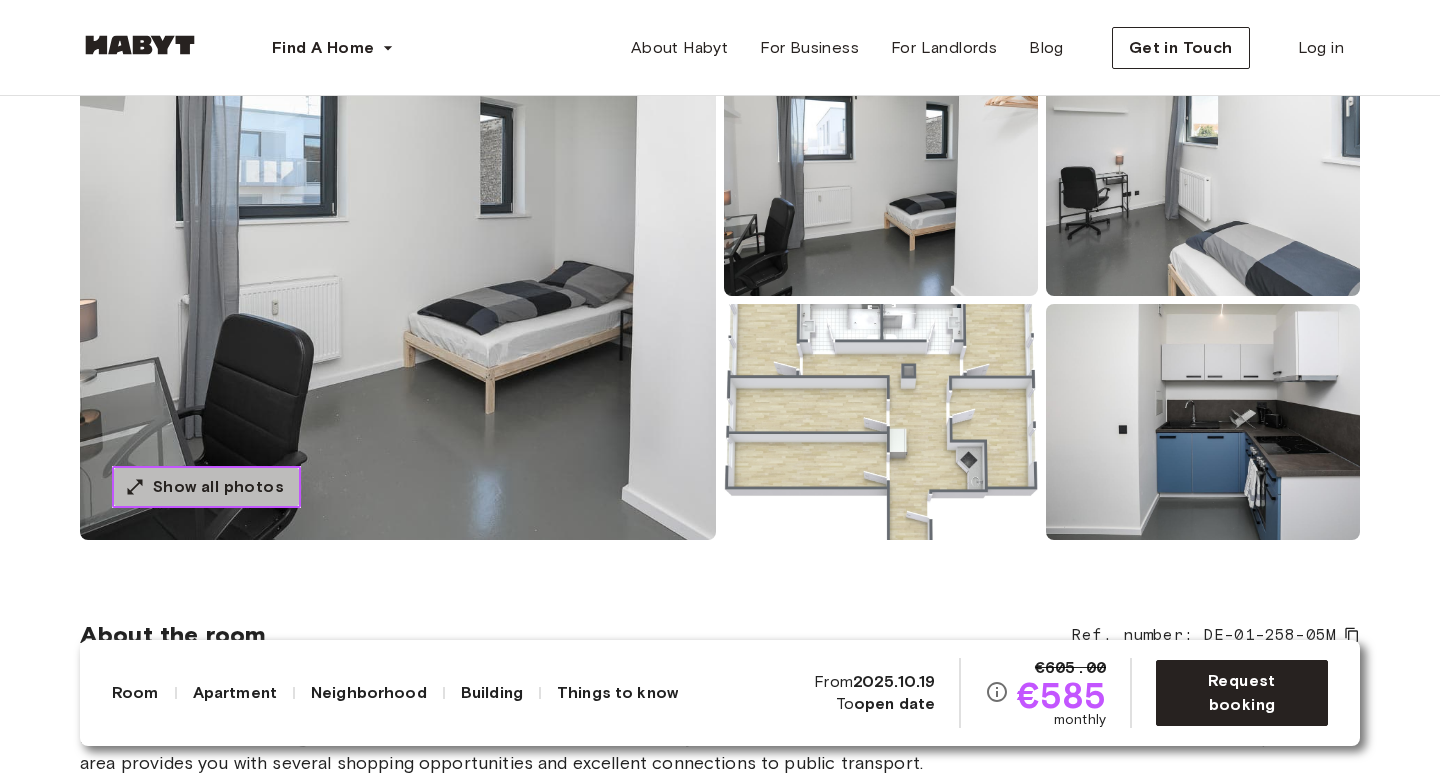 click on "Show all photos" at bounding box center [218, 487] 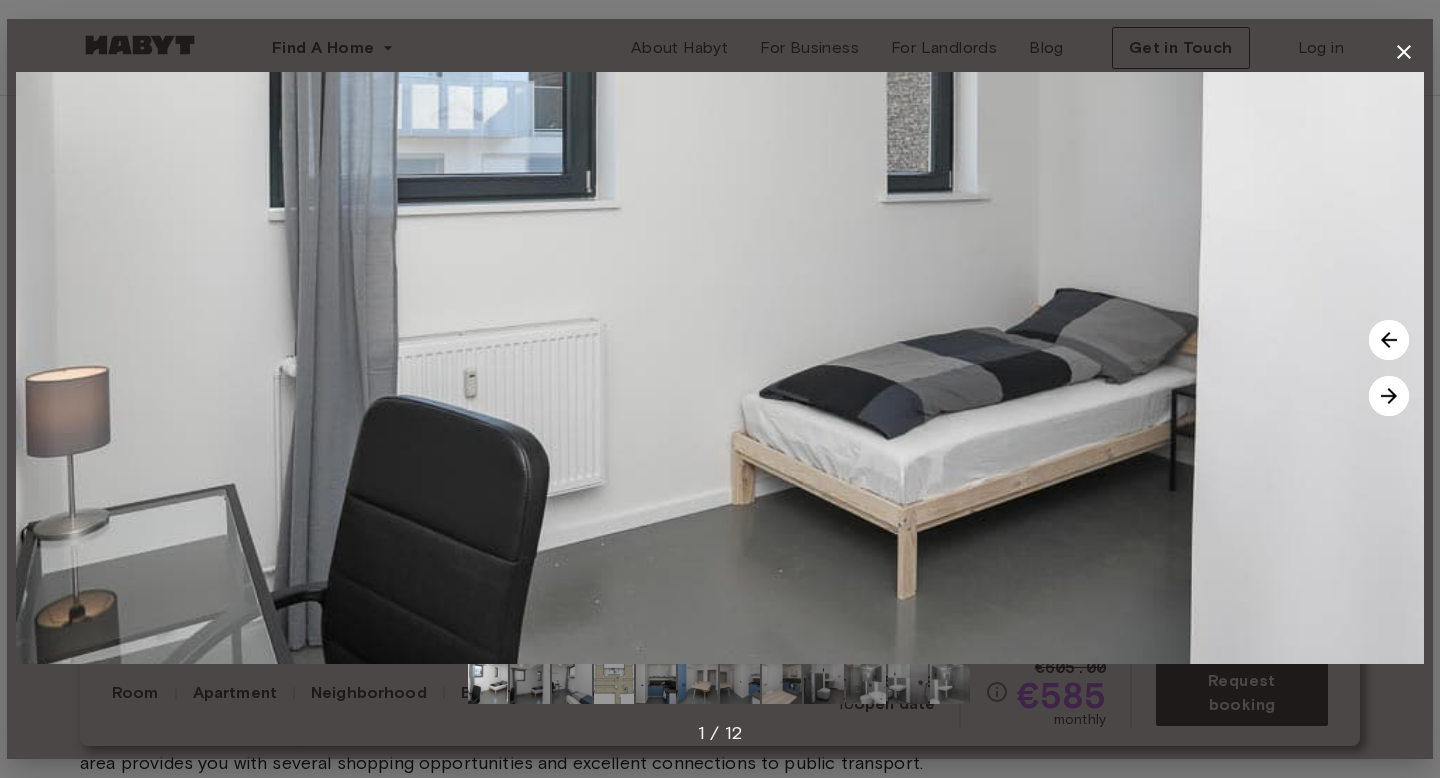 click at bounding box center [1389, 396] 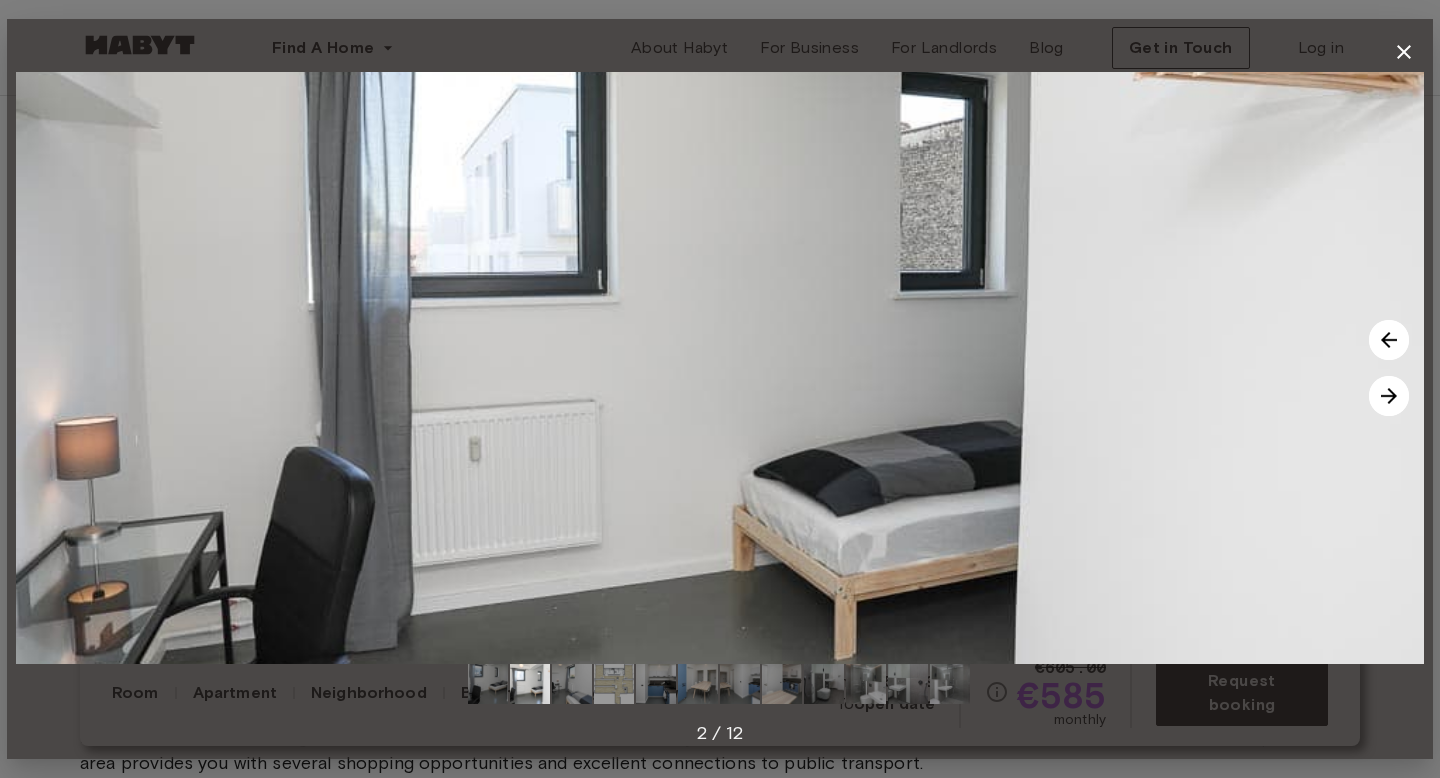 click at bounding box center [1389, 396] 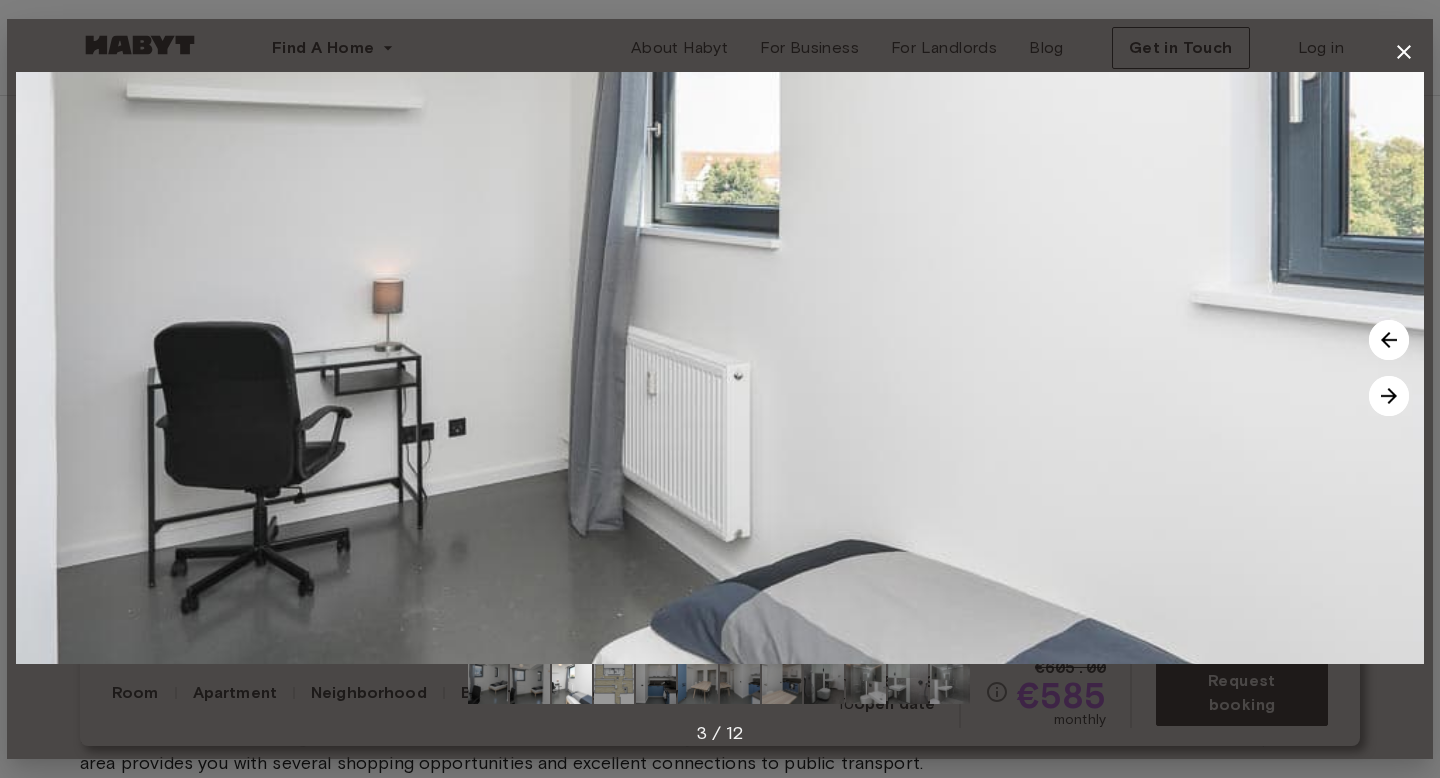 click at bounding box center (1389, 396) 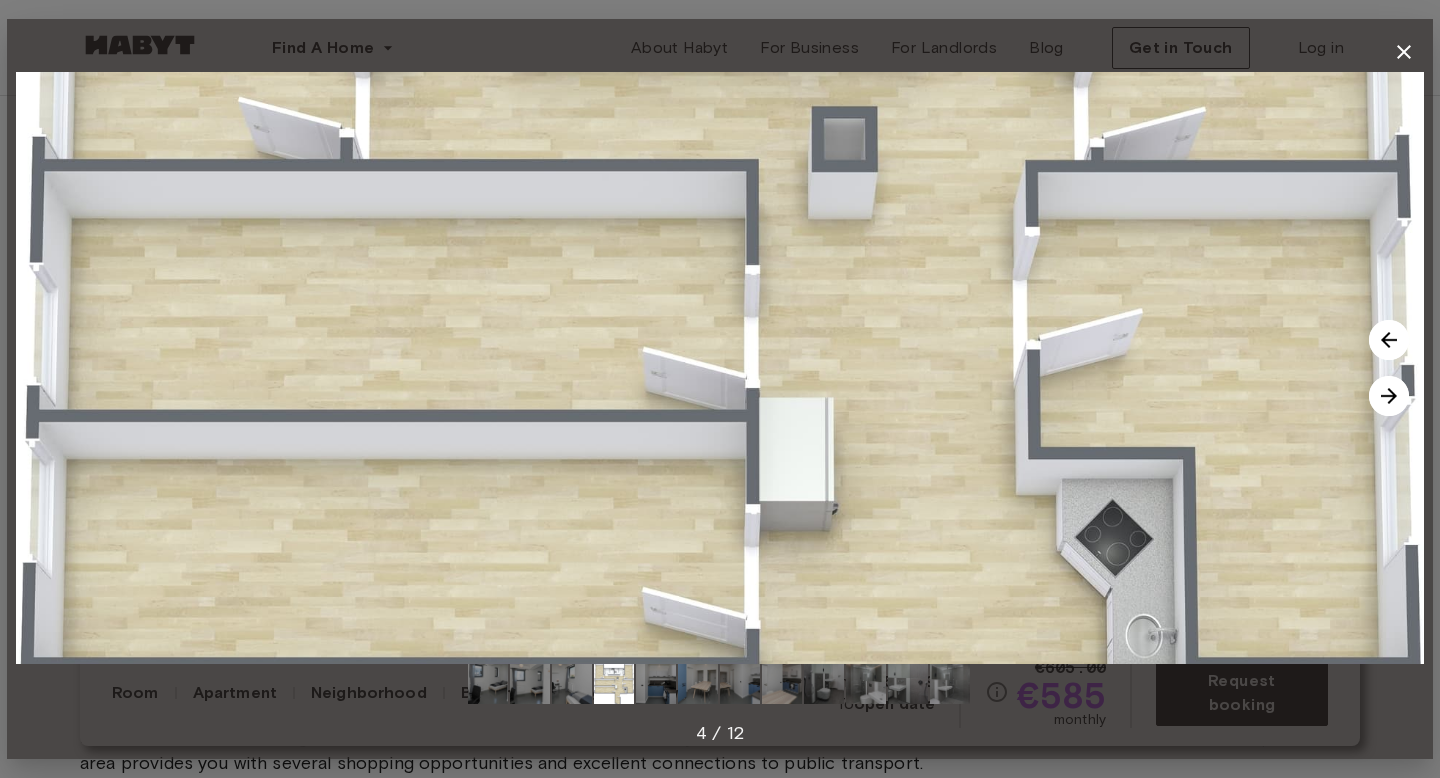 click at bounding box center [1389, 396] 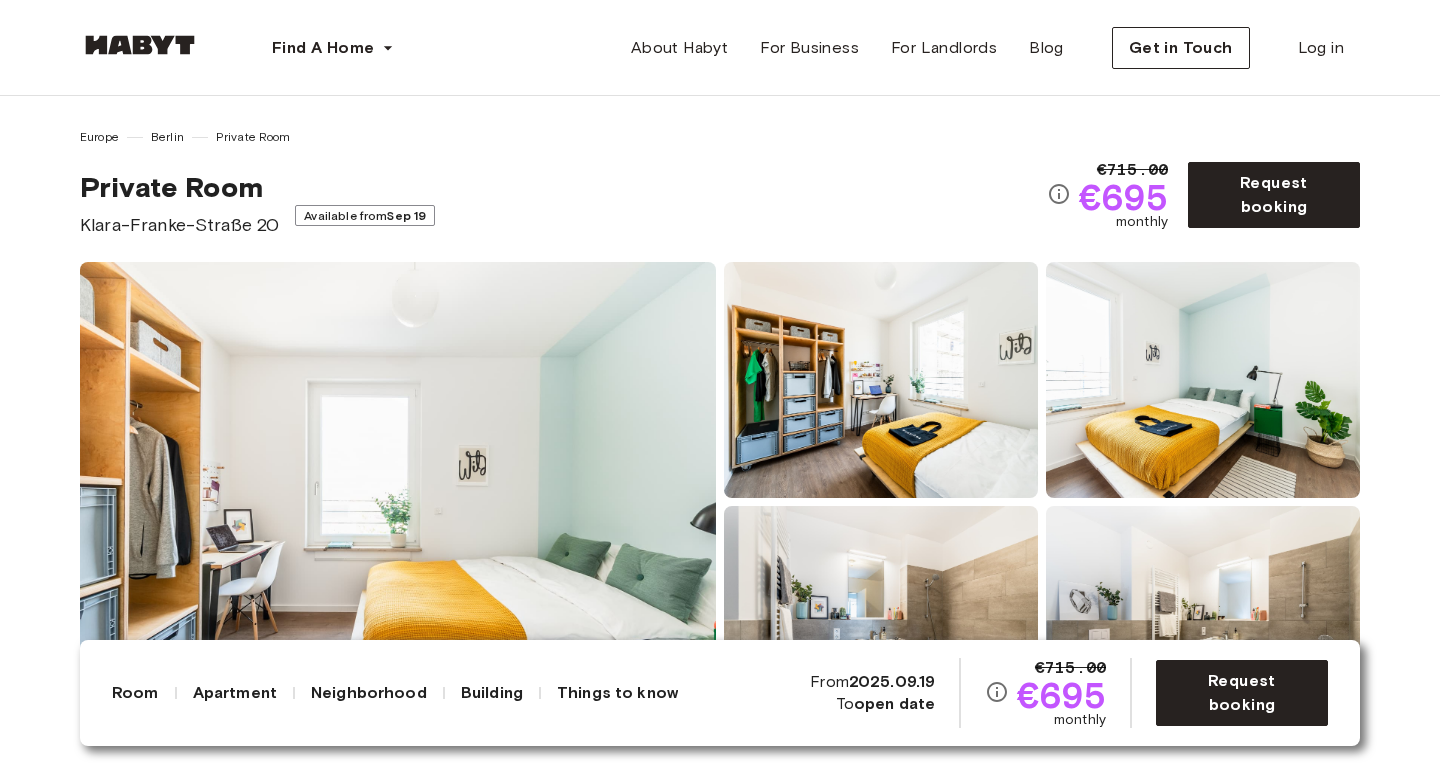 scroll, scrollTop: 0, scrollLeft: 0, axis: both 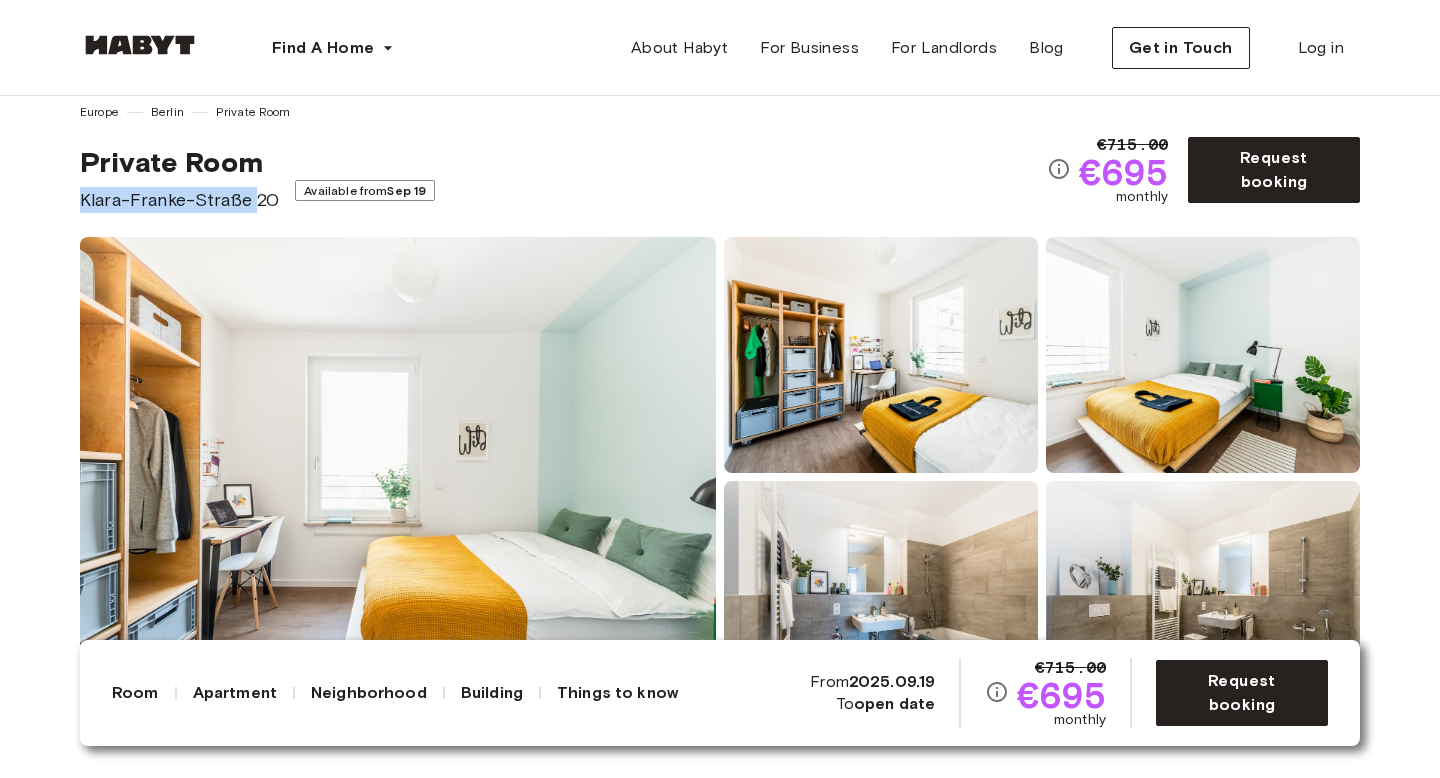 drag, startPoint x: 250, startPoint y: 199, endPoint x: 52, endPoint y: 188, distance: 198.30531 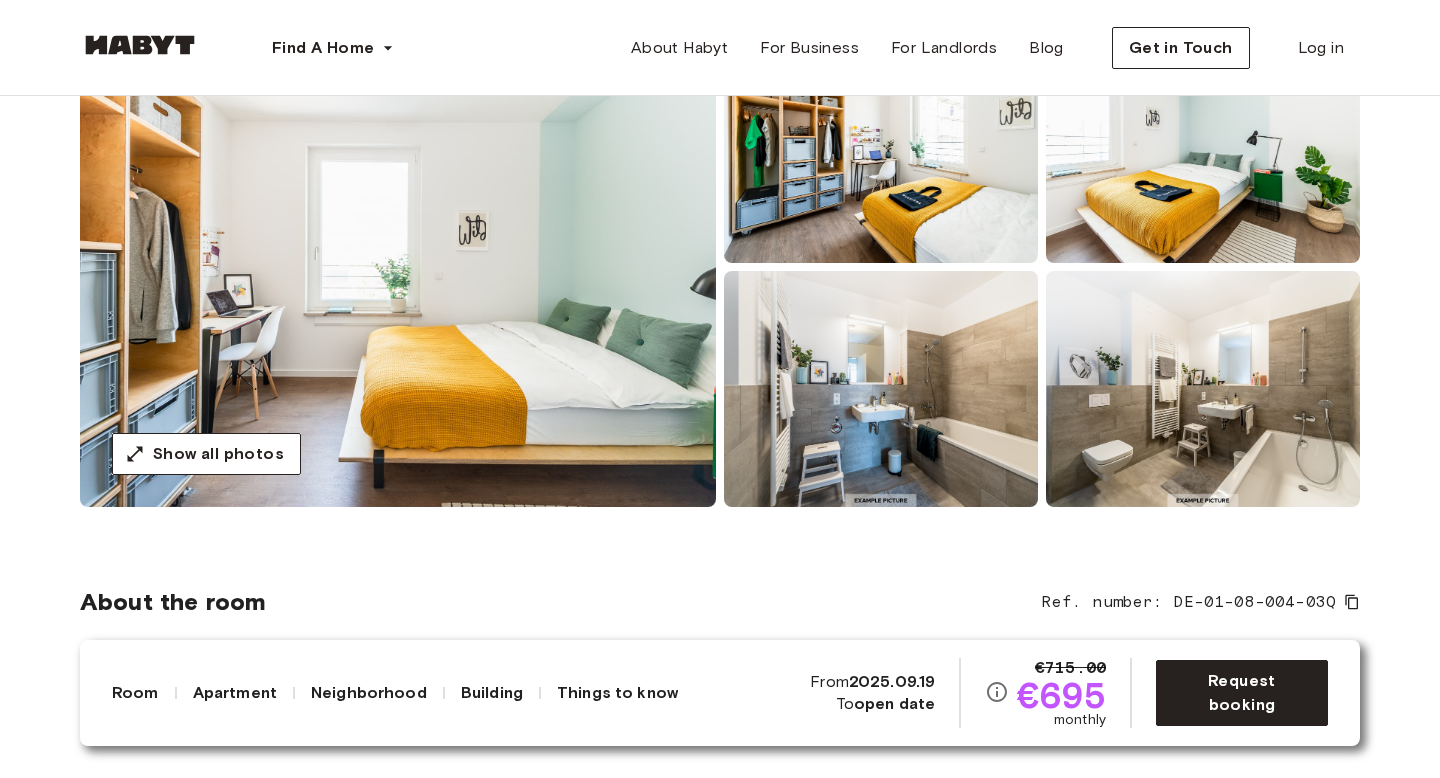 scroll, scrollTop: 229, scrollLeft: 0, axis: vertical 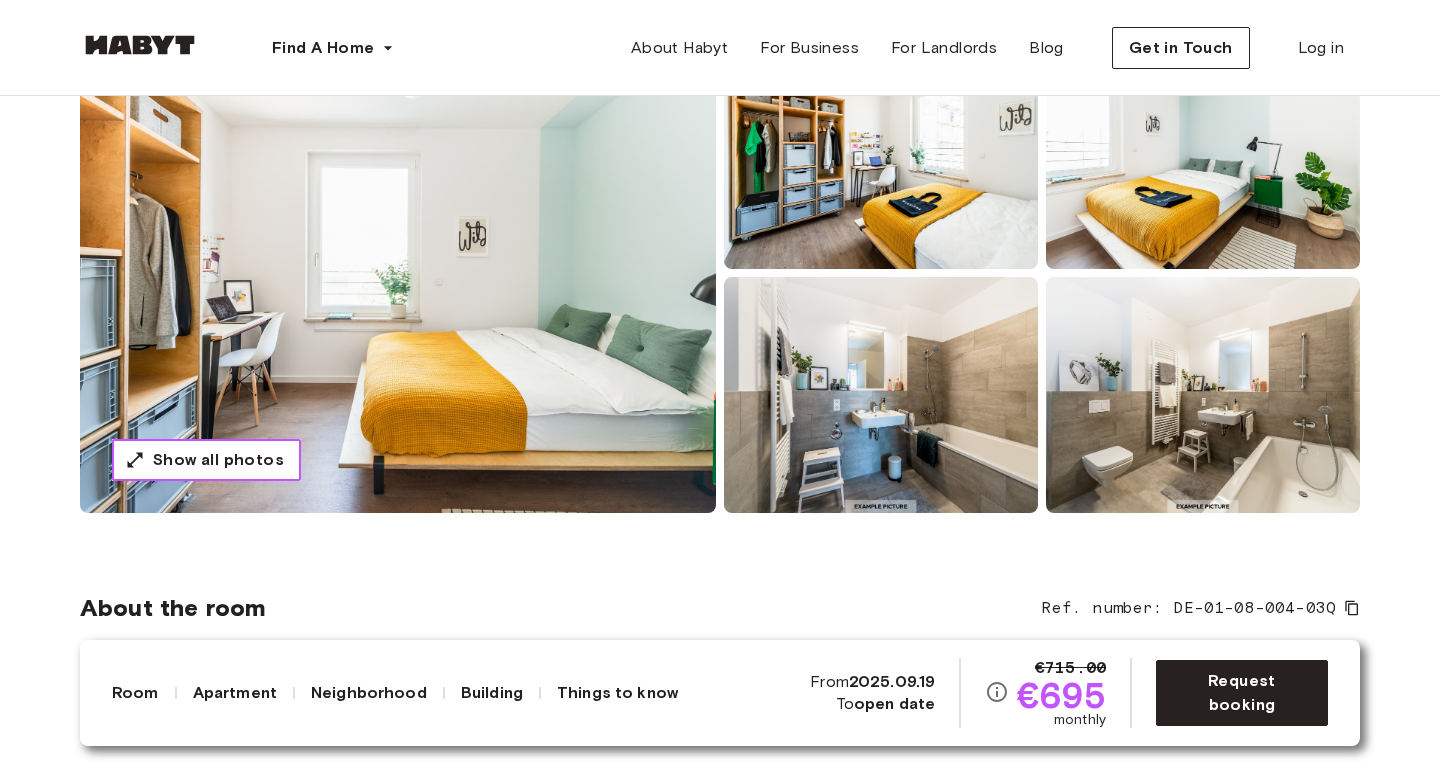 click on "Show all photos" at bounding box center (218, 460) 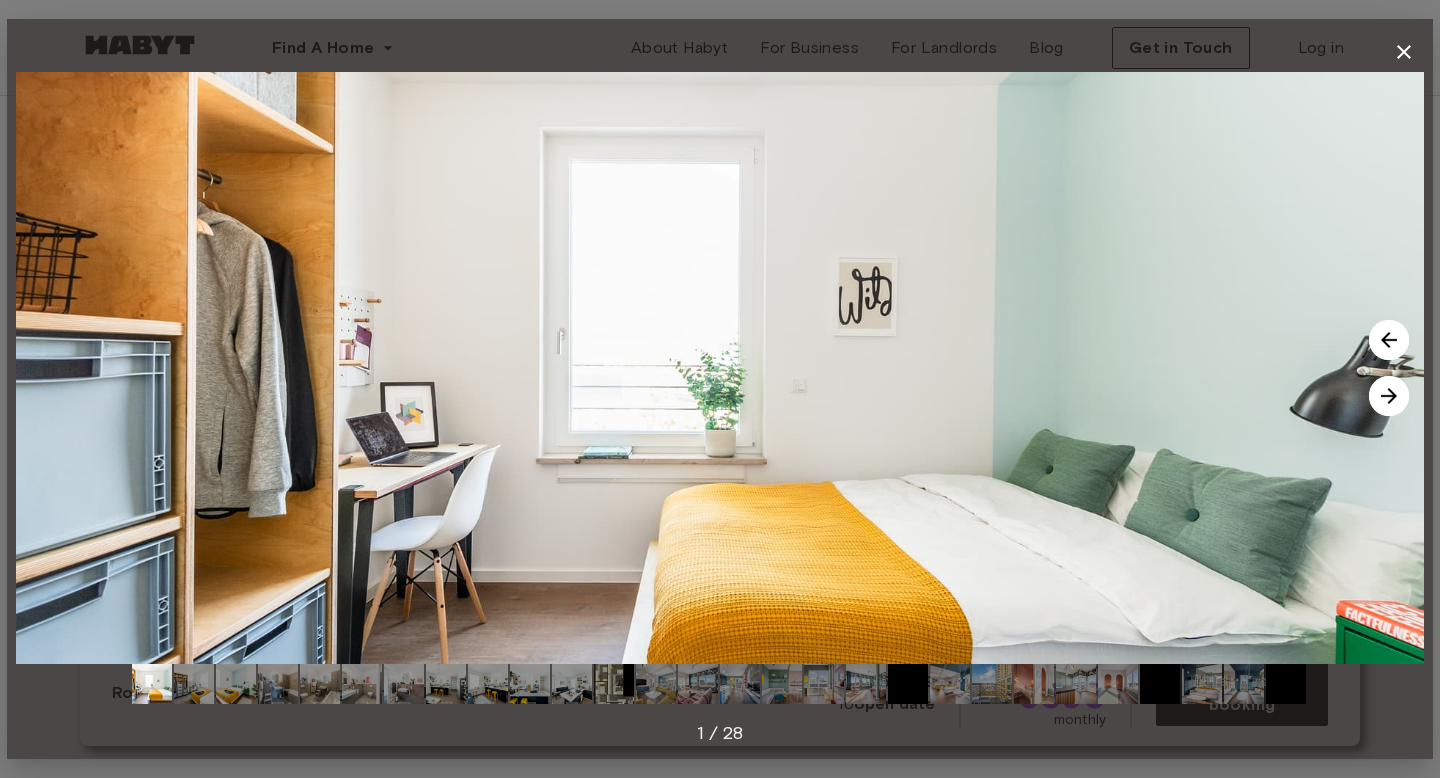click at bounding box center (1389, 396) 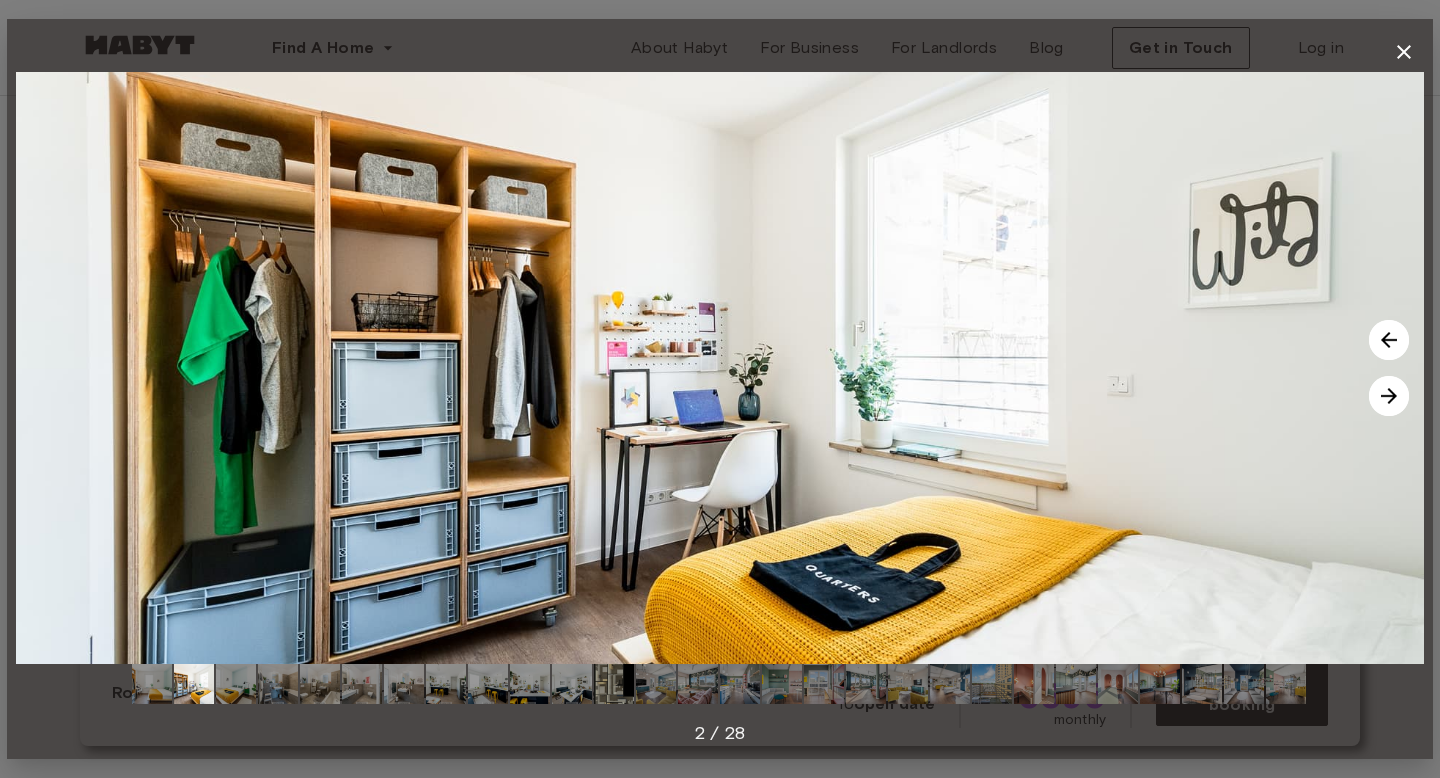 click at bounding box center [1389, 396] 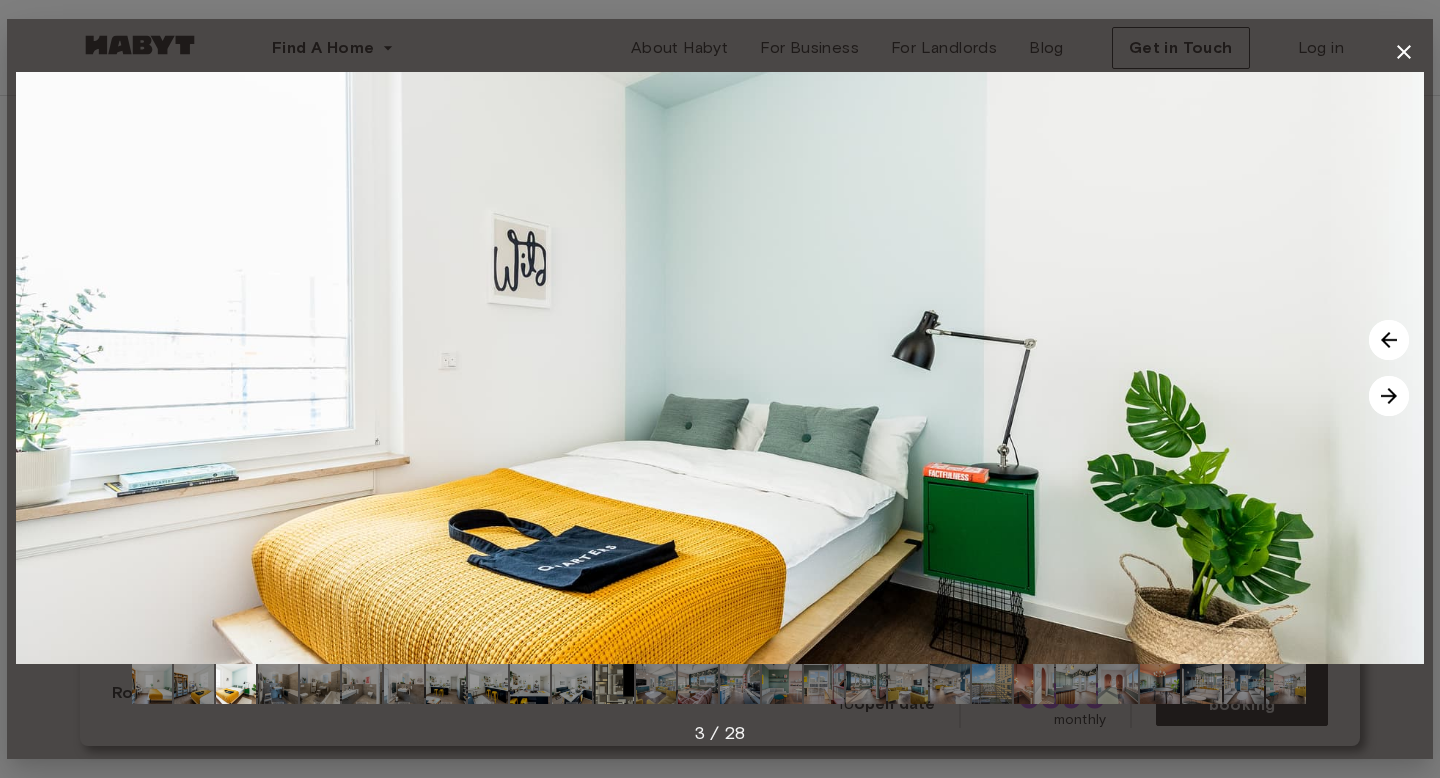 click at bounding box center [1389, 396] 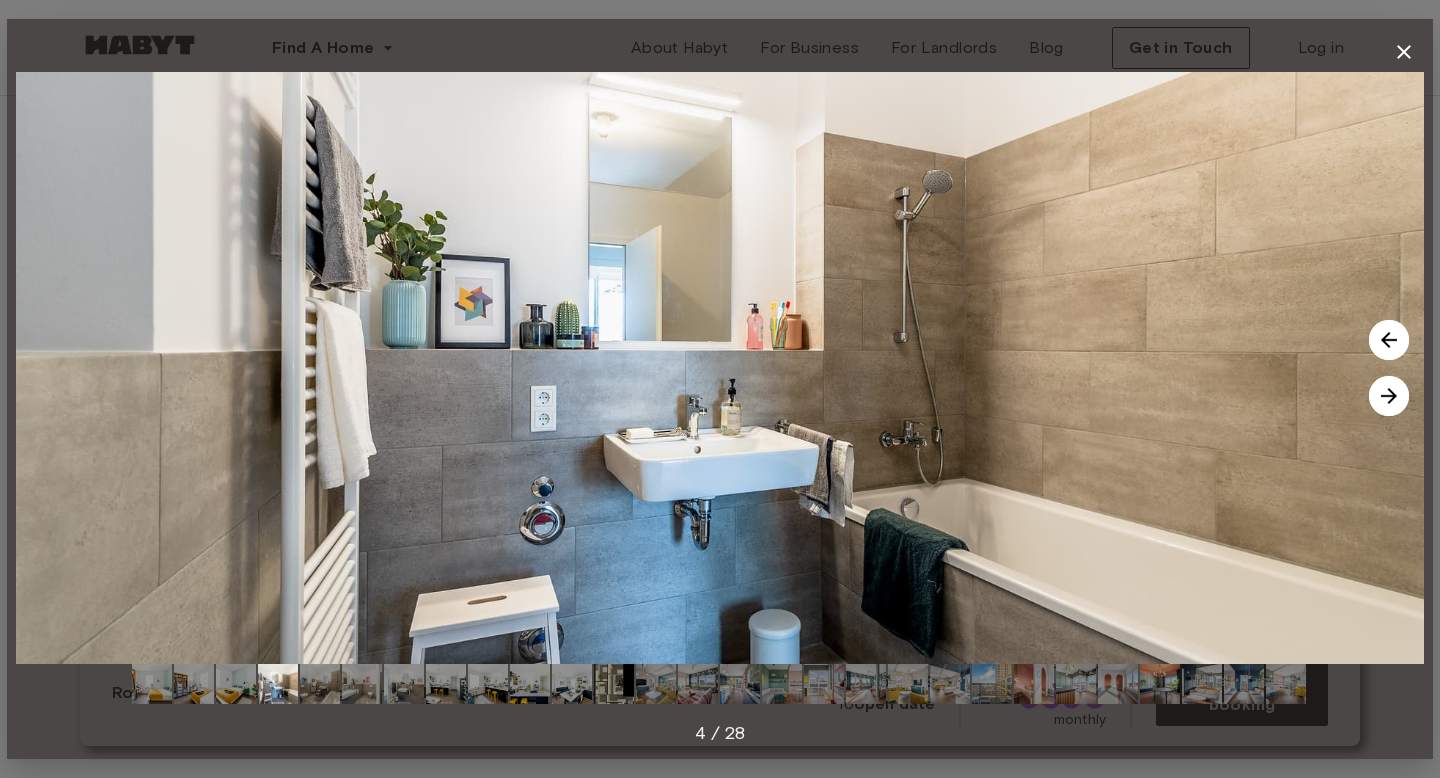 click at bounding box center [1389, 396] 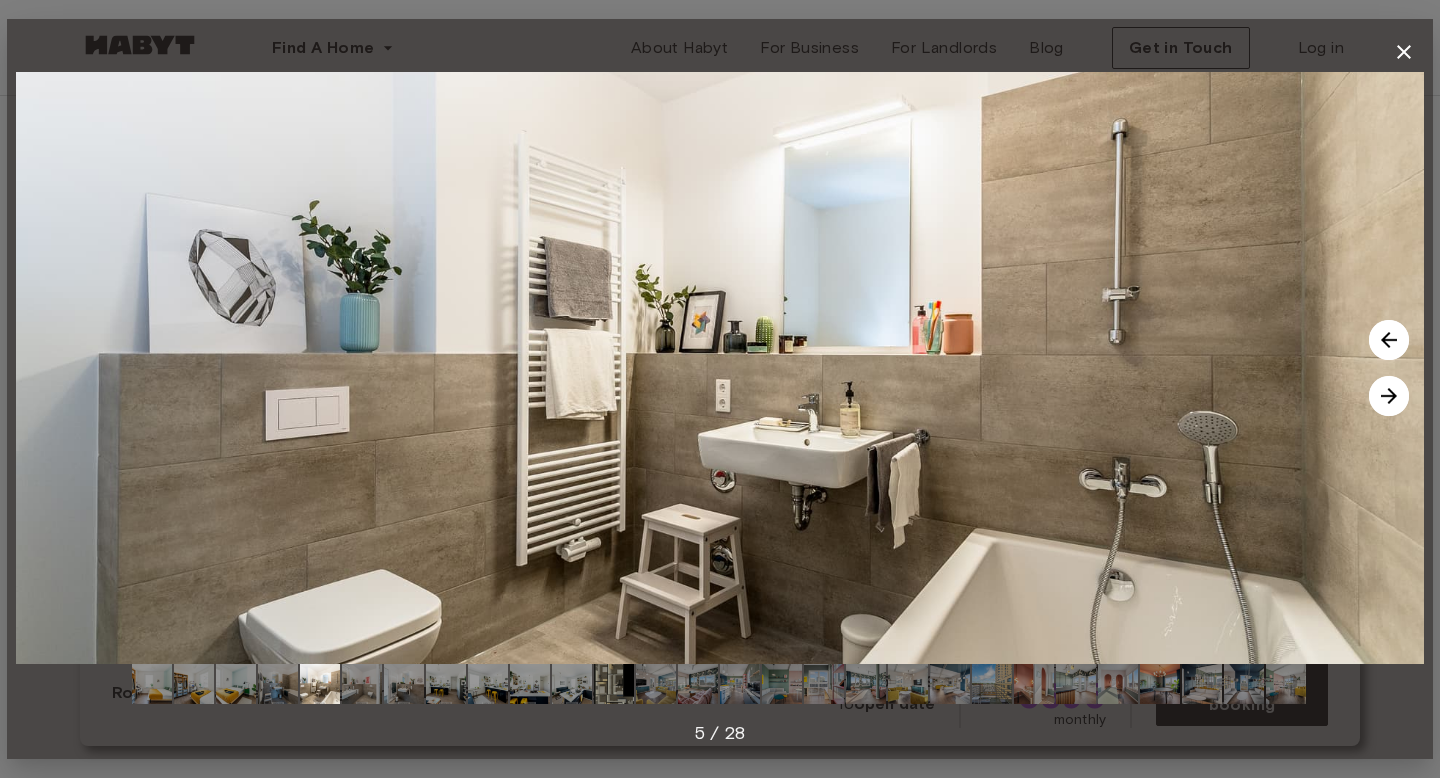 click at bounding box center (1389, 396) 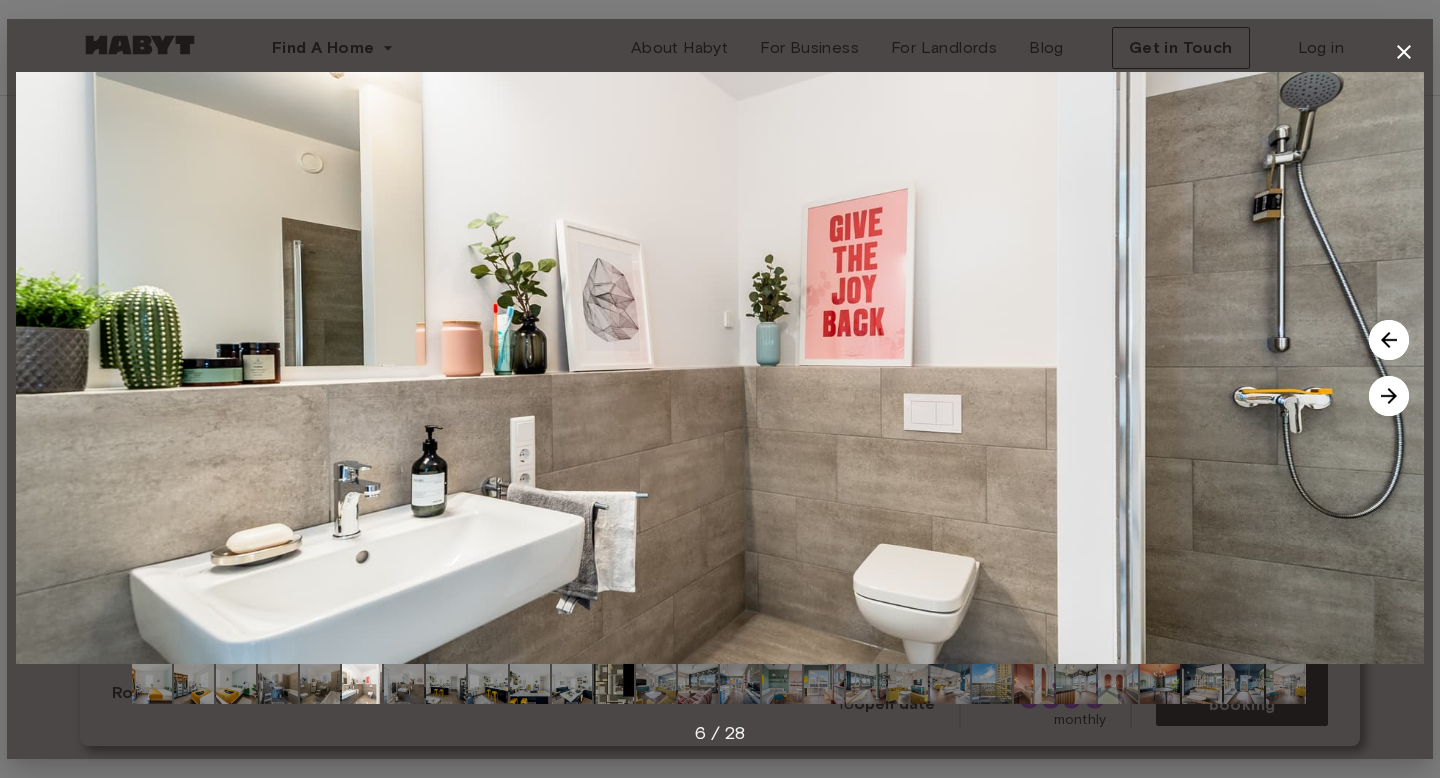 click at bounding box center (1389, 396) 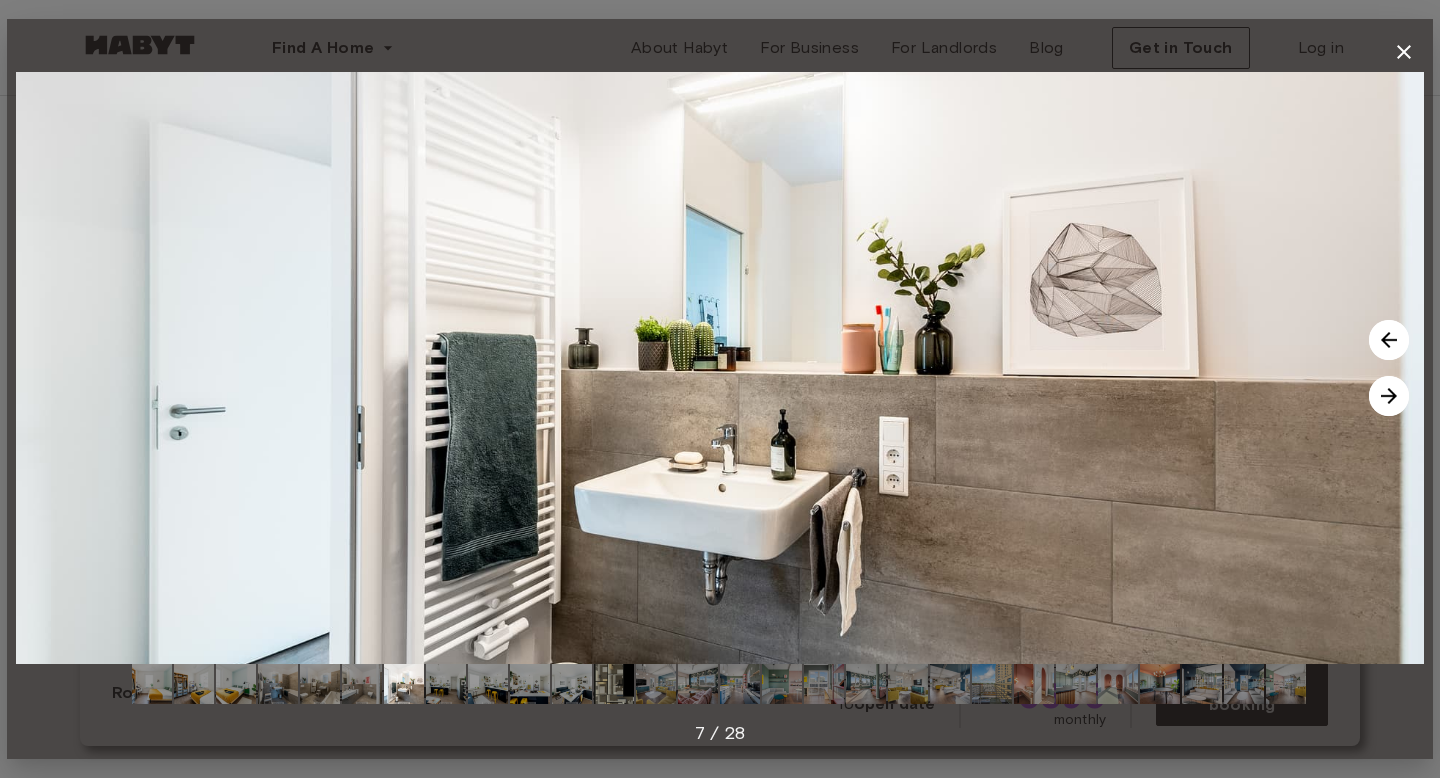 click at bounding box center (1389, 396) 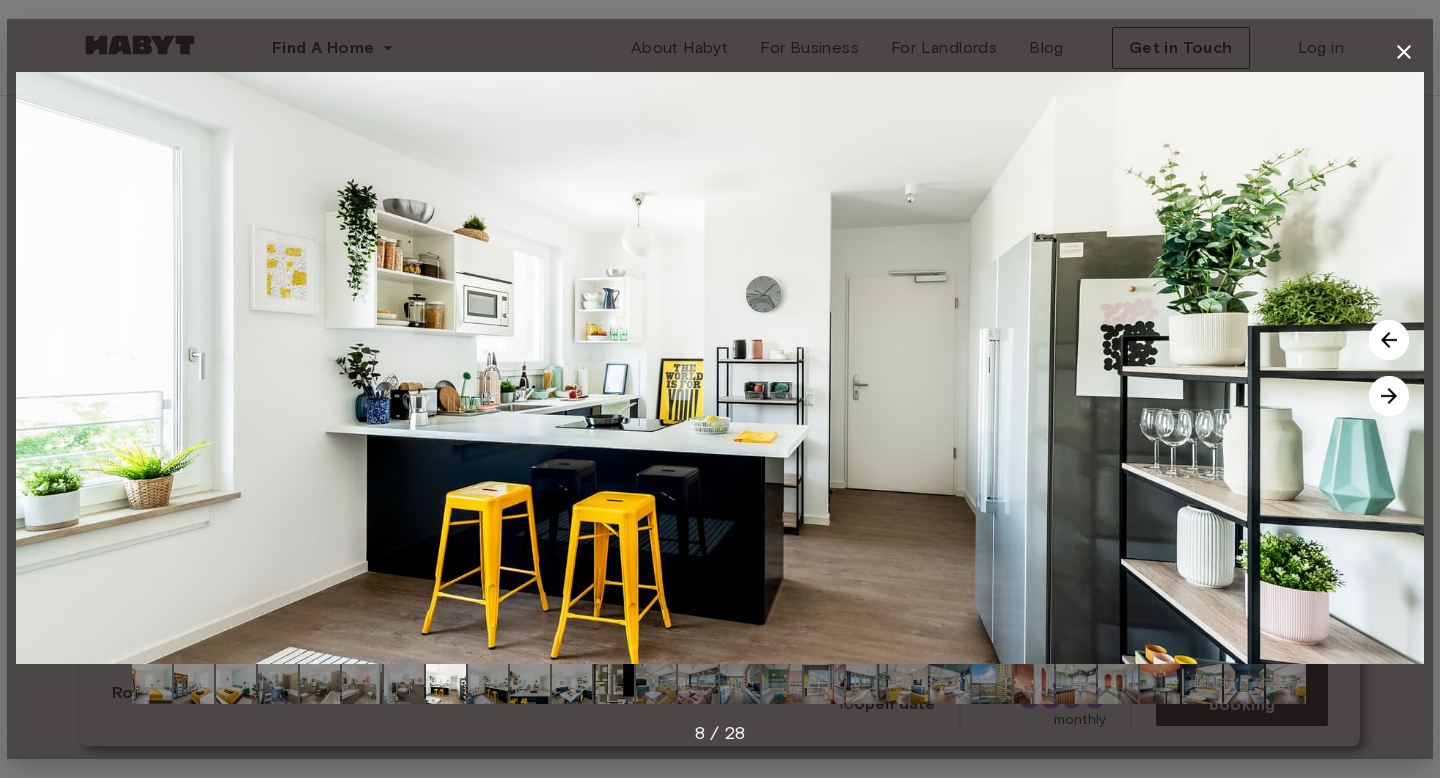 click at bounding box center (1389, 396) 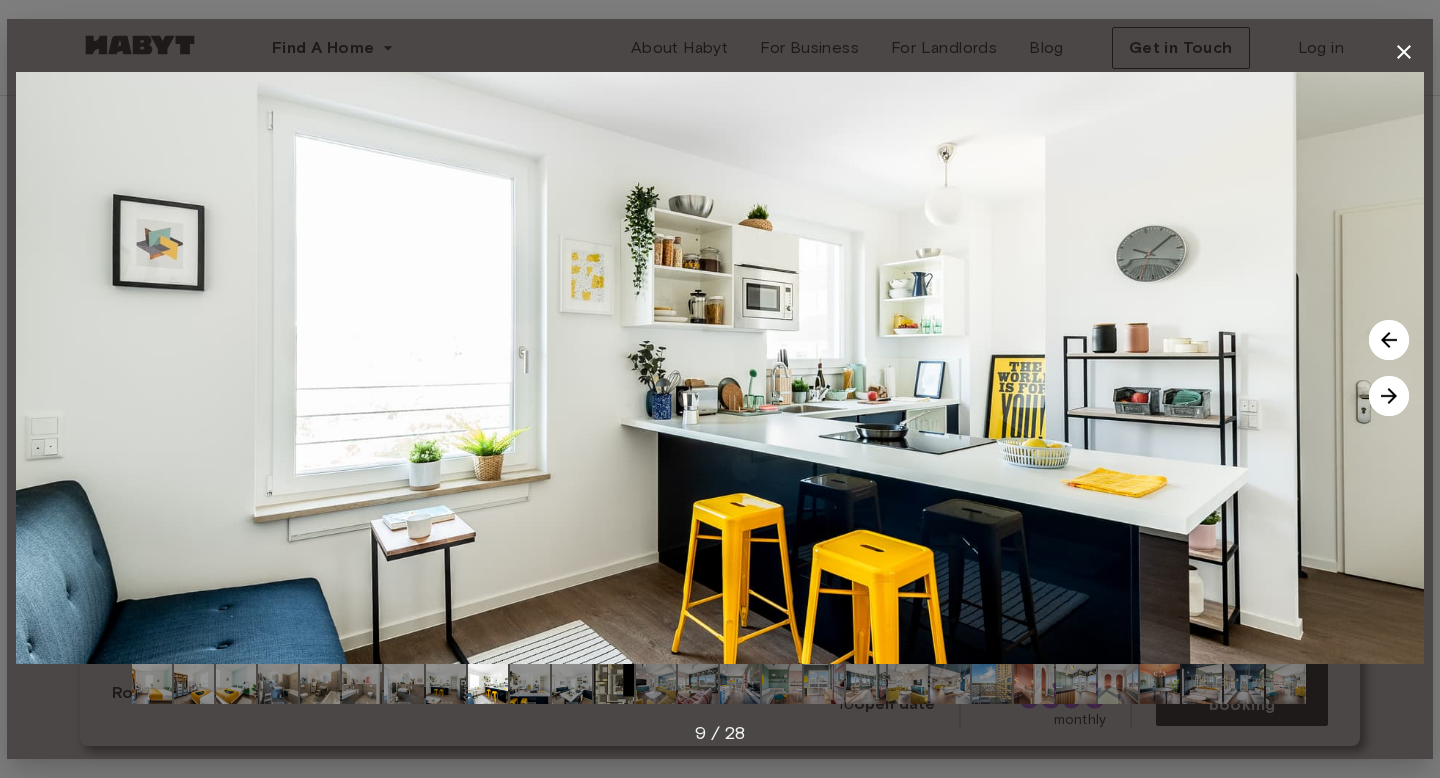 click at bounding box center (1389, 396) 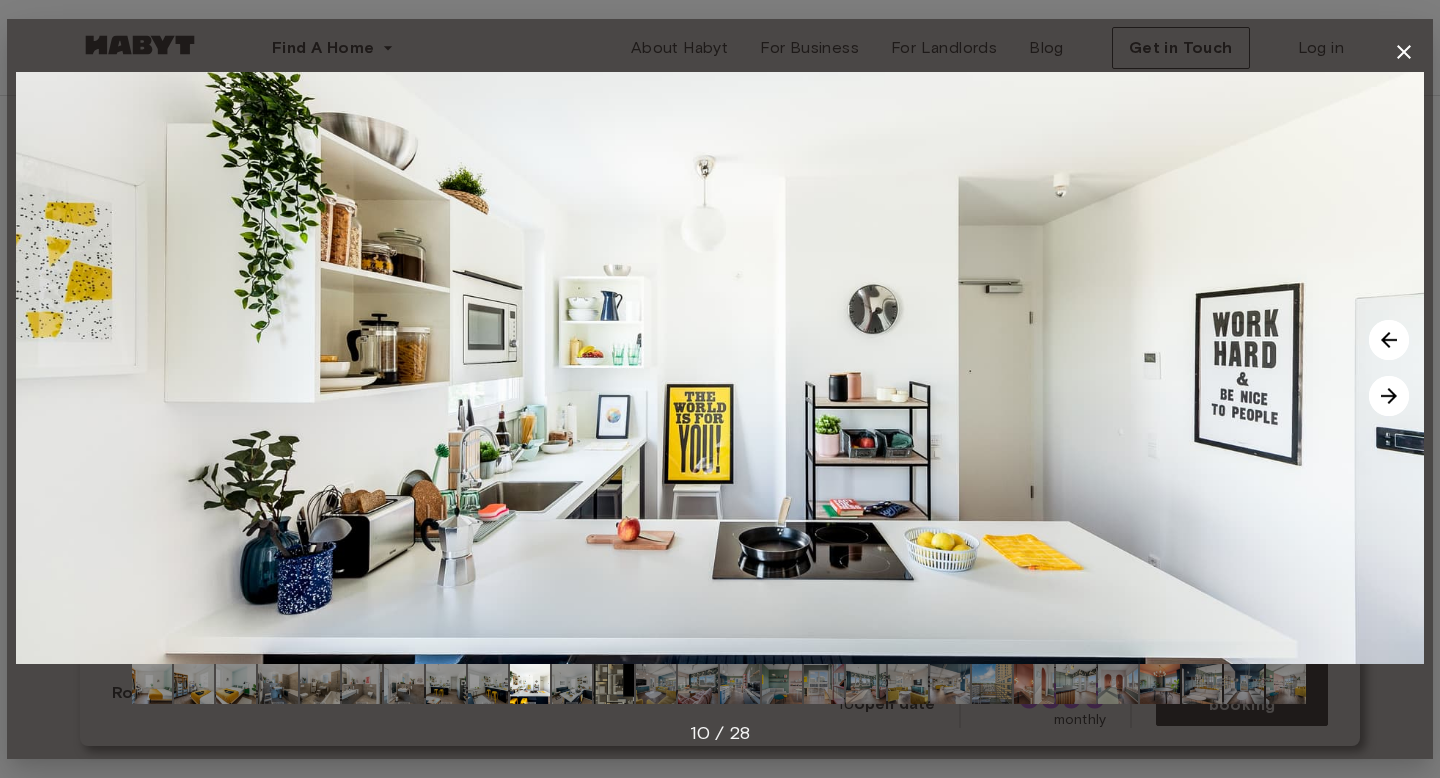 click at bounding box center [1389, 396] 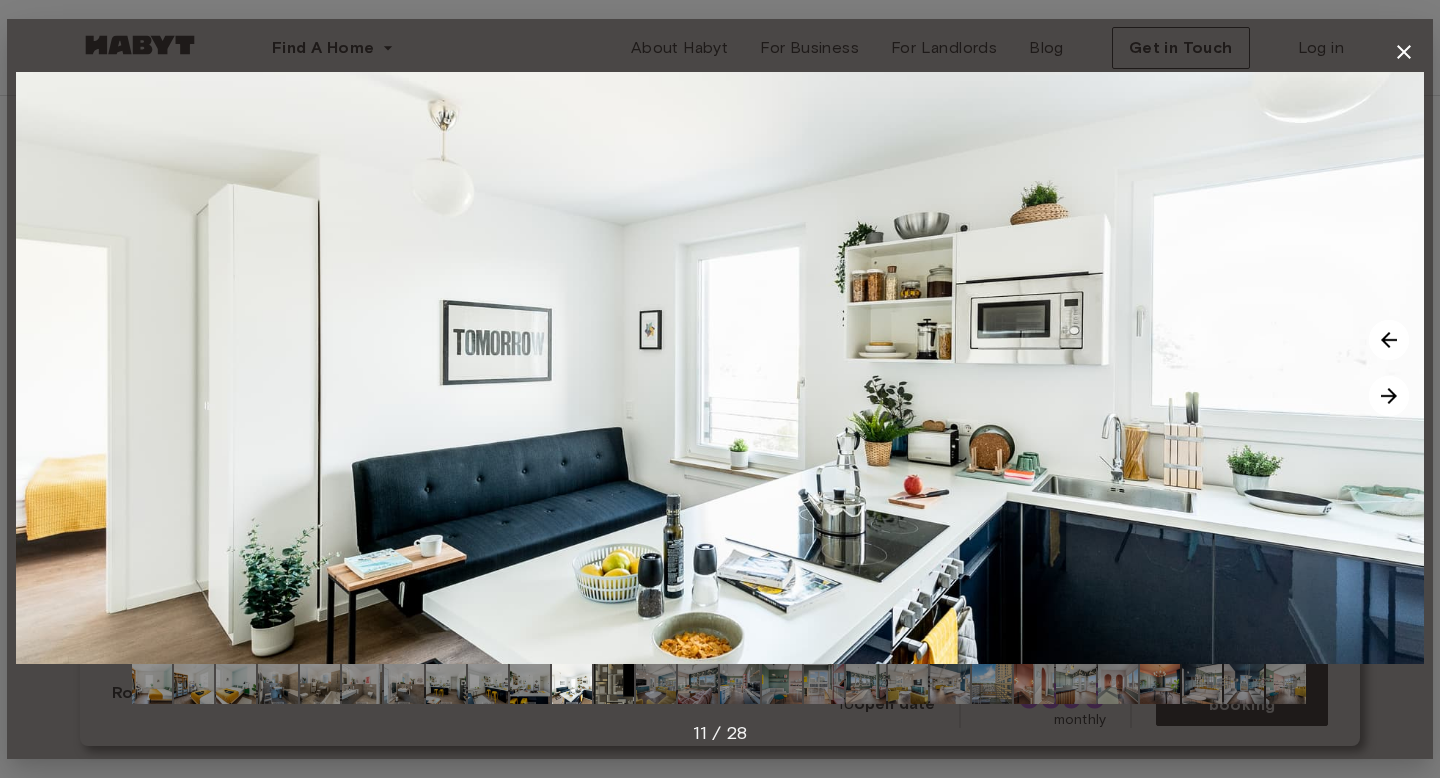 click at bounding box center [1389, 396] 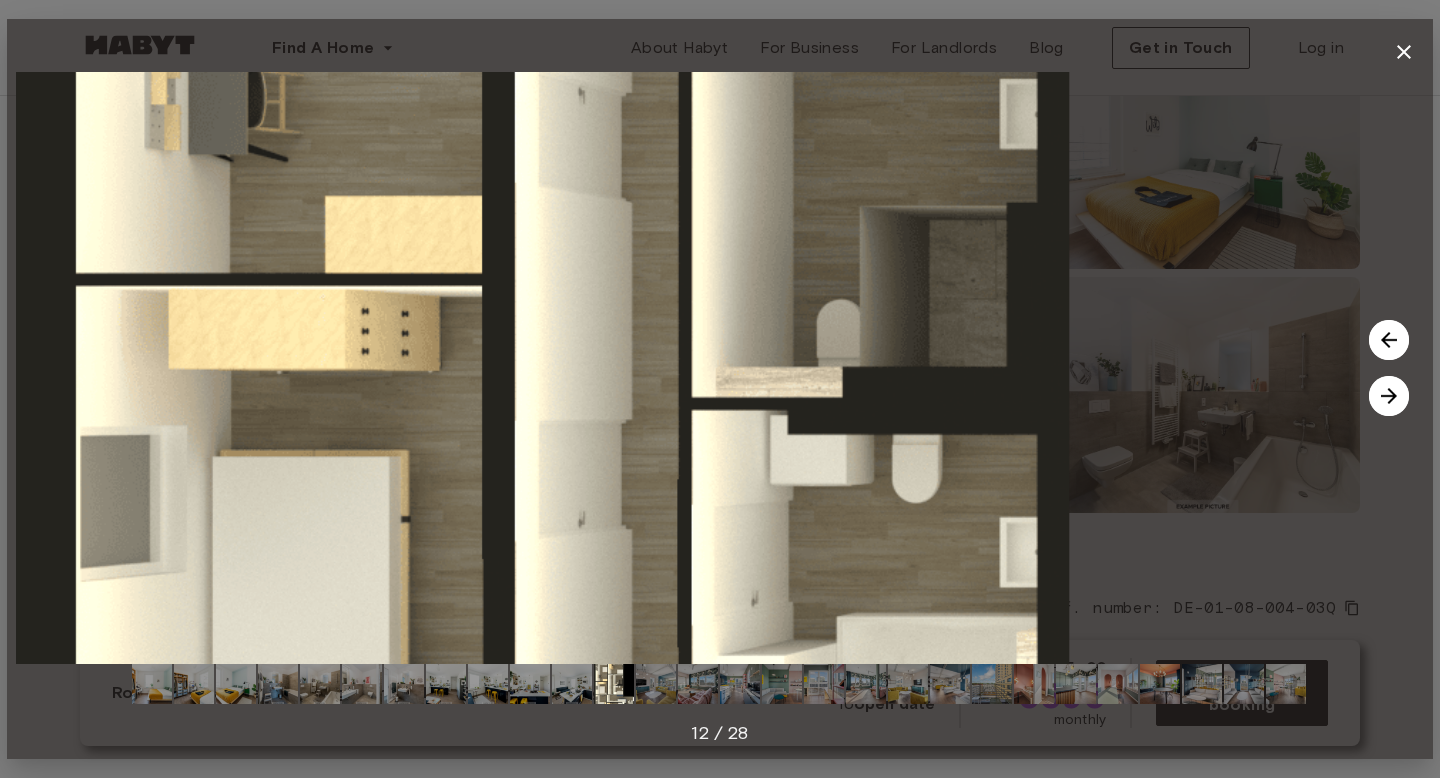 click at bounding box center (720, 368) 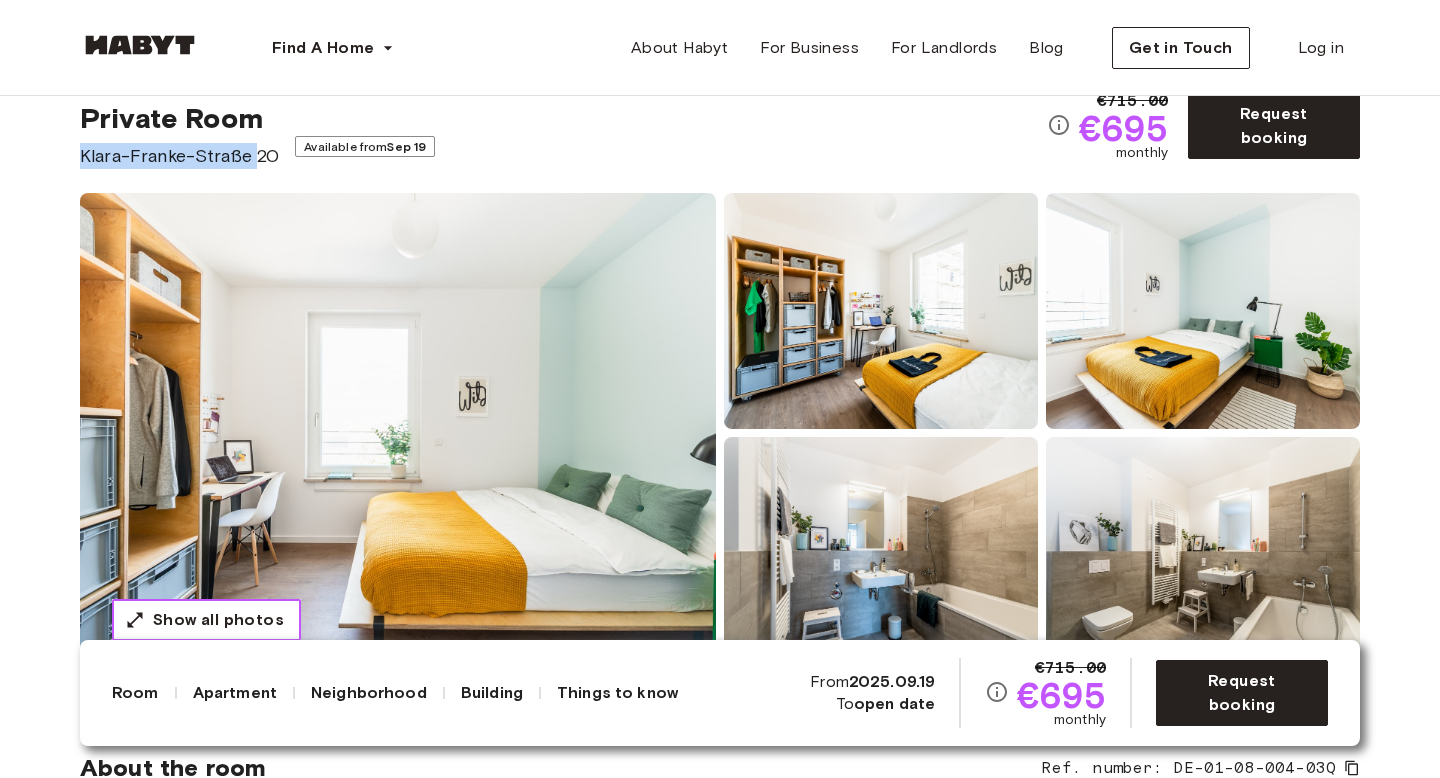 scroll, scrollTop: 59, scrollLeft: 0, axis: vertical 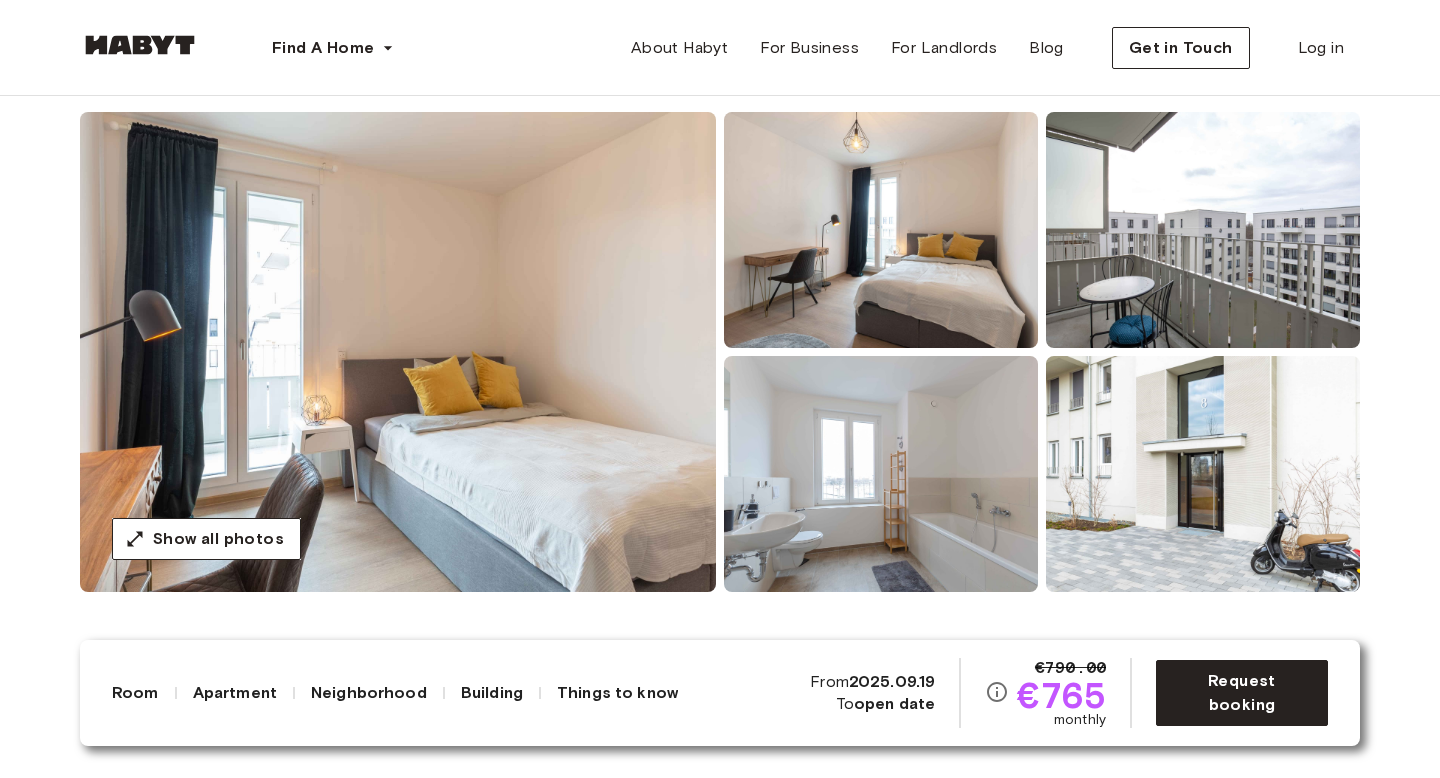 click at bounding box center [398, 352] 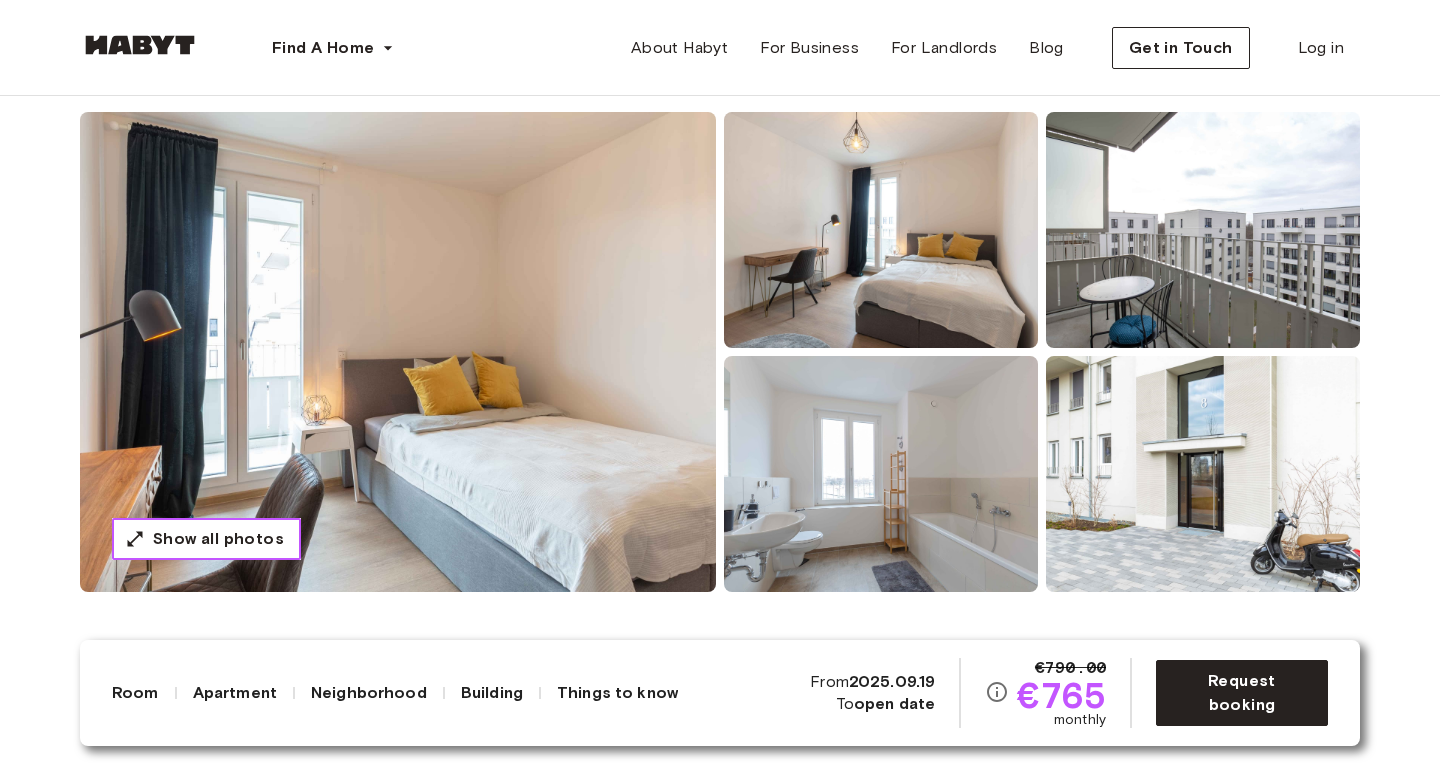 click on "Show all photos" at bounding box center (218, 539) 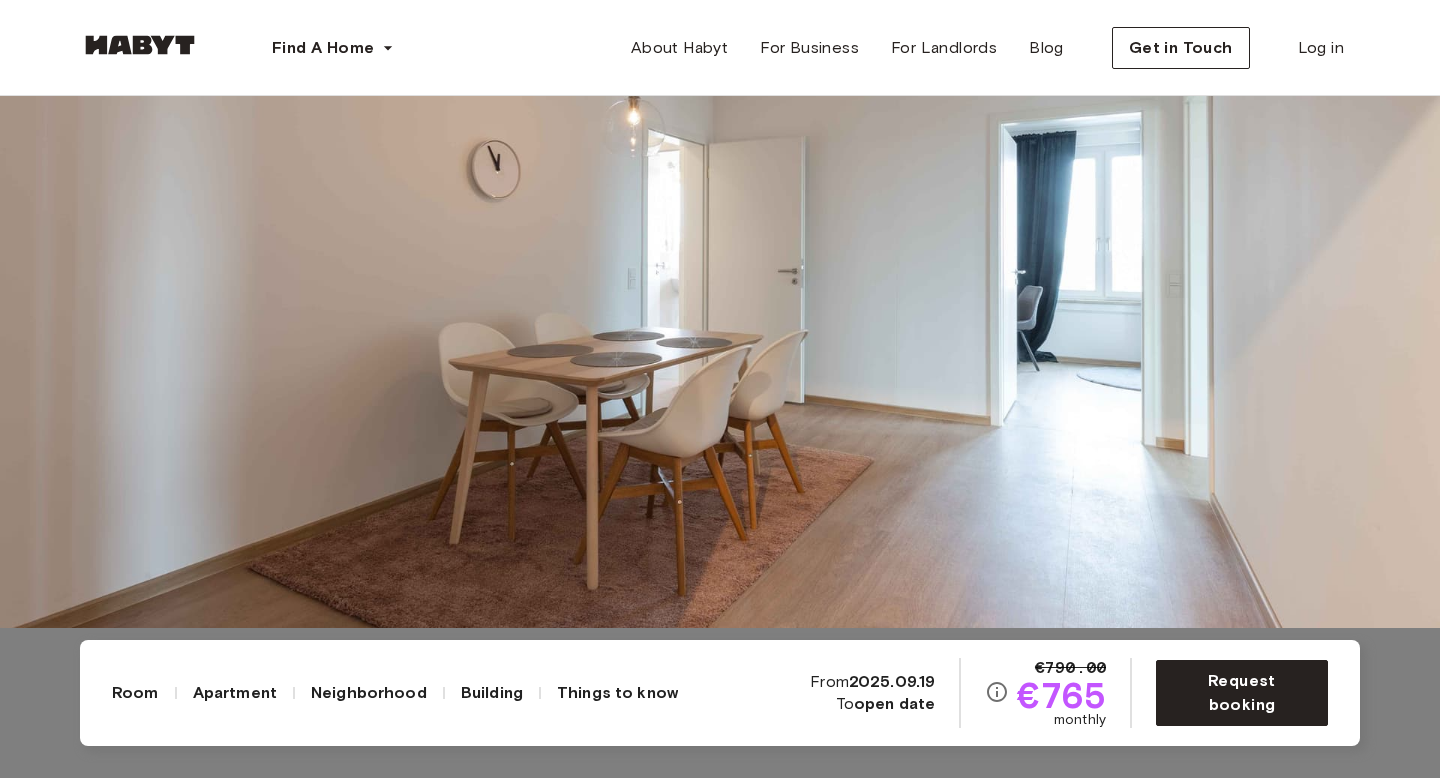 click at bounding box center [720, 239] 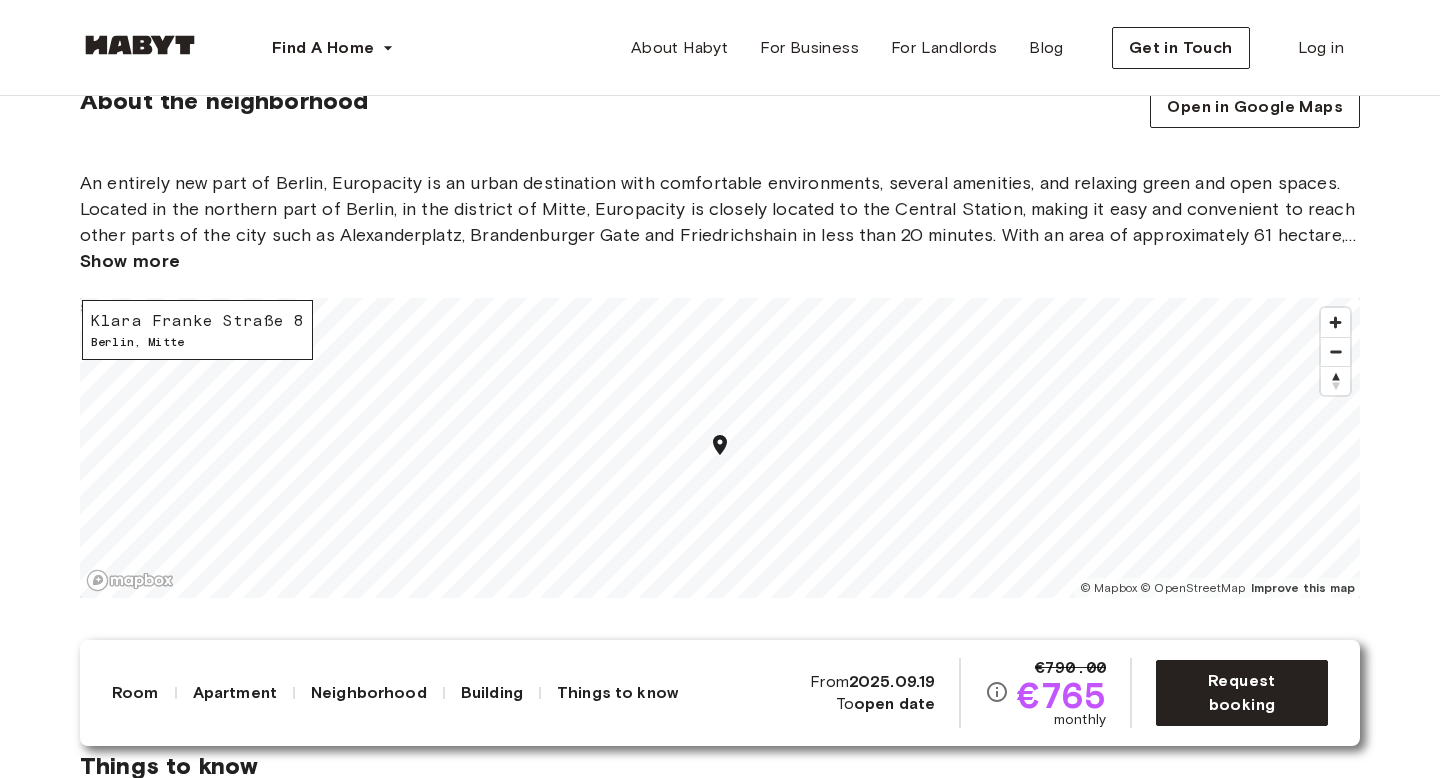 scroll, scrollTop: 1854, scrollLeft: 0, axis: vertical 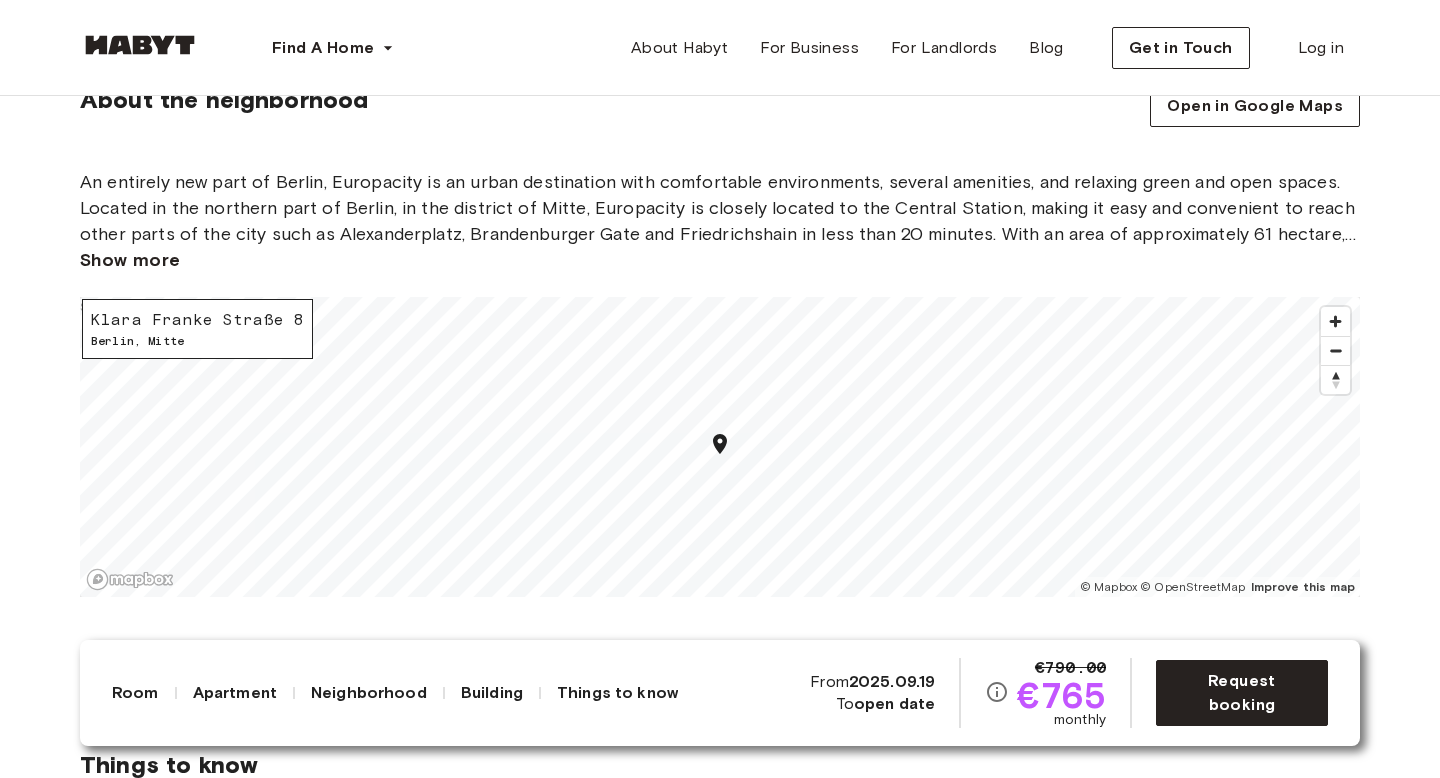 click on "Show more" at bounding box center (130, 260) 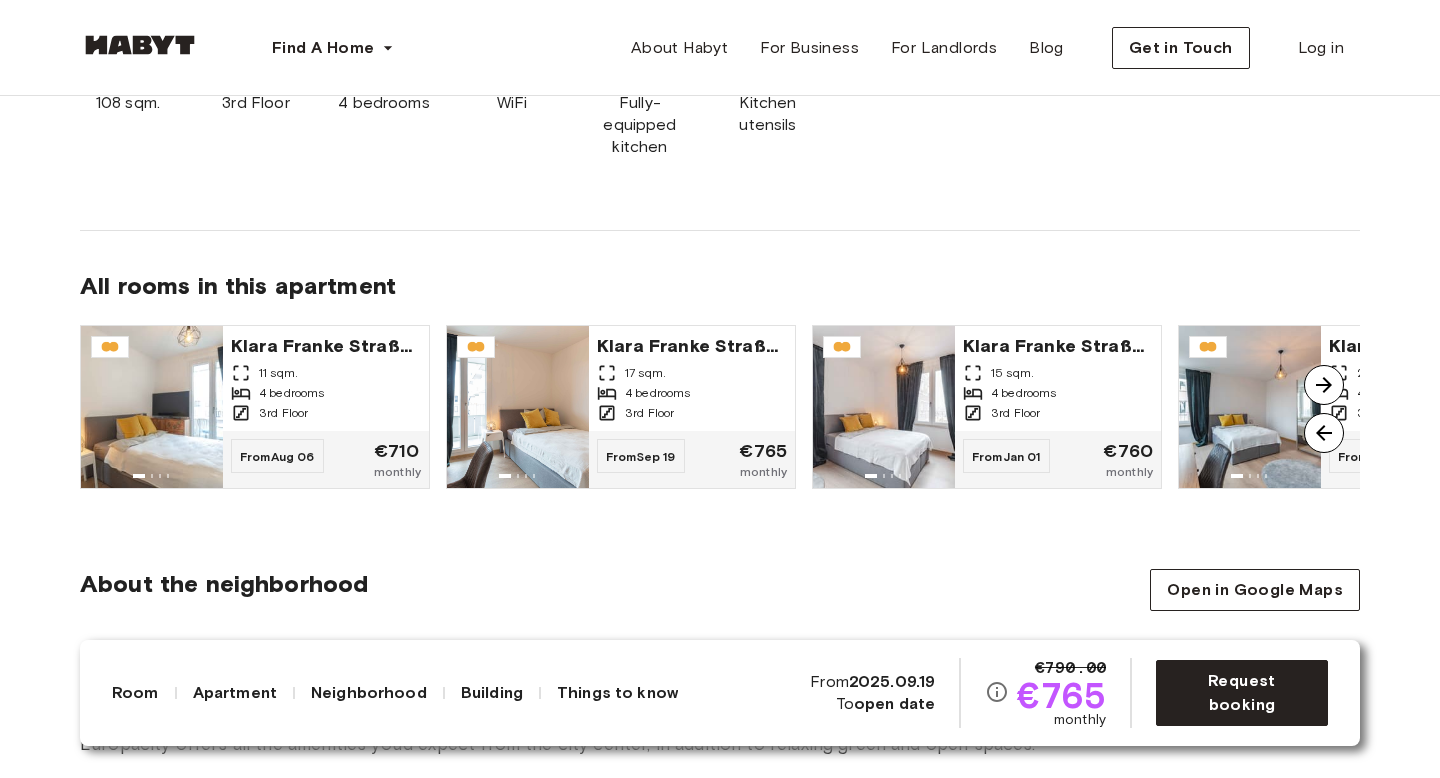 scroll, scrollTop: 1369, scrollLeft: 0, axis: vertical 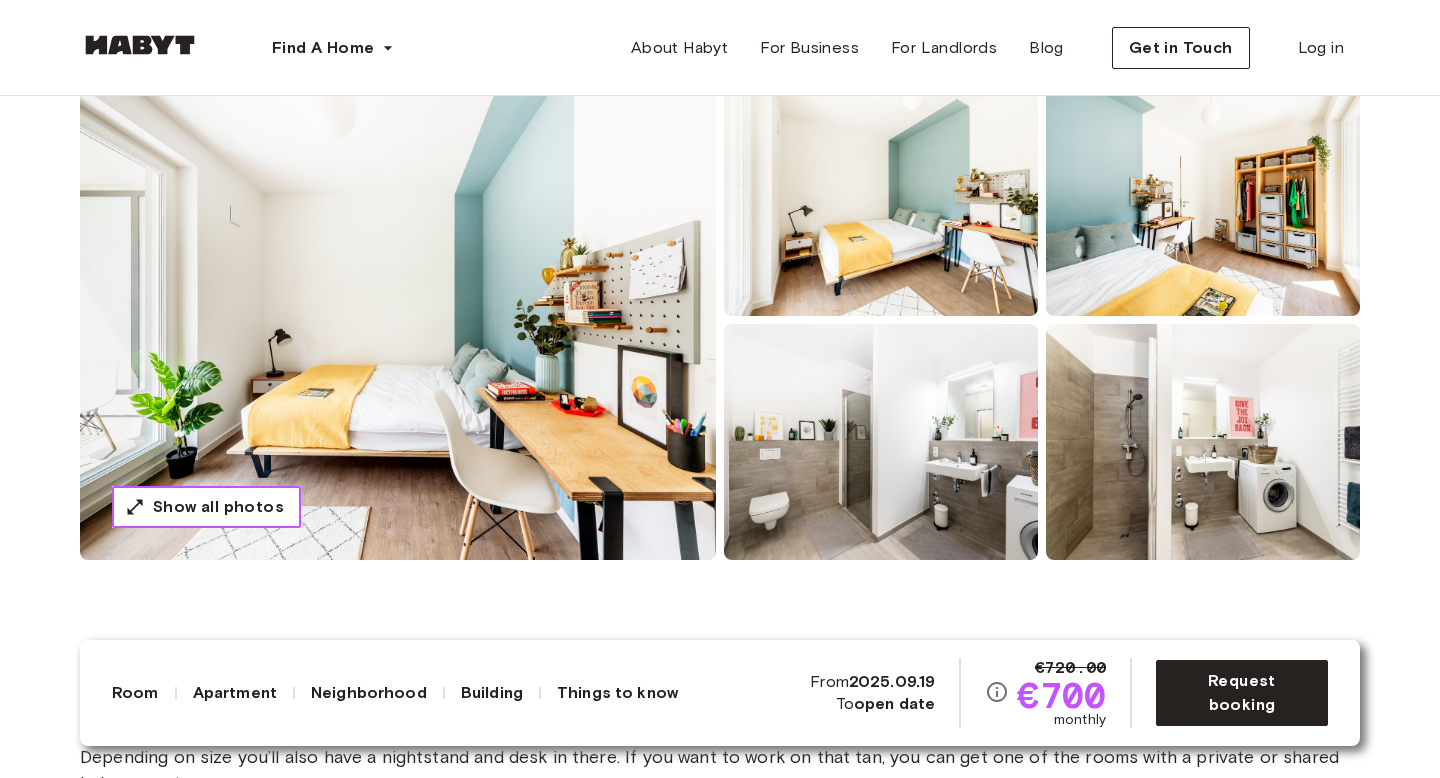 click on "Show all photos" at bounding box center (218, 507) 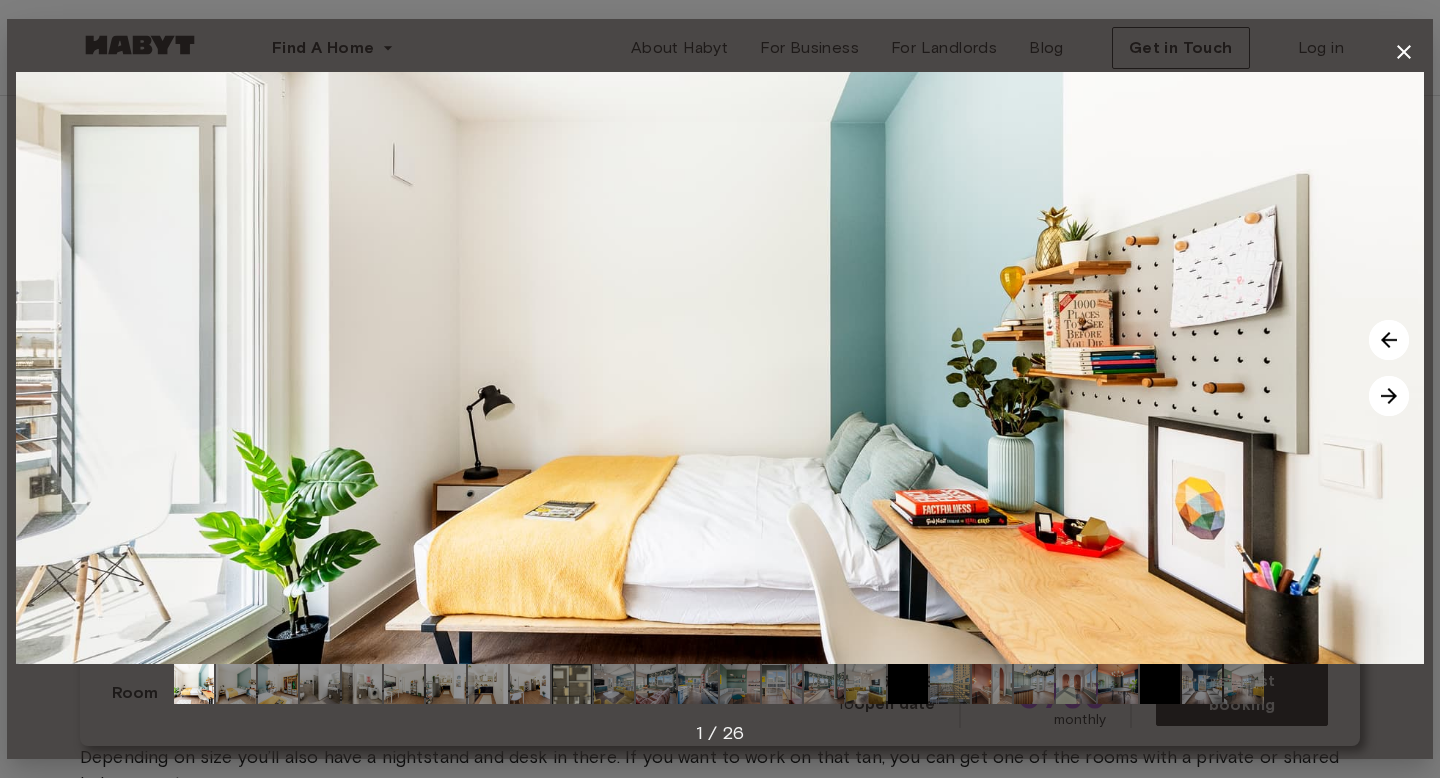 click at bounding box center (1389, 396) 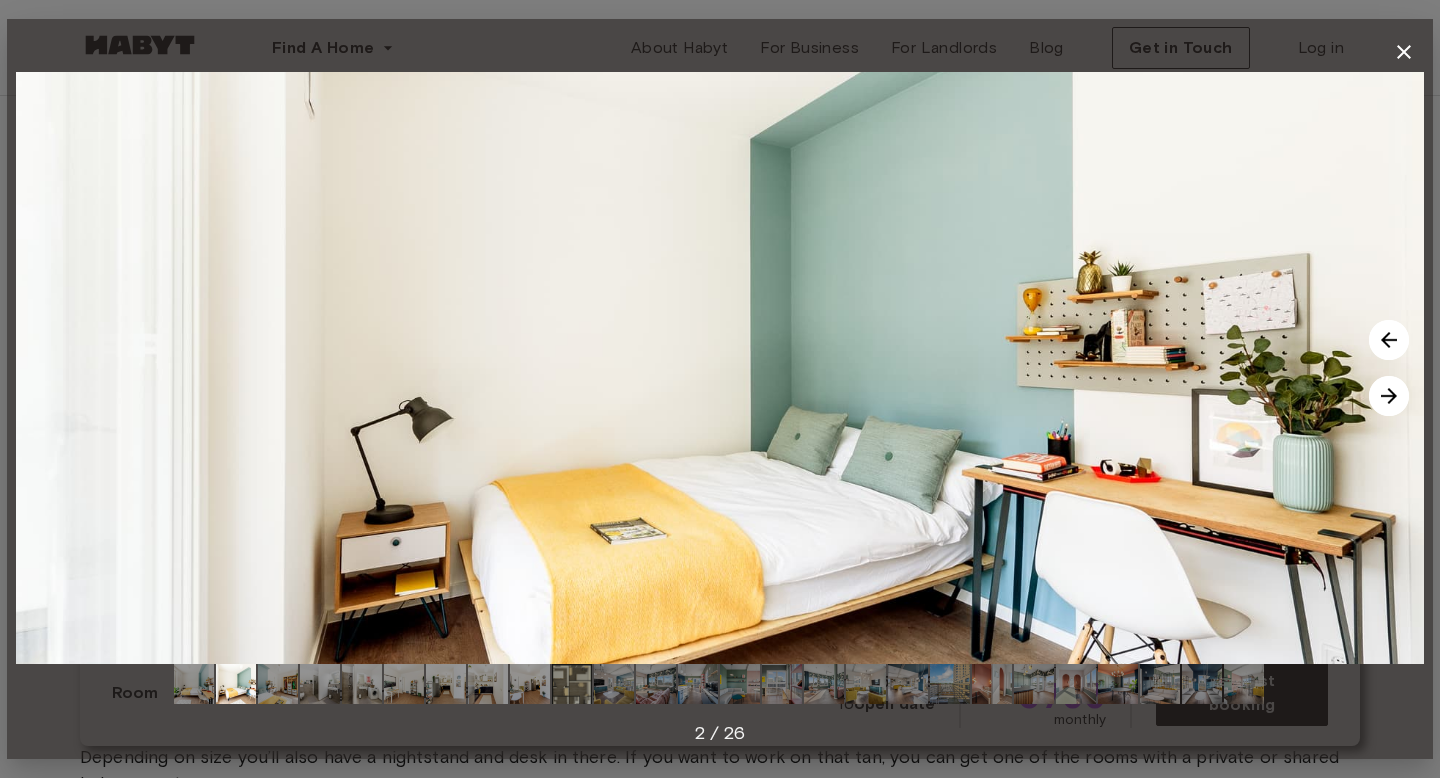 click at bounding box center [1389, 396] 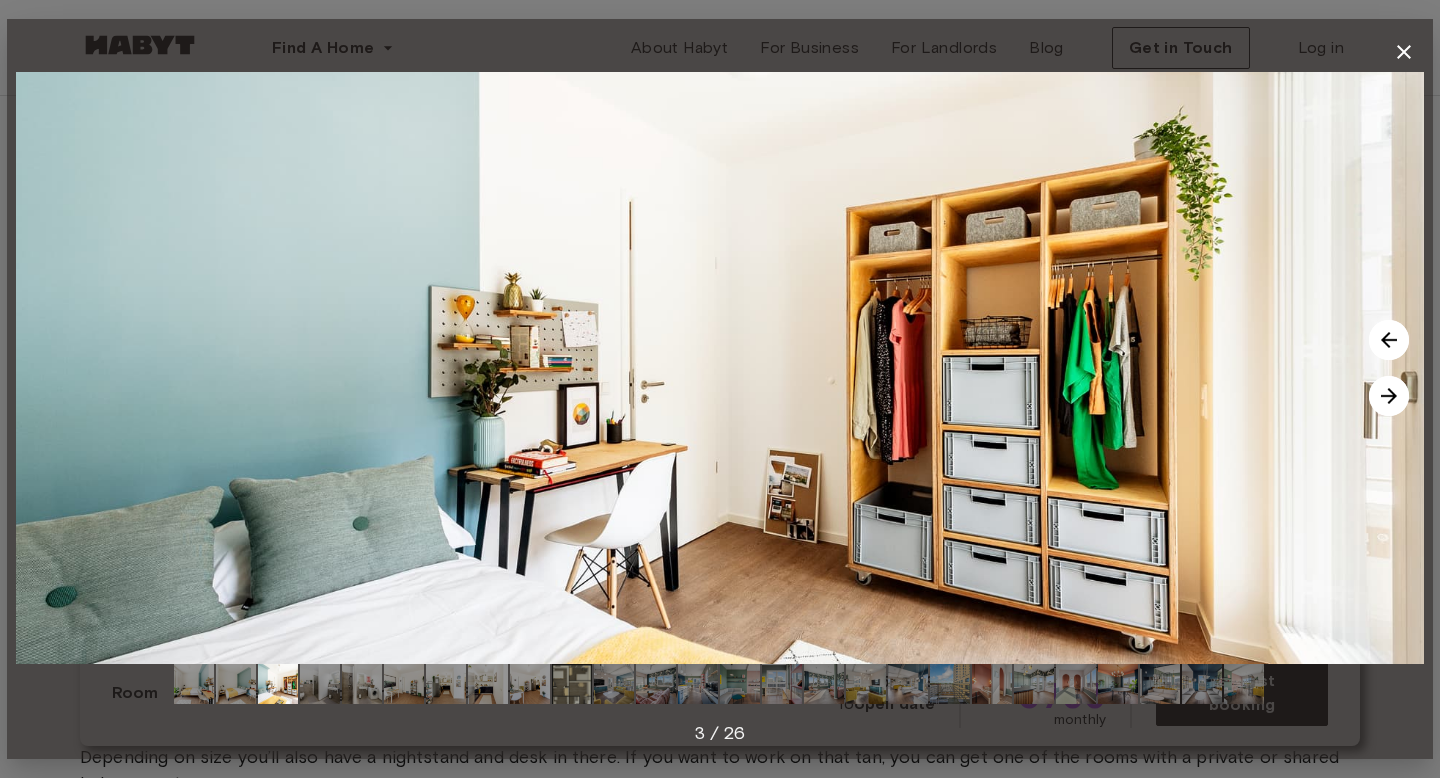 click at bounding box center (1389, 396) 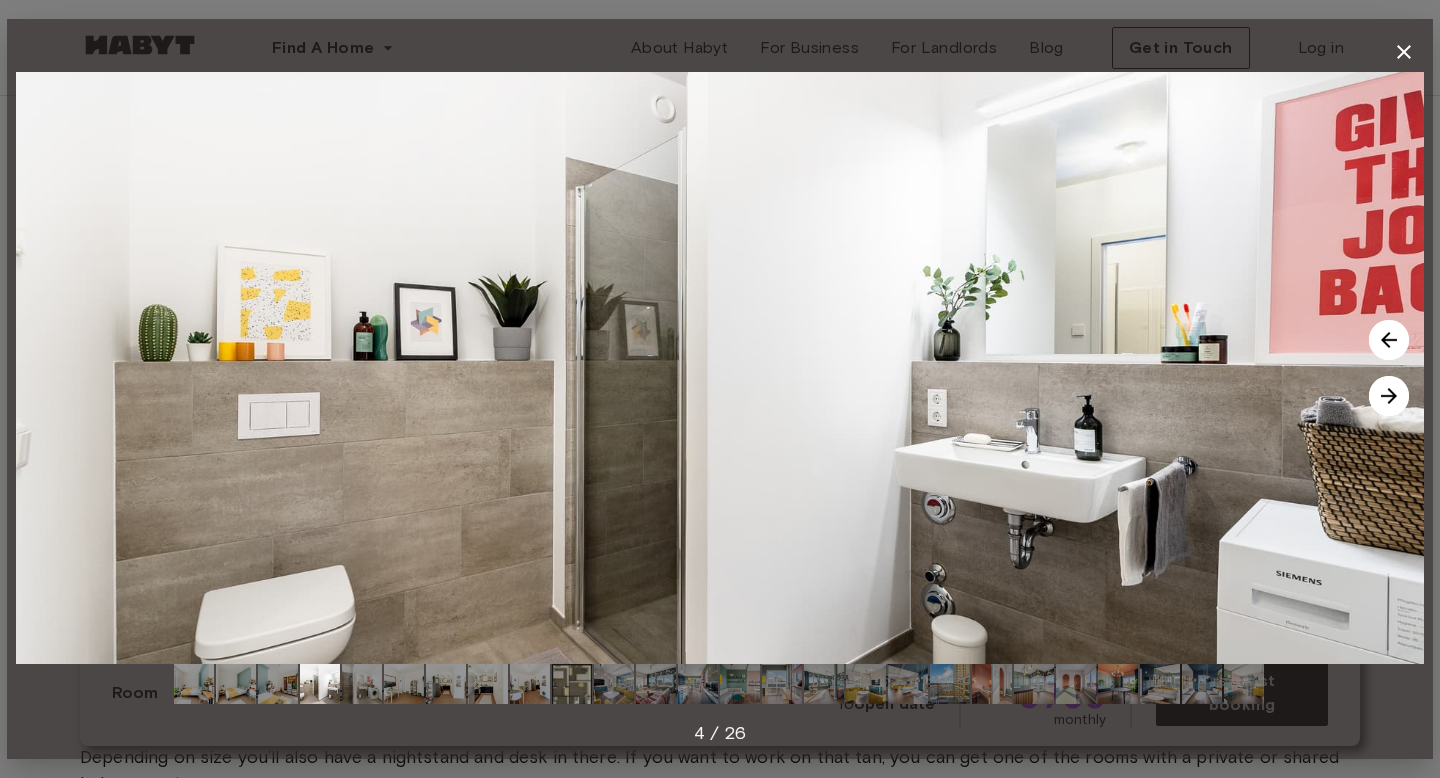 click at bounding box center [1389, 396] 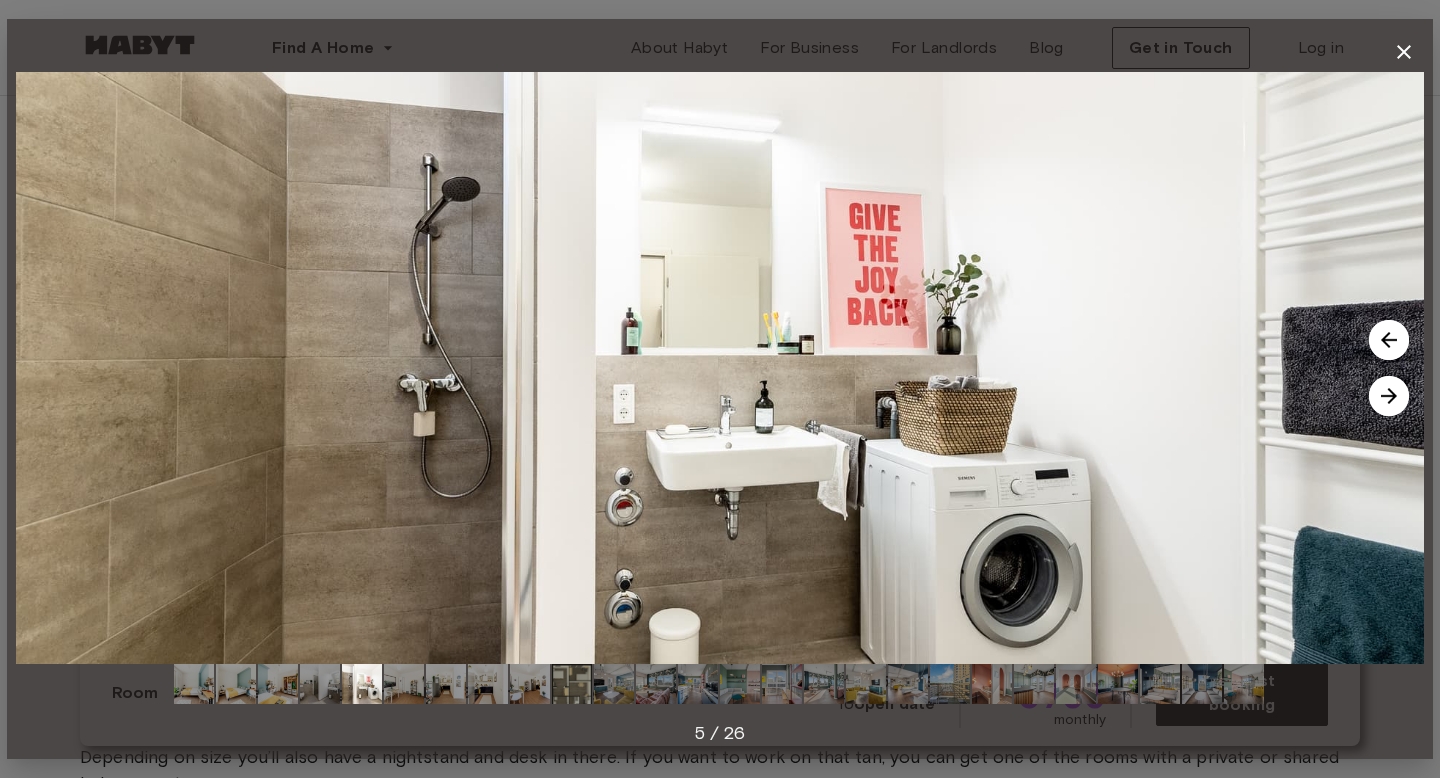 click at bounding box center (1389, 396) 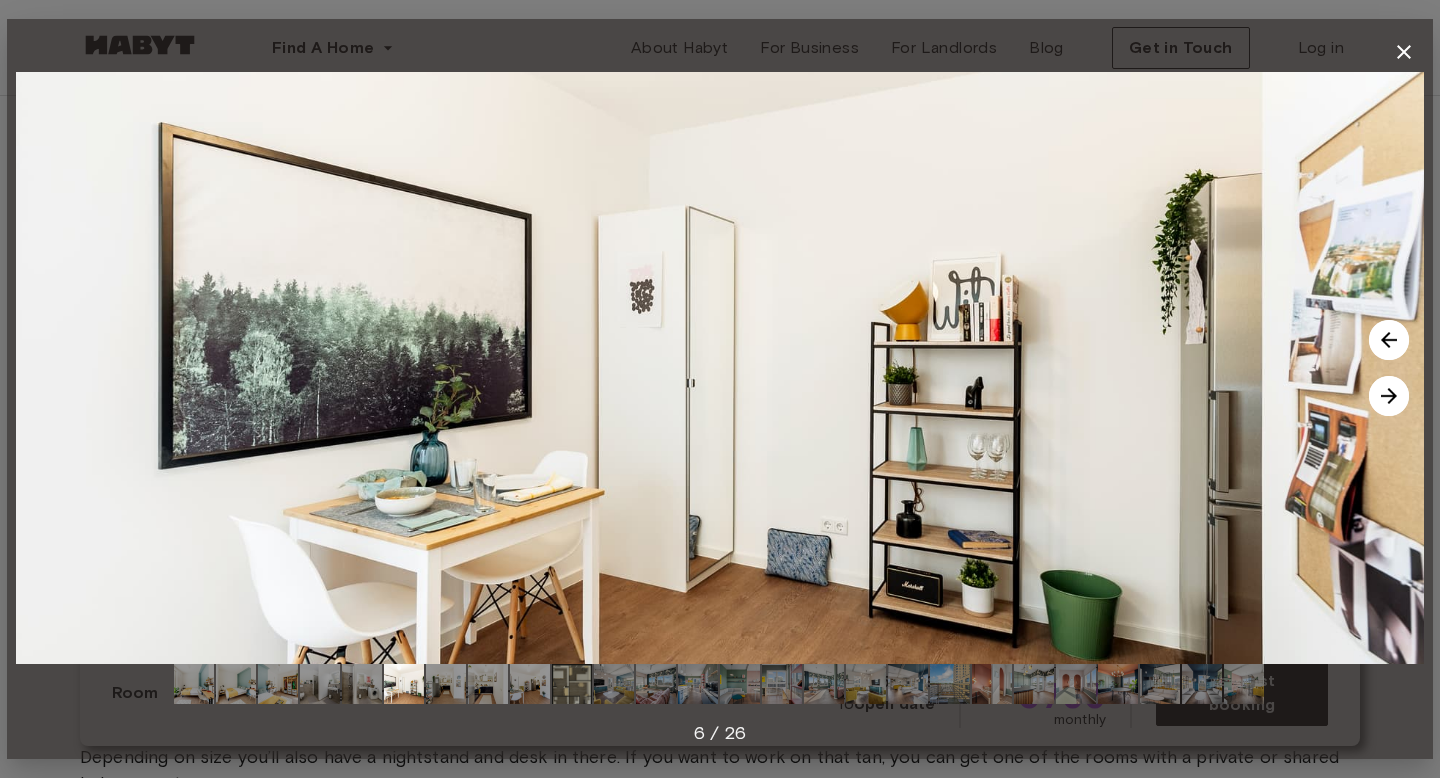 click at bounding box center (1389, 396) 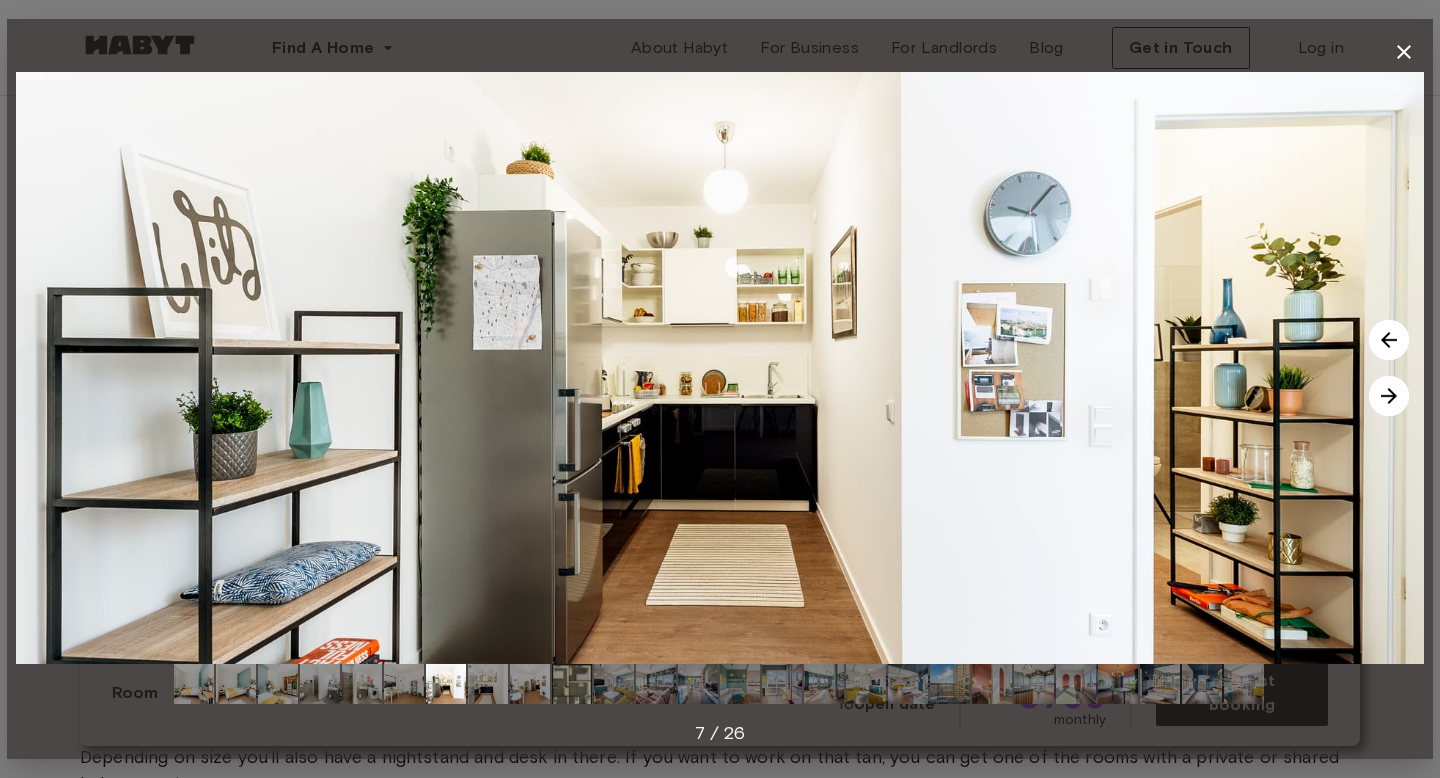 click at bounding box center (1389, 396) 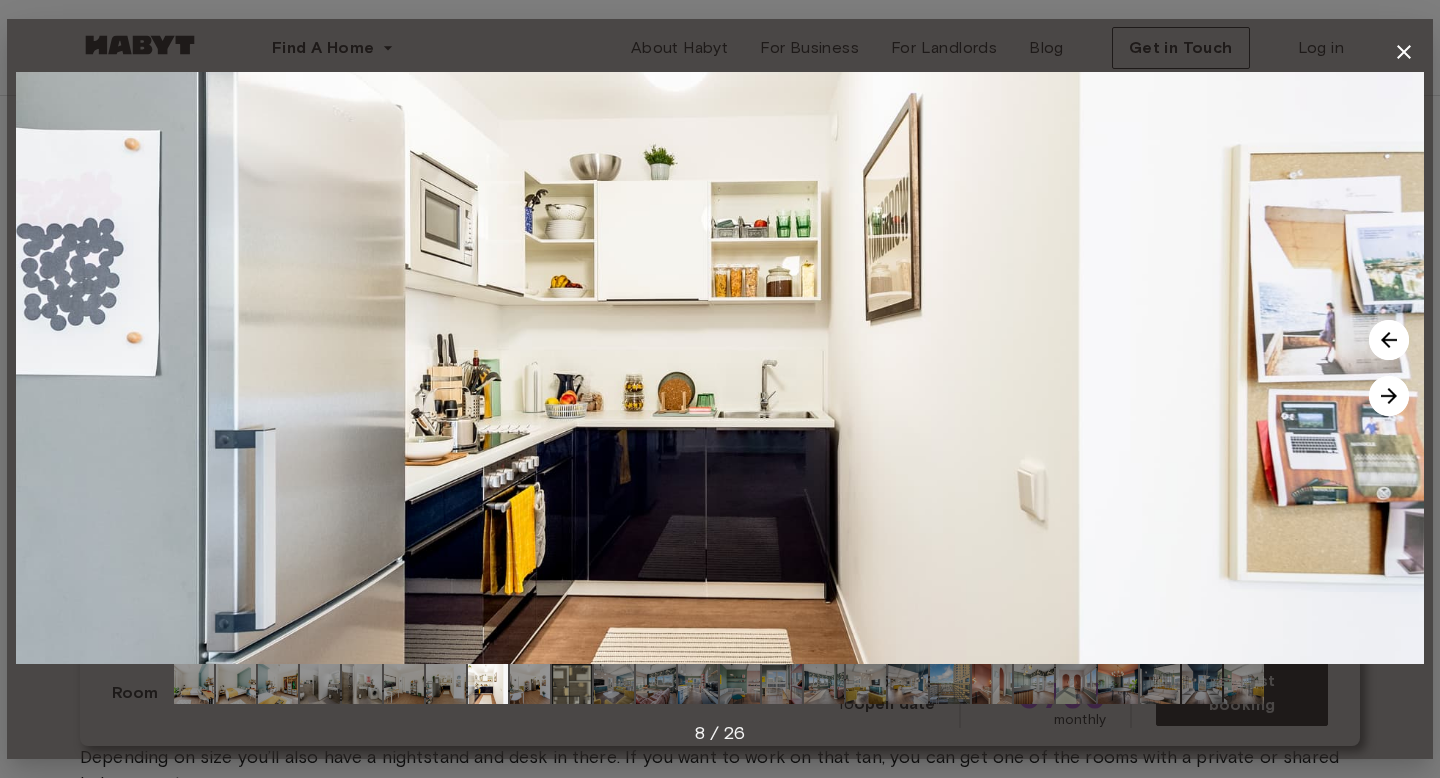click at bounding box center [1389, 396] 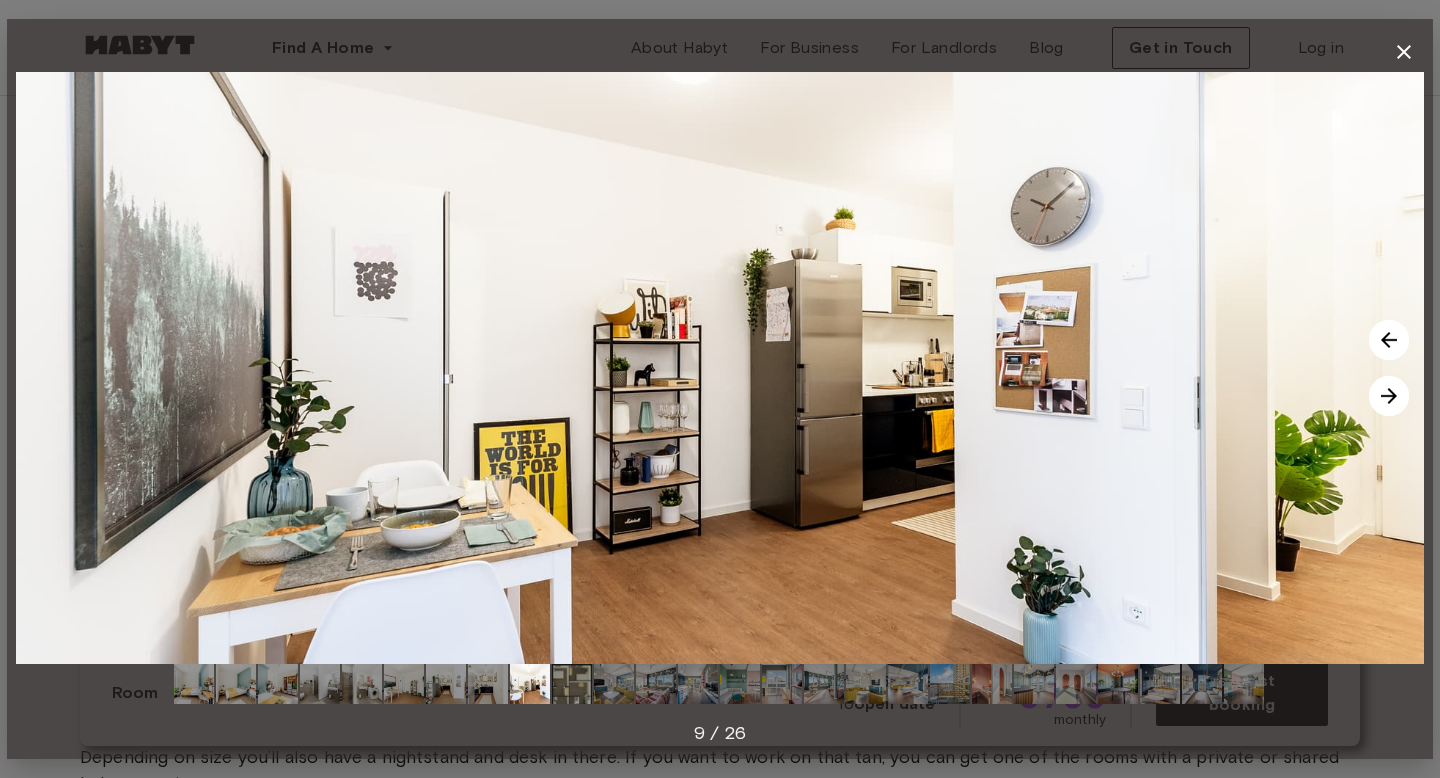 click at bounding box center [1389, 396] 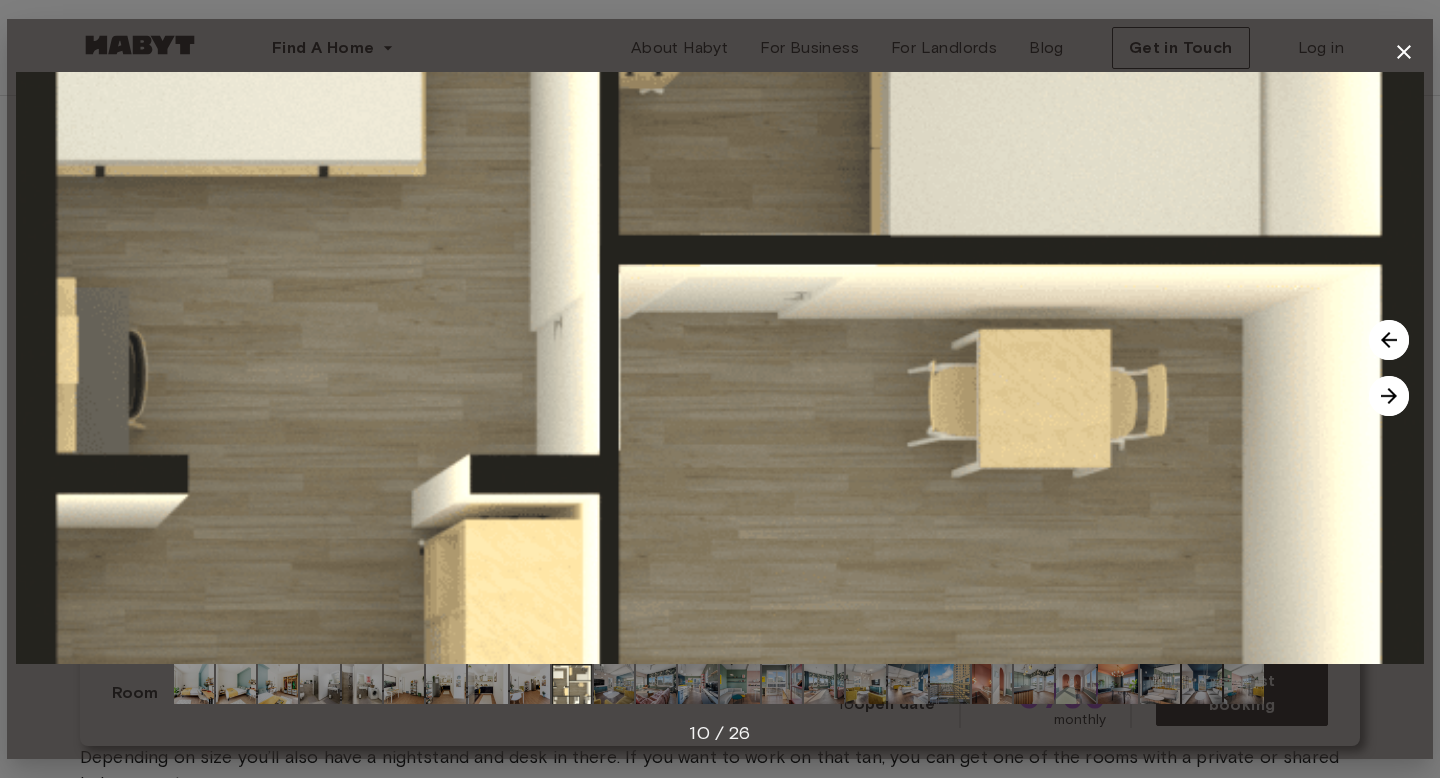 click at bounding box center [1389, 396] 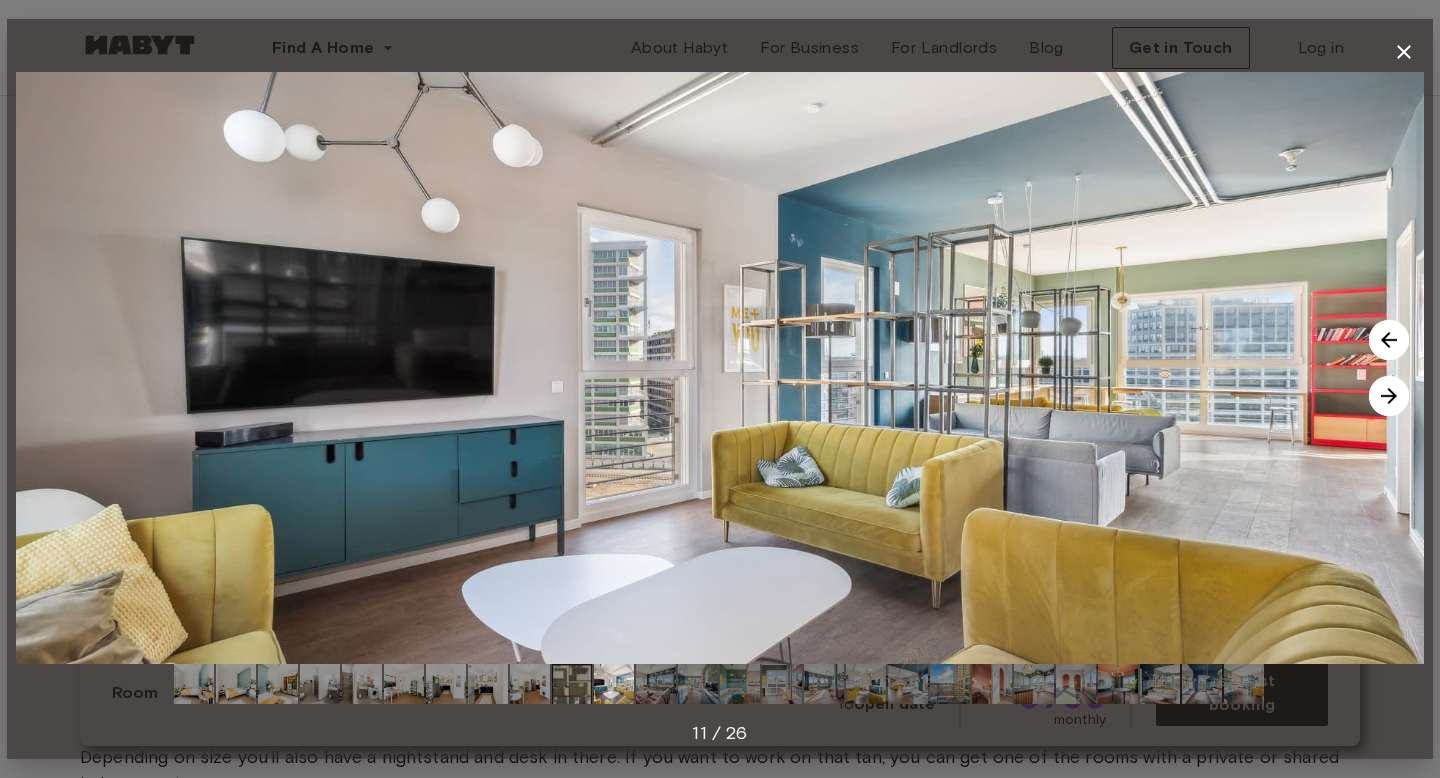 click at bounding box center [1389, 396] 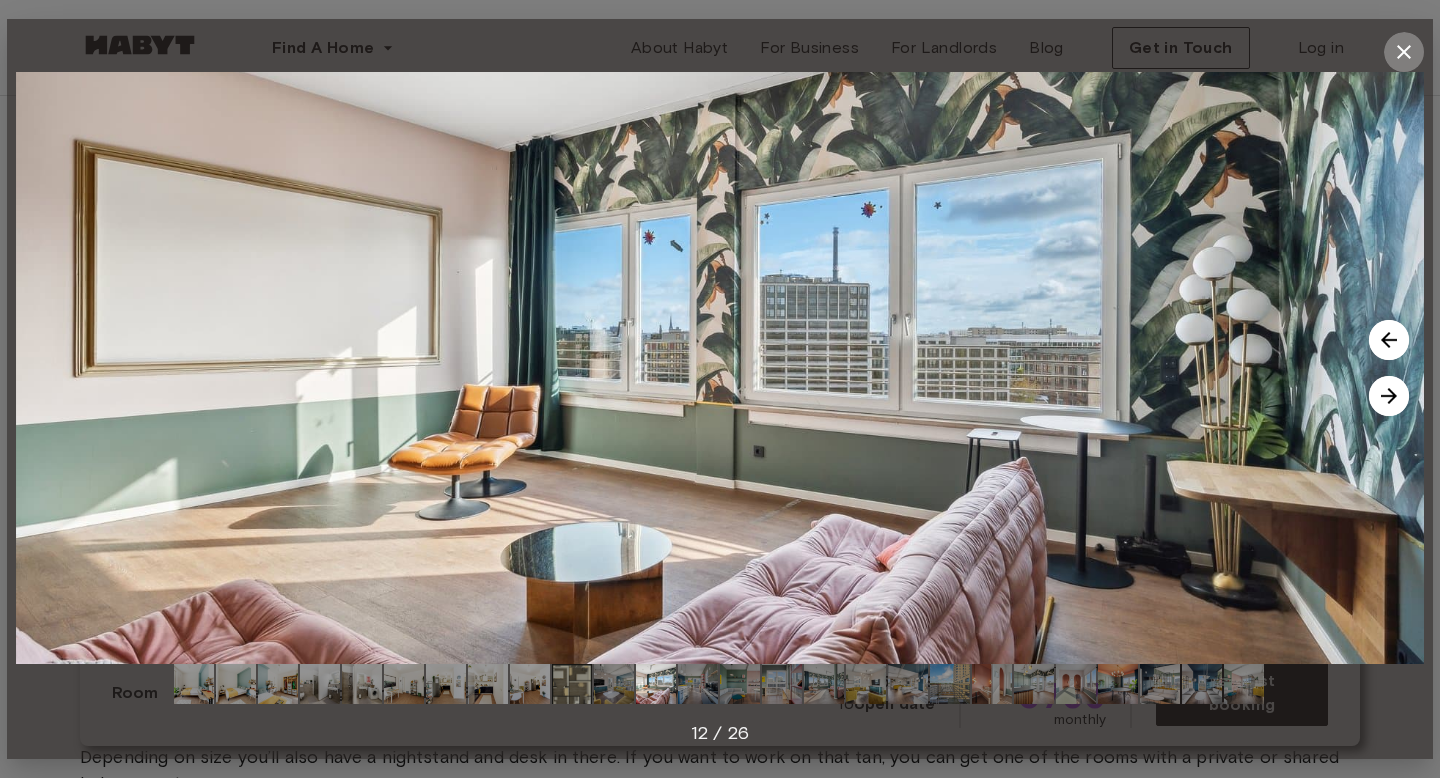 click 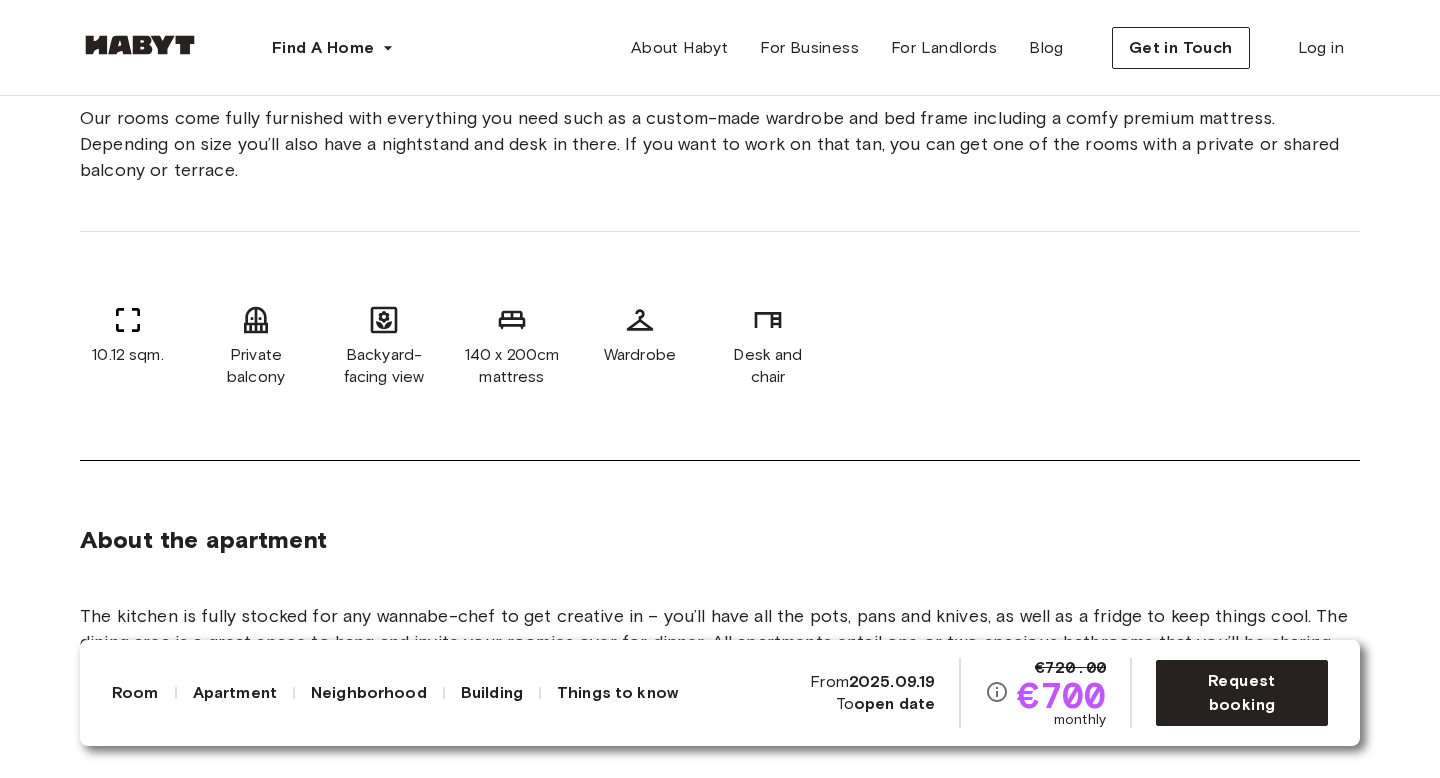 scroll, scrollTop: 798, scrollLeft: 0, axis: vertical 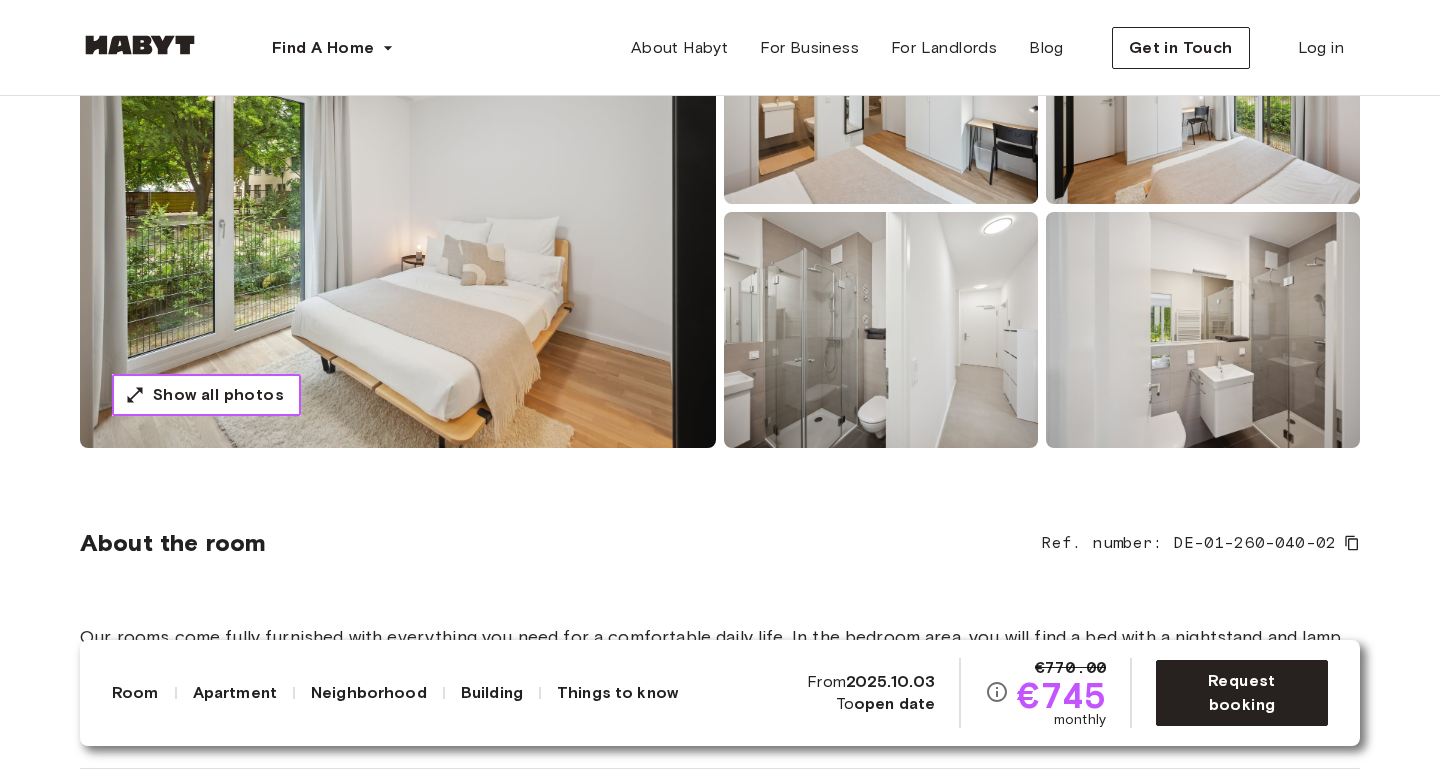 click on "Show all photos" at bounding box center [206, 395] 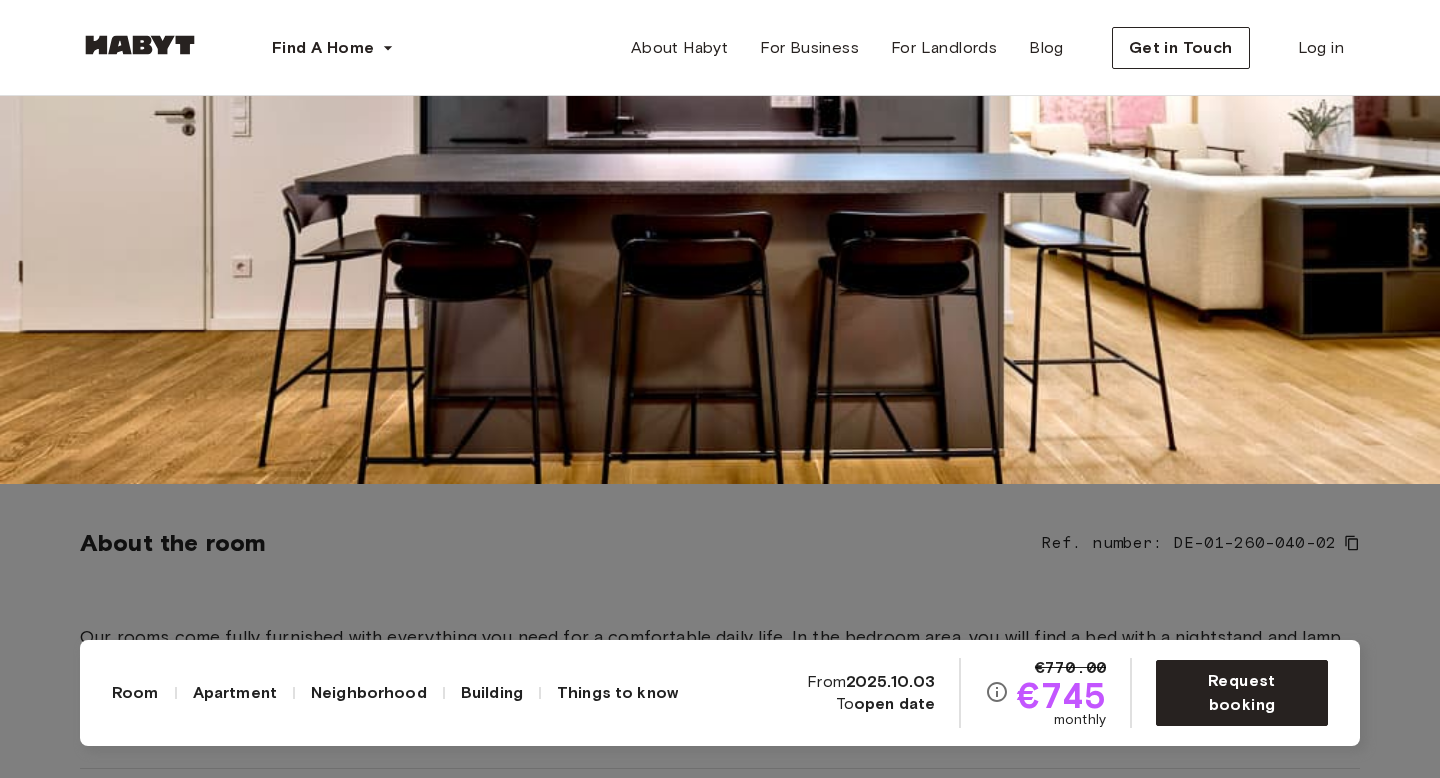 click at bounding box center (720, 95) 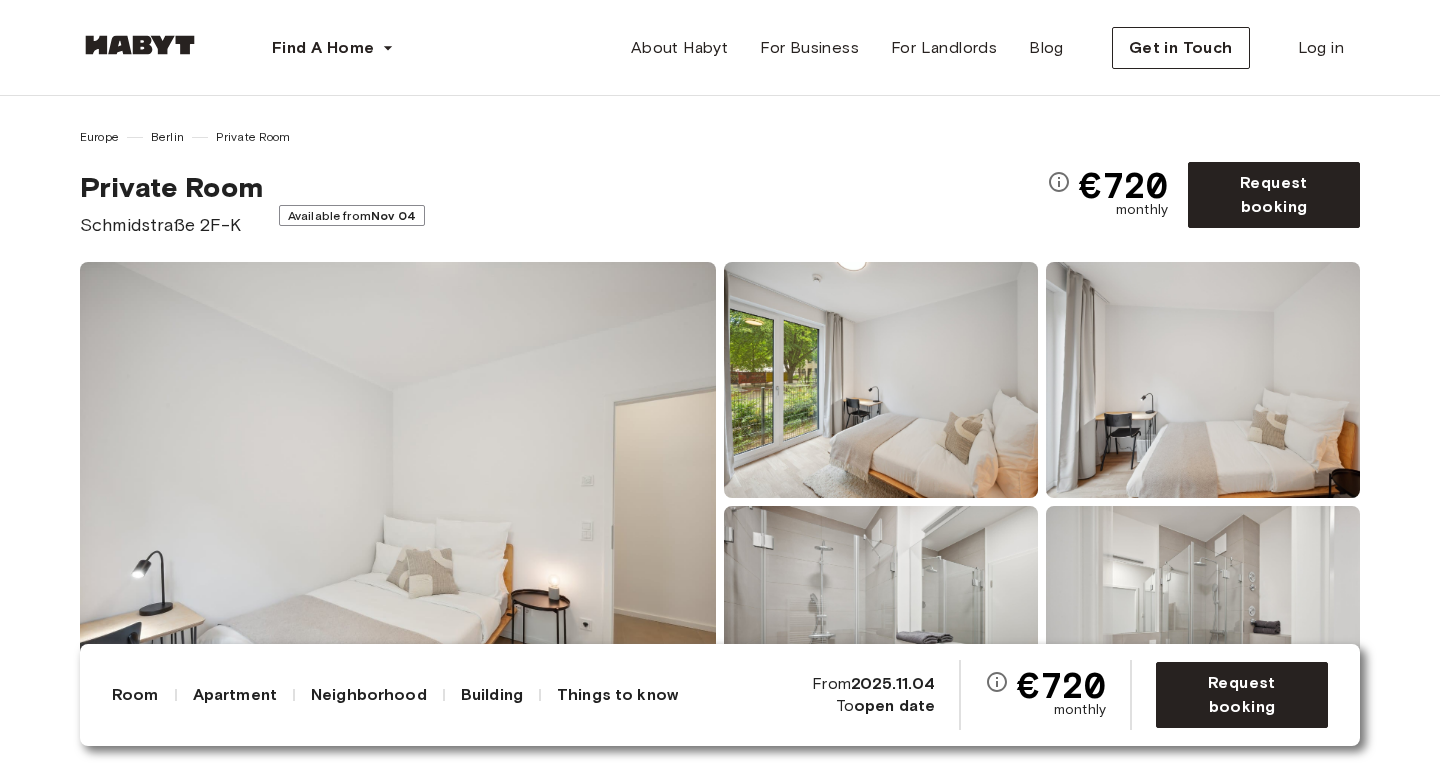 scroll, scrollTop: 0, scrollLeft: 0, axis: both 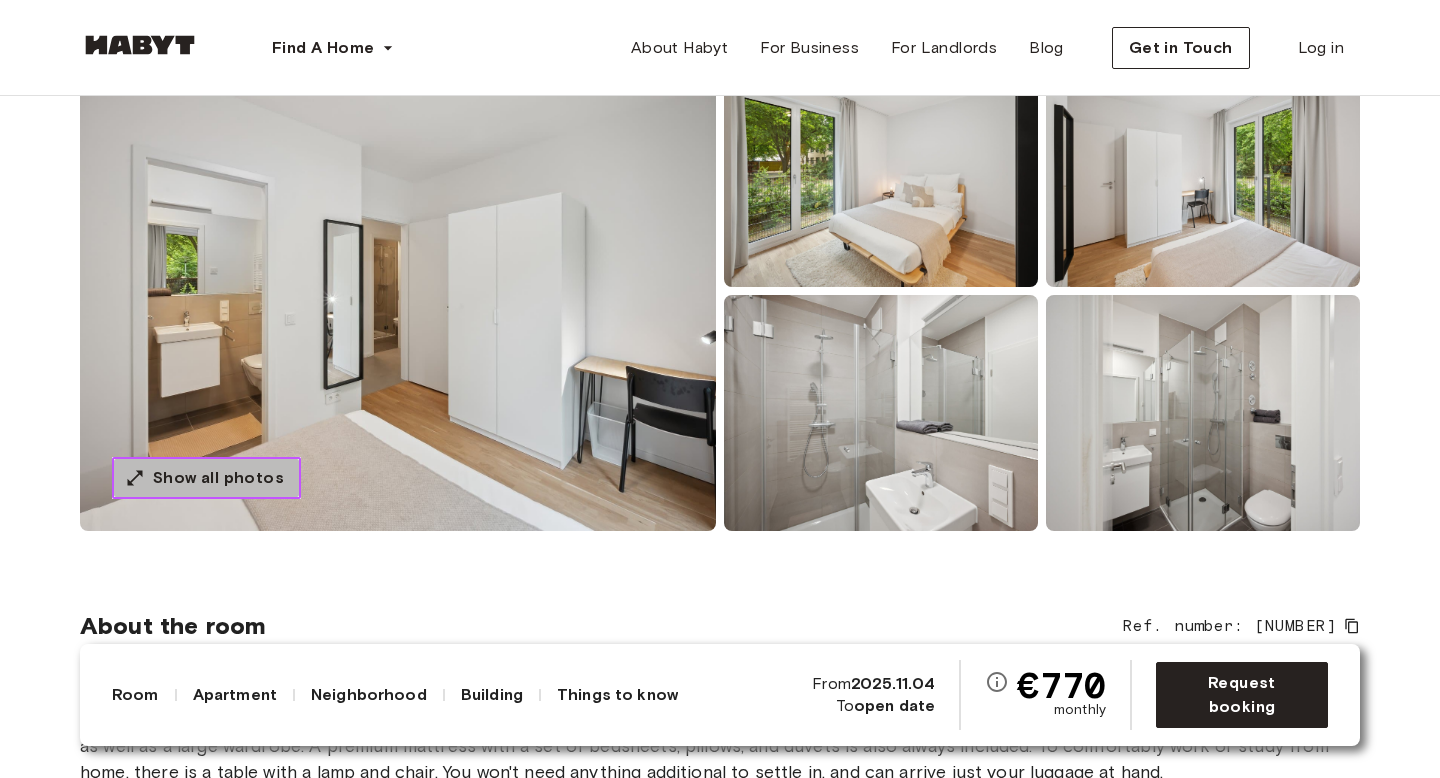 click on "Show all photos" at bounding box center (218, 478) 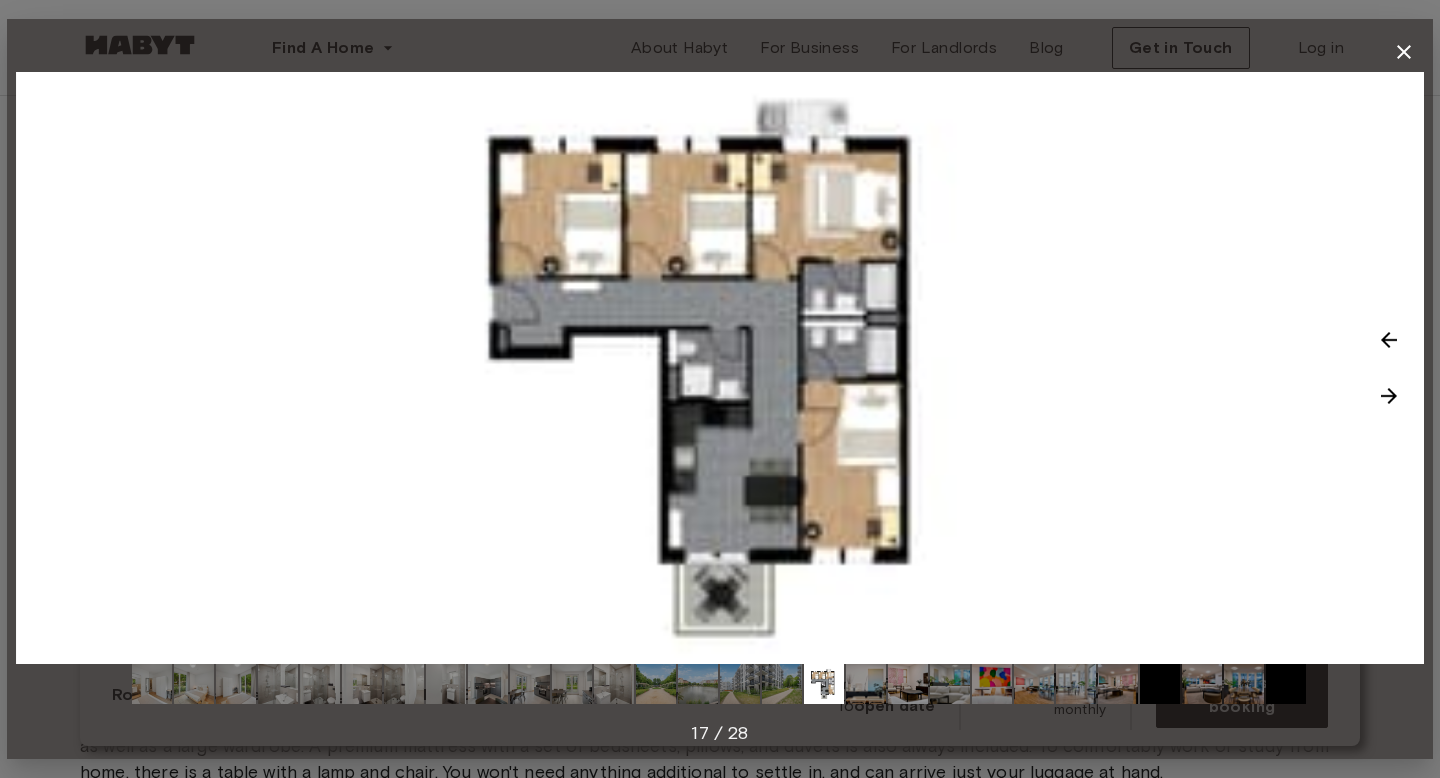 click 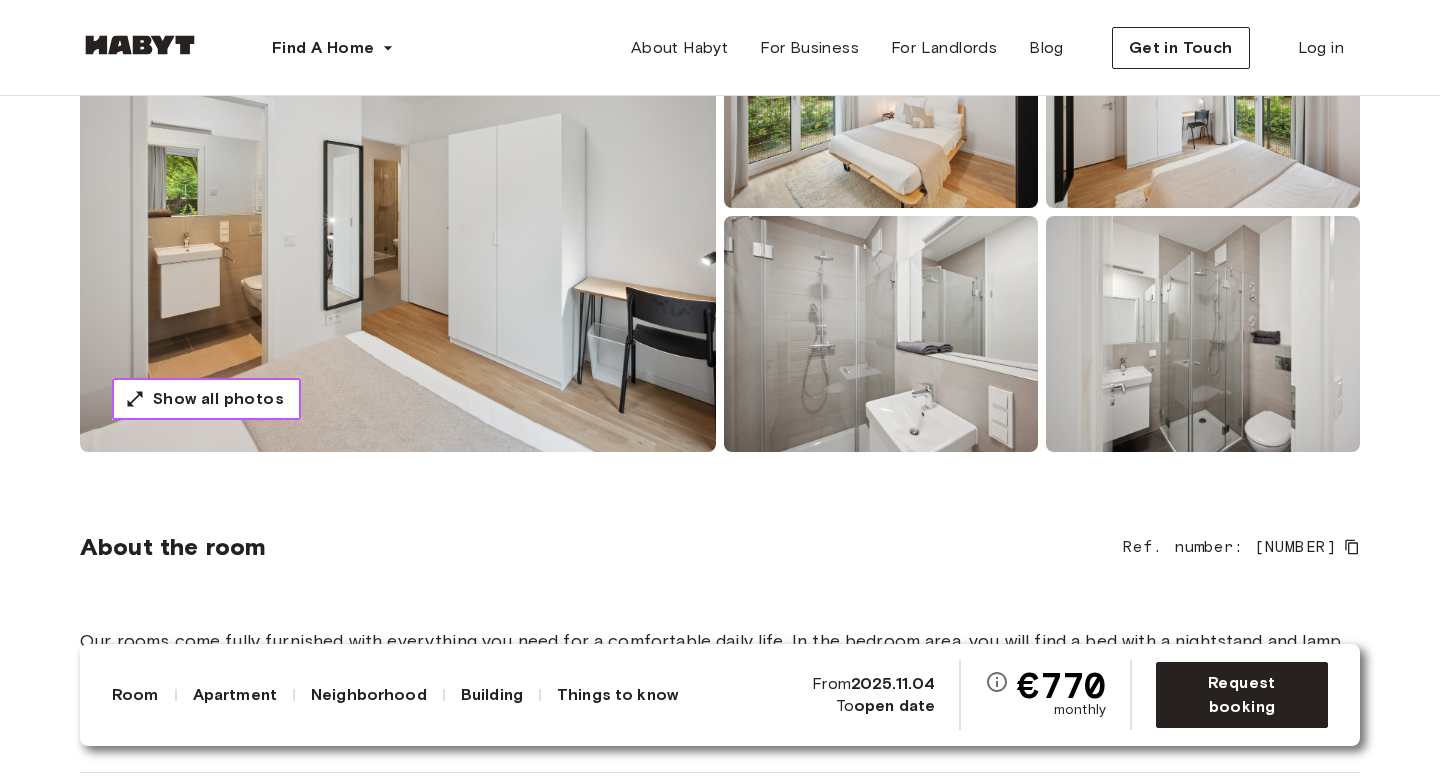 scroll, scrollTop: 301, scrollLeft: 0, axis: vertical 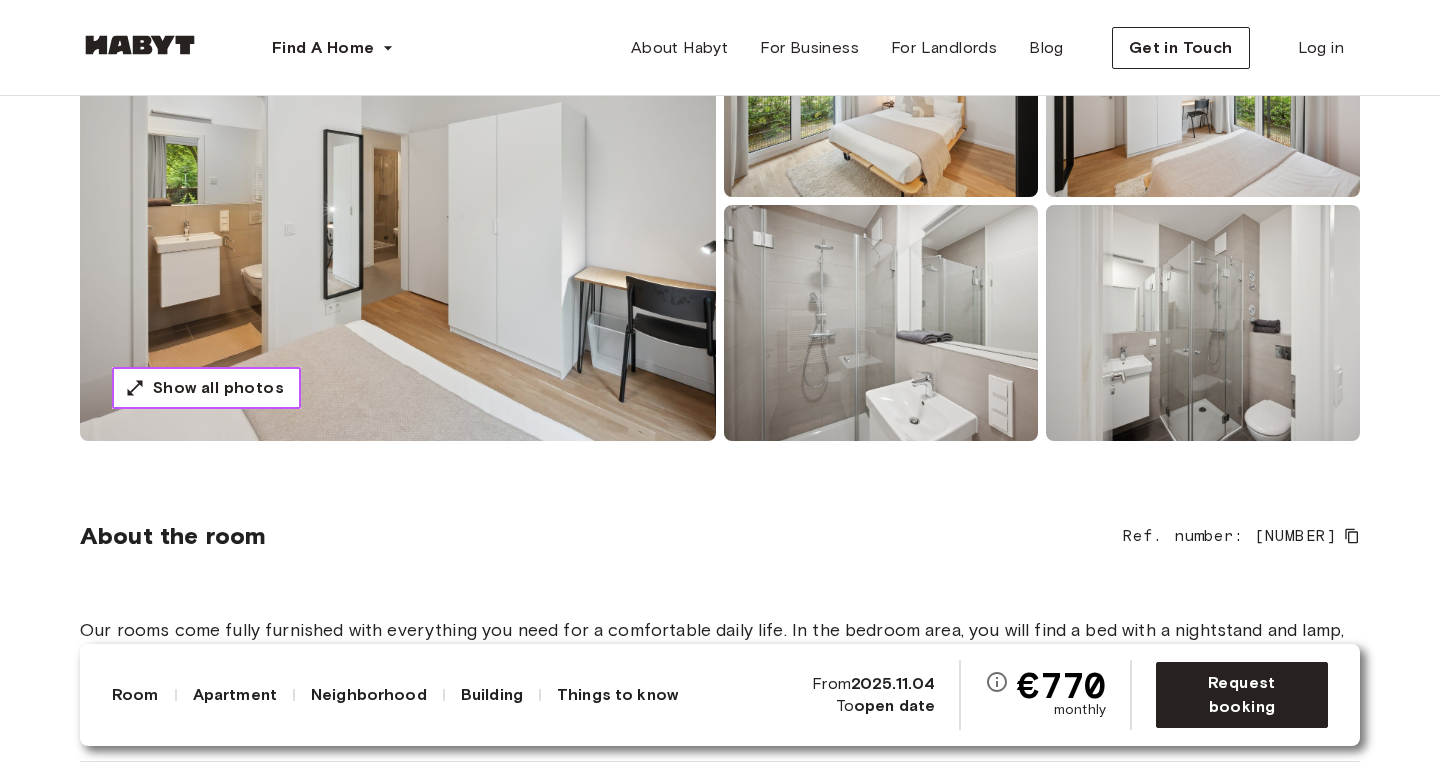 click on "Show all photos" at bounding box center (218, 388) 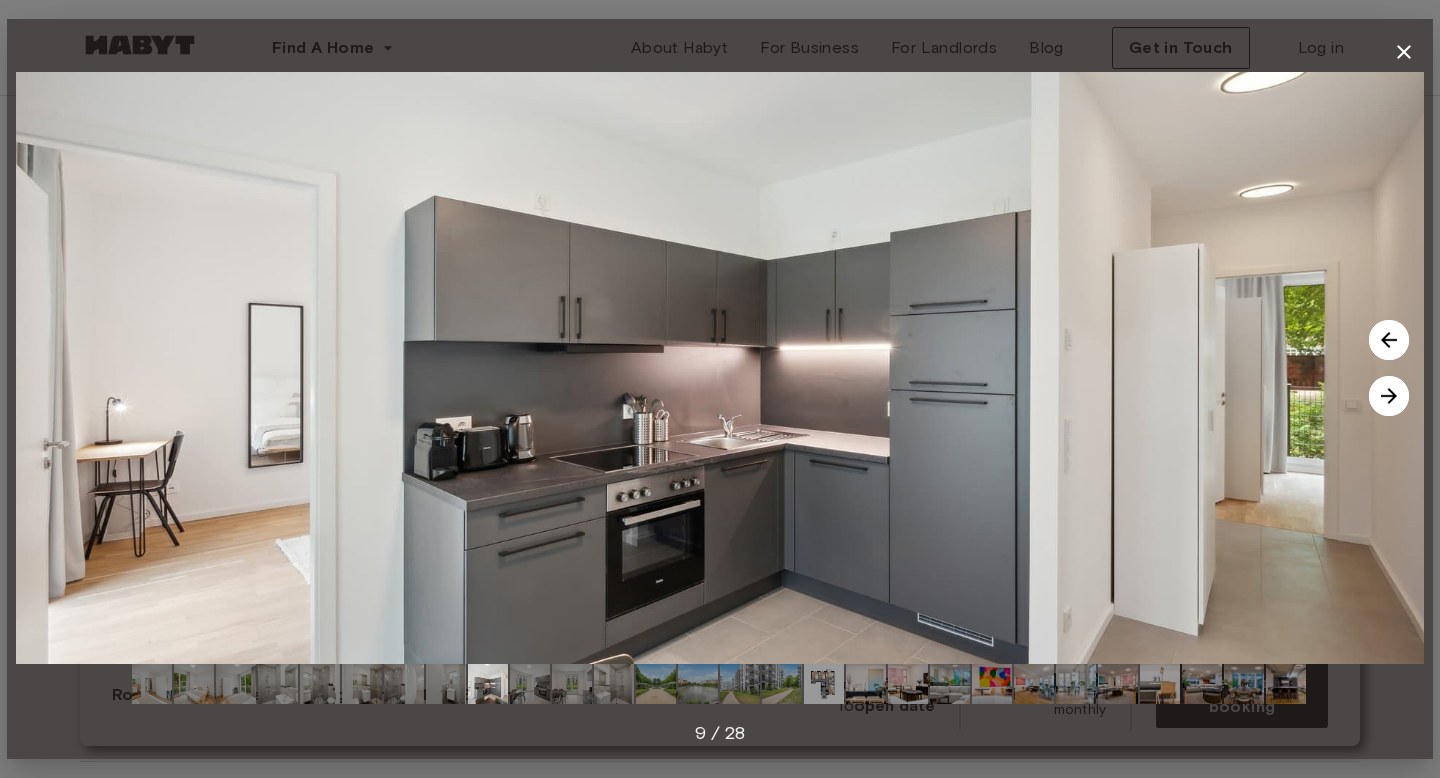 click 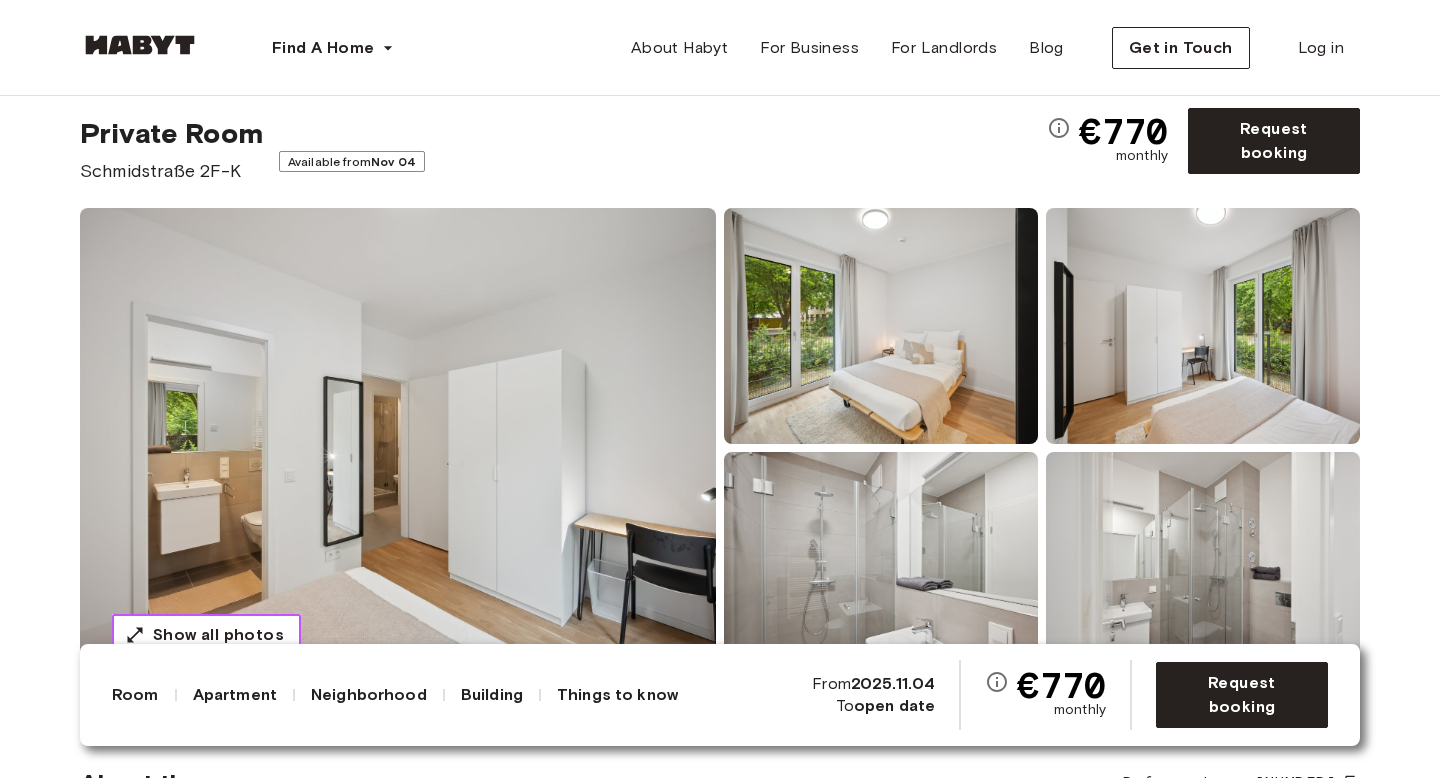 scroll, scrollTop: 0, scrollLeft: 0, axis: both 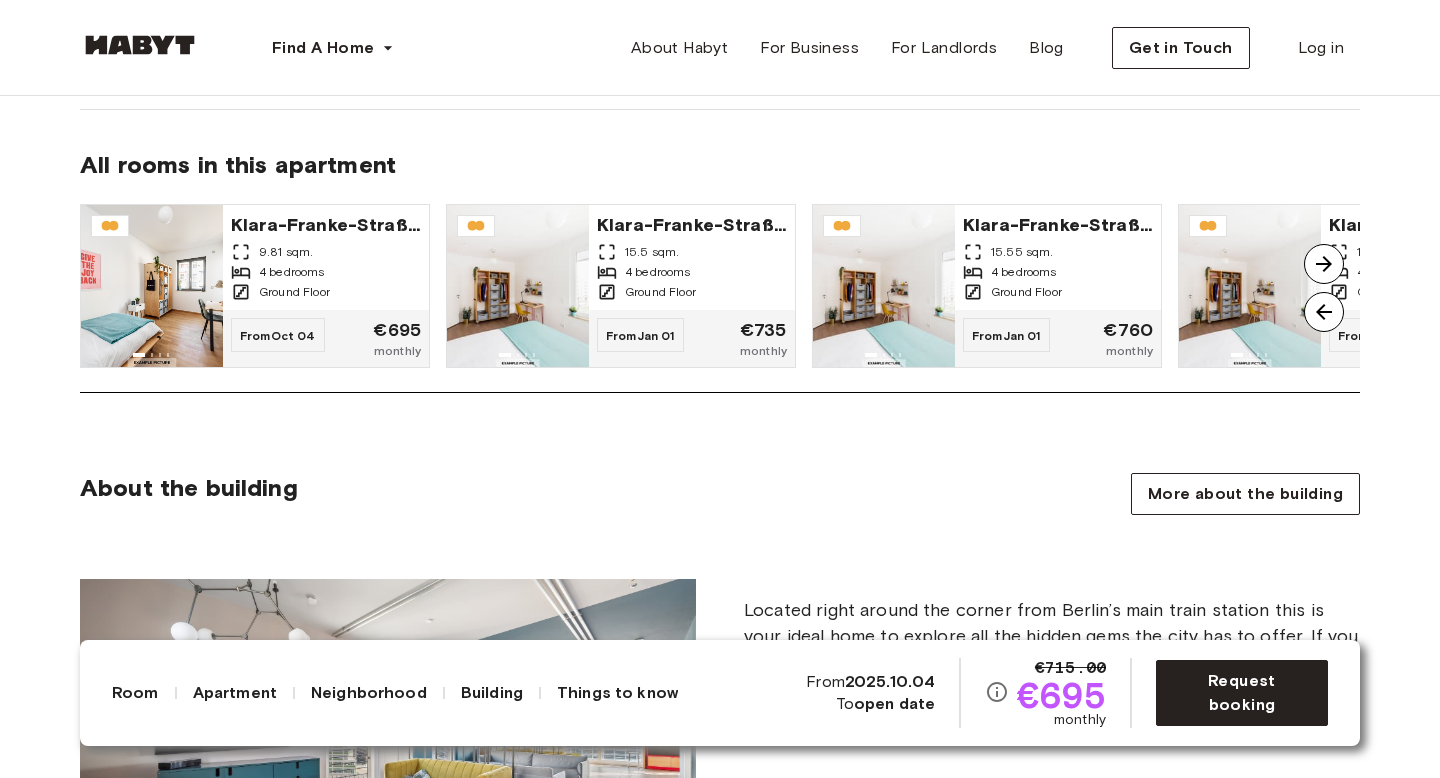 click at bounding box center (1324, 312) 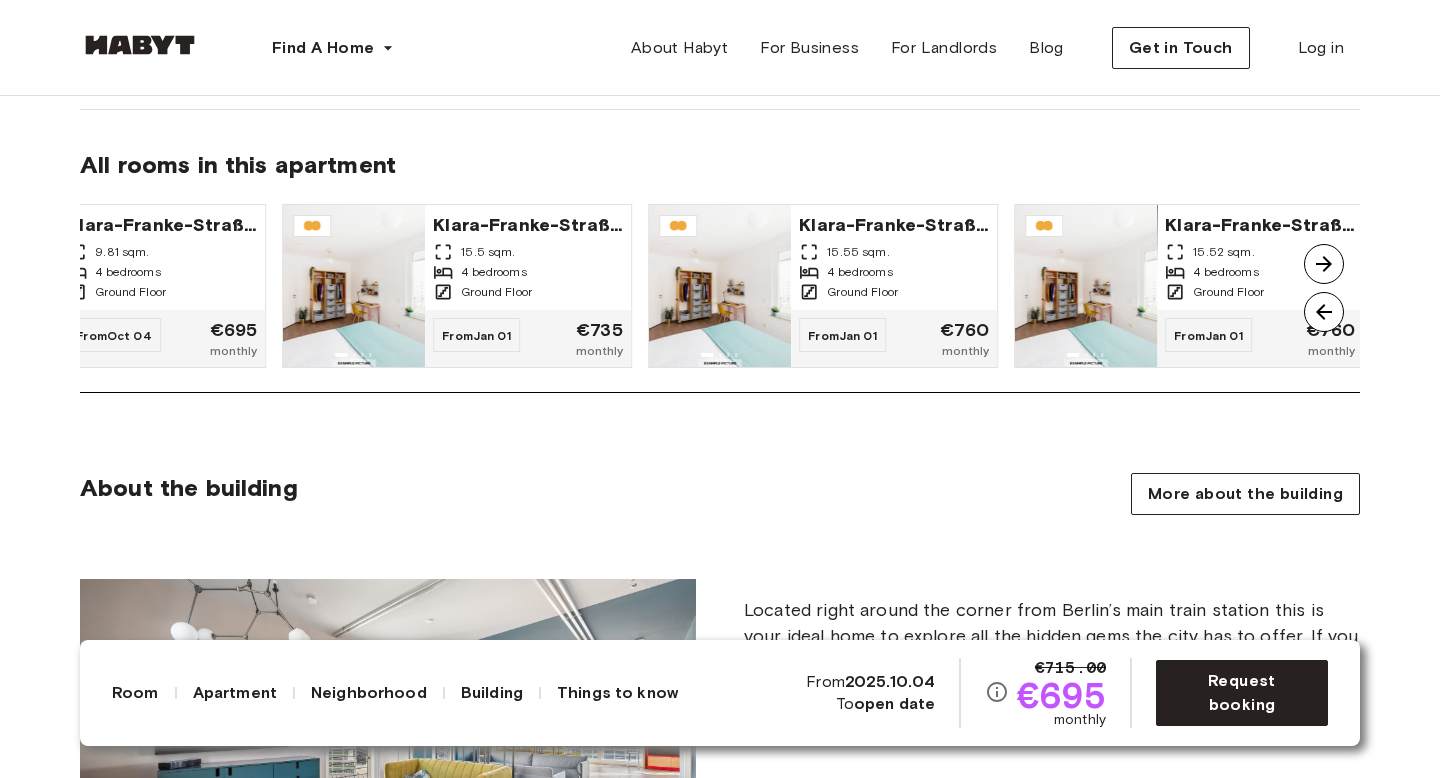 click at bounding box center (1324, 264) 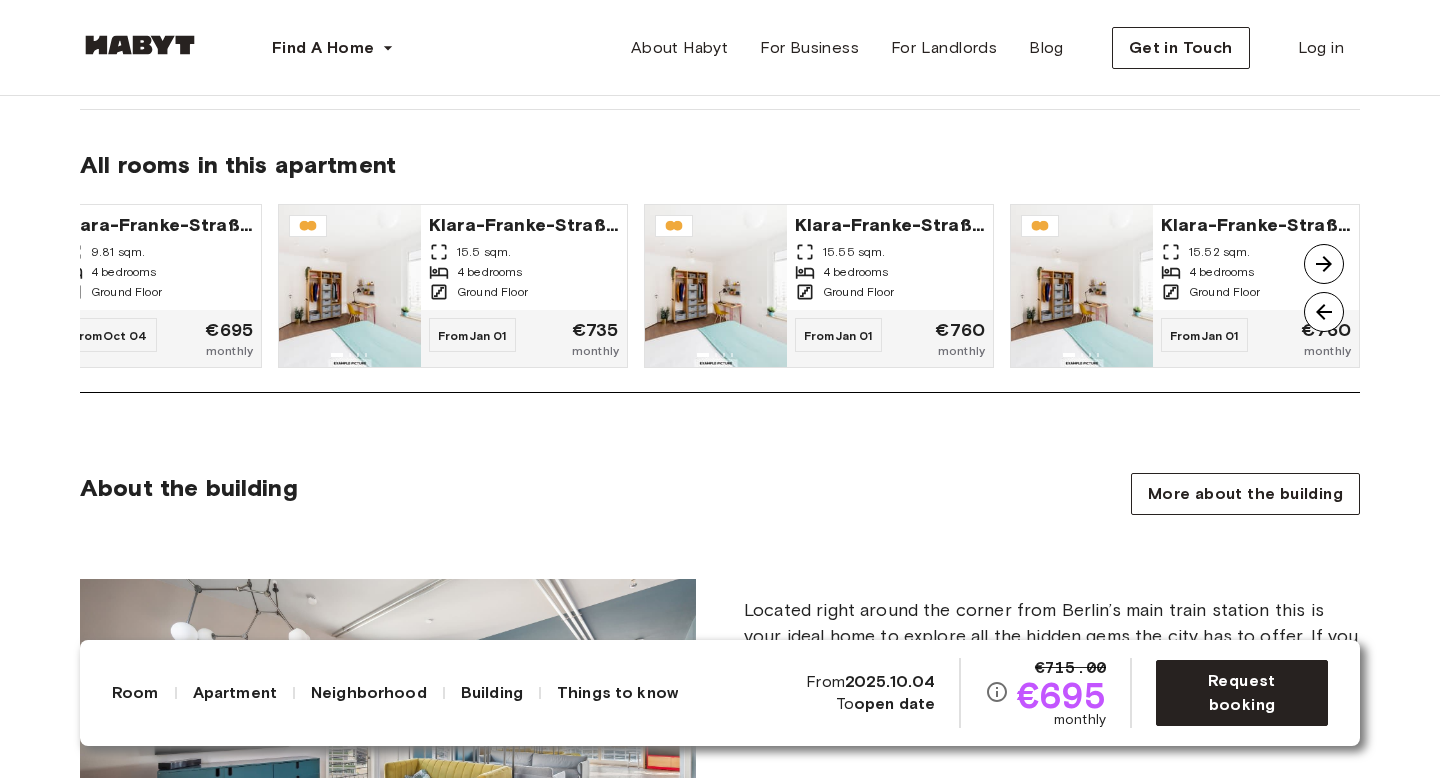 click at bounding box center (1324, 264) 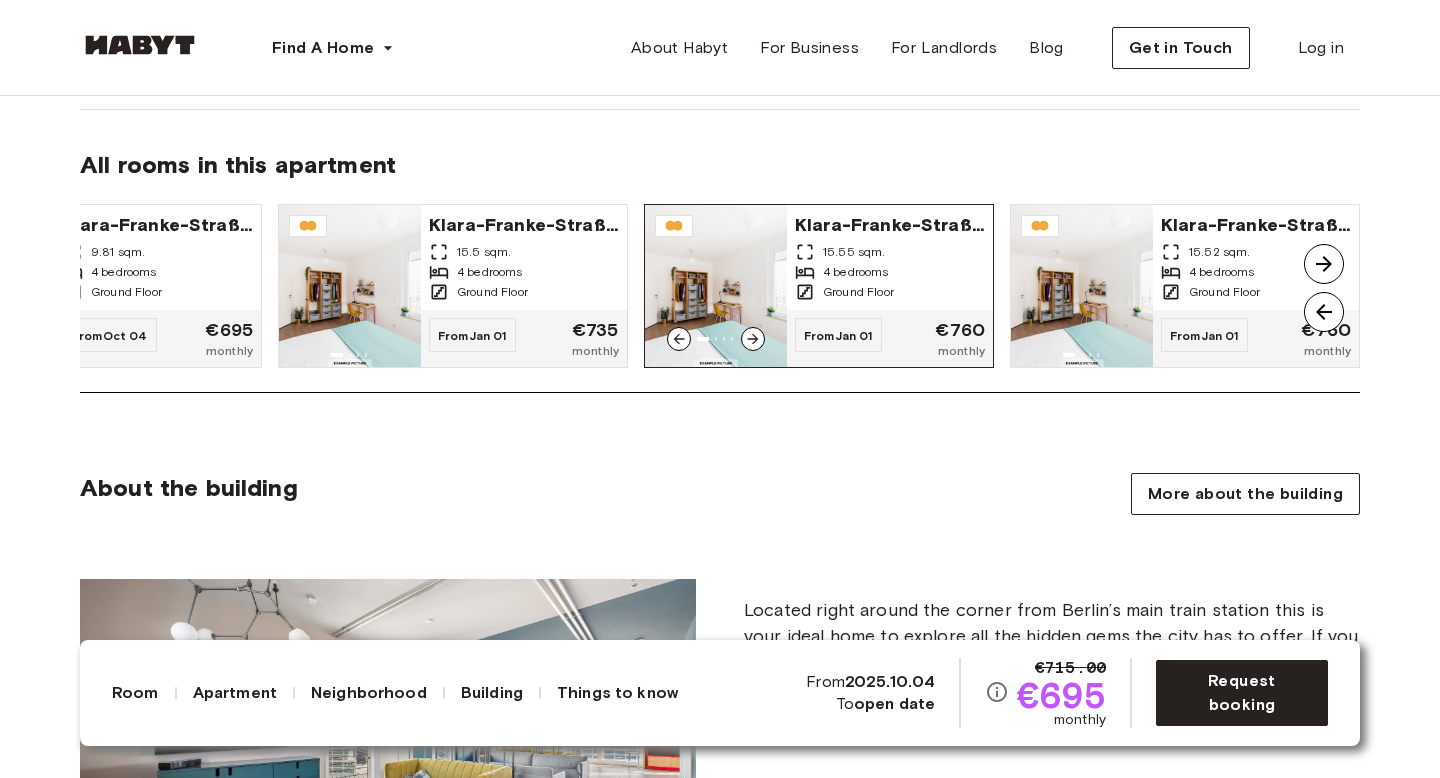 click at bounding box center (753, 339) 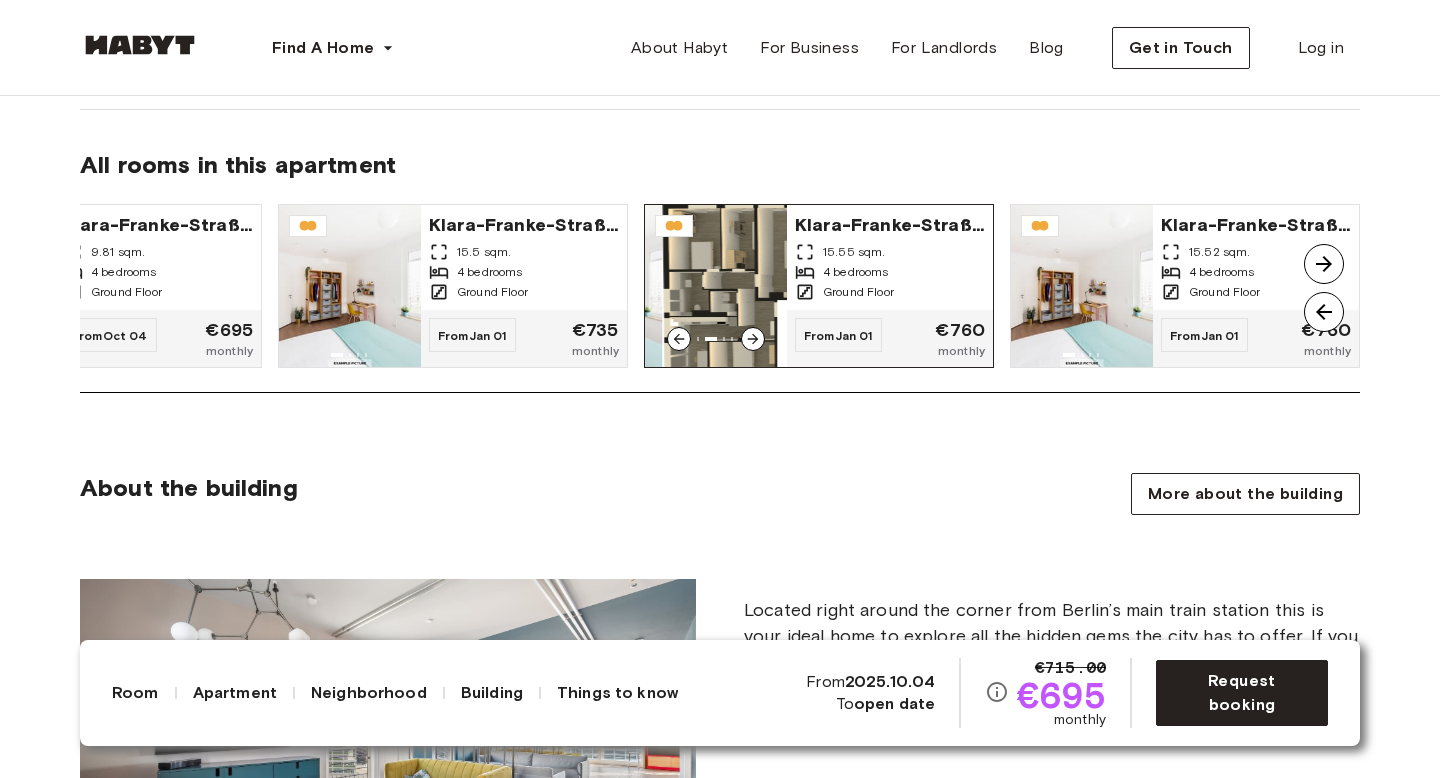 click at bounding box center [753, 339] 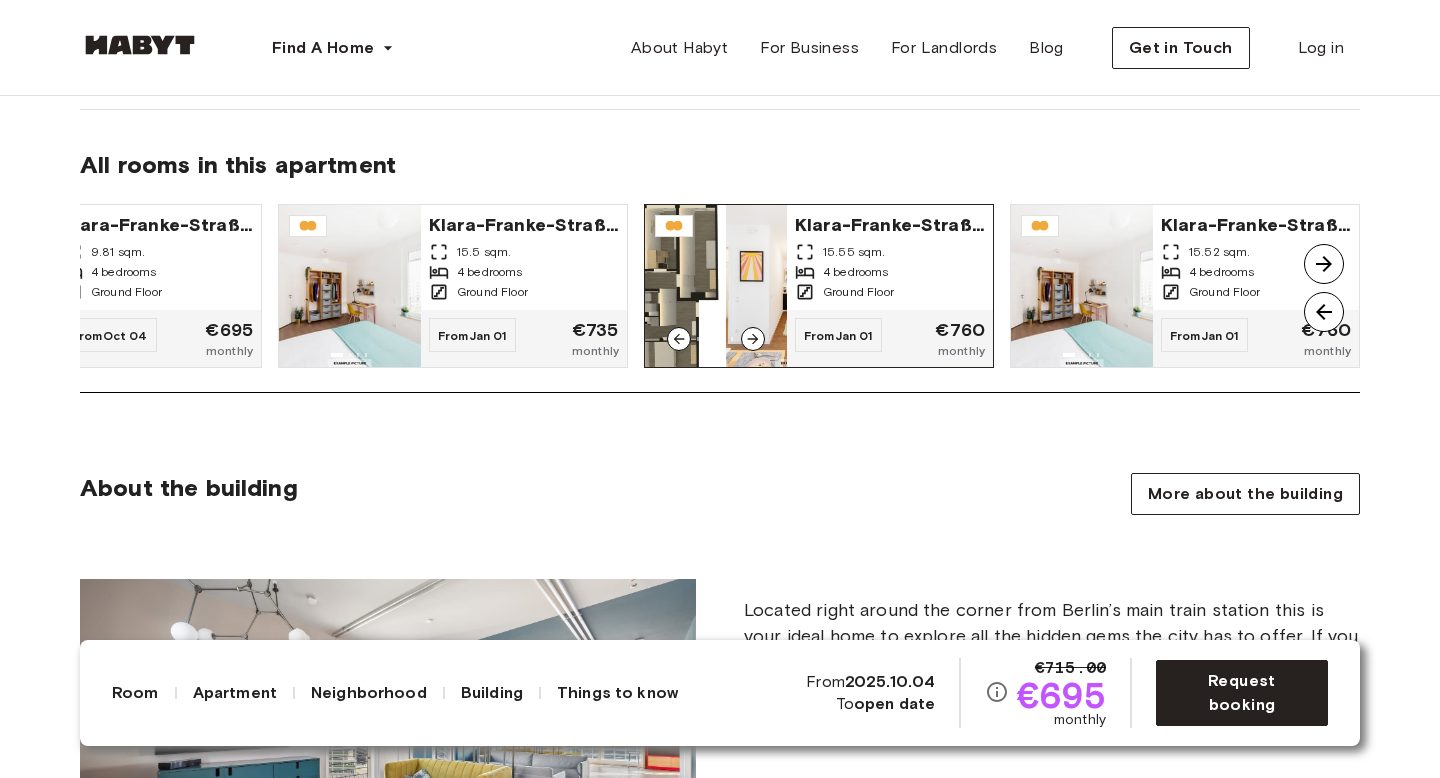 click at bounding box center [753, 339] 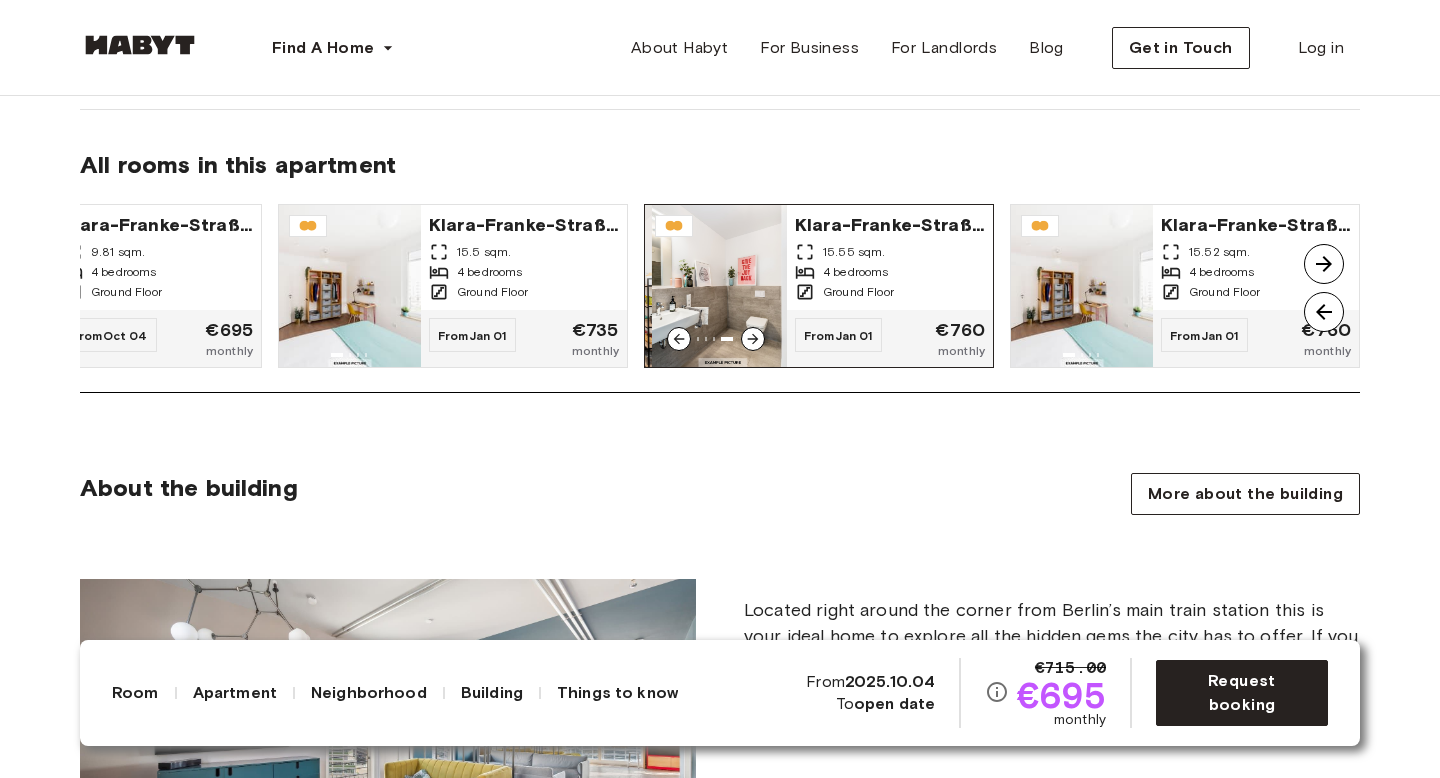 click at bounding box center [753, 339] 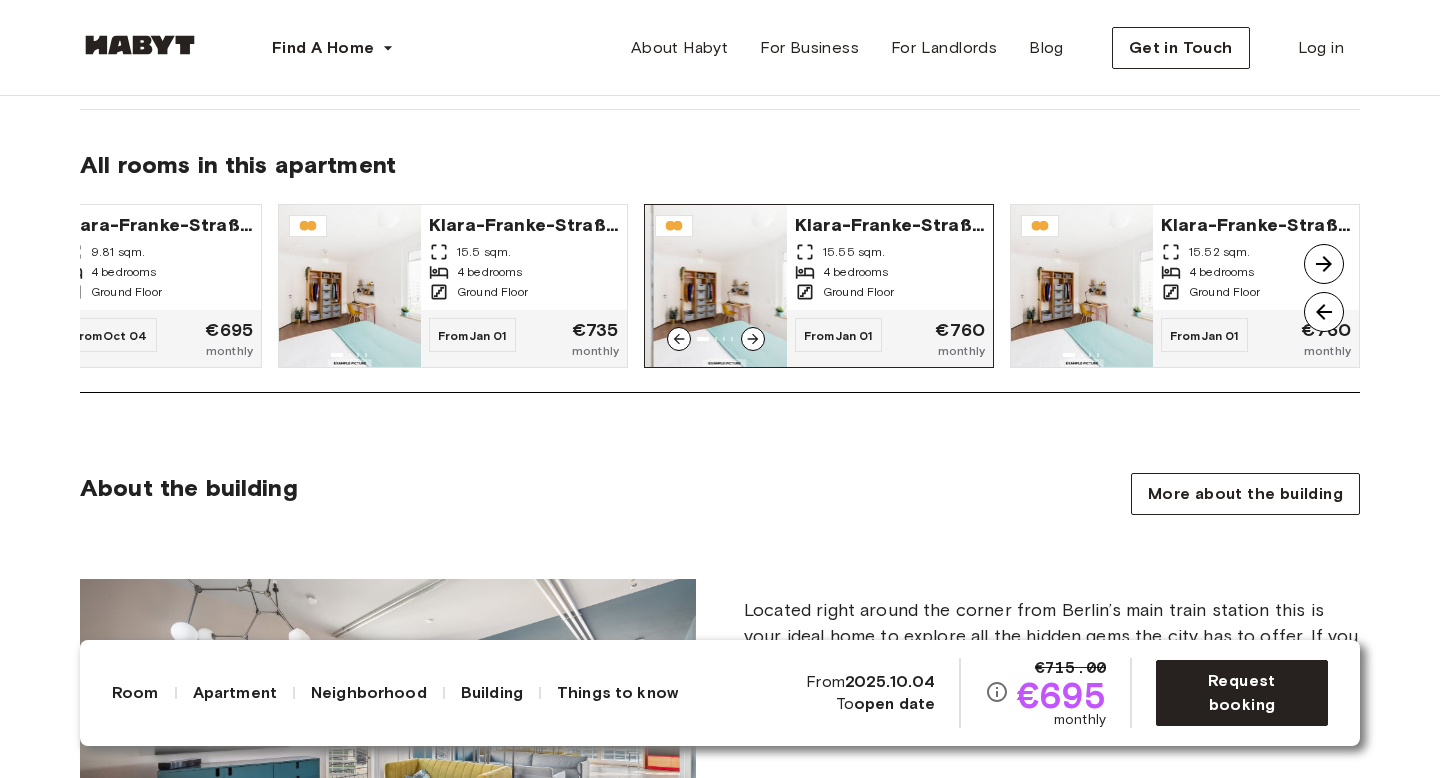 click at bounding box center (753, 339) 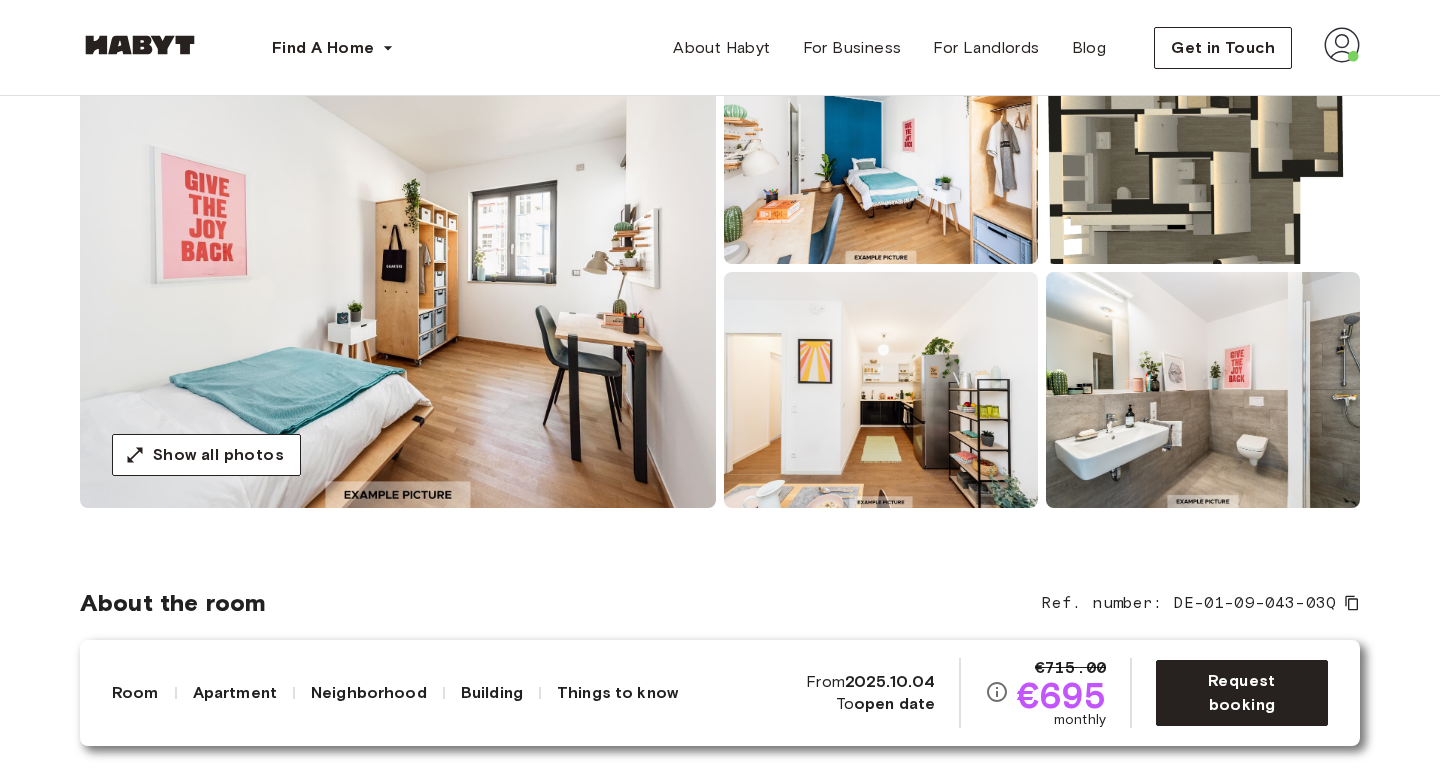 scroll, scrollTop: 240, scrollLeft: 0, axis: vertical 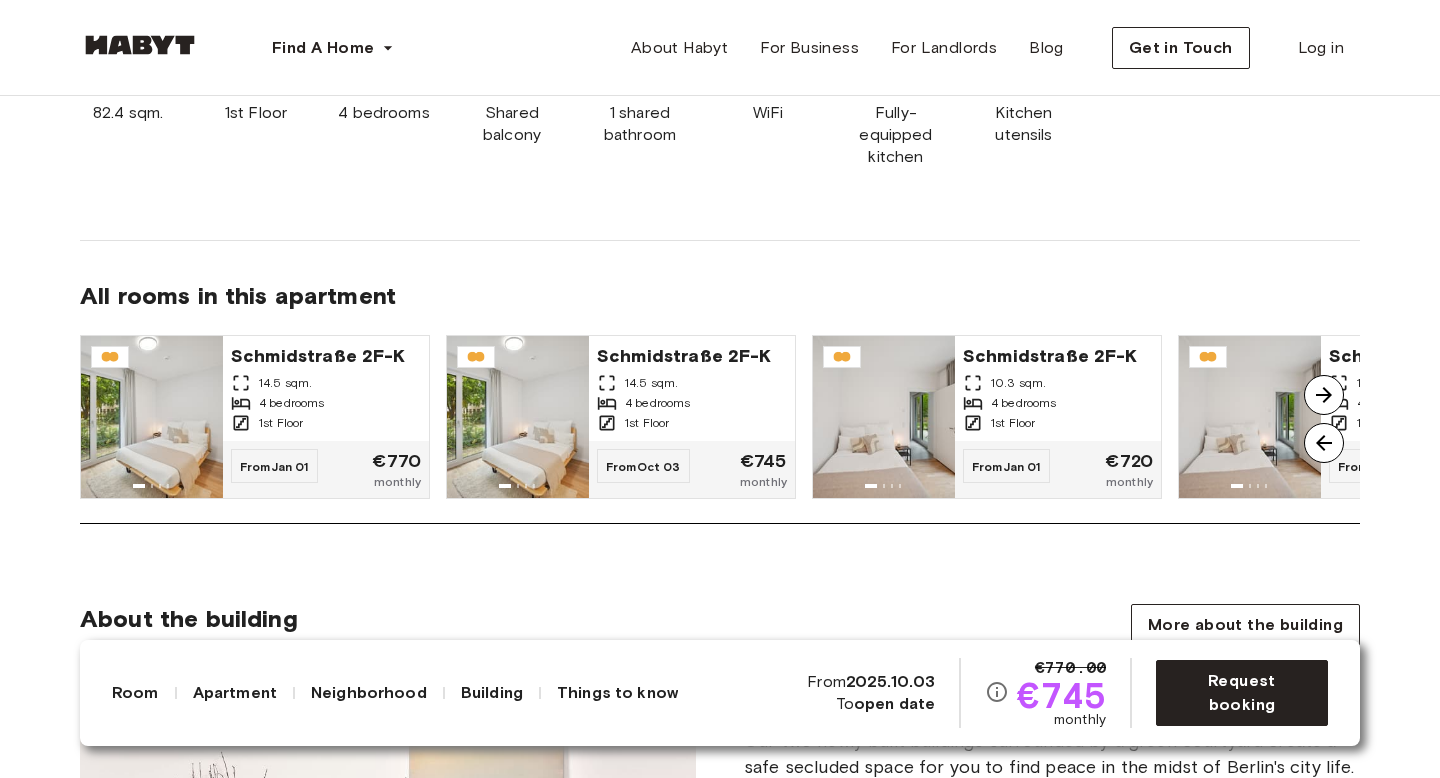 click at bounding box center (1324, 395) 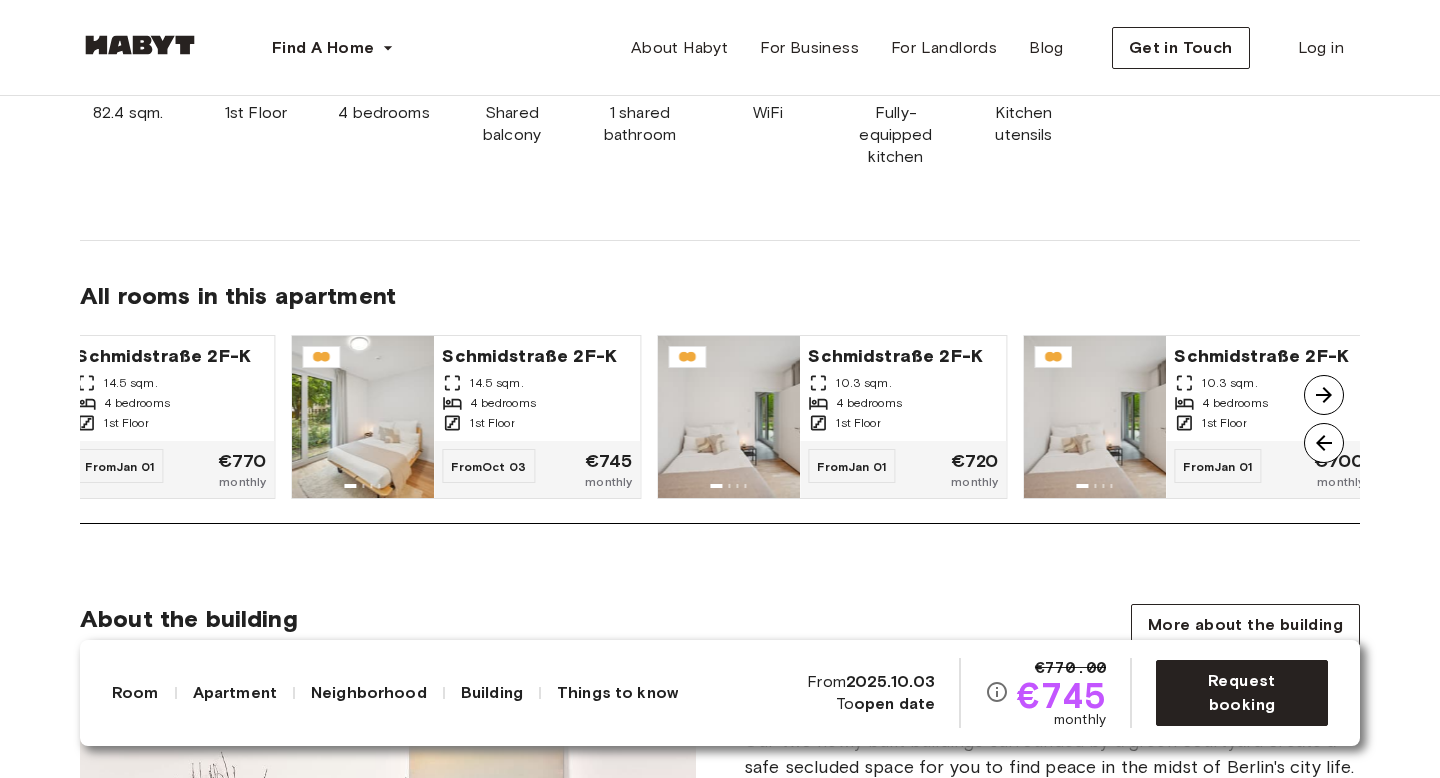 click at bounding box center (1324, 395) 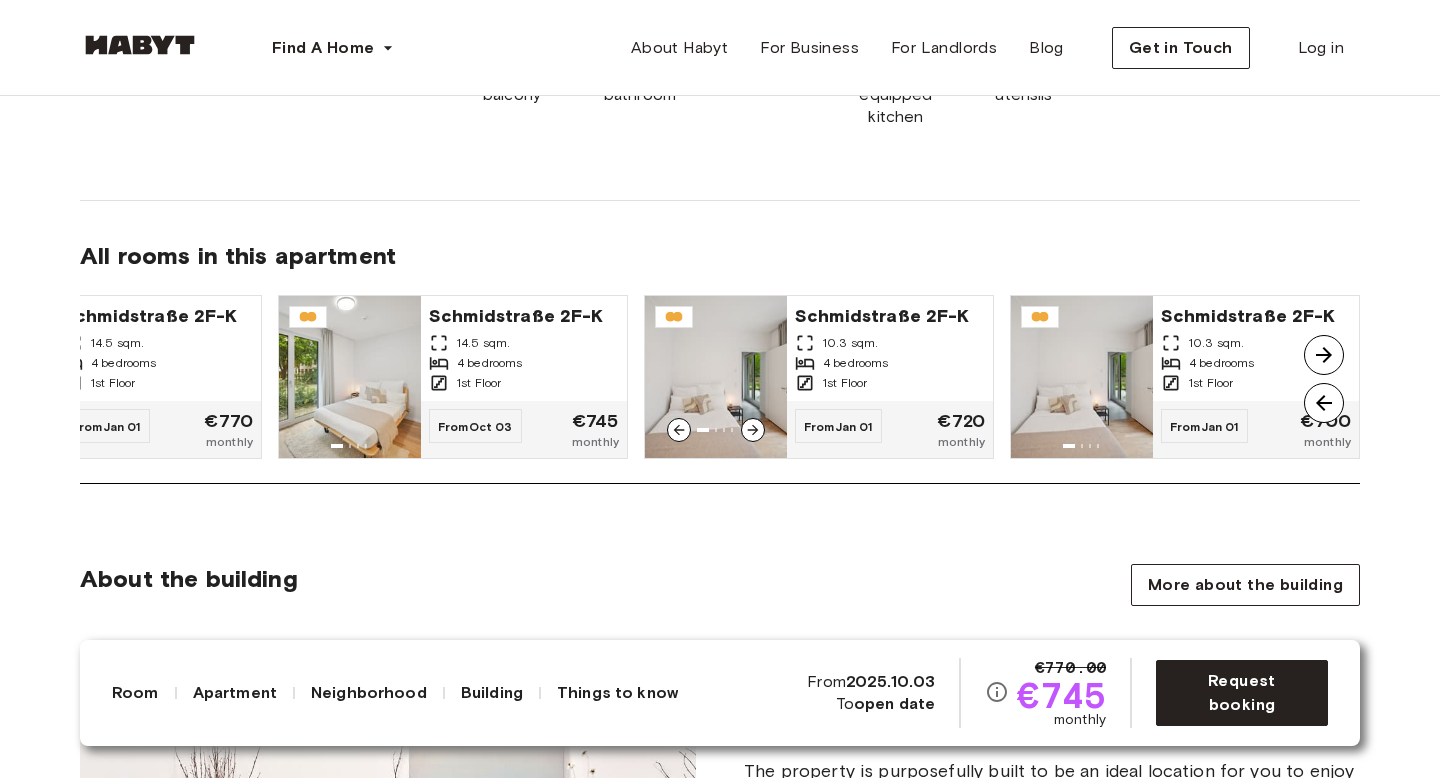 scroll, scrollTop: 1686, scrollLeft: 0, axis: vertical 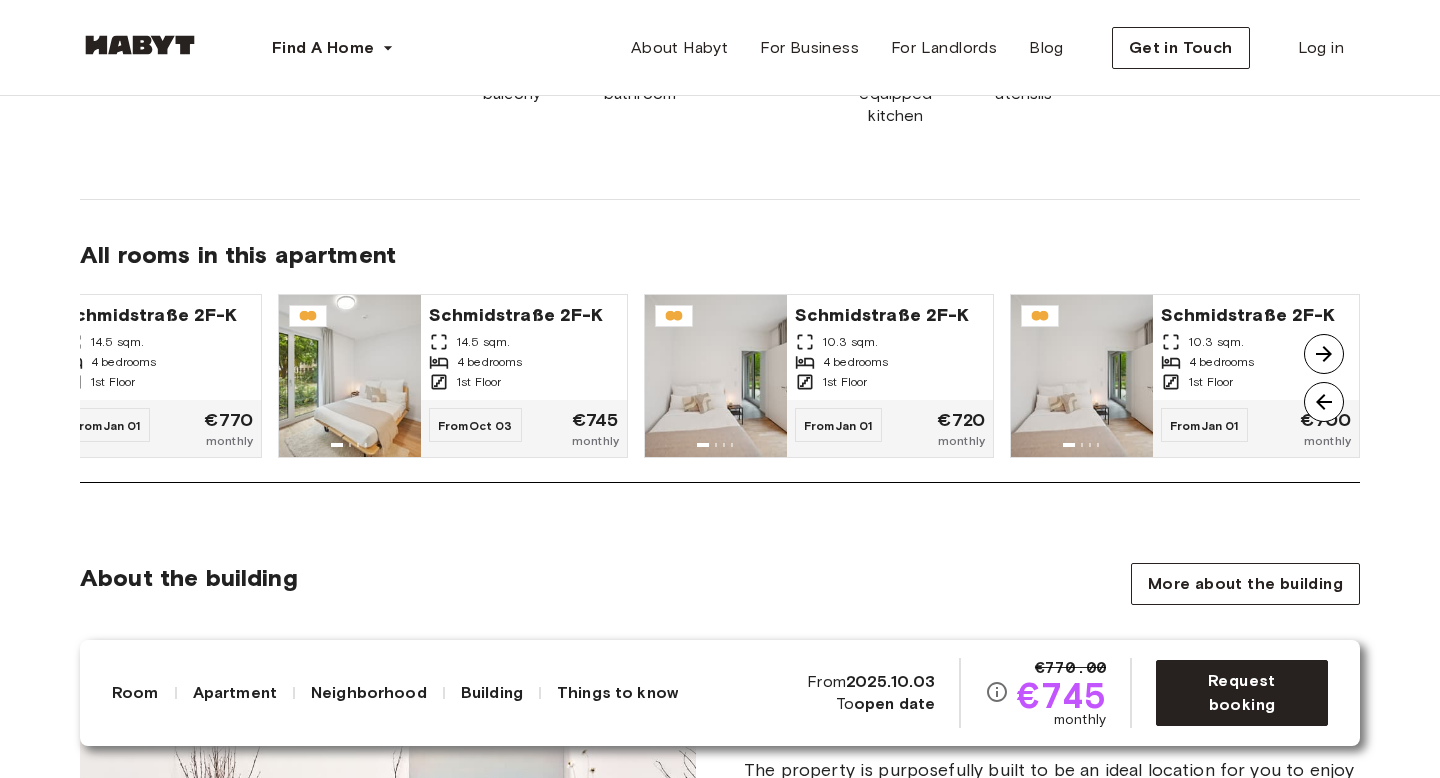 click at bounding box center [1324, 402] 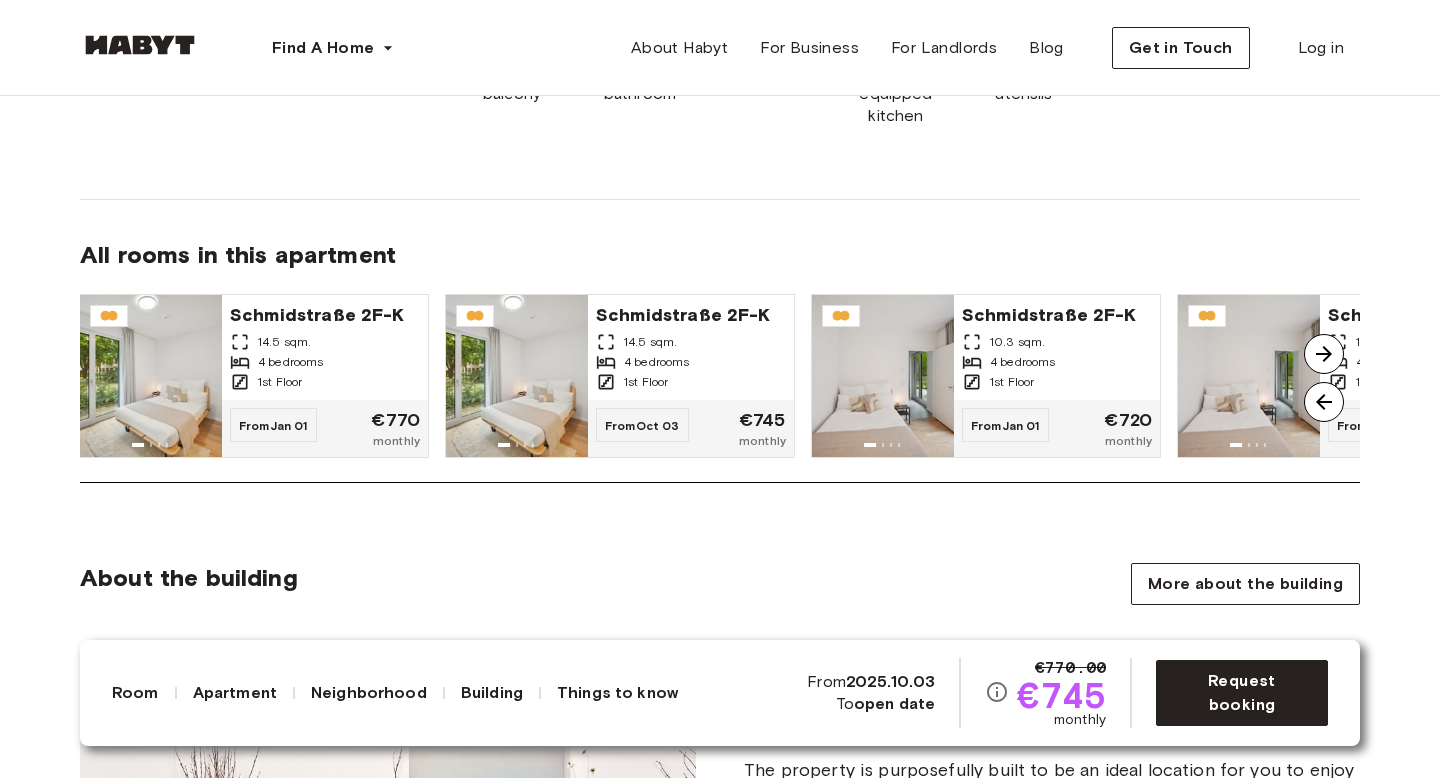 click at bounding box center [1324, 402] 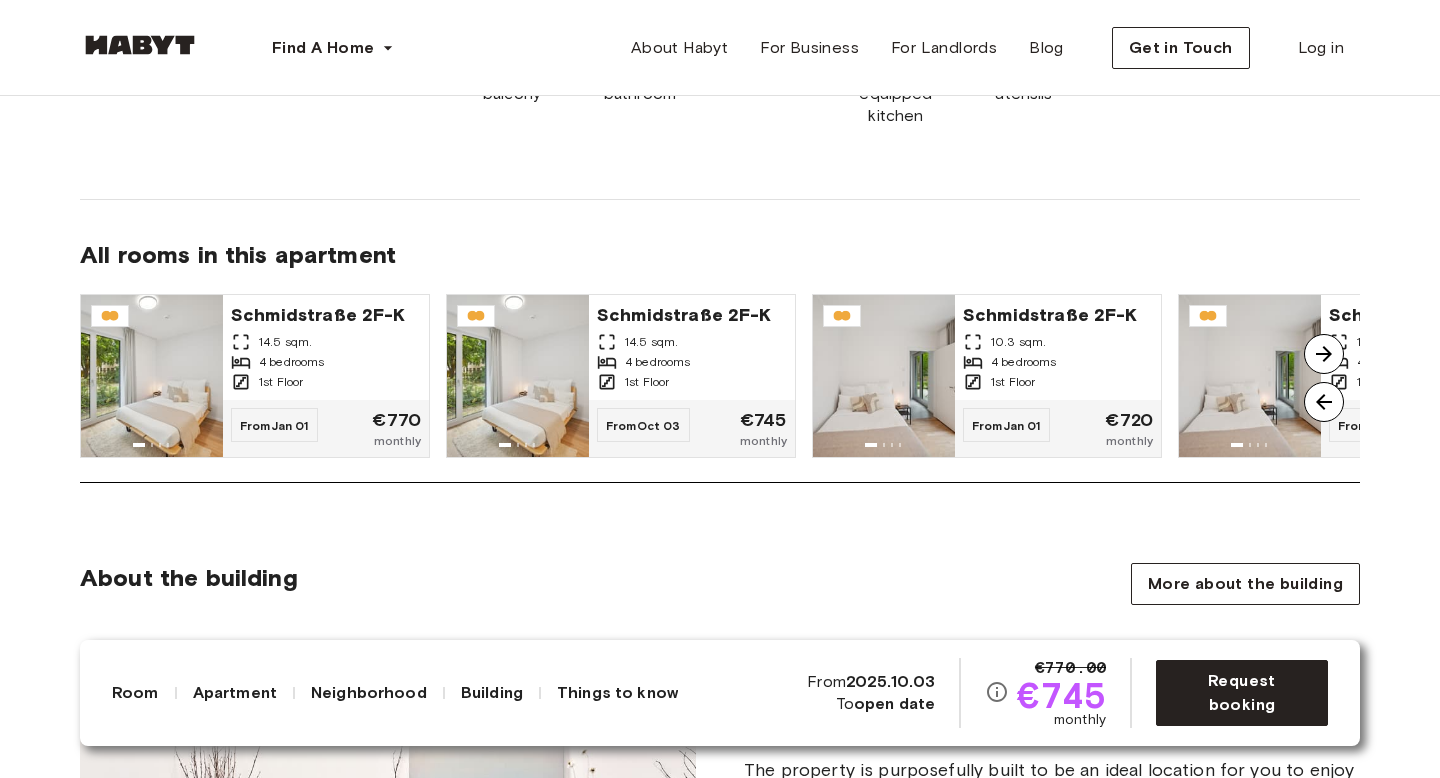 click at bounding box center (1324, 354) 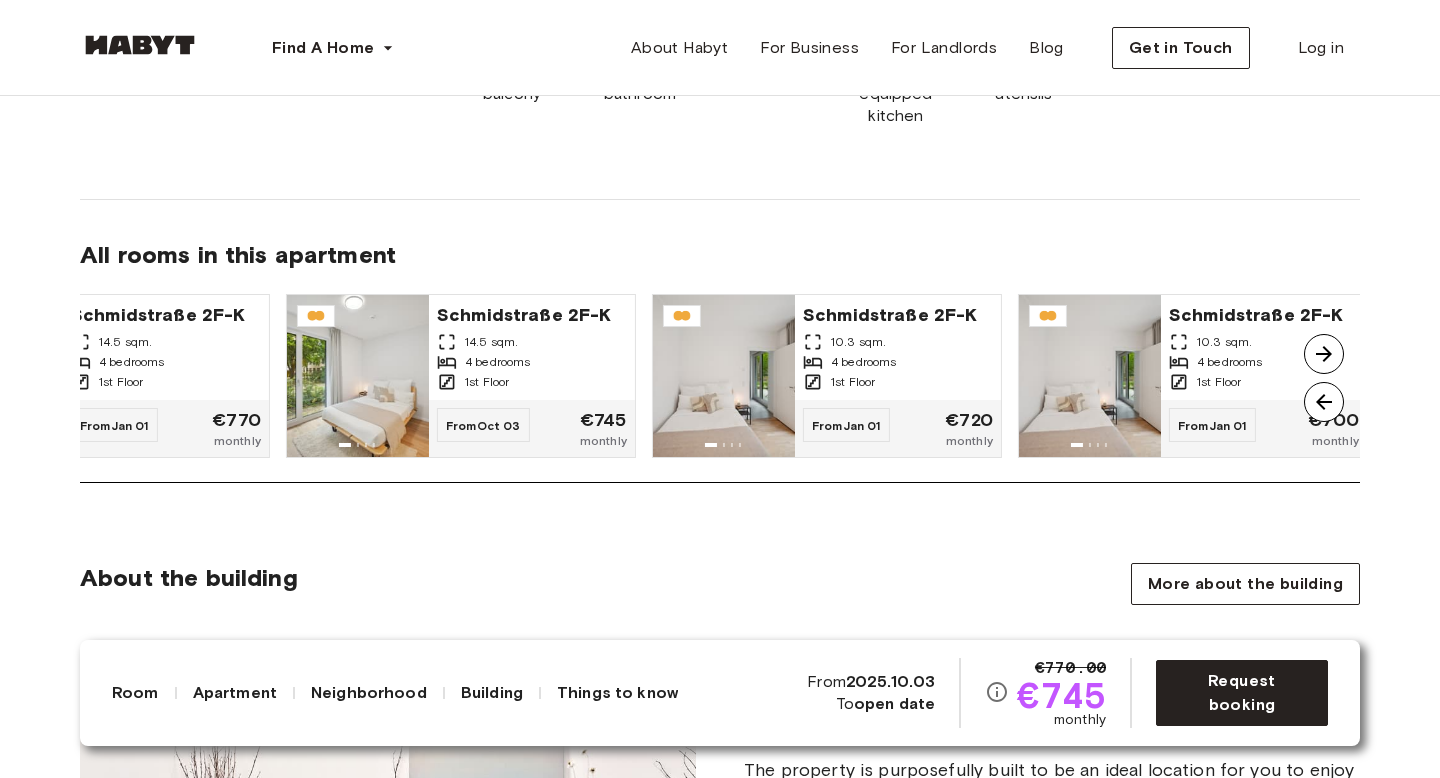 click at bounding box center [1324, 354] 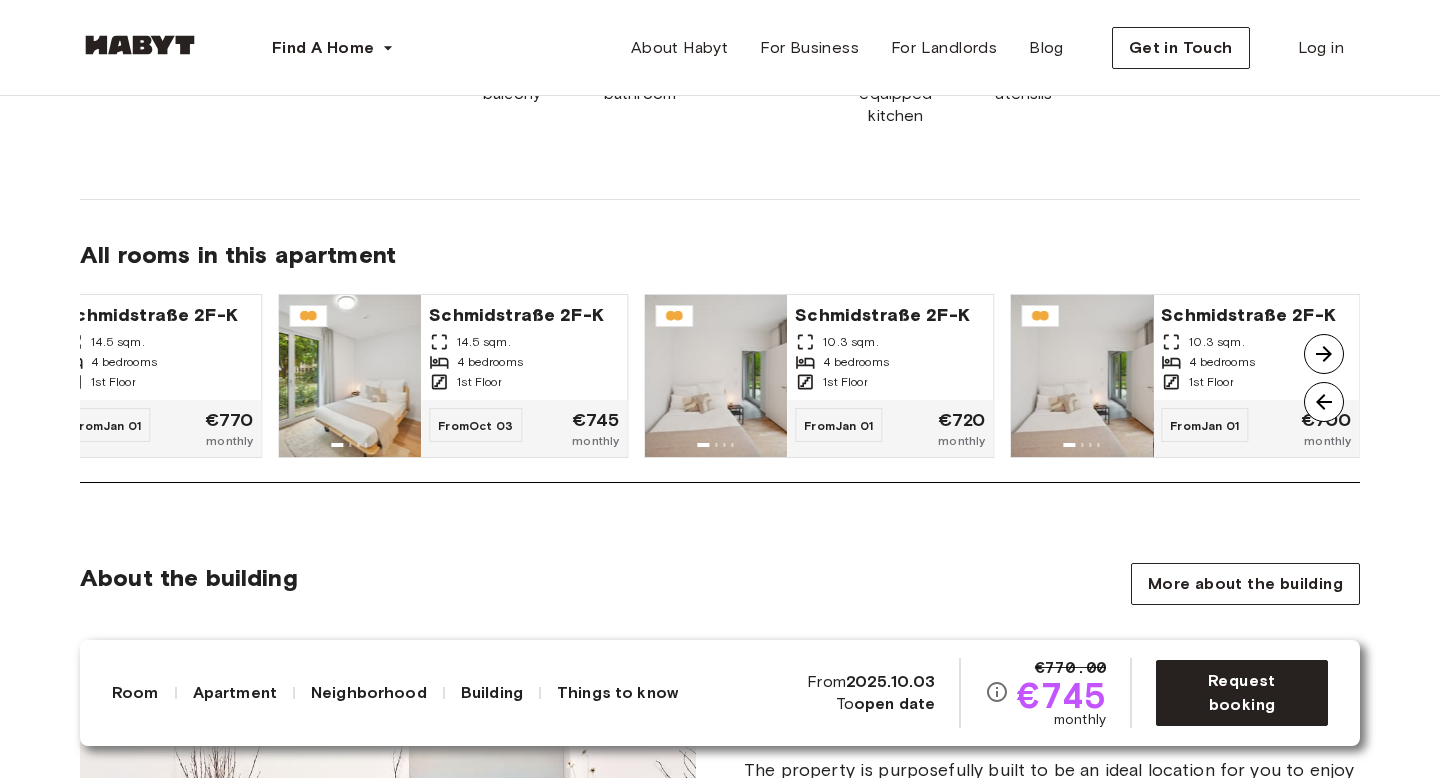 click at bounding box center (1324, 354) 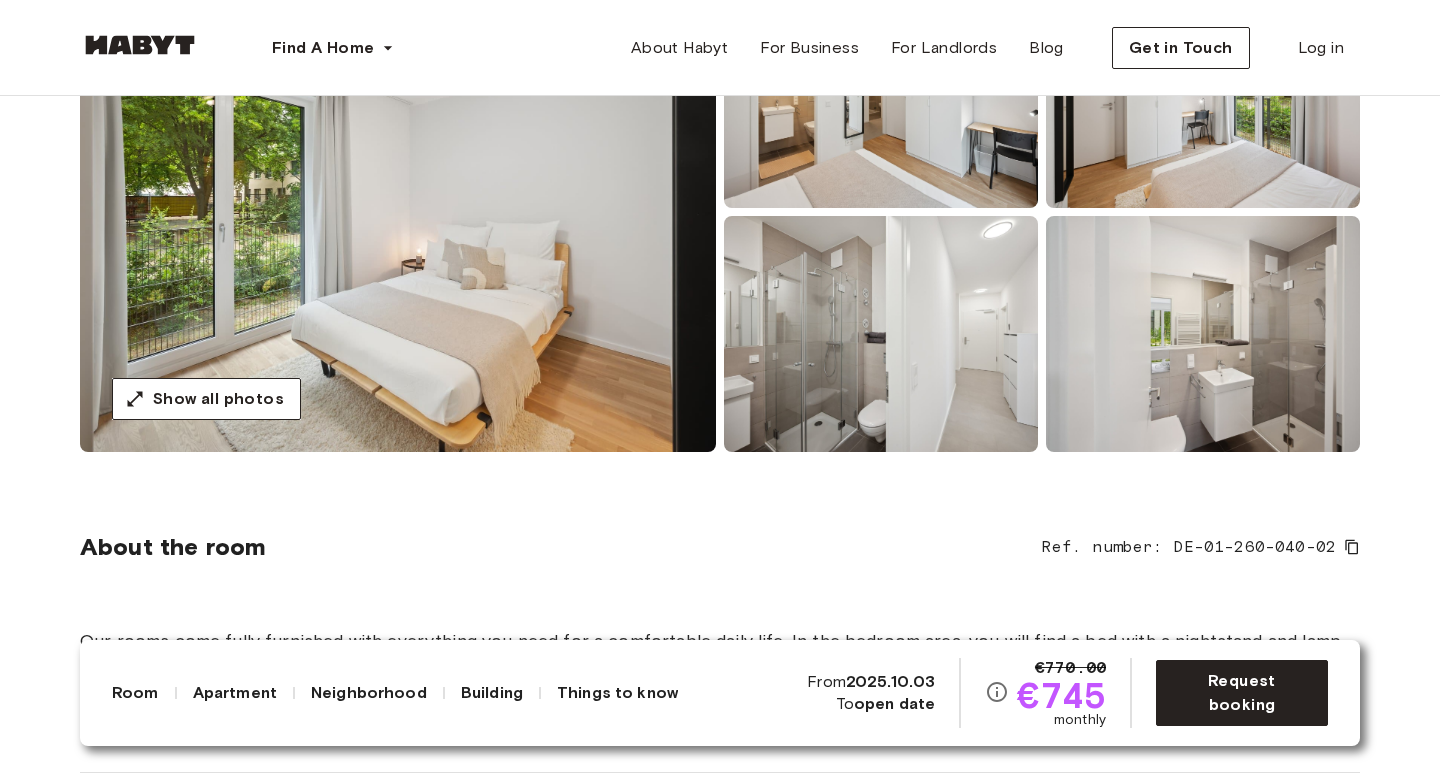 scroll, scrollTop: 295, scrollLeft: 0, axis: vertical 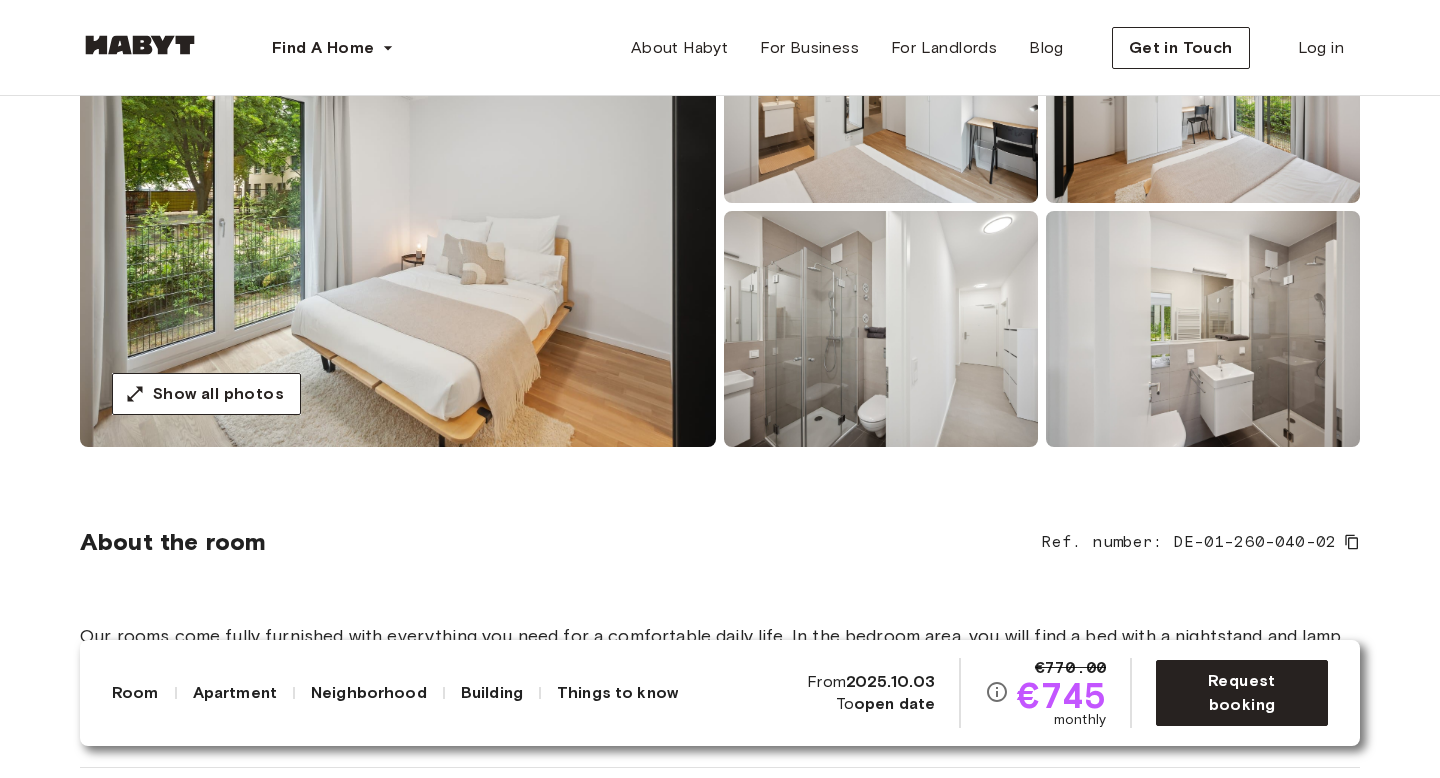 click at bounding box center (398, 207) 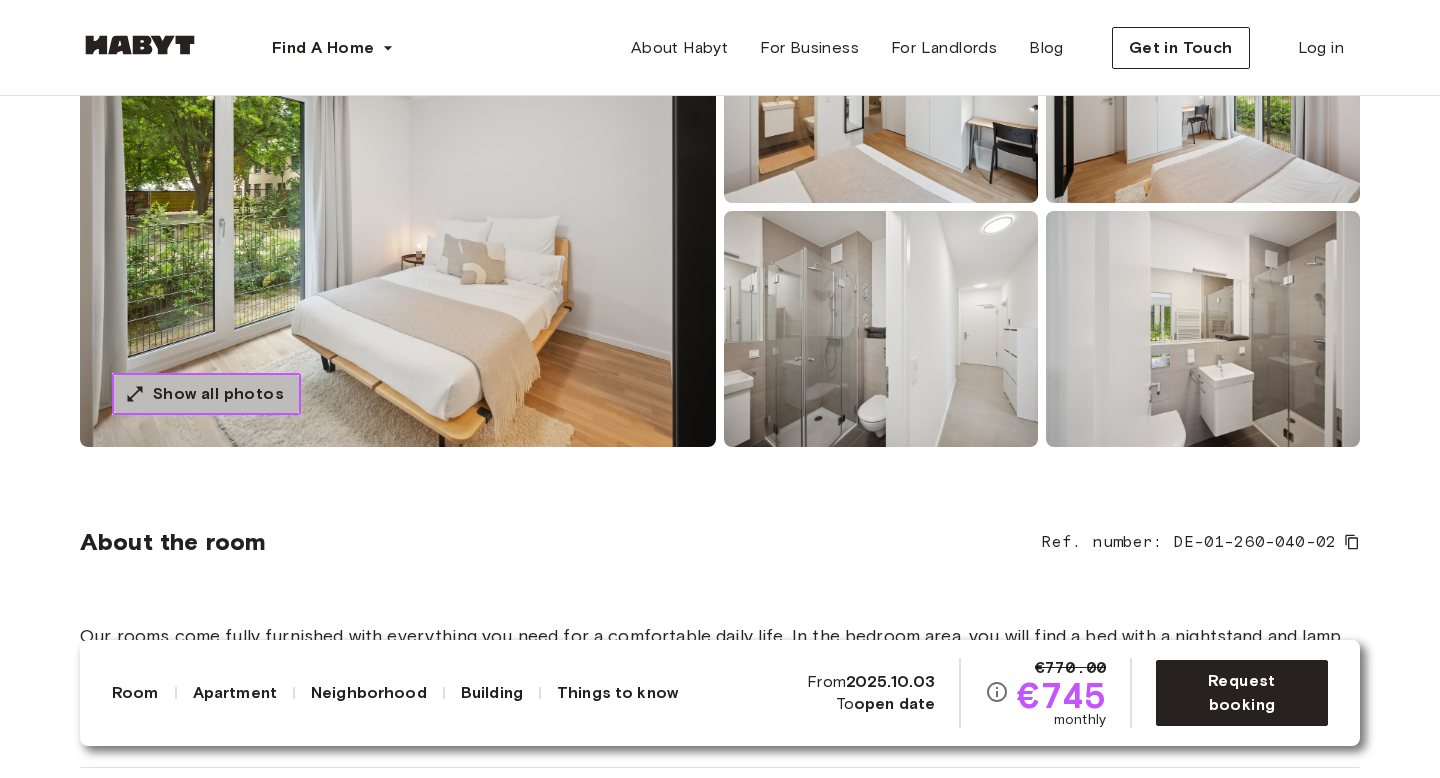 click on "Show all photos" at bounding box center [206, 394] 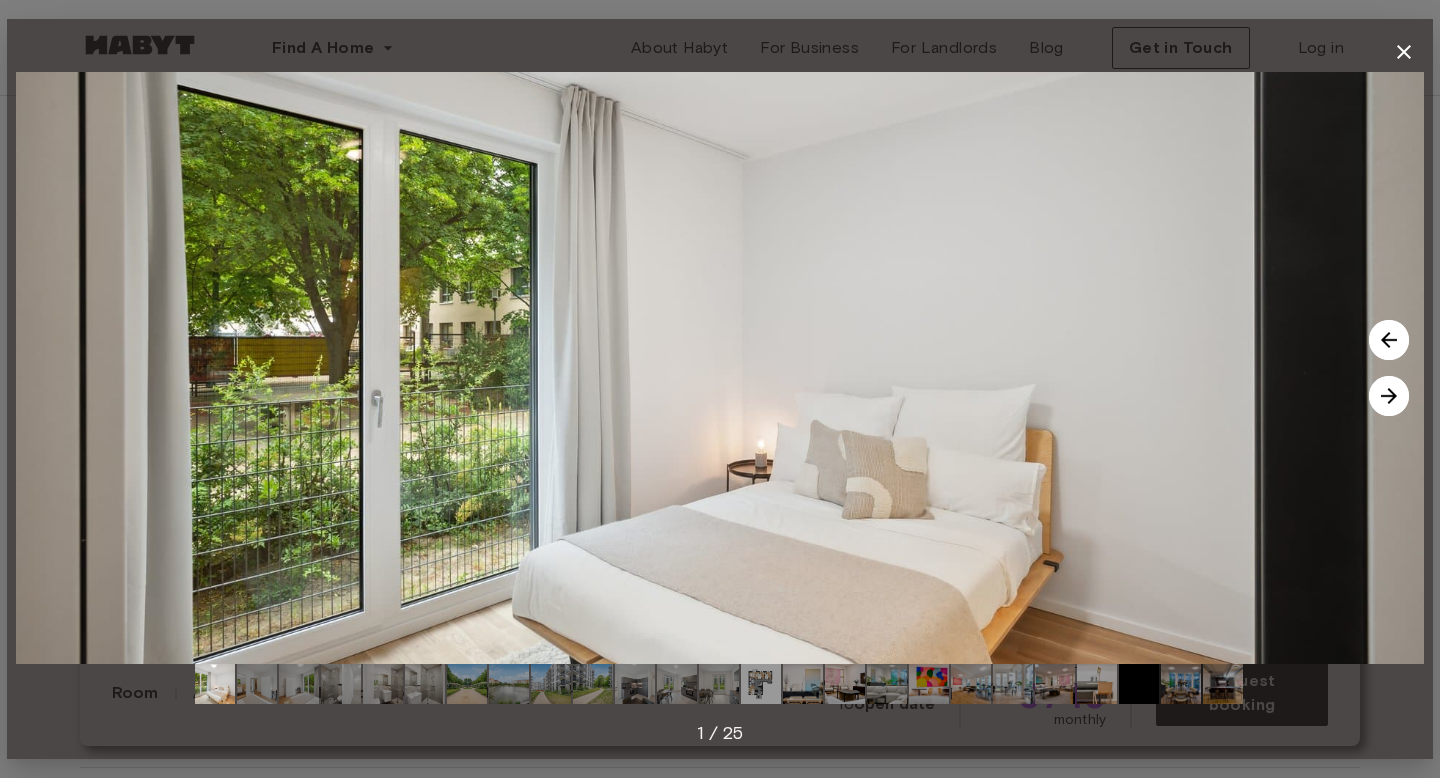 click at bounding box center [1389, 396] 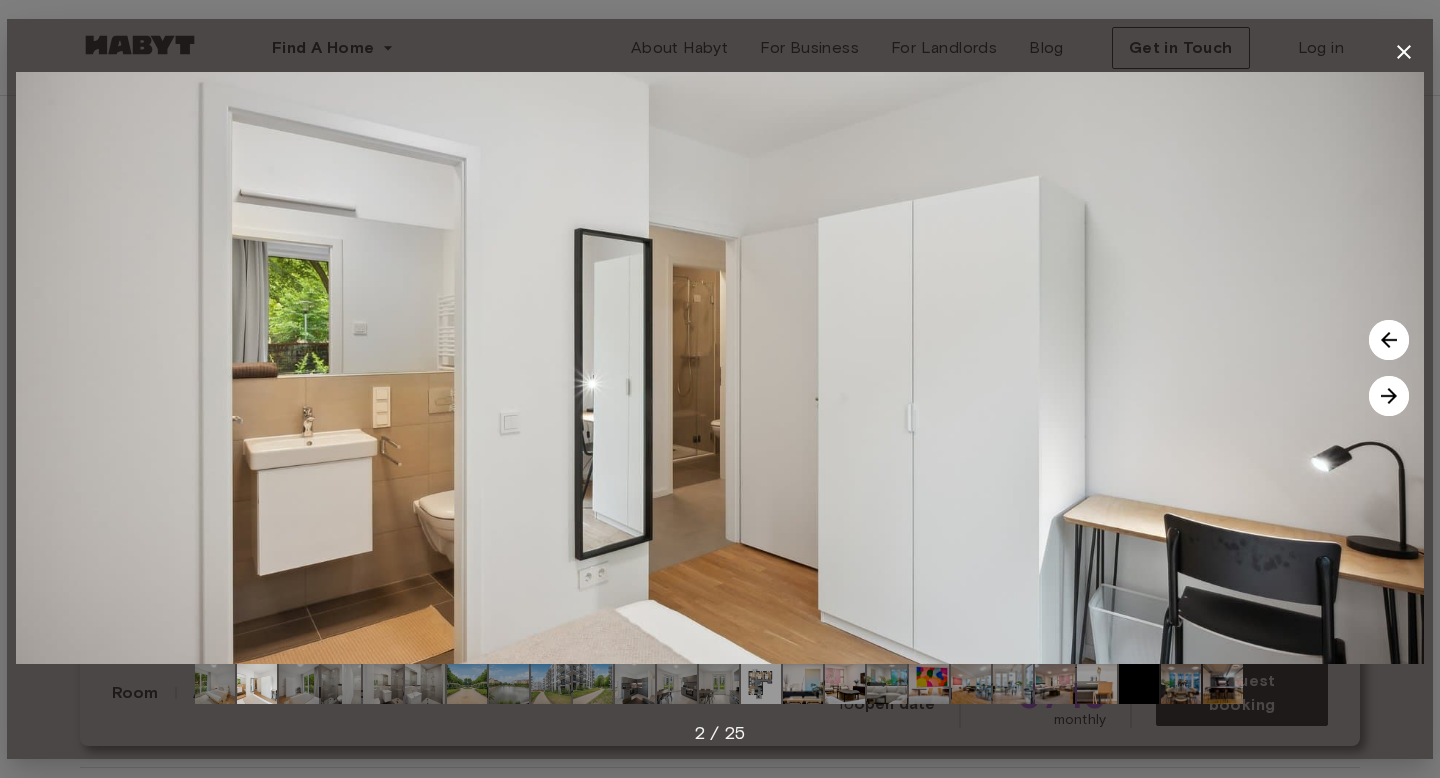 click at bounding box center [1389, 396] 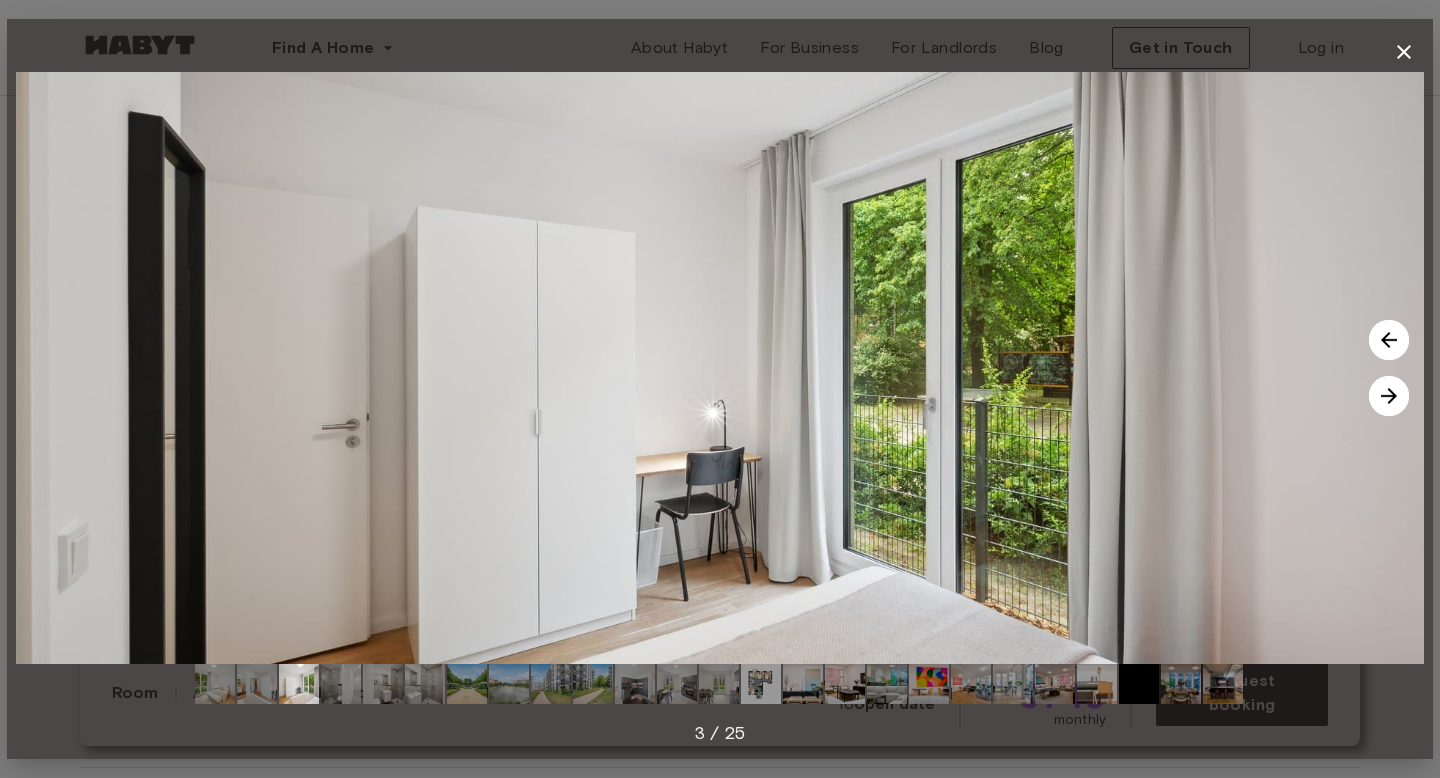 click at bounding box center [1389, 396] 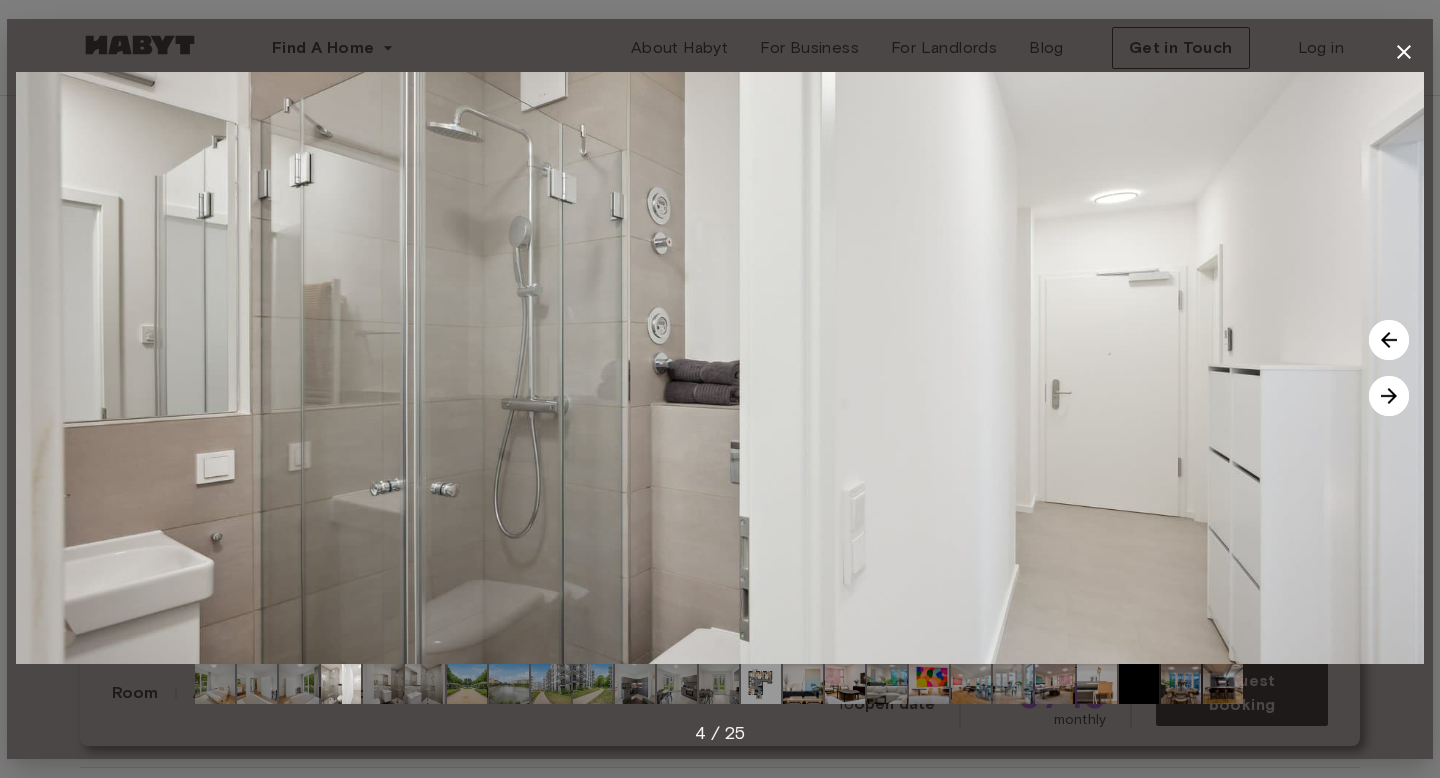 click at bounding box center [1389, 396] 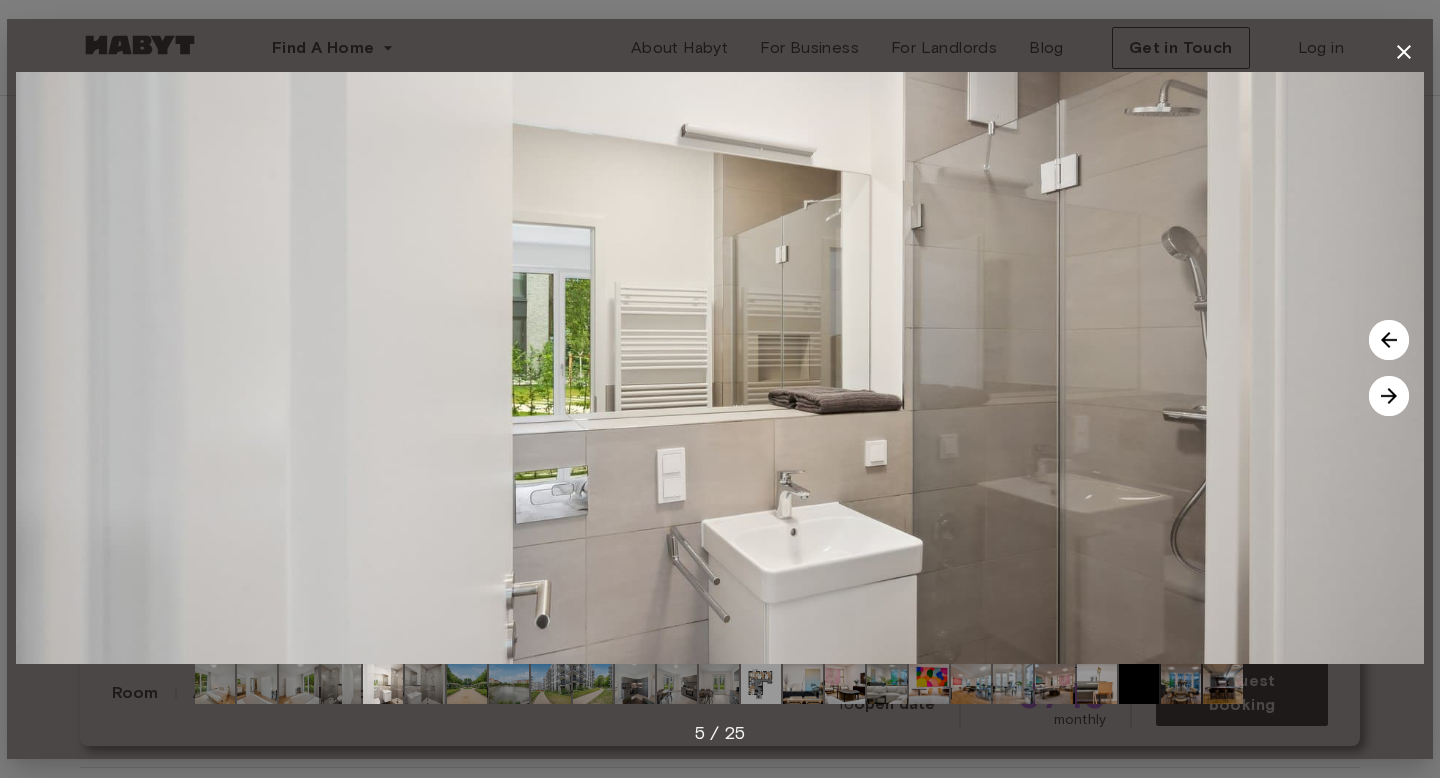 click at bounding box center [1389, 396] 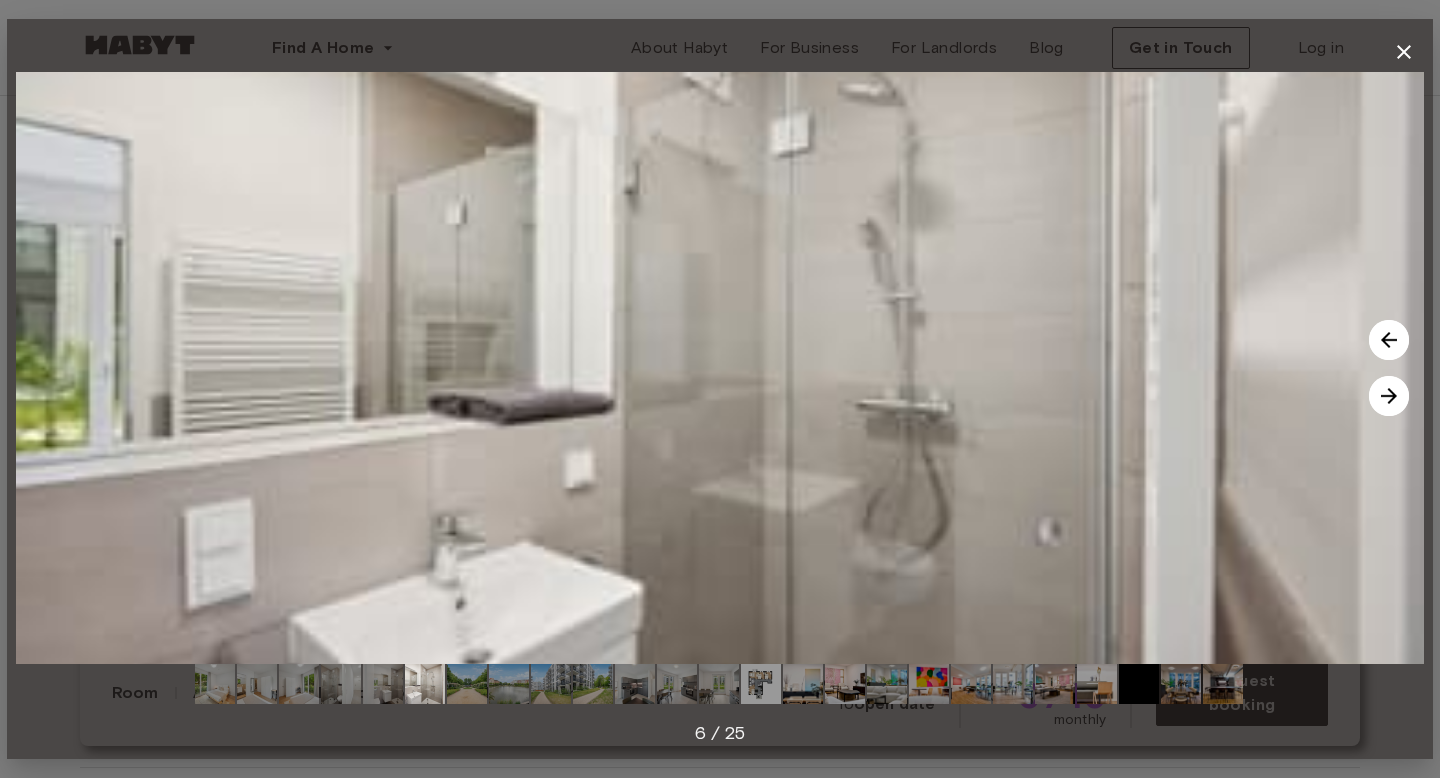 click at bounding box center (1389, 396) 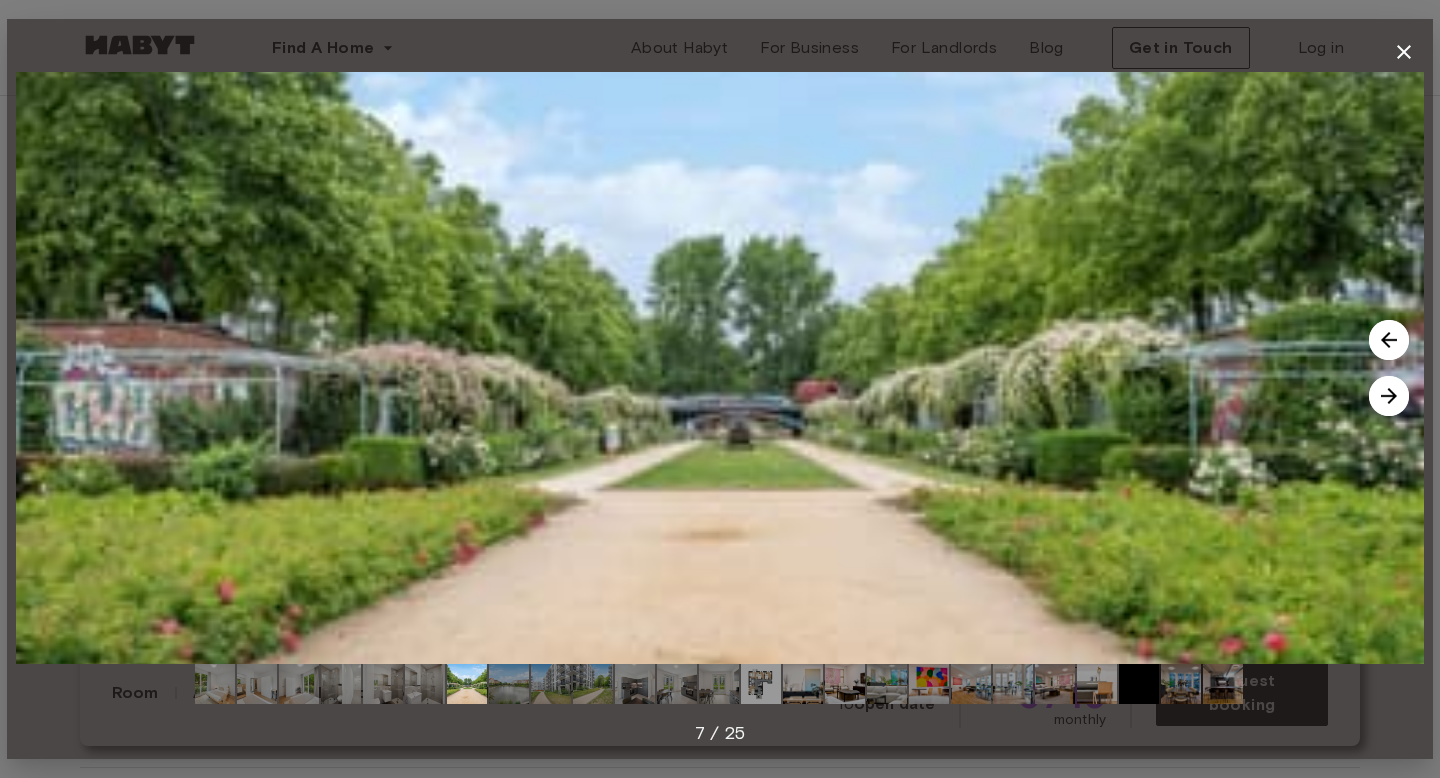 click at bounding box center [1389, 396] 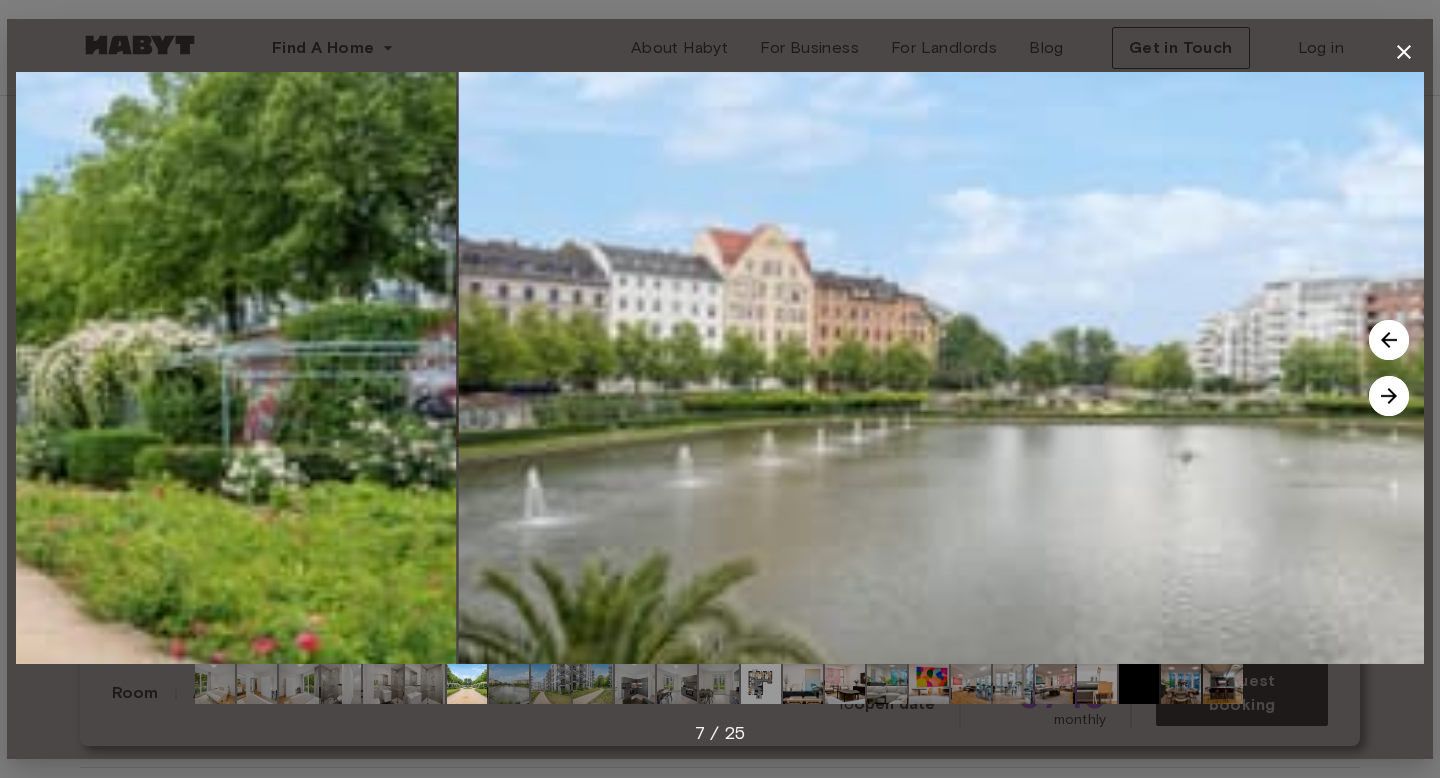 click at bounding box center [1389, 396] 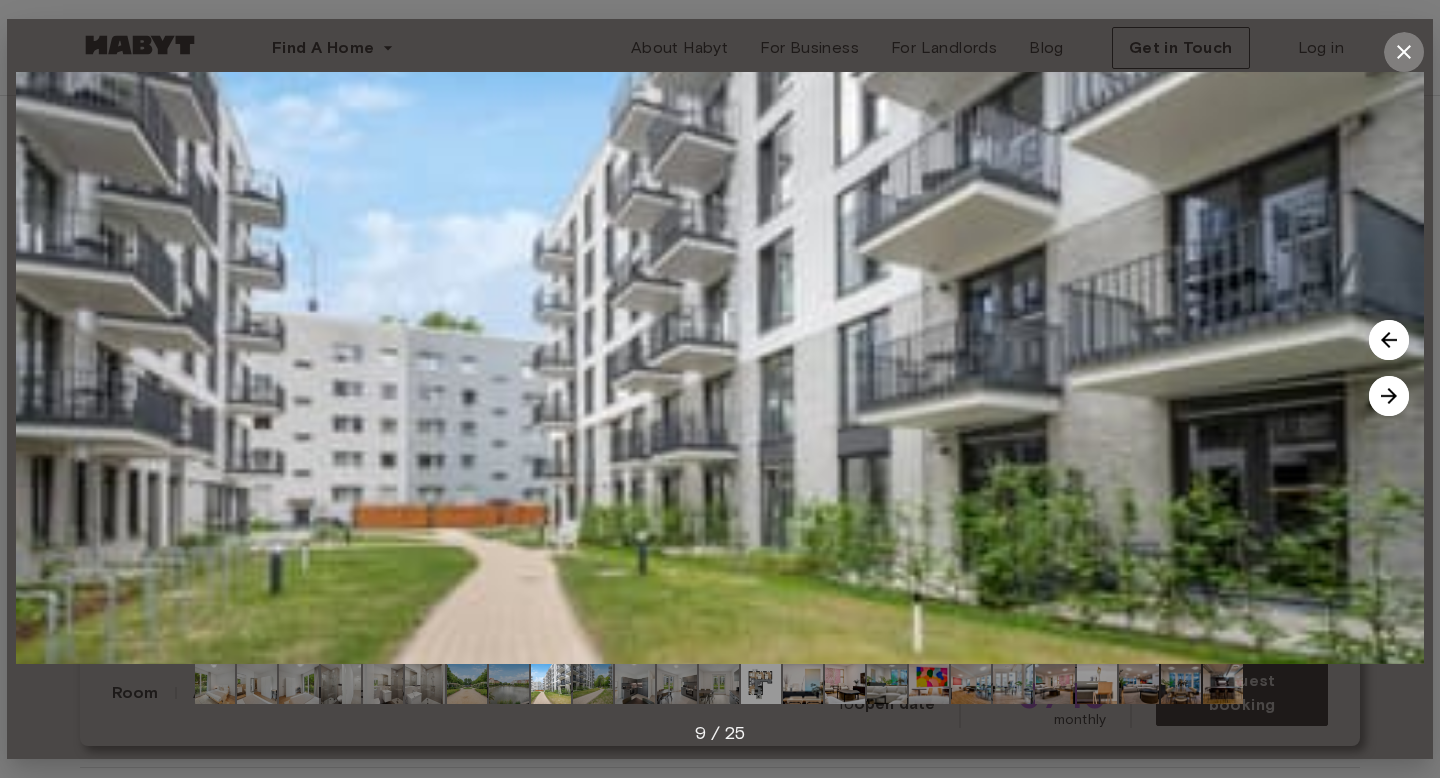 click 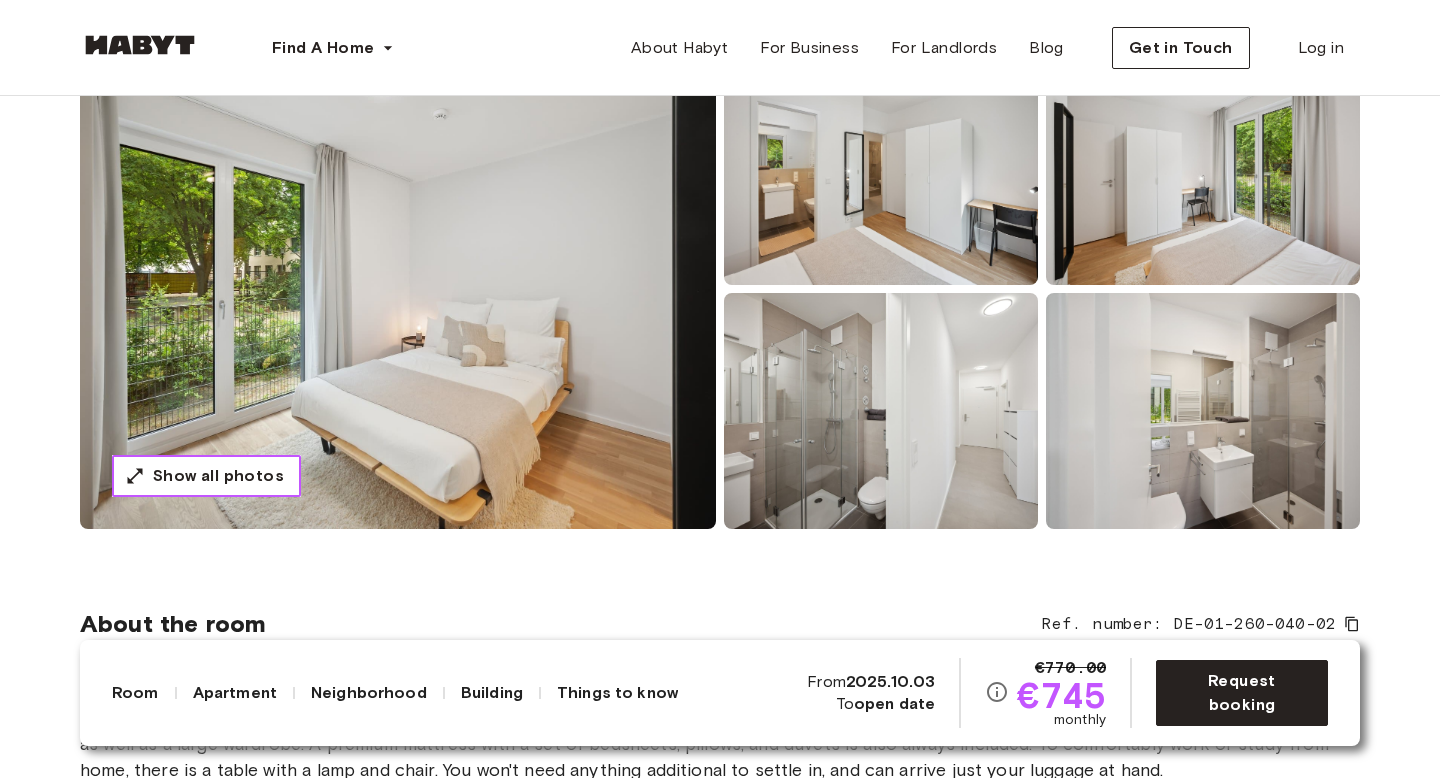 scroll, scrollTop: 0, scrollLeft: 0, axis: both 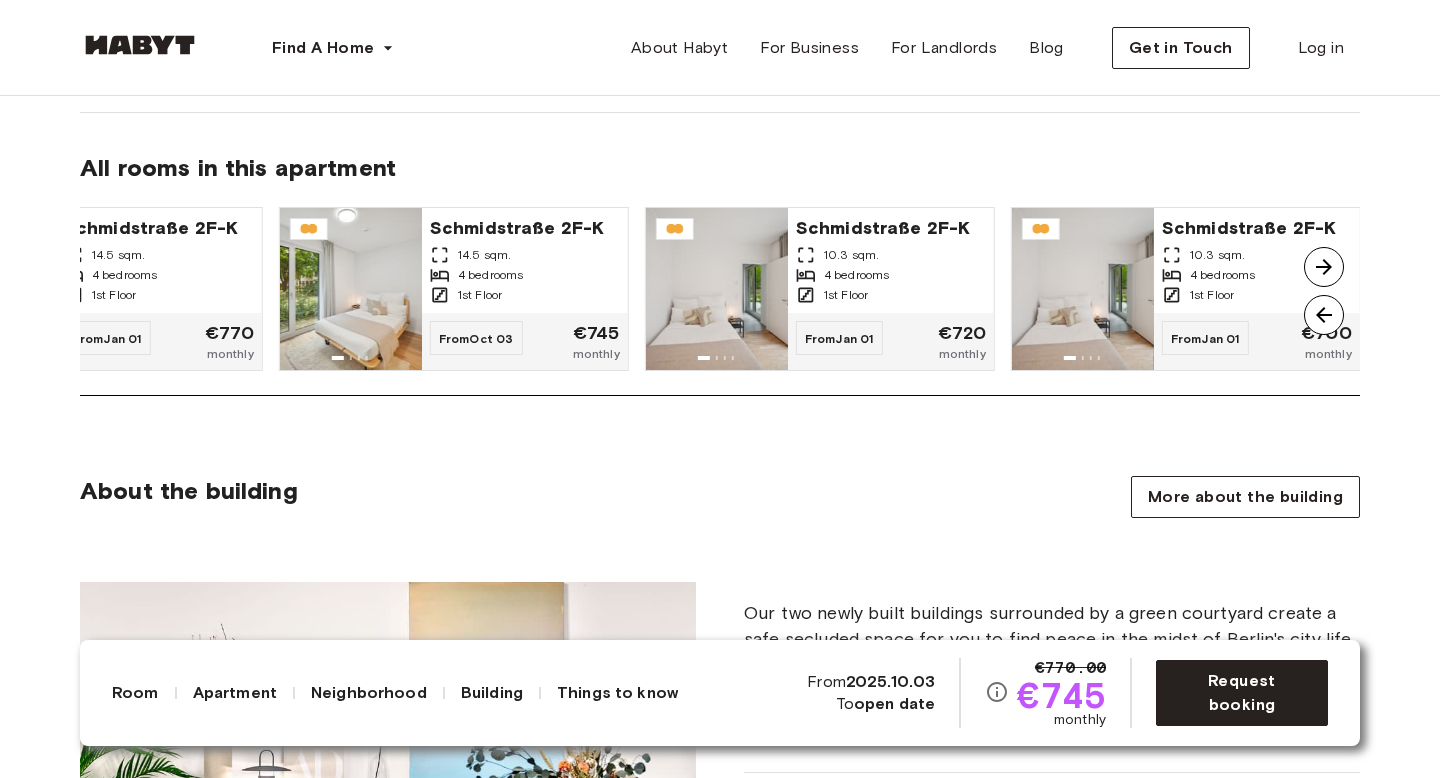 click at bounding box center [1324, 315] 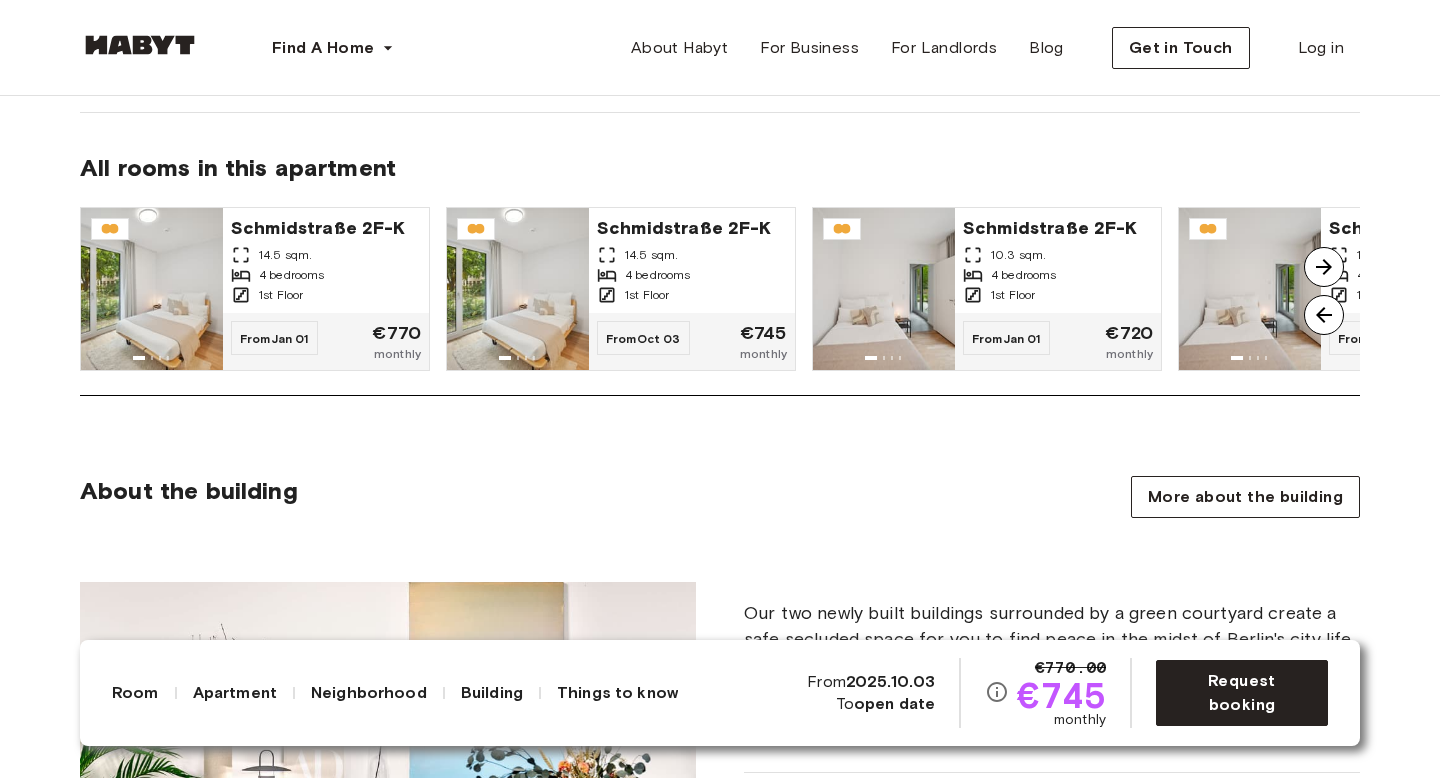 click at bounding box center (1324, 267) 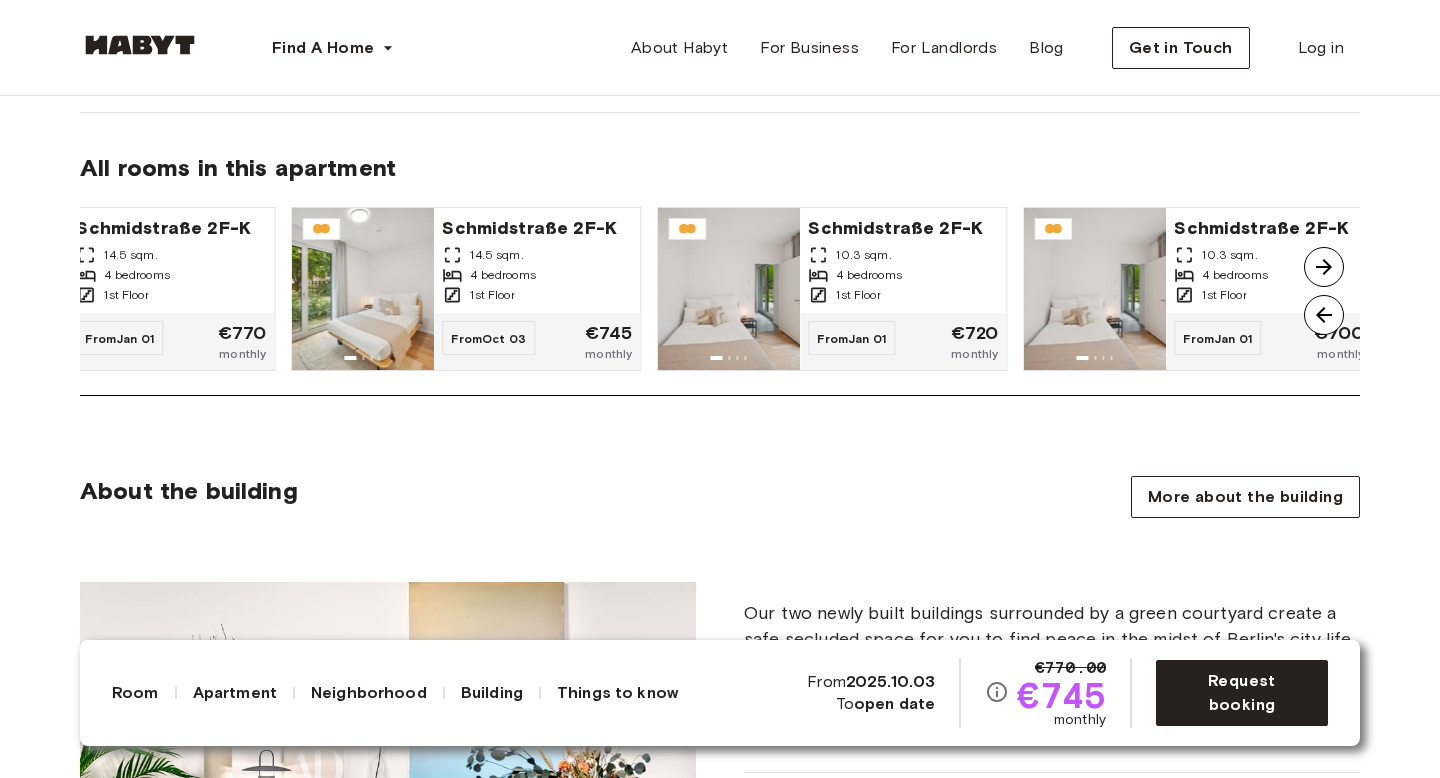 click at bounding box center (1324, 267) 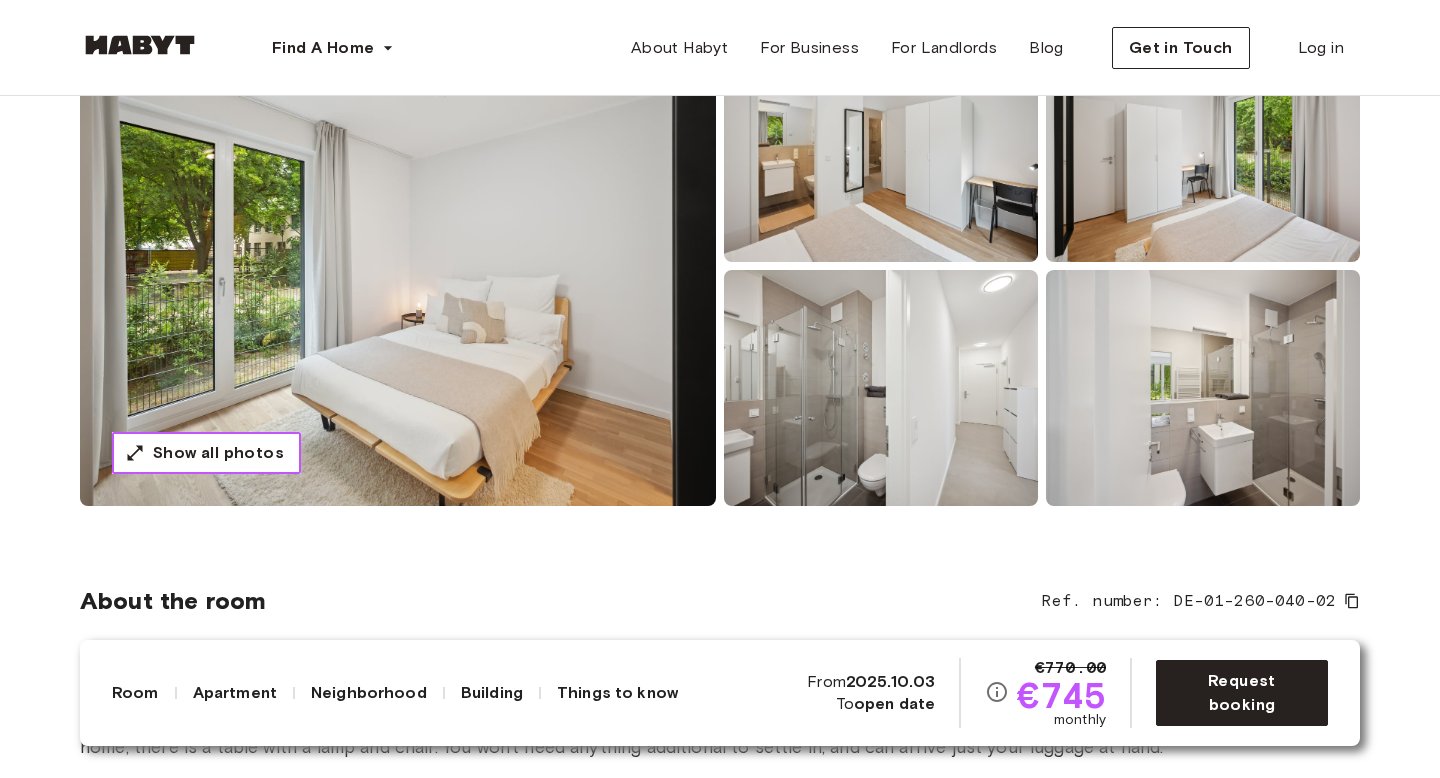 scroll, scrollTop: 243, scrollLeft: 0, axis: vertical 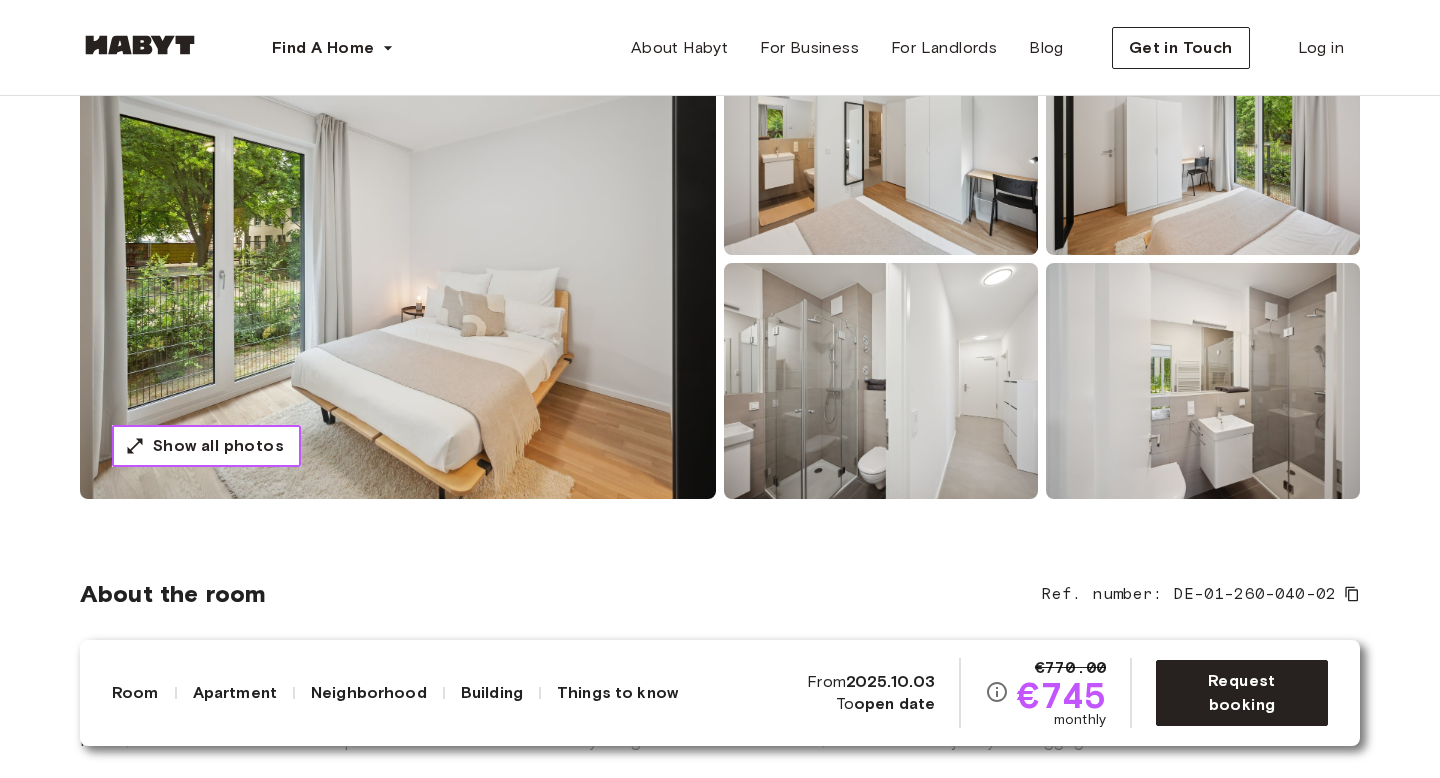click on "Show all photos" at bounding box center [218, 446] 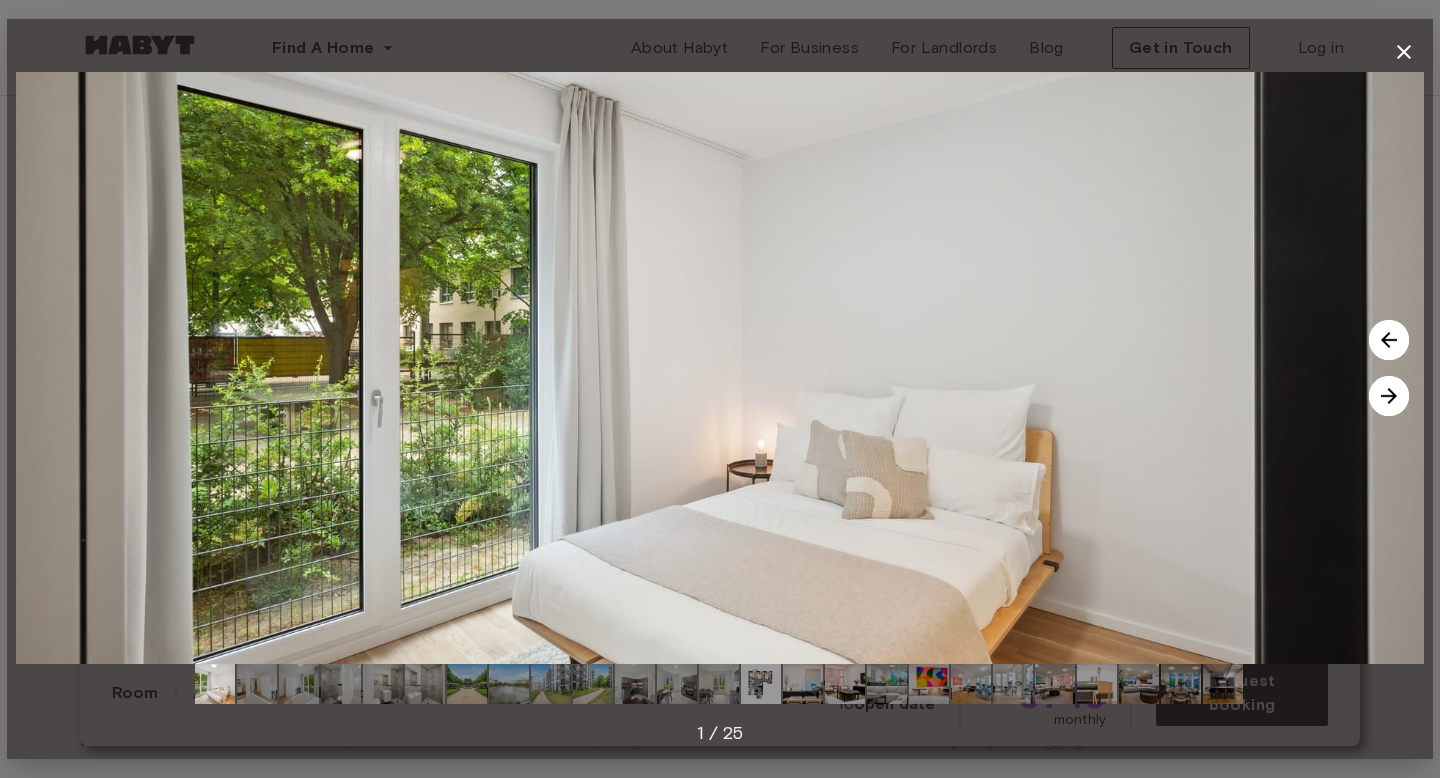 click at bounding box center (1389, 396) 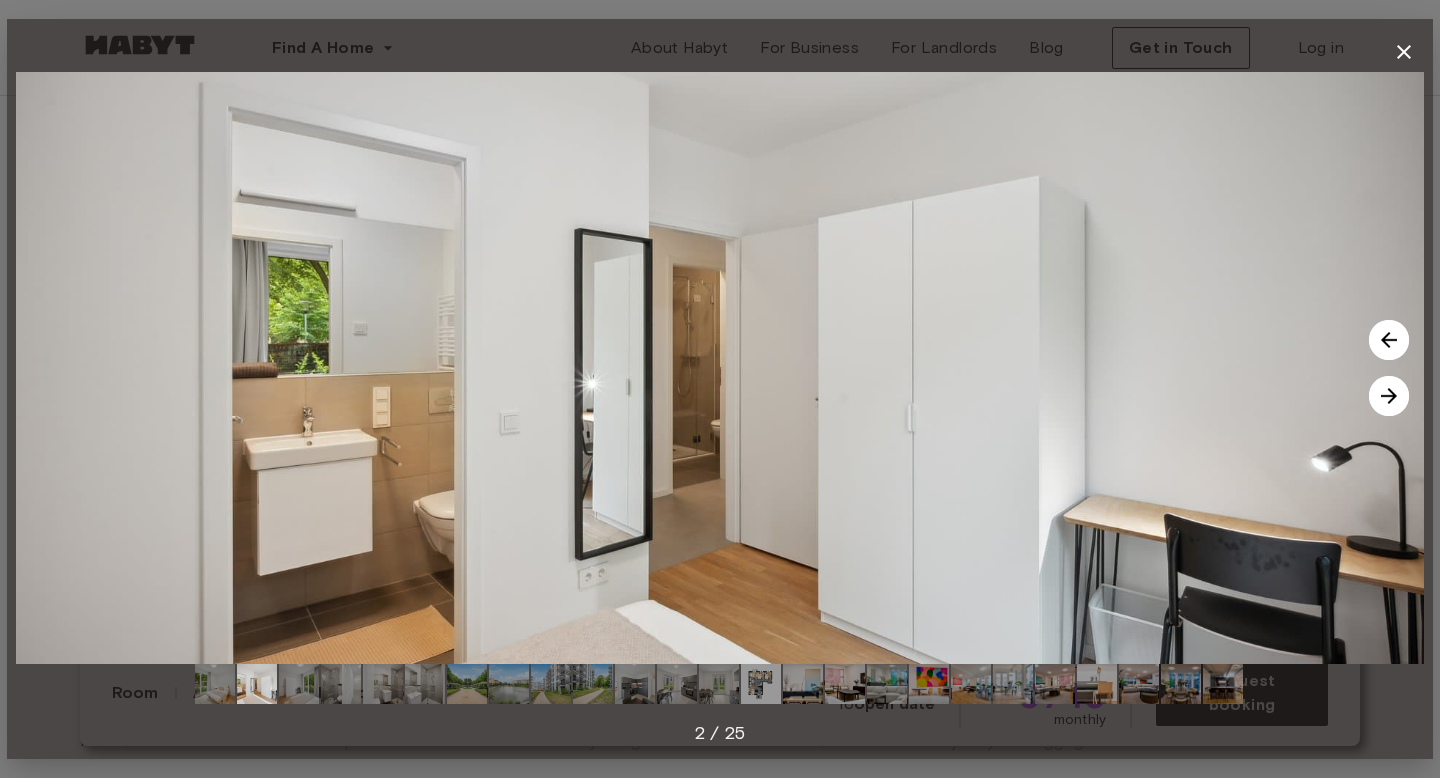 click at bounding box center [1389, 396] 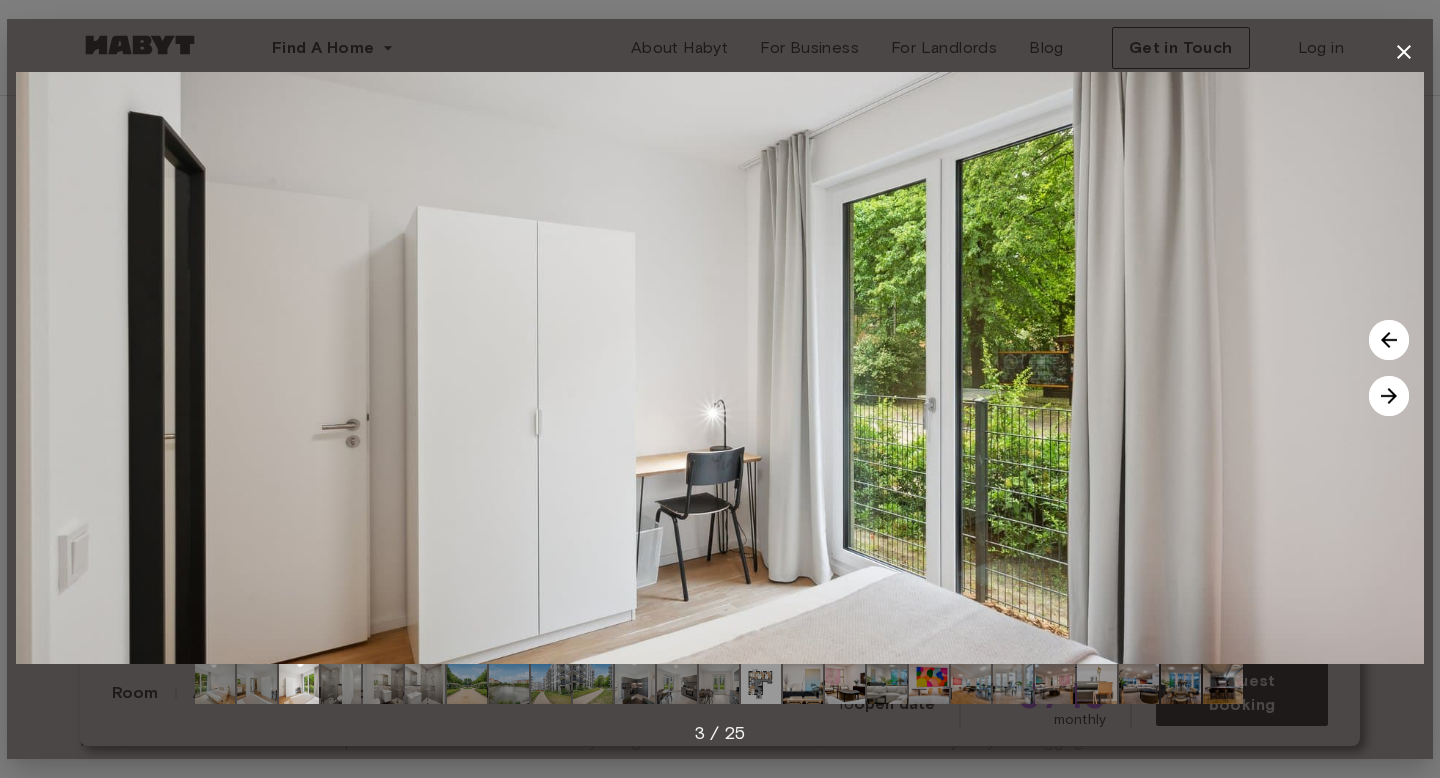 click at bounding box center (1389, 396) 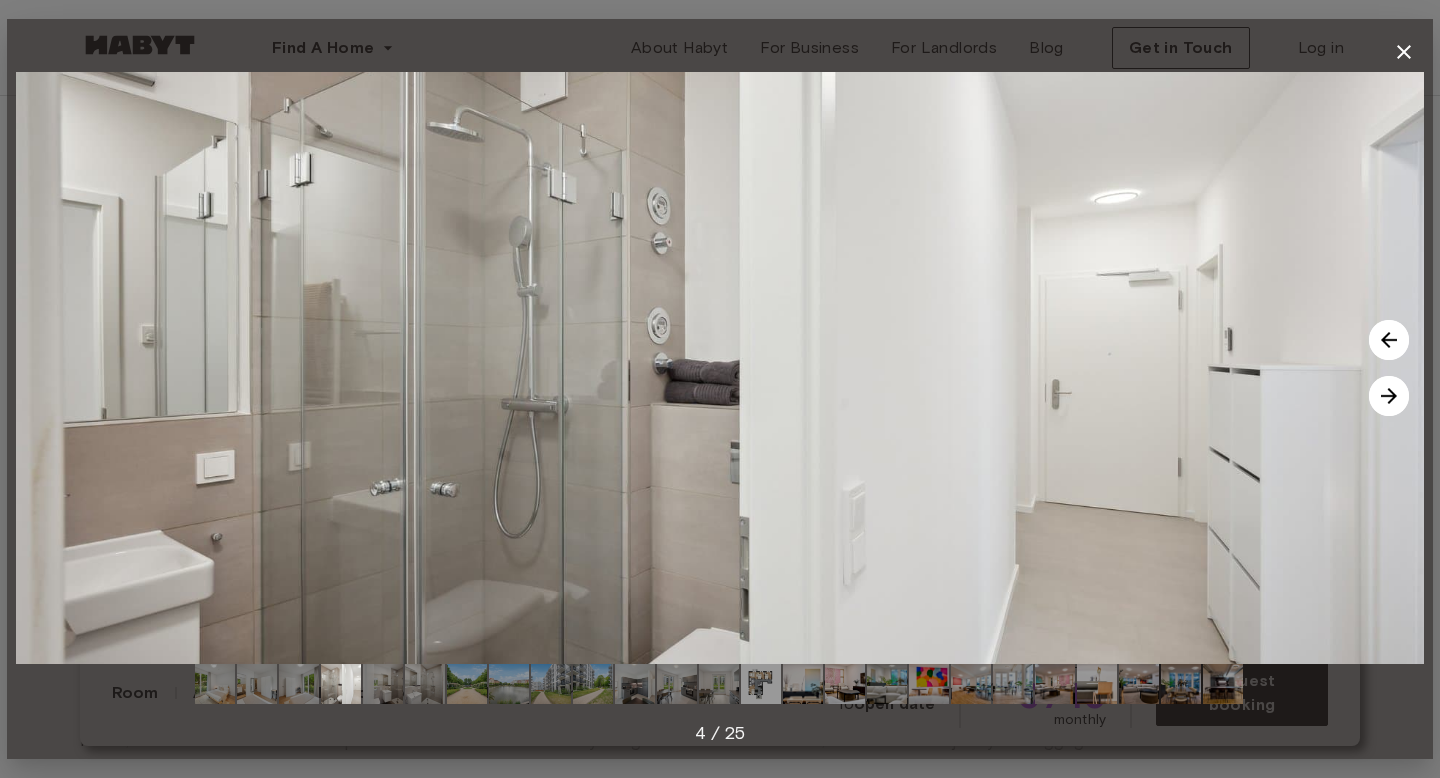 click at bounding box center (1389, 396) 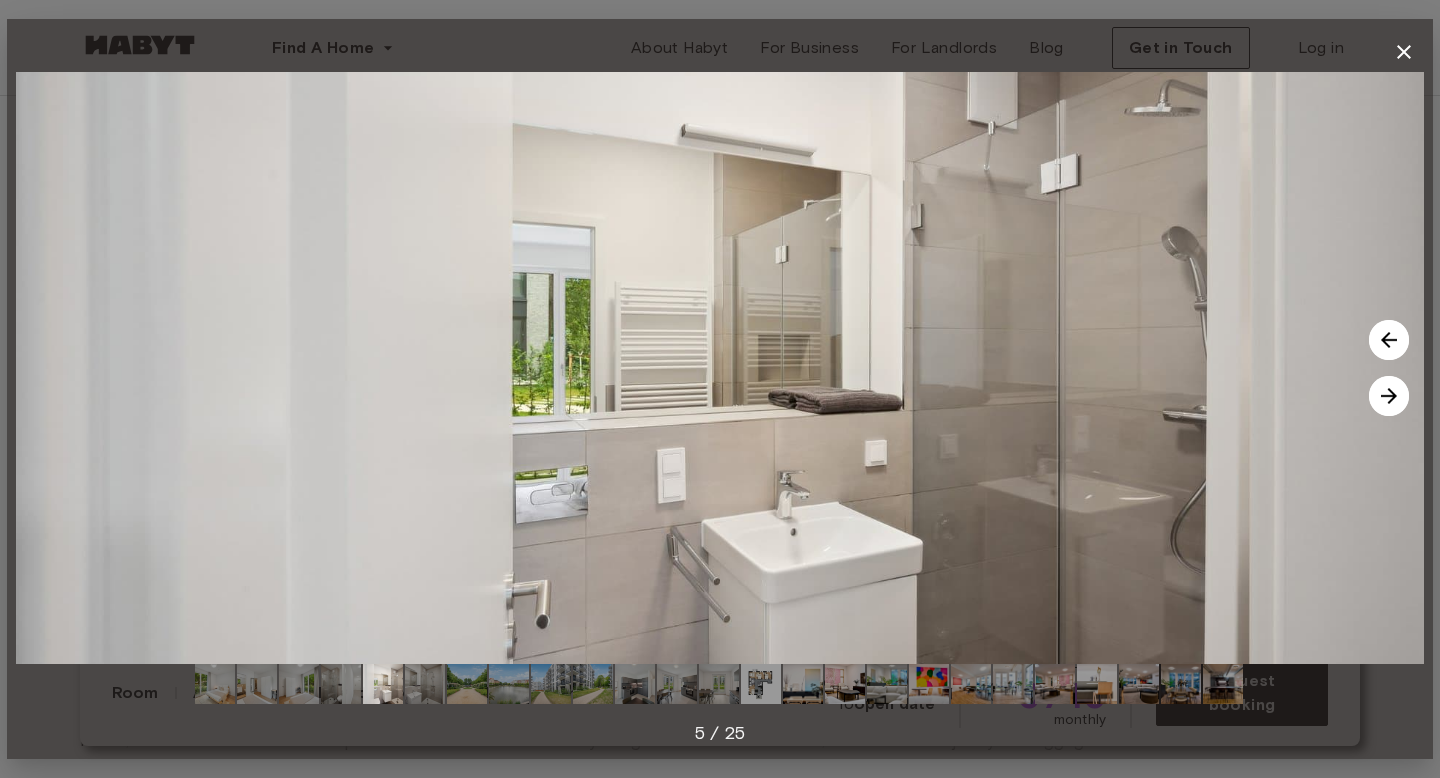 click at bounding box center [1389, 396] 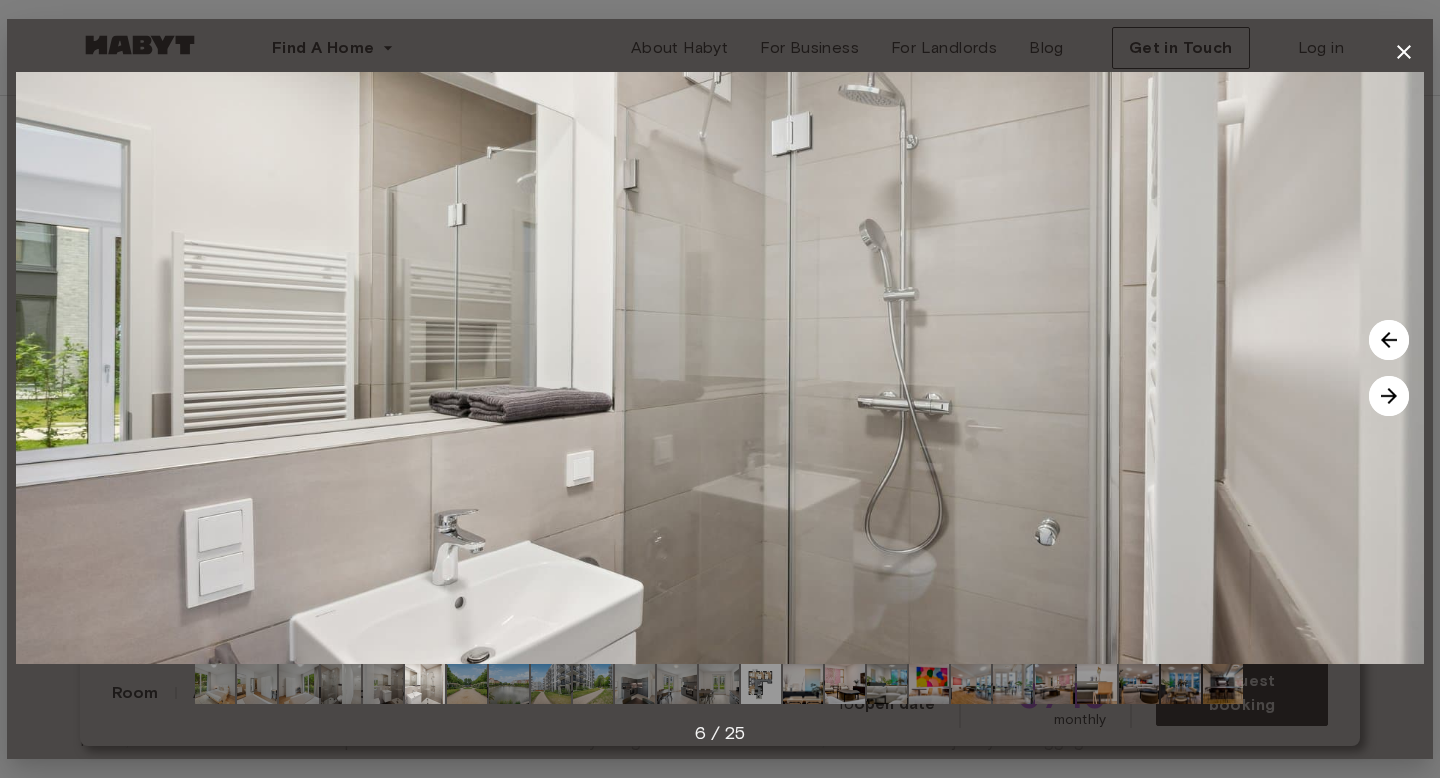 click at bounding box center [1389, 396] 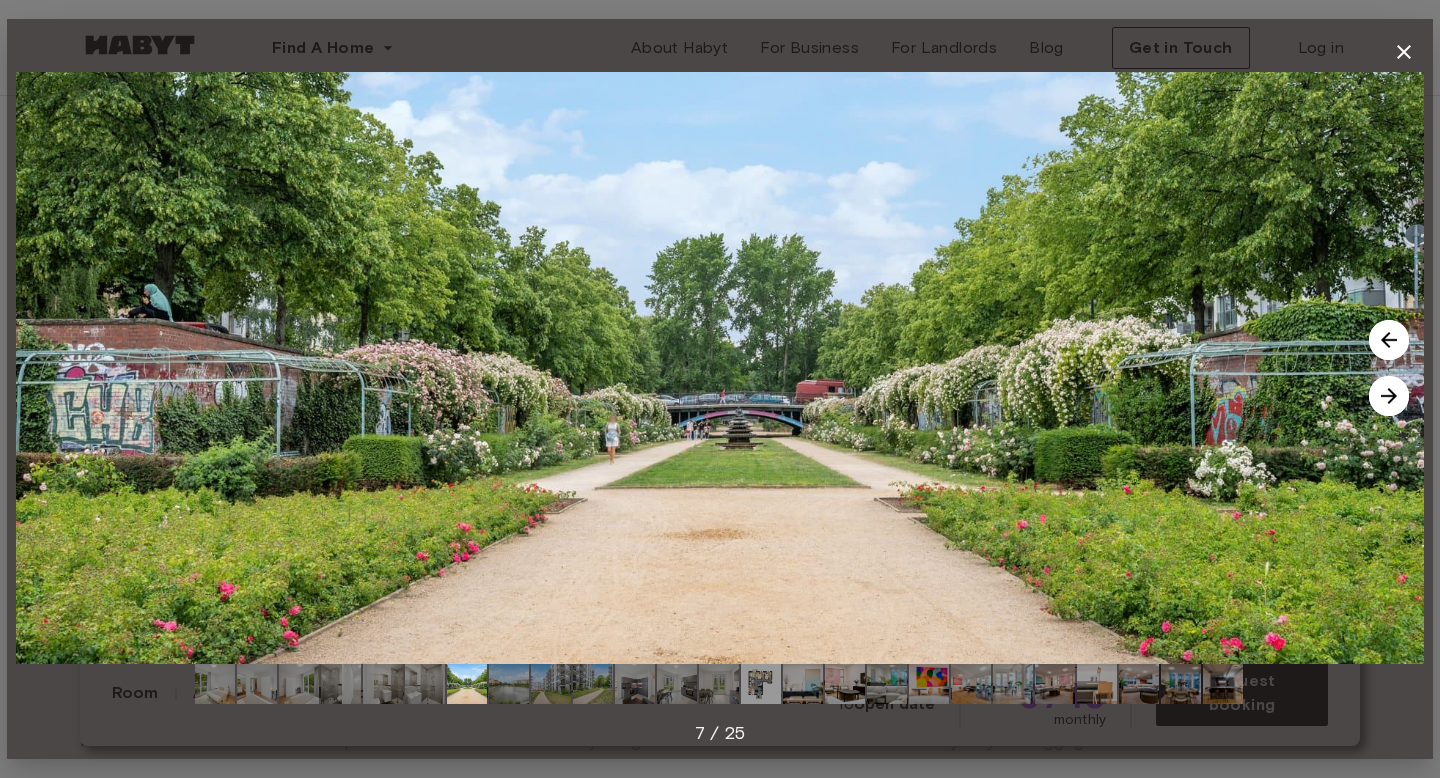 click at bounding box center [1389, 396] 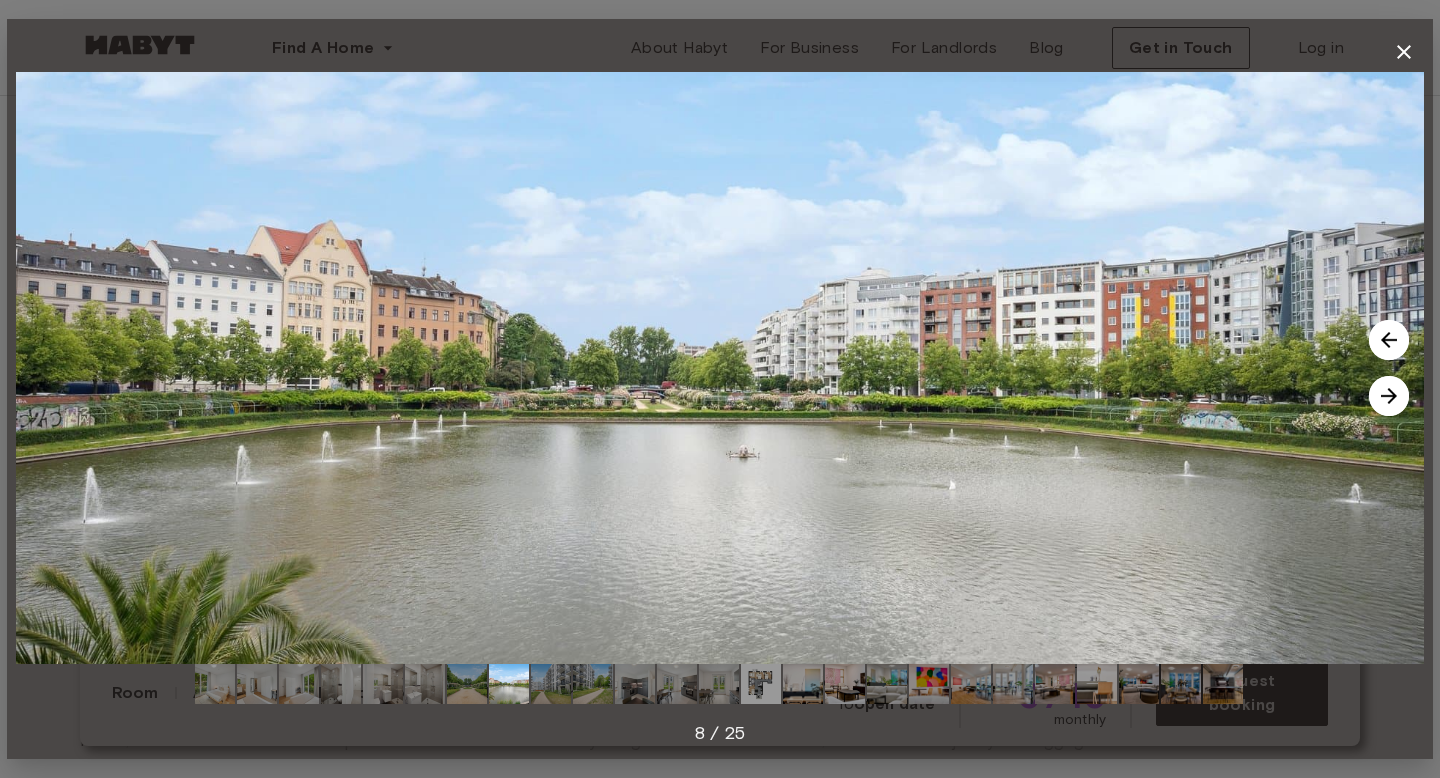 click at bounding box center (1389, 396) 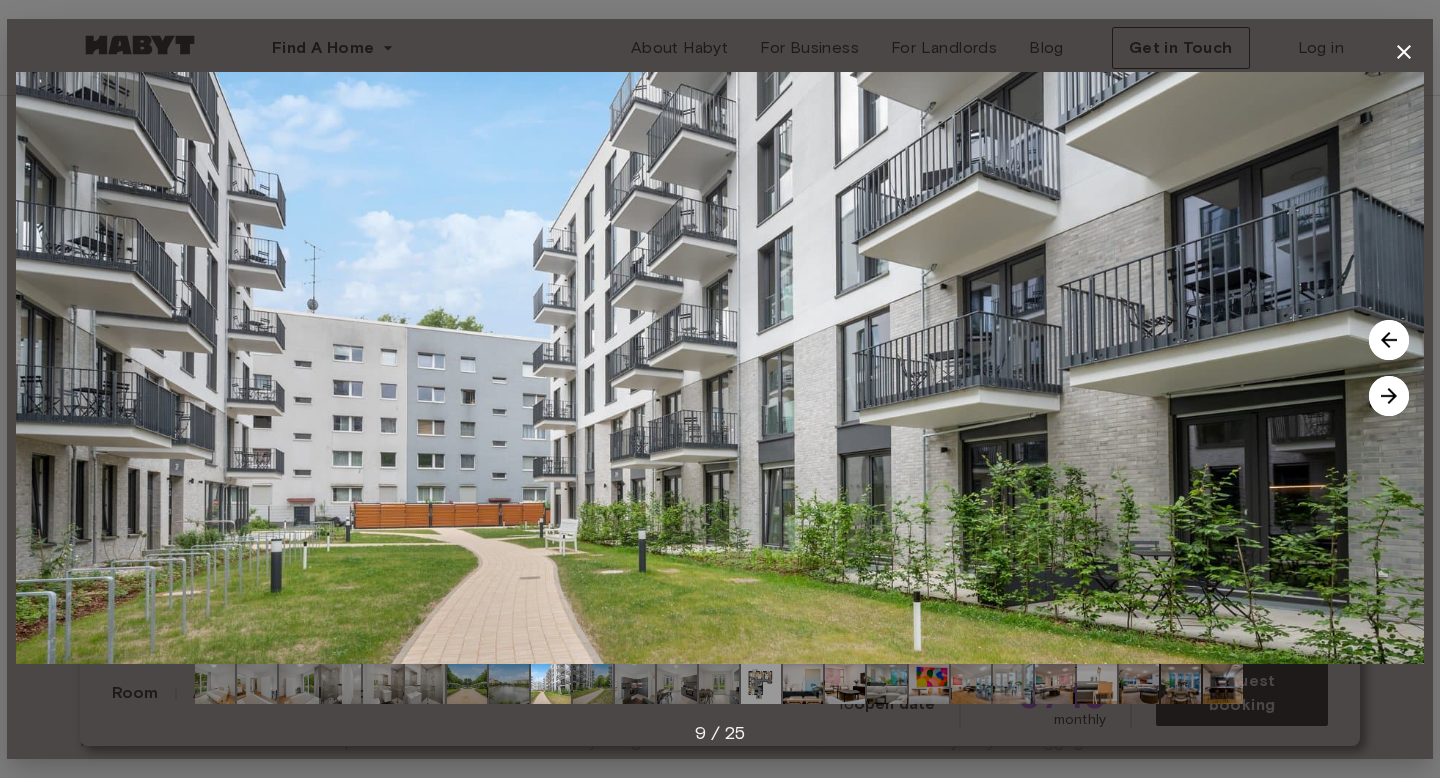 click at bounding box center (1389, 396) 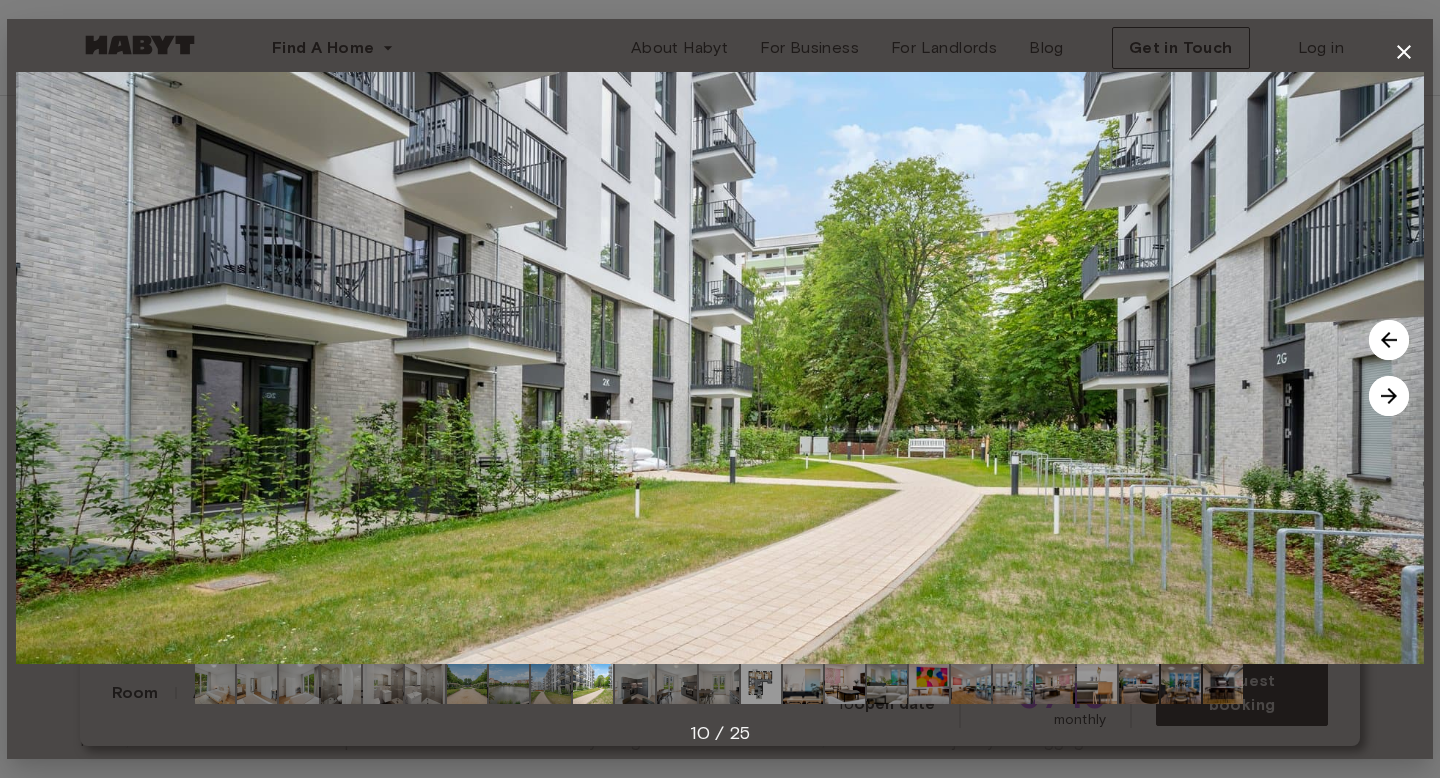 click at bounding box center [1389, 396] 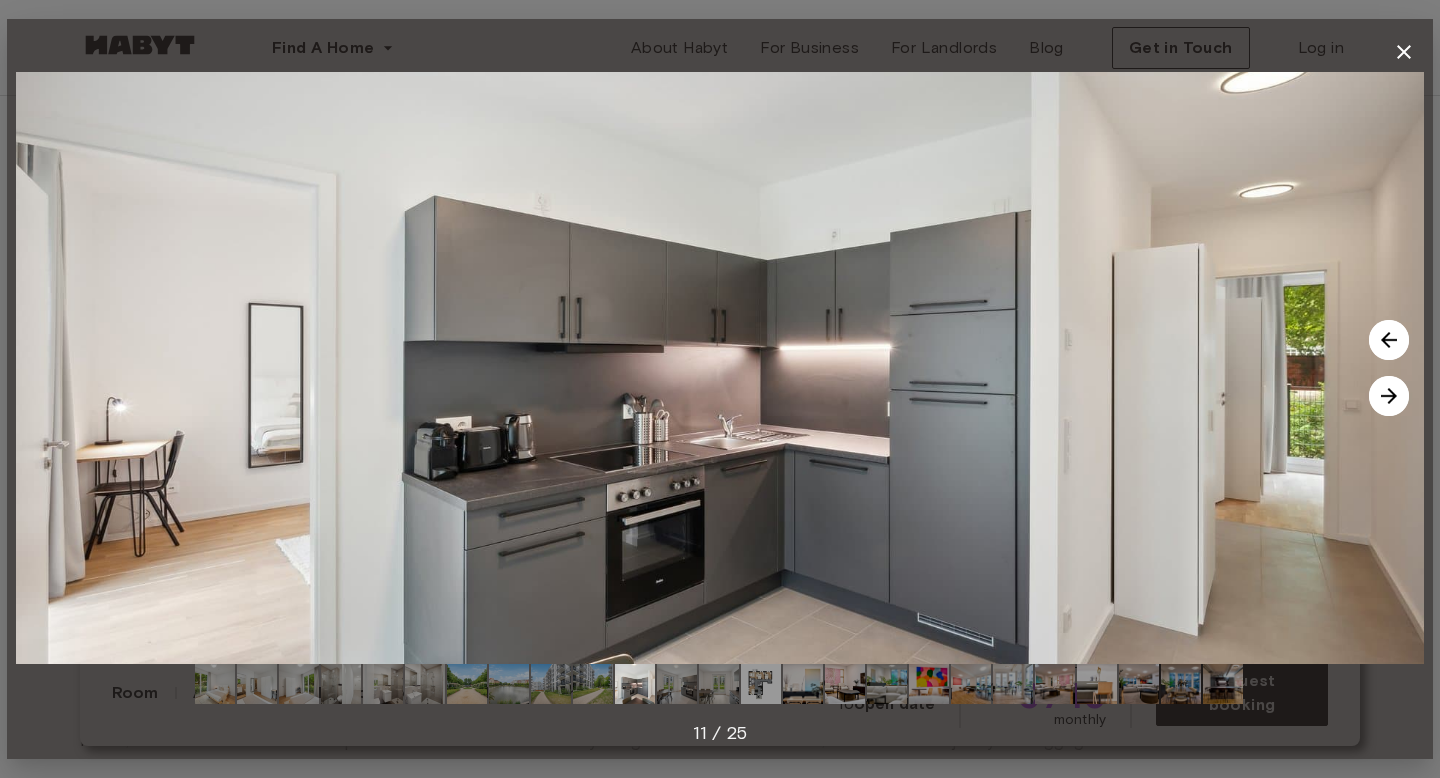 click at bounding box center [1389, 396] 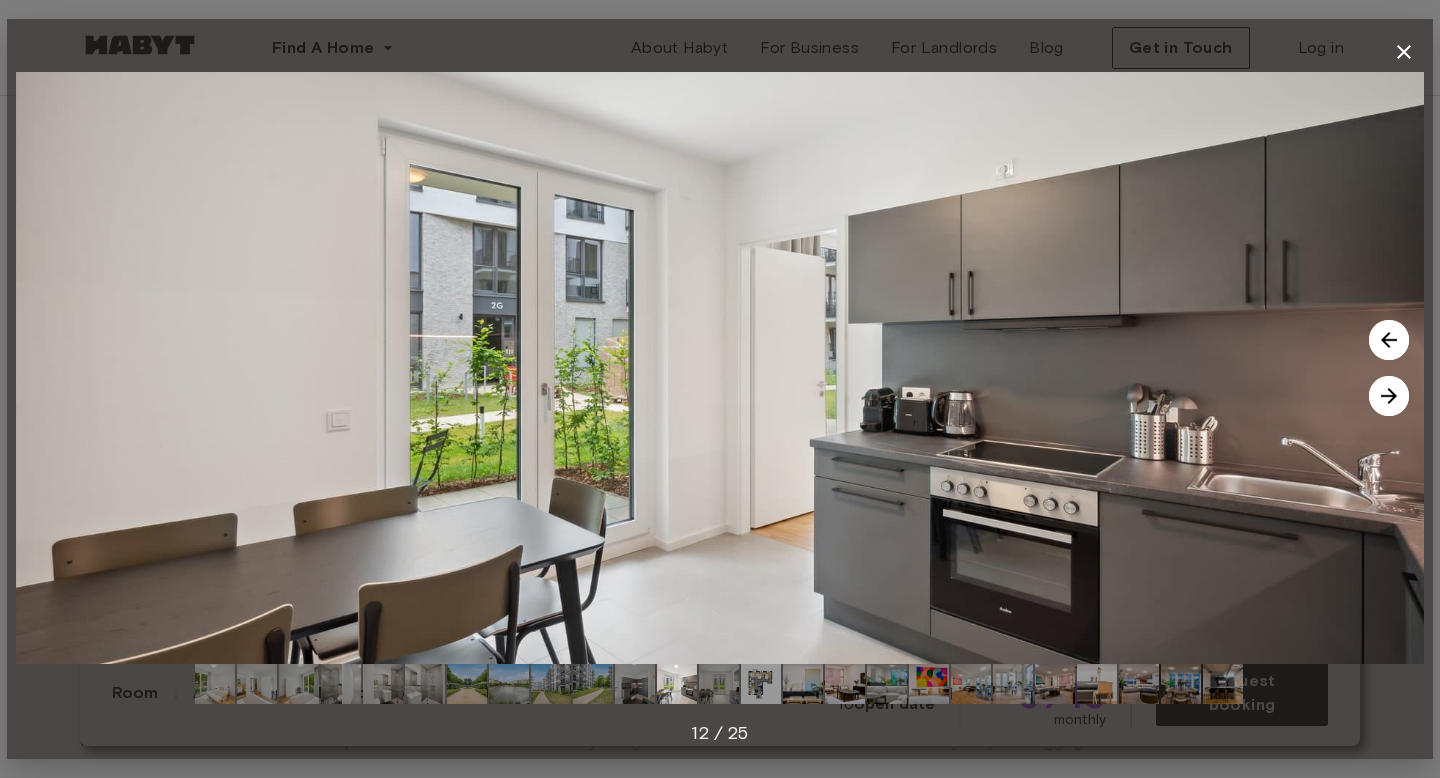 click at bounding box center [1389, 396] 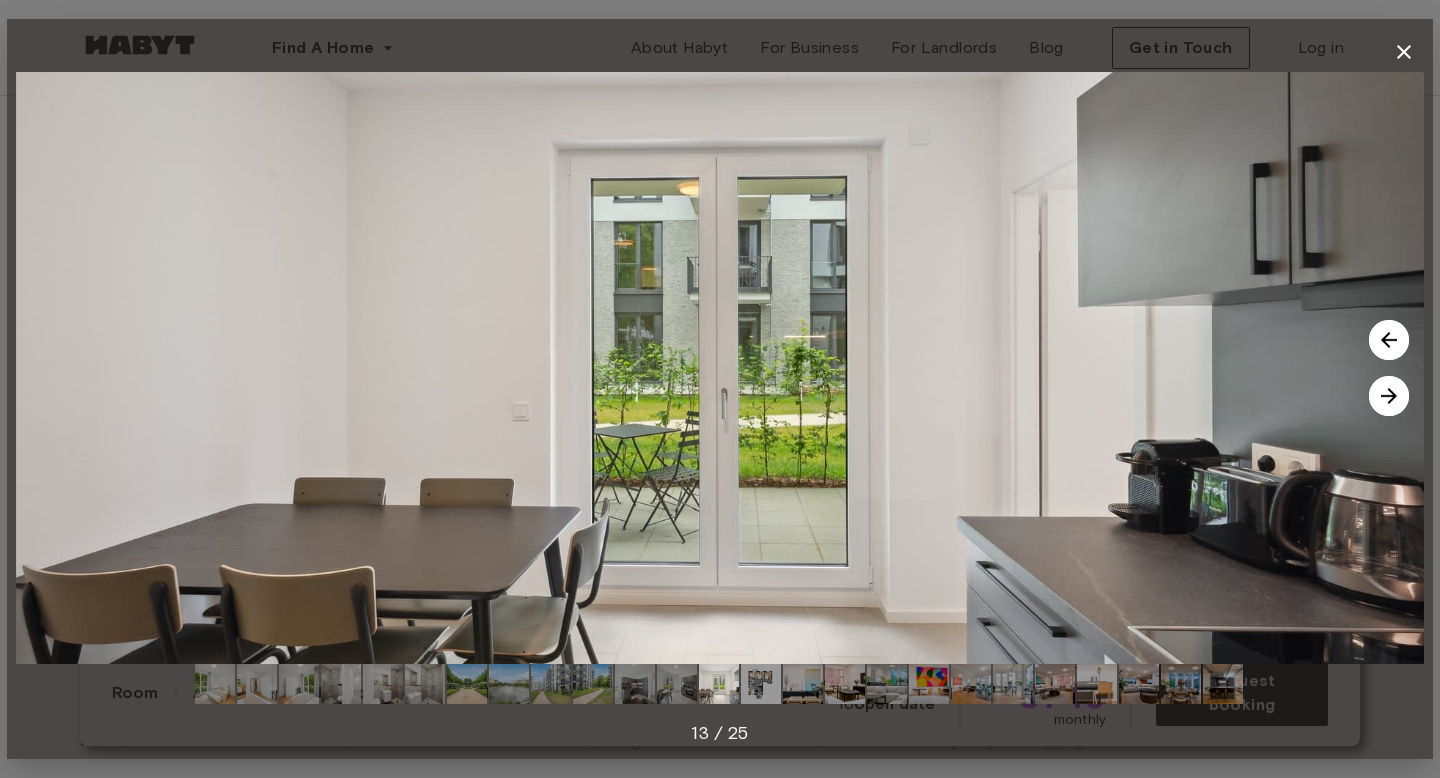 click at bounding box center (1389, 396) 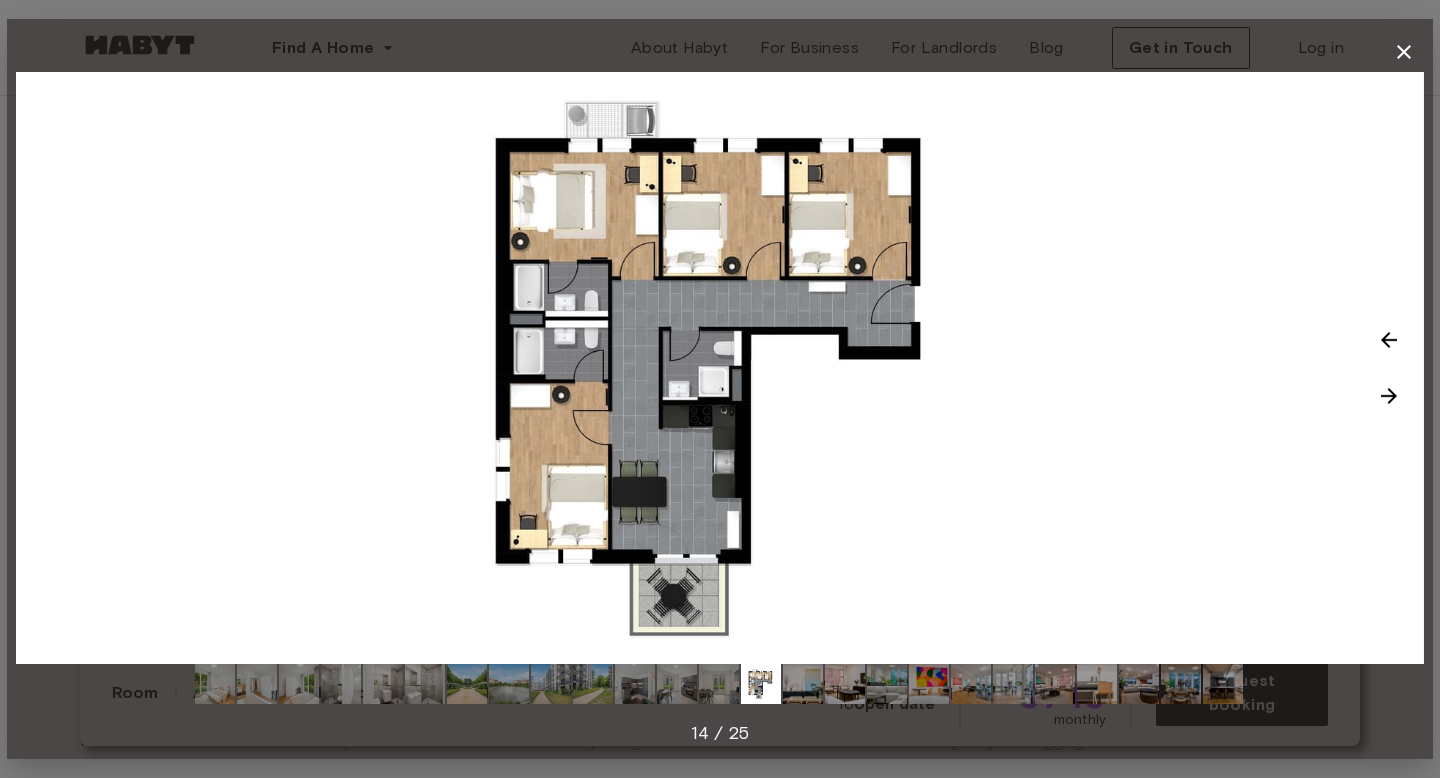 click at bounding box center [1389, 396] 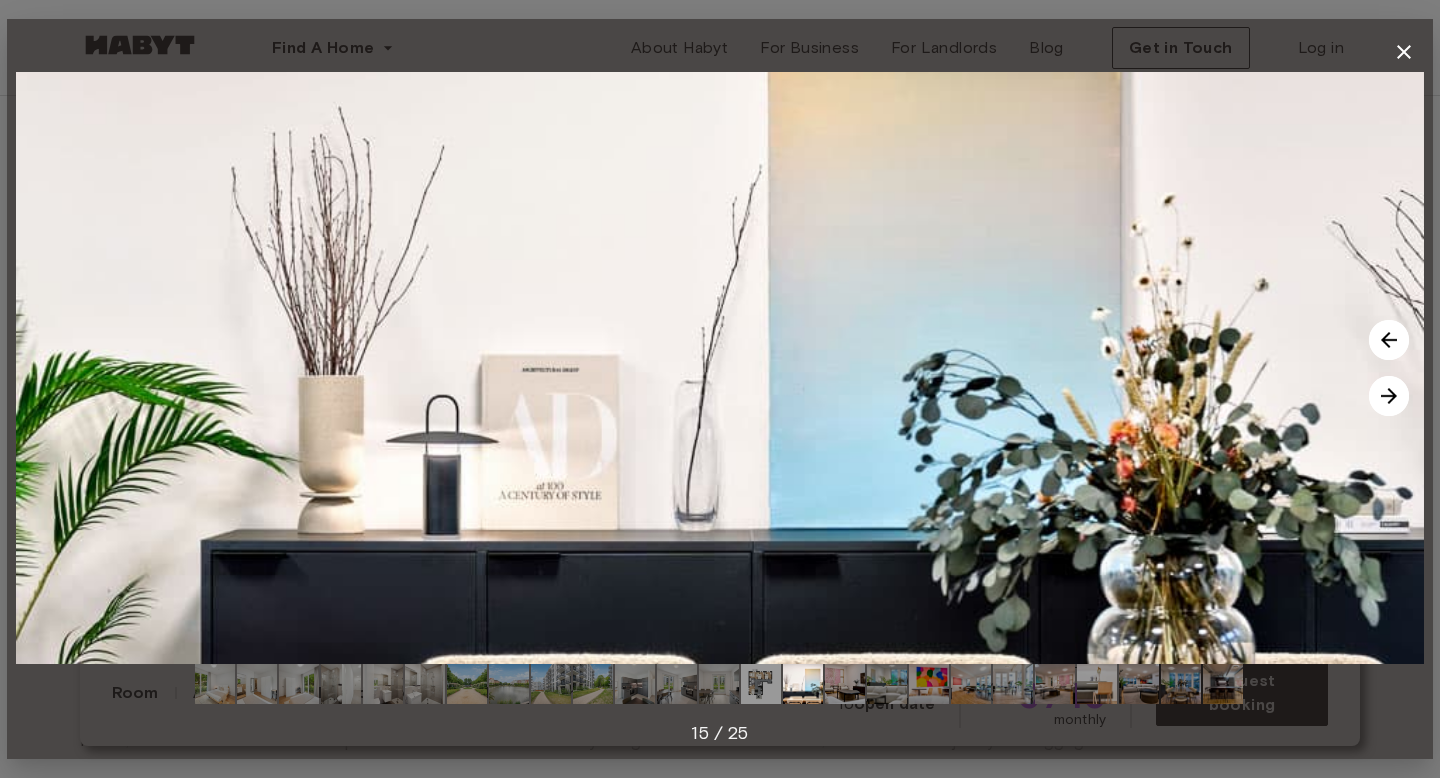 click at bounding box center [1389, 396] 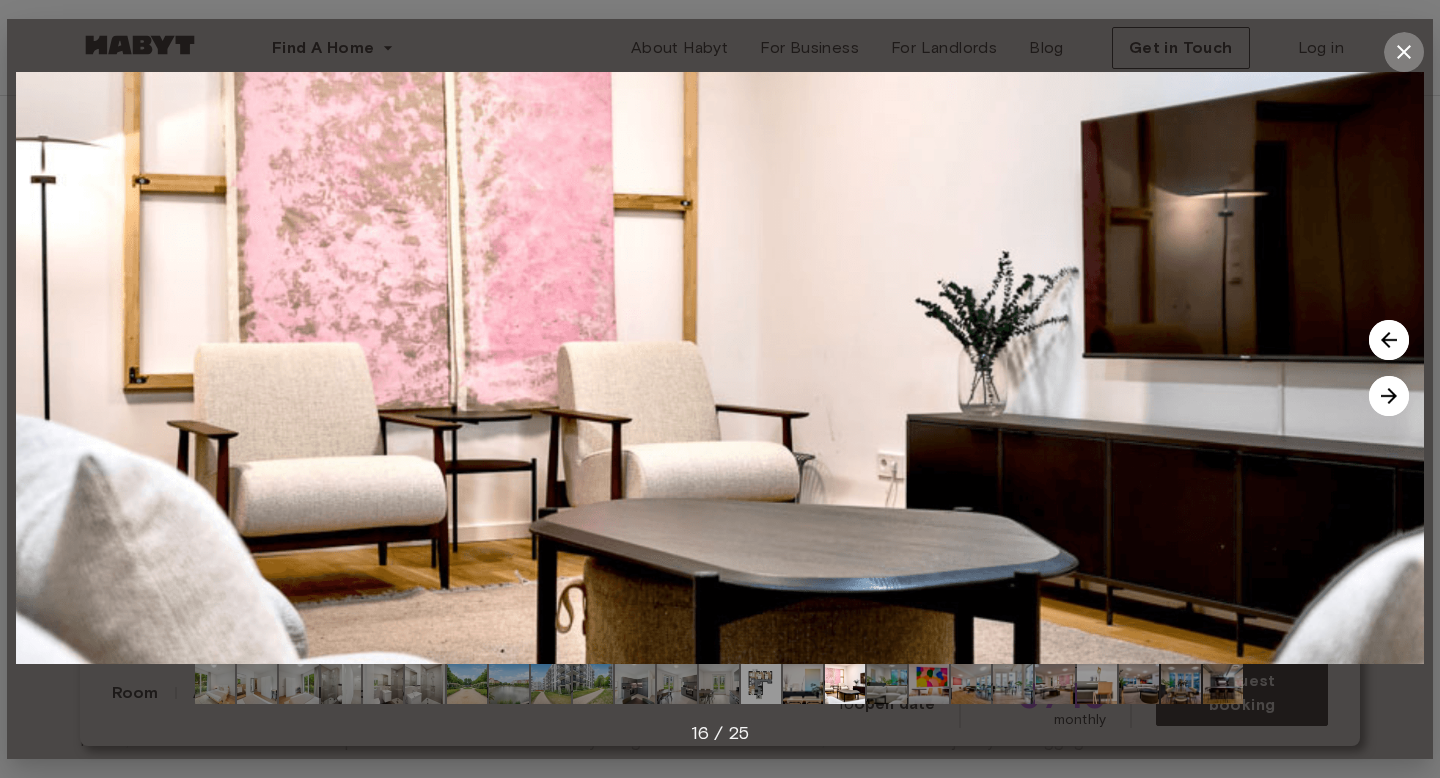 click 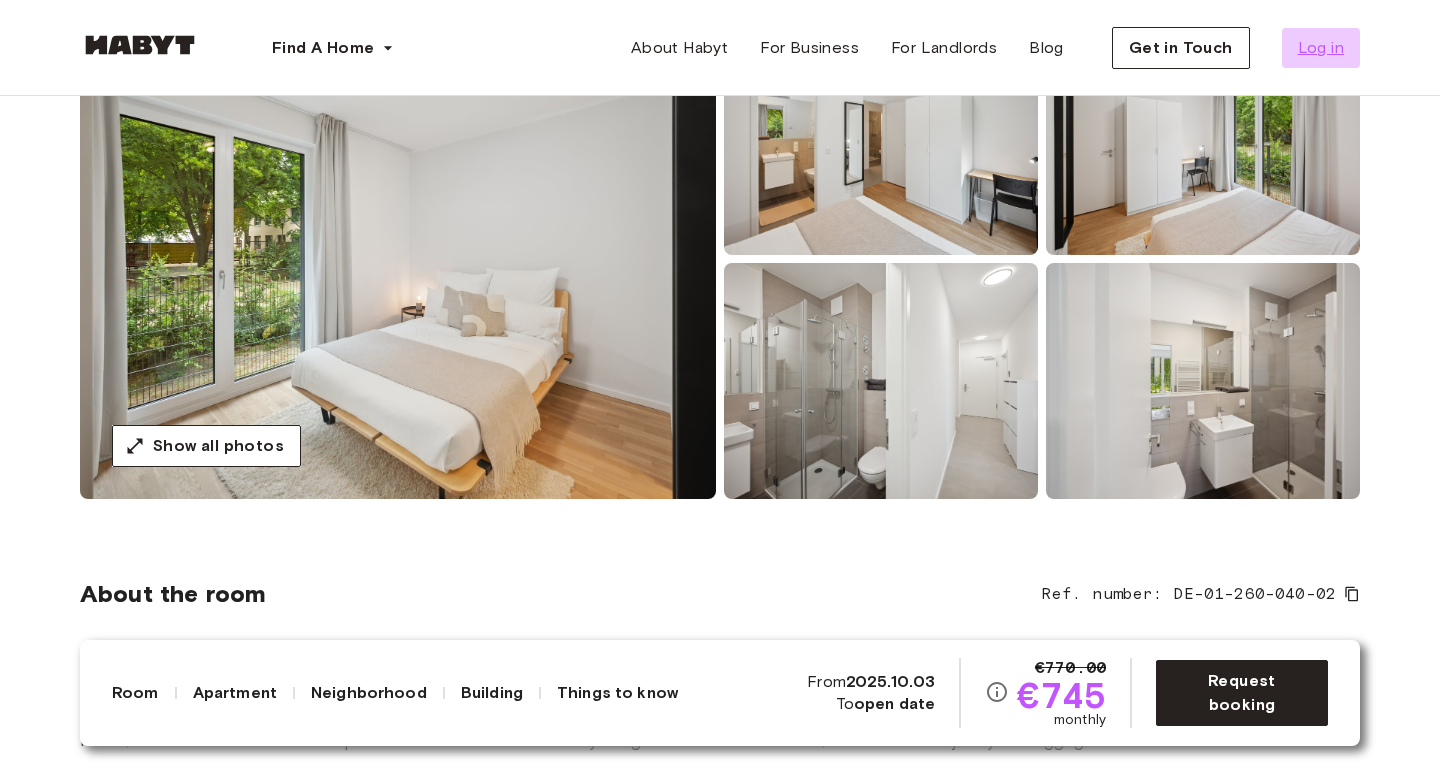 click on "Log in" at bounding box center (1321, 48) 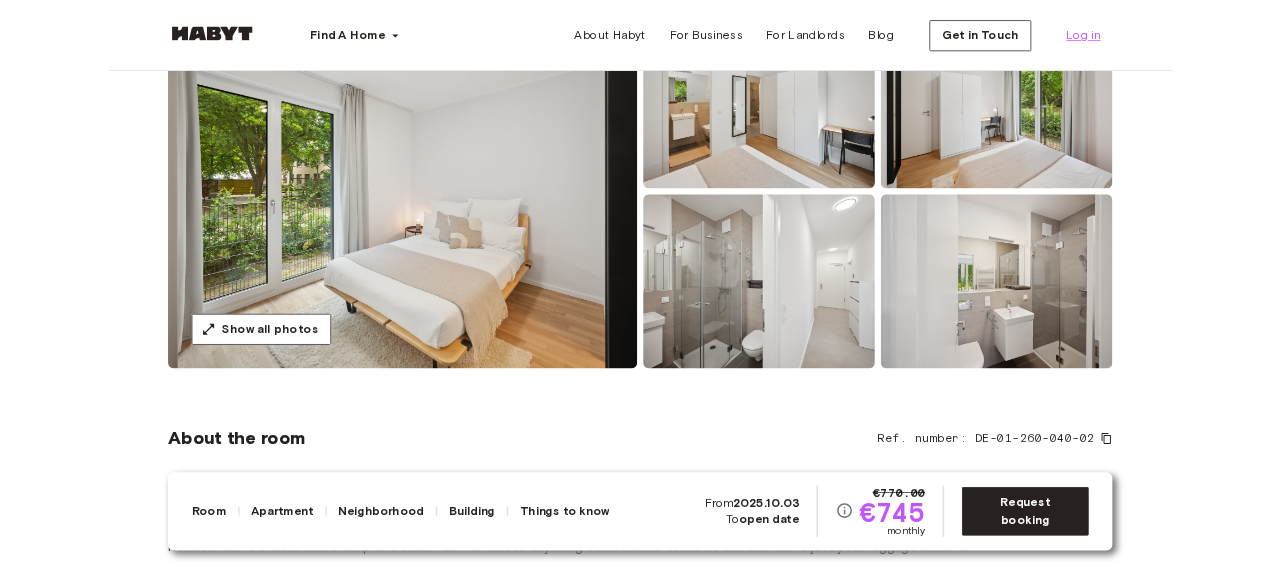 scroll, scrollTop: 0, scrollLeft: 0, axis: both 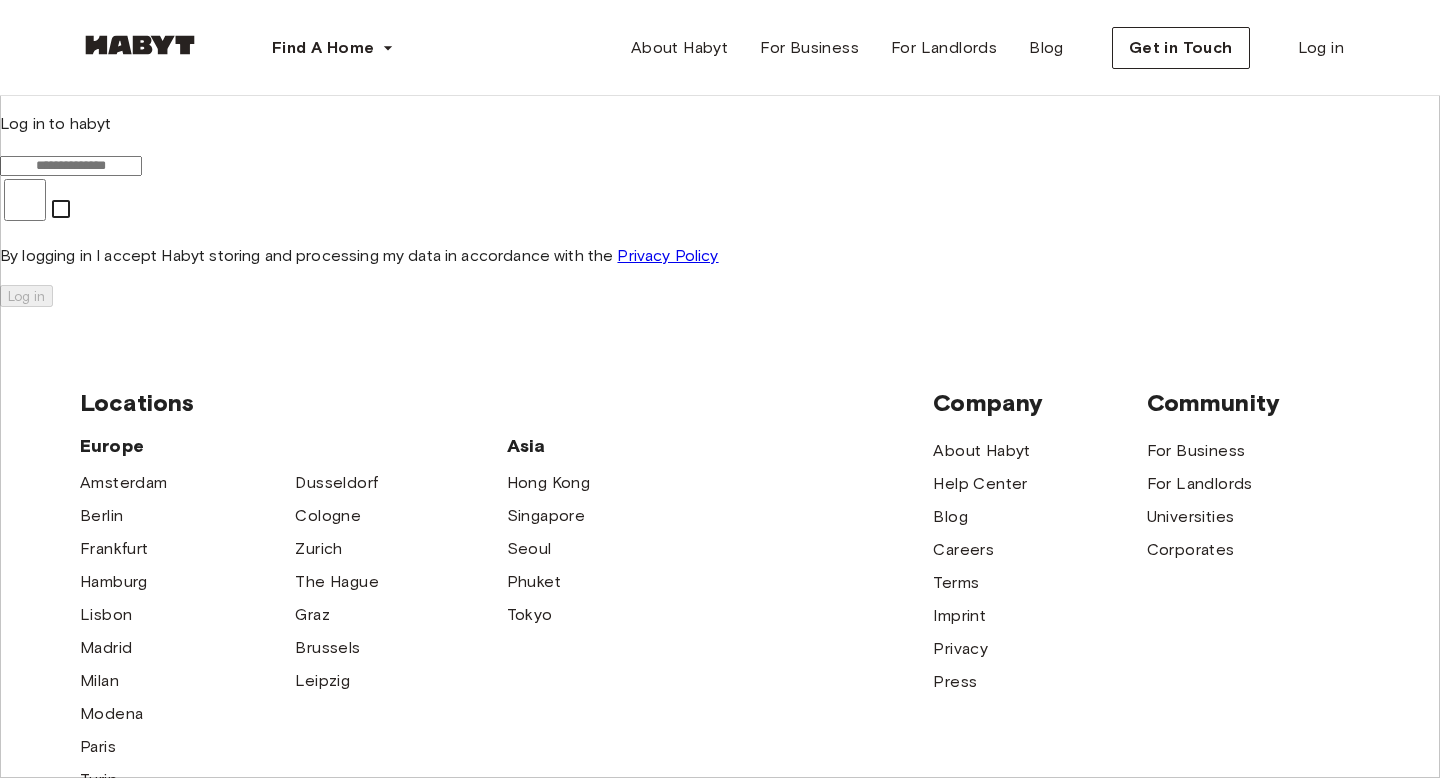 click at bounding box center [71, 166] 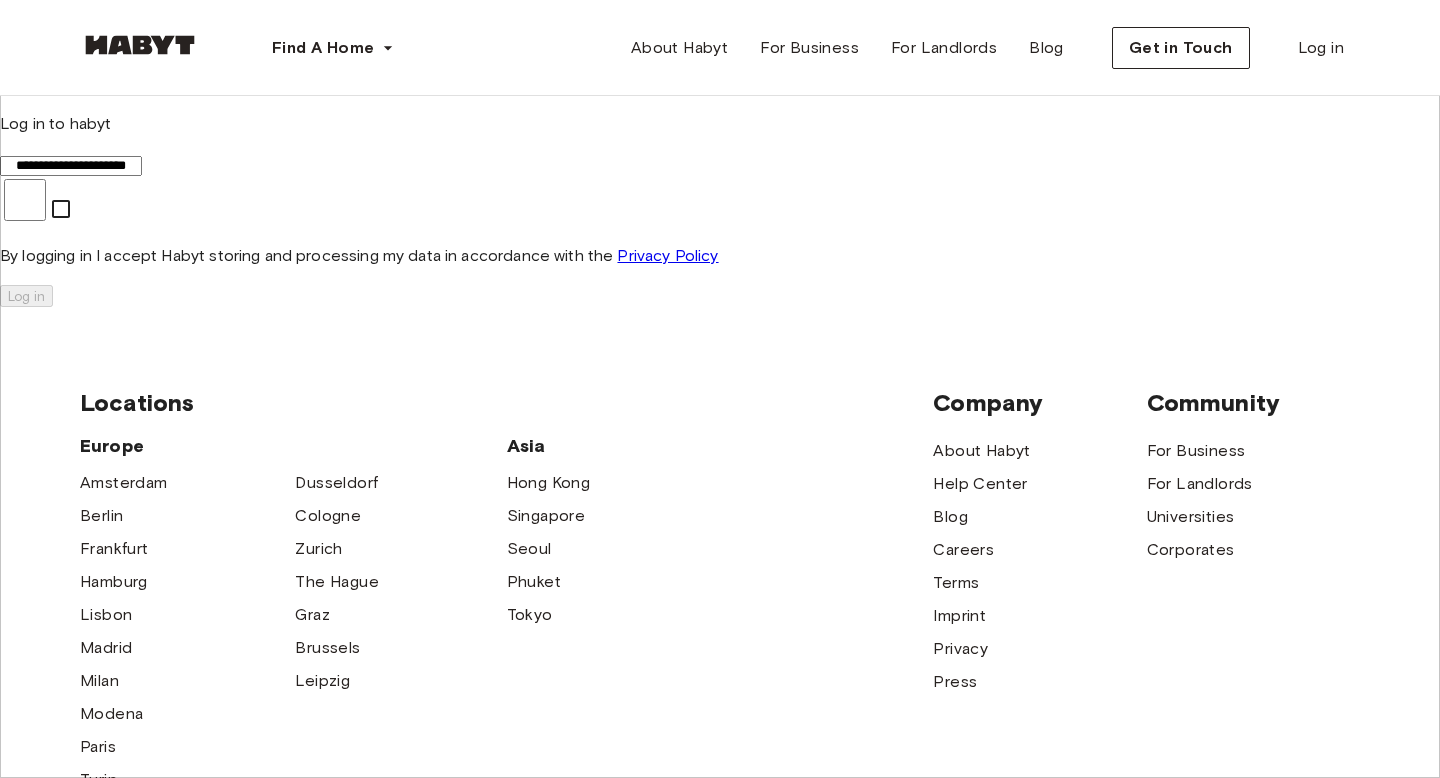 click on "**********" at bounding box center (720, 210) 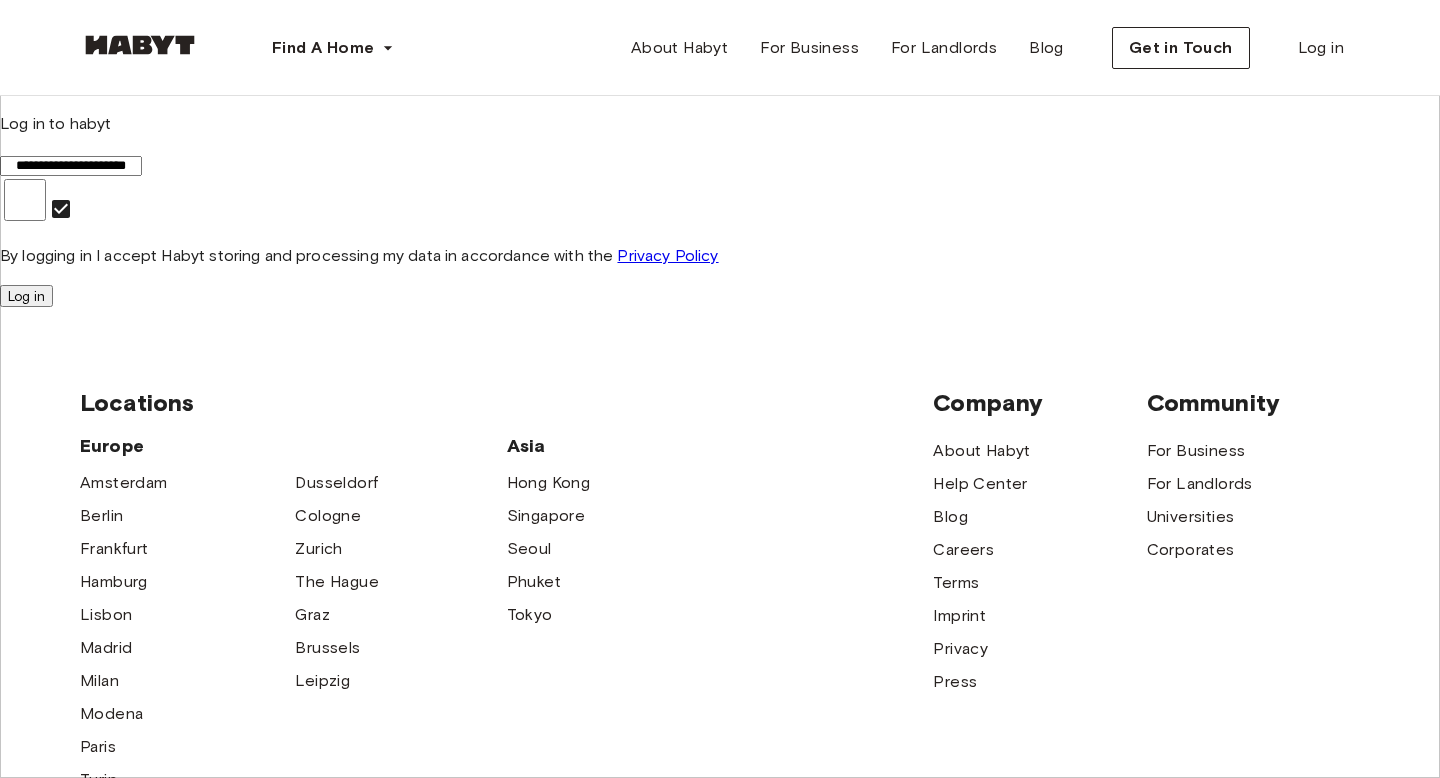 click on "Log in" at bounding box center (26, 296) 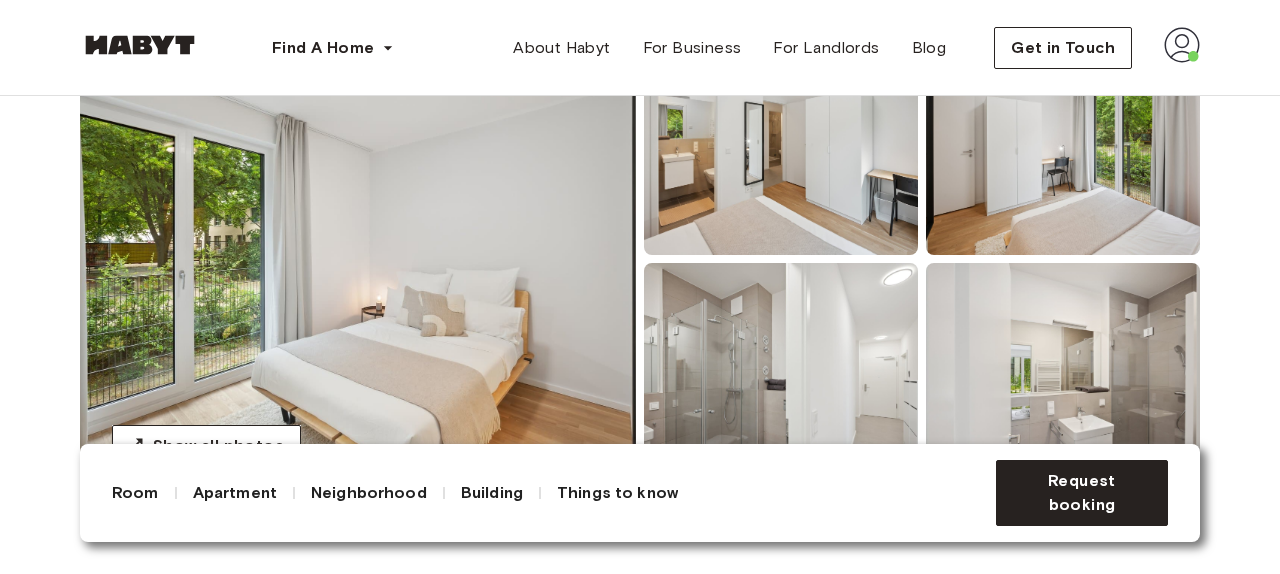 scroll, scrollTop: 0, scrollLeft: 0, axis: both 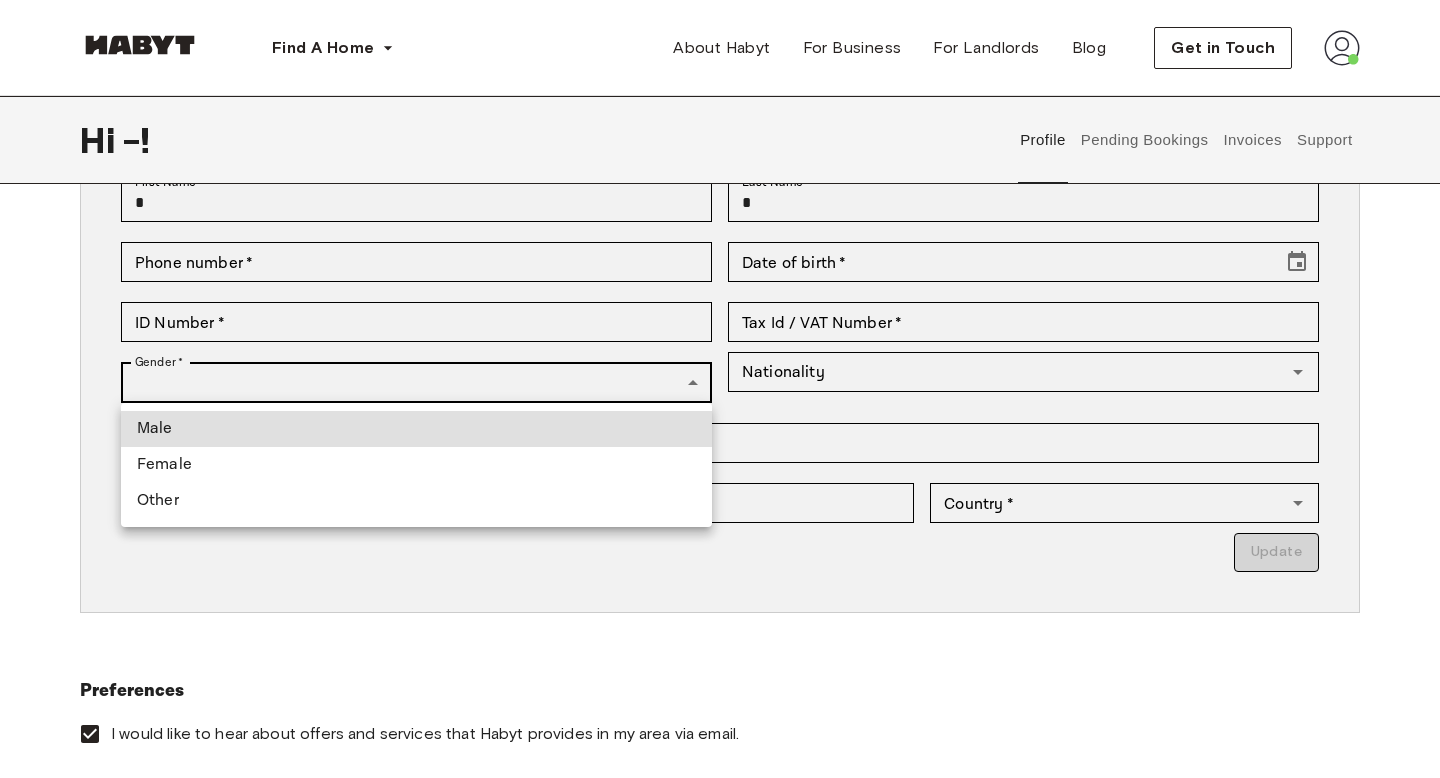 click on "**********" at bounding box center [720, 731] 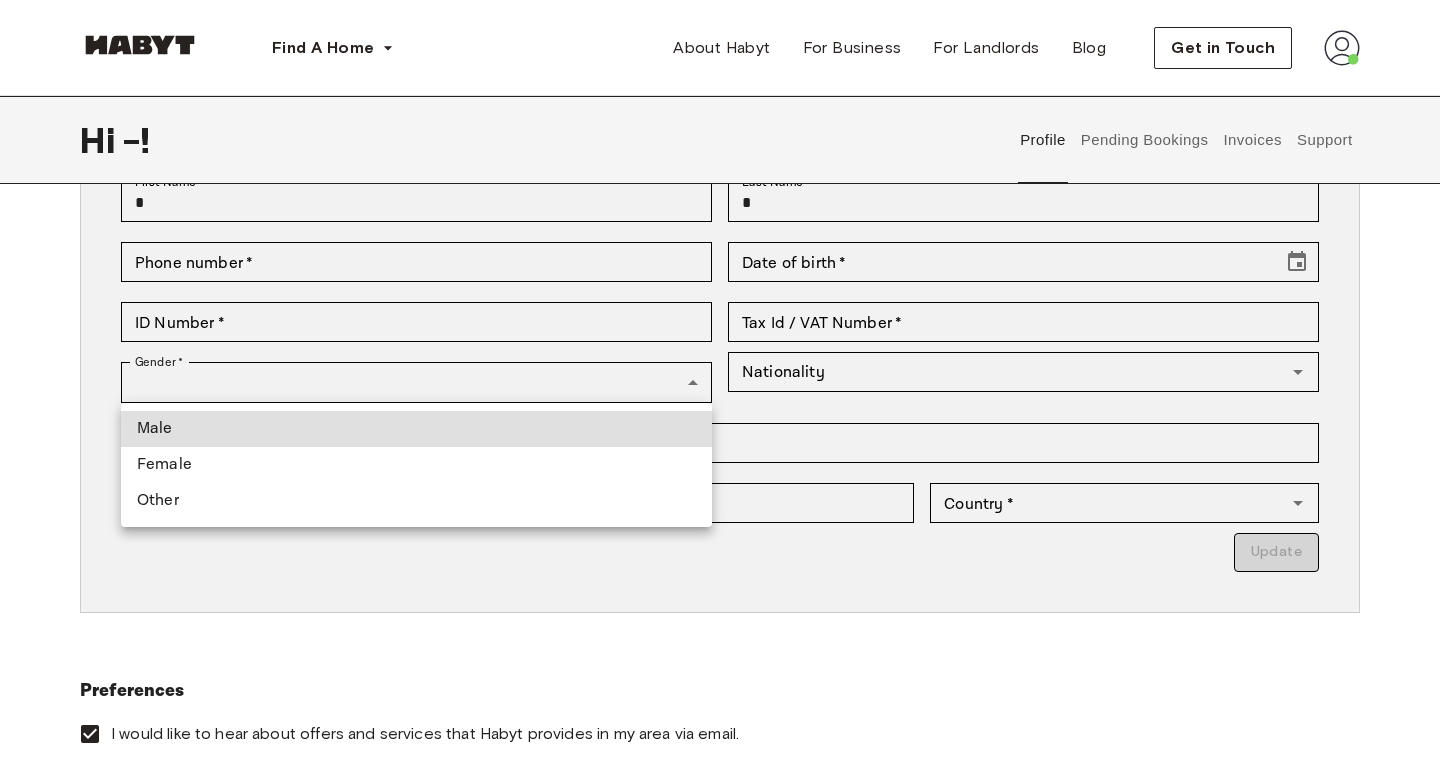click on "Female" at bounding box center [416, 465] 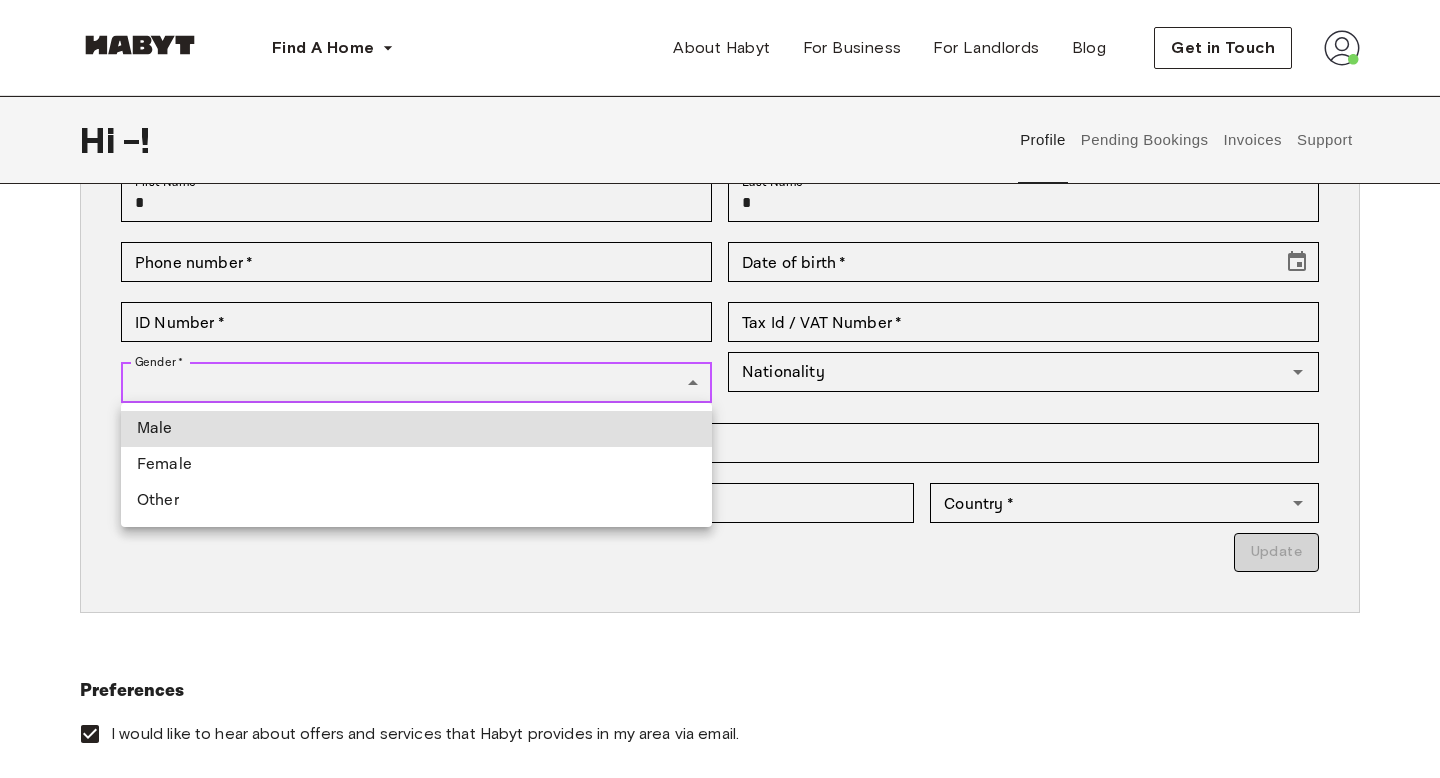type on "******" 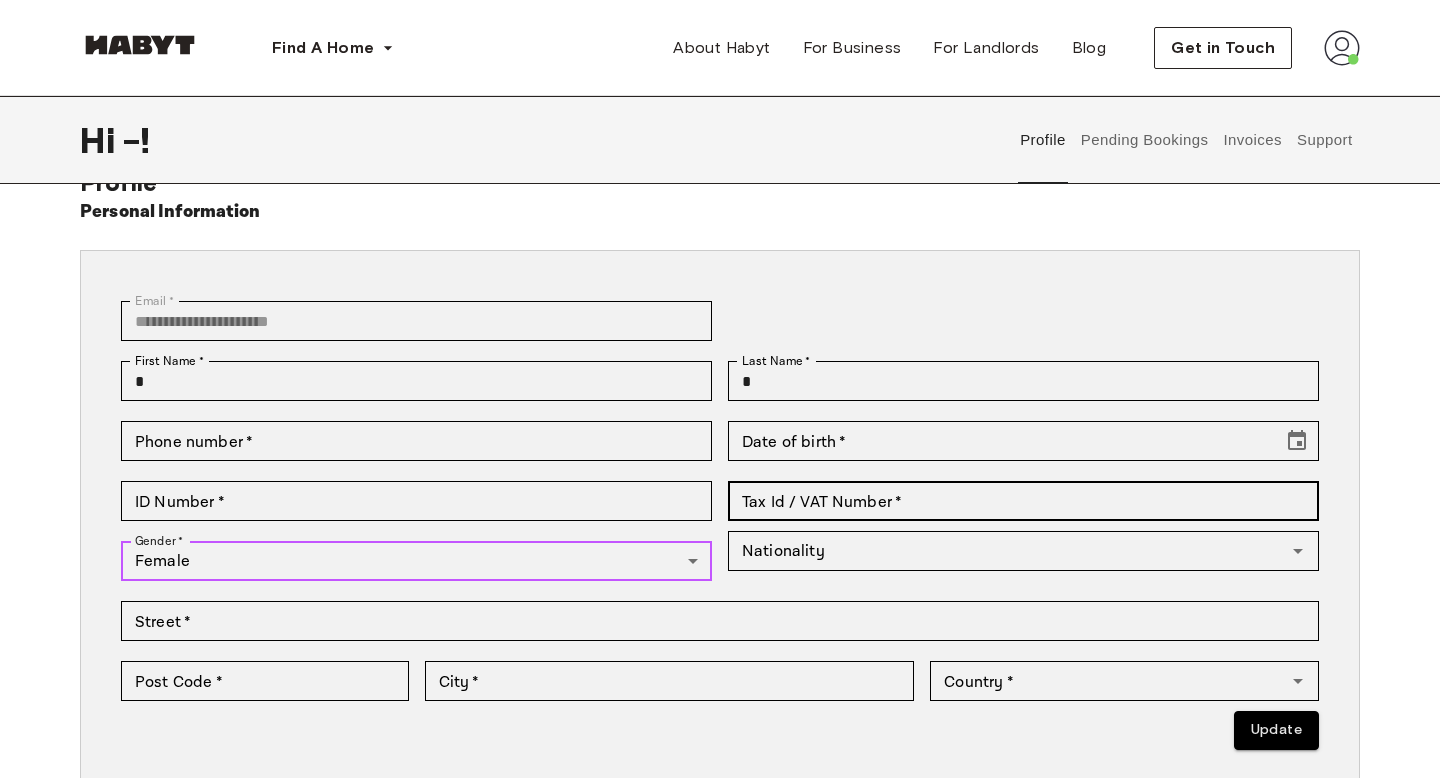 scroll, scrollTop: 46, scrollLeft: 0, axis: vertical 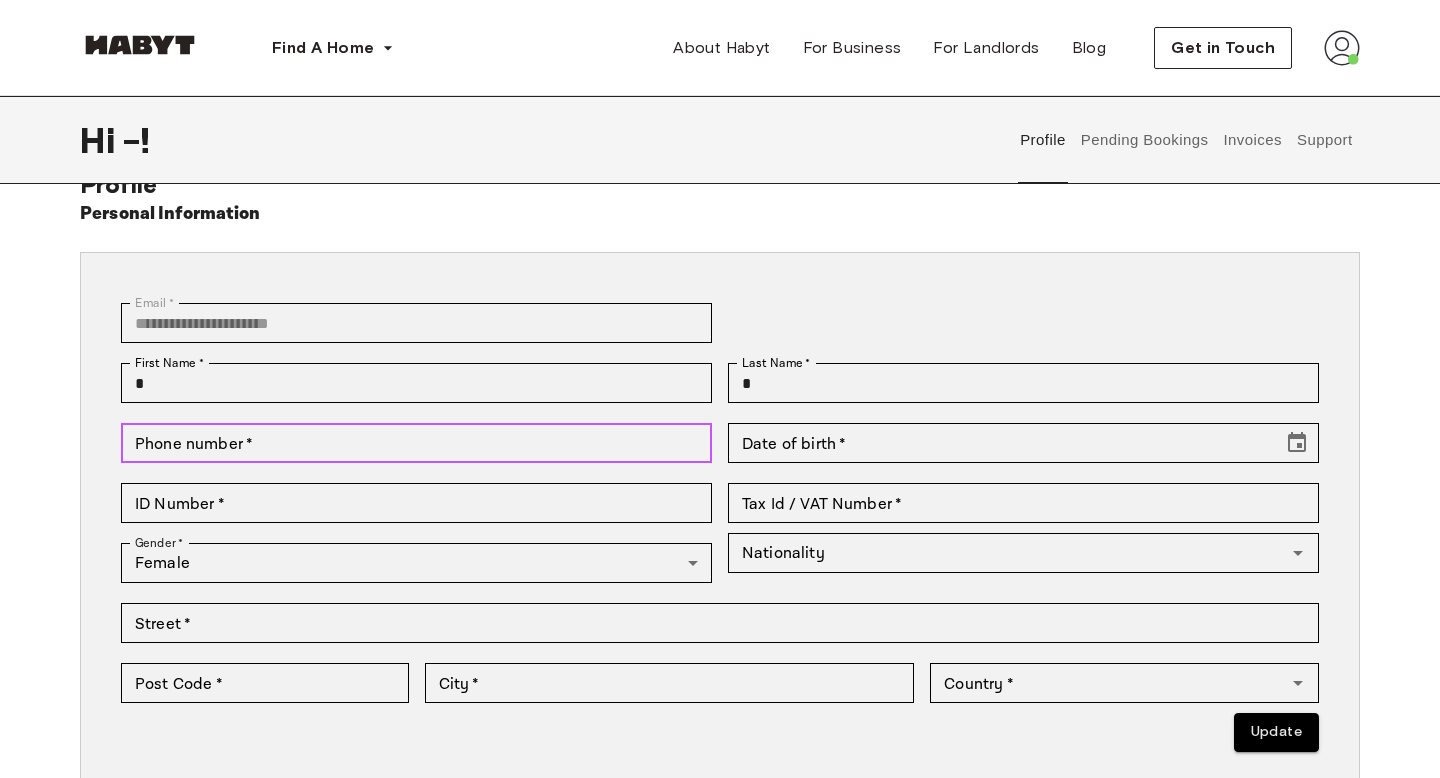 click on "Phone number   *" at bounding box center (416, 443) 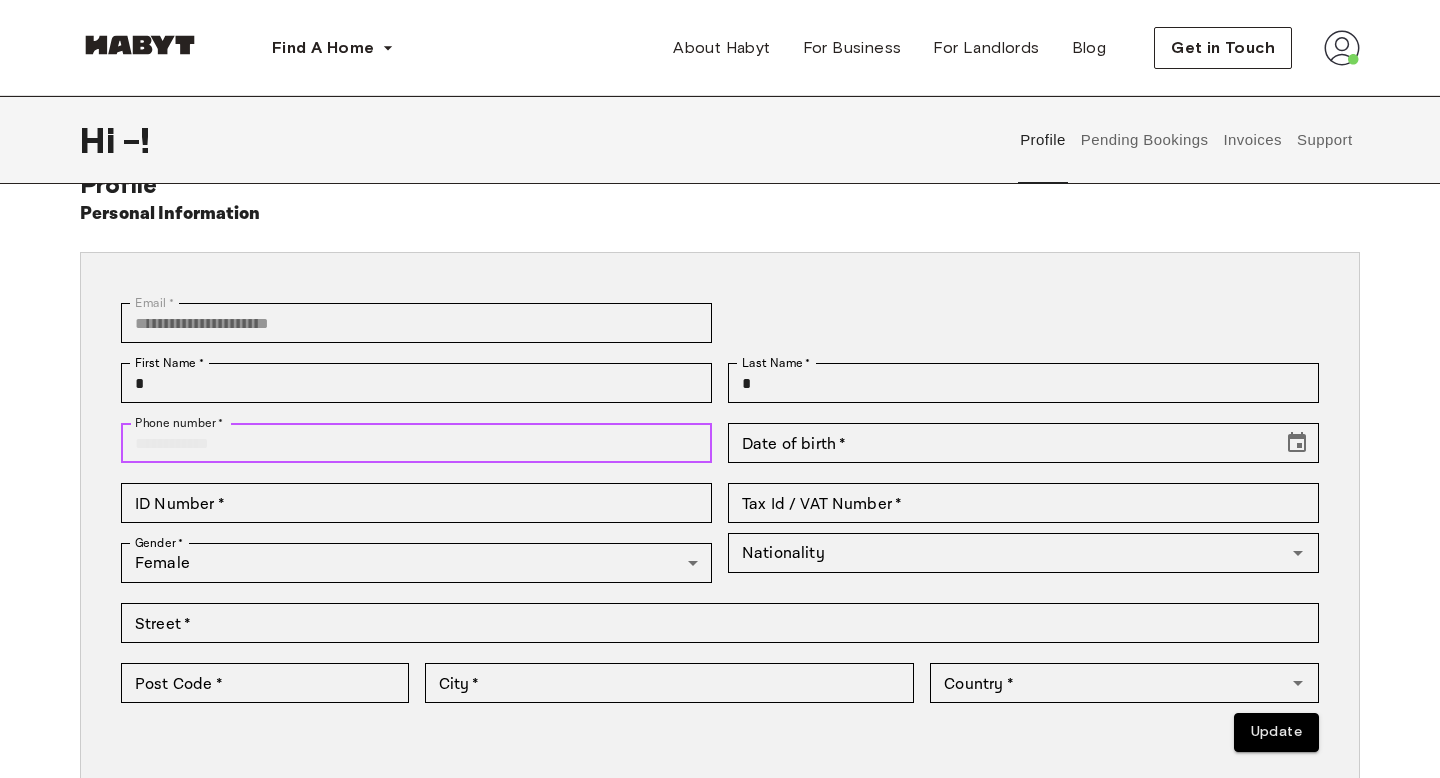 type on "**********" 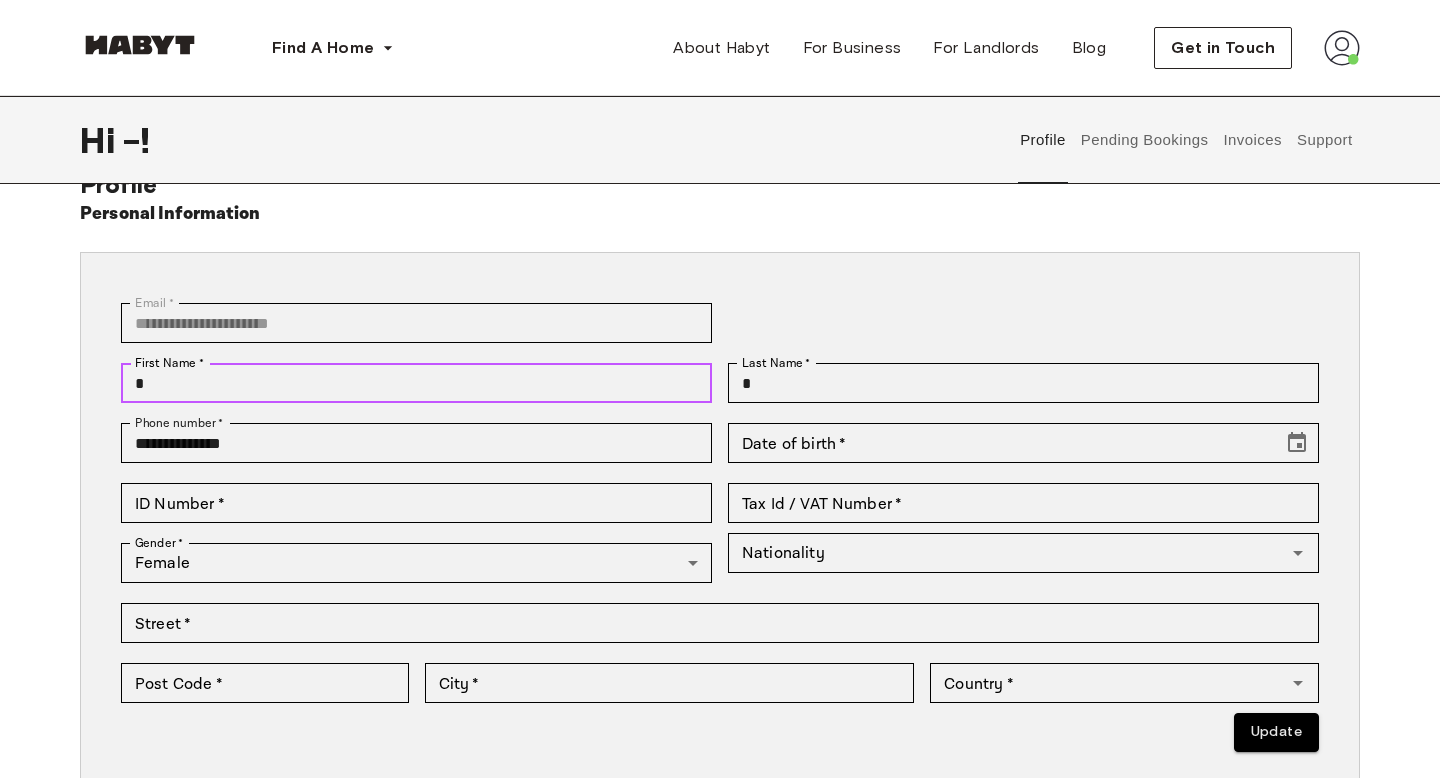 click on "*" at bounding box center [416, 383] 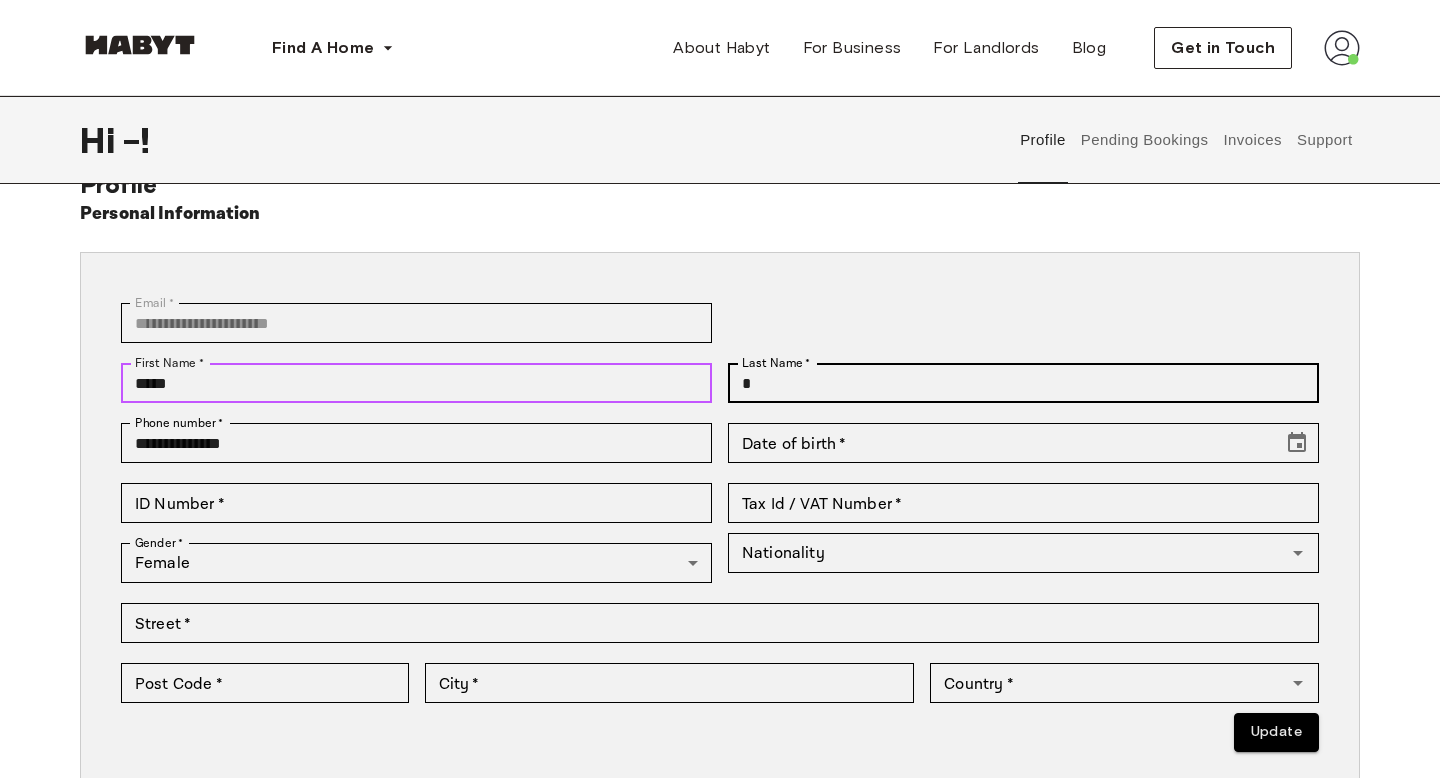 type on "*****" 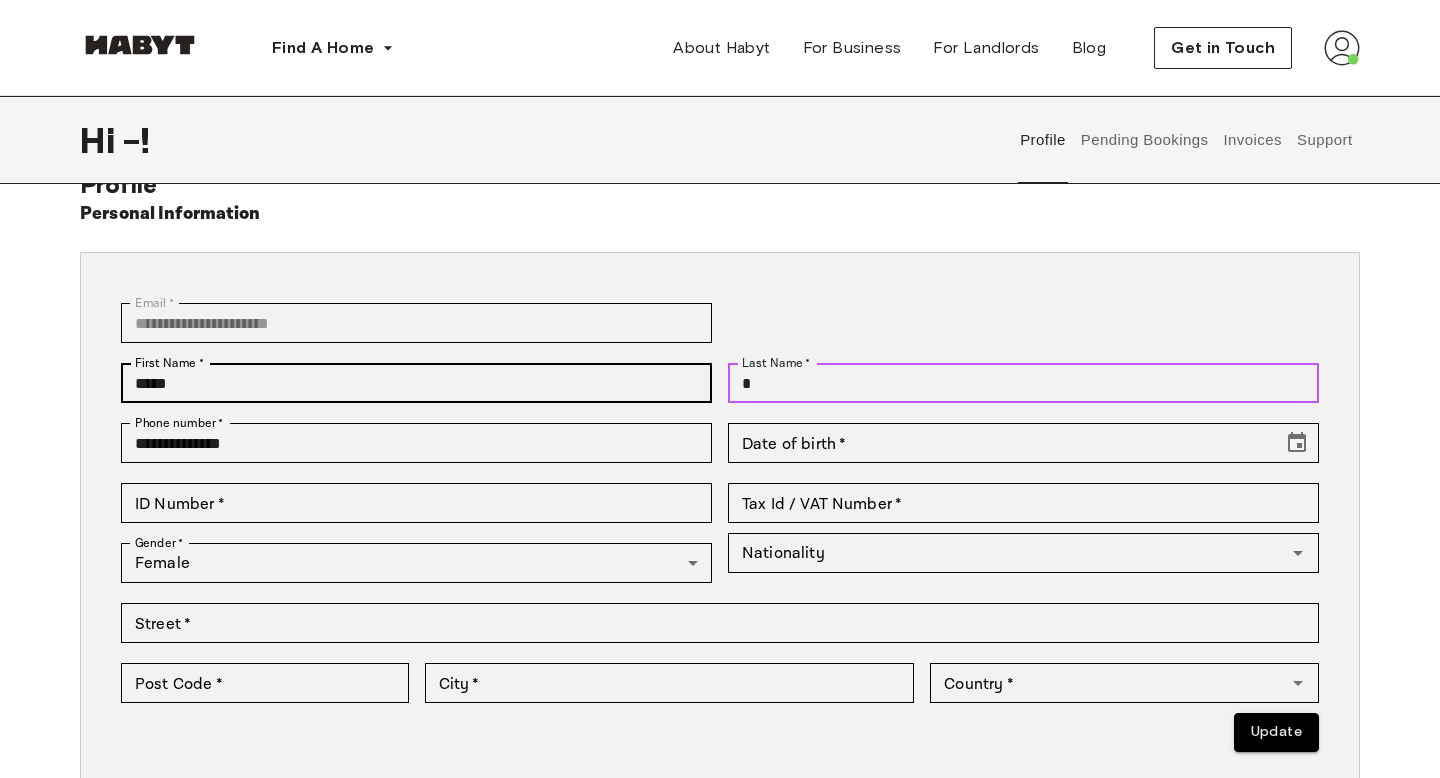 drag, startPoint x: 877, startPoint y: 387, endPoint x: 666, endPoint y: 377, distance: 211.23683 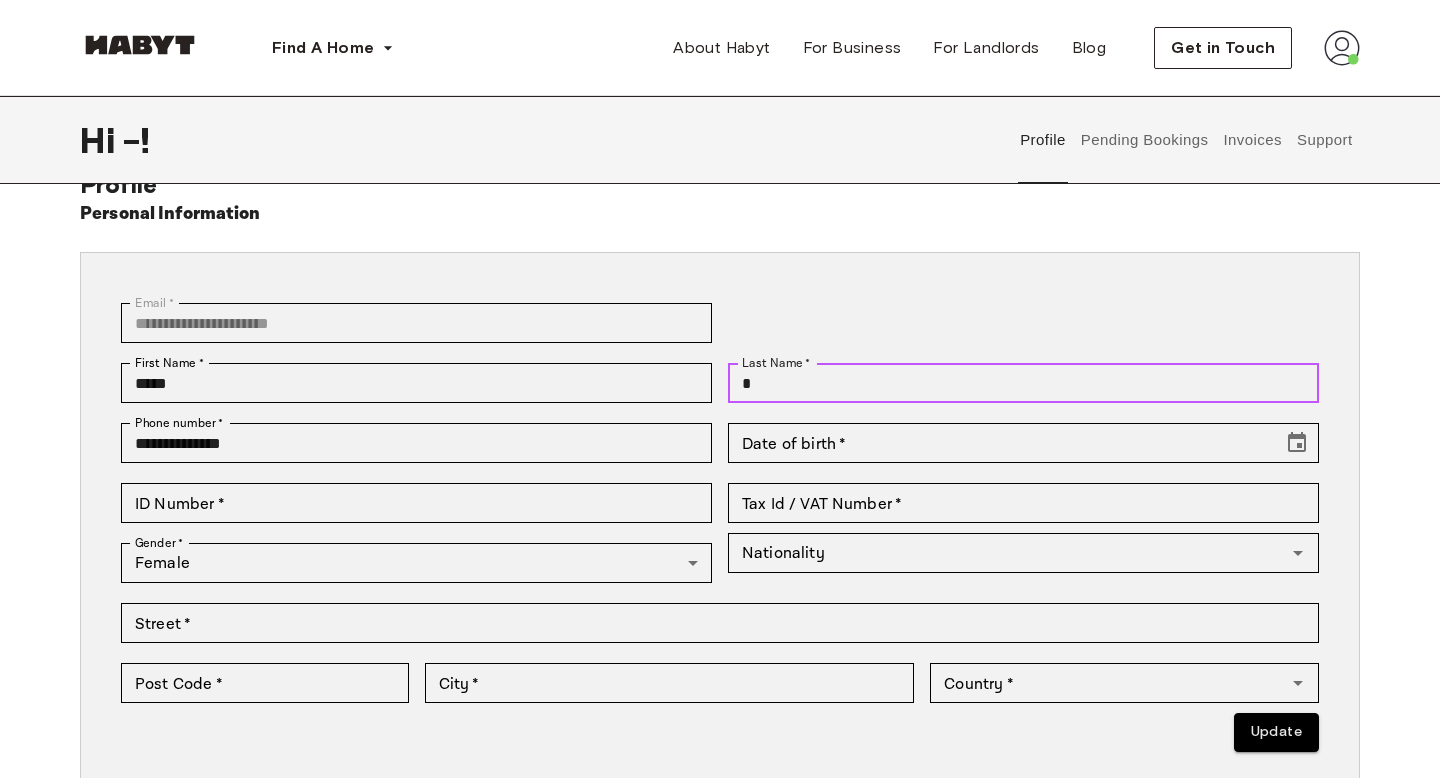 type on "*******" 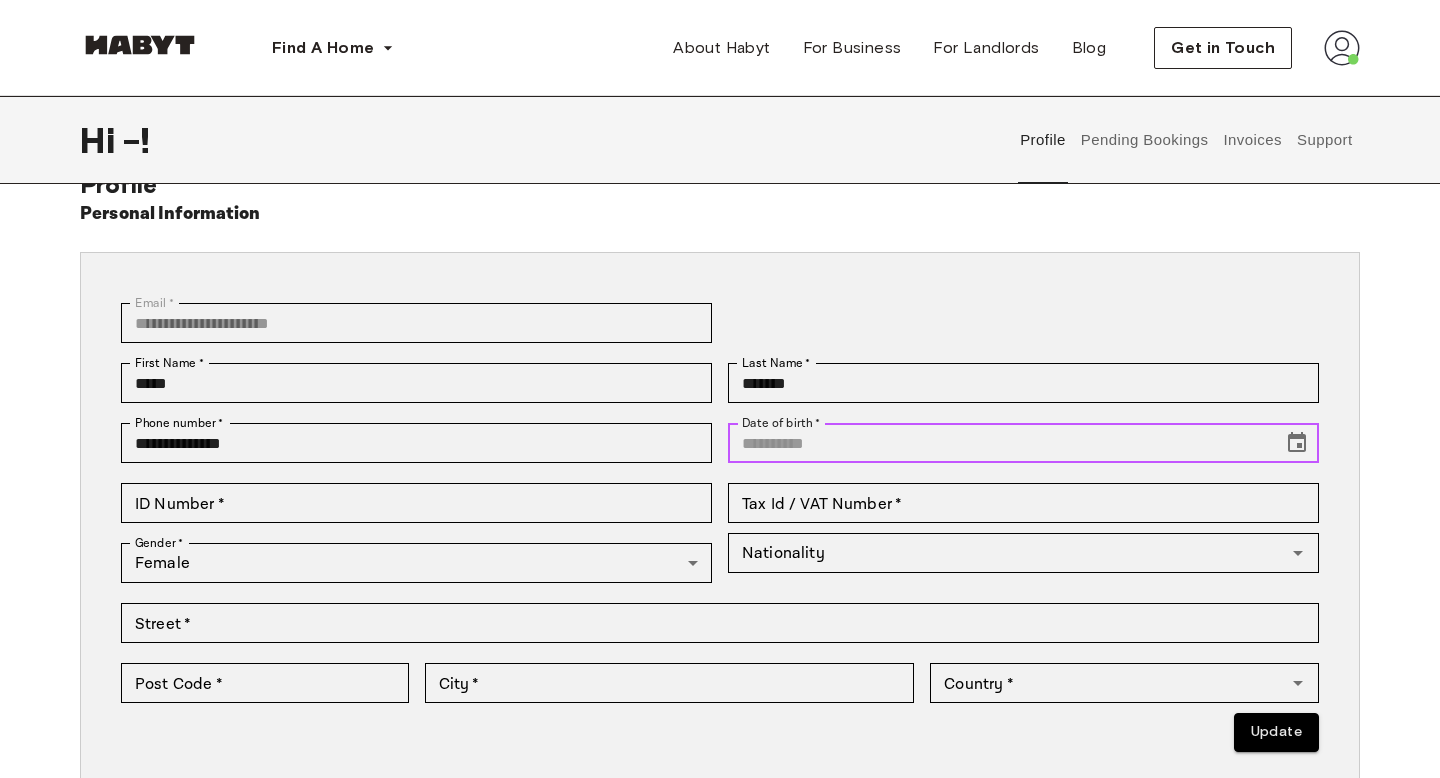 click on "Date of birth   *" at bounding box center [998, 443] 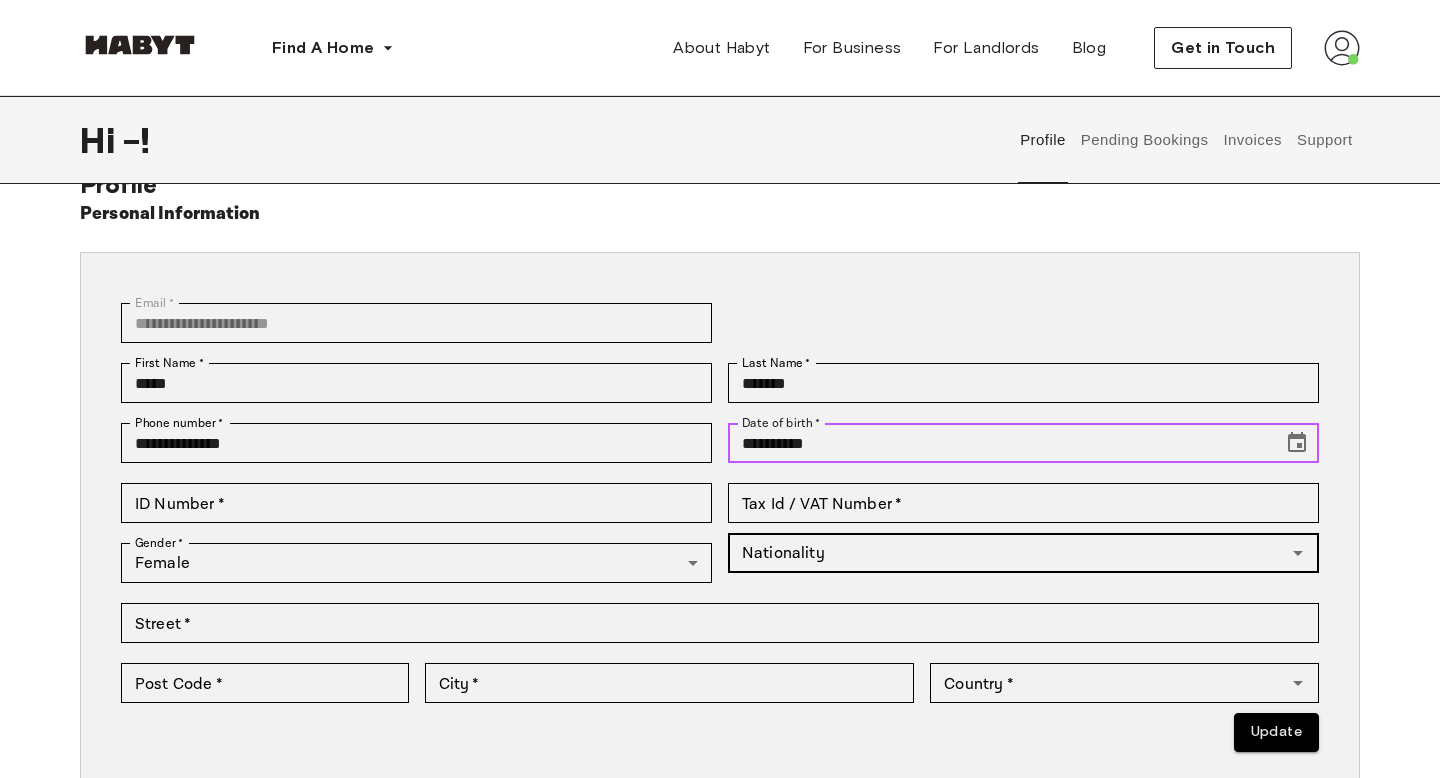 type on "**********" 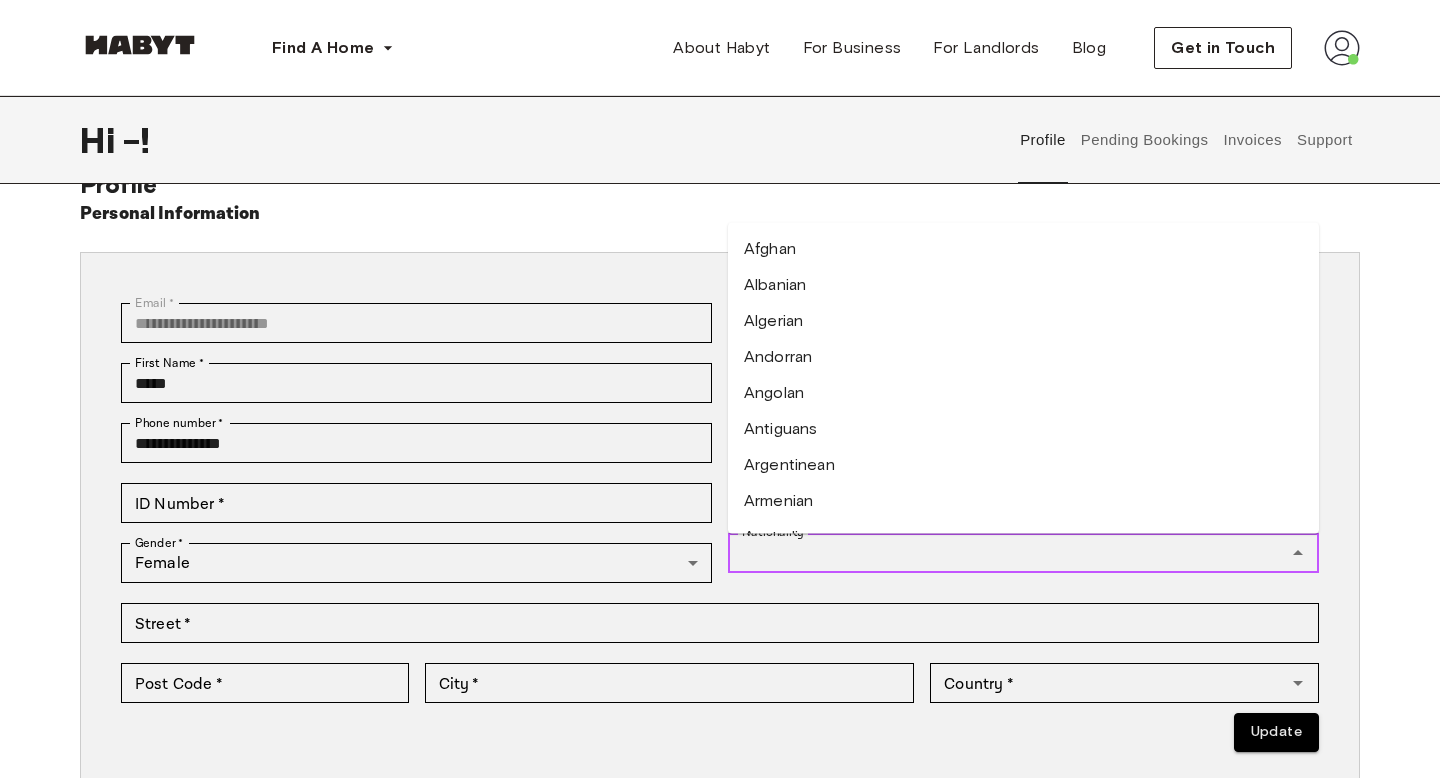 click on "Nationality" at bounding box center [1007, 553] 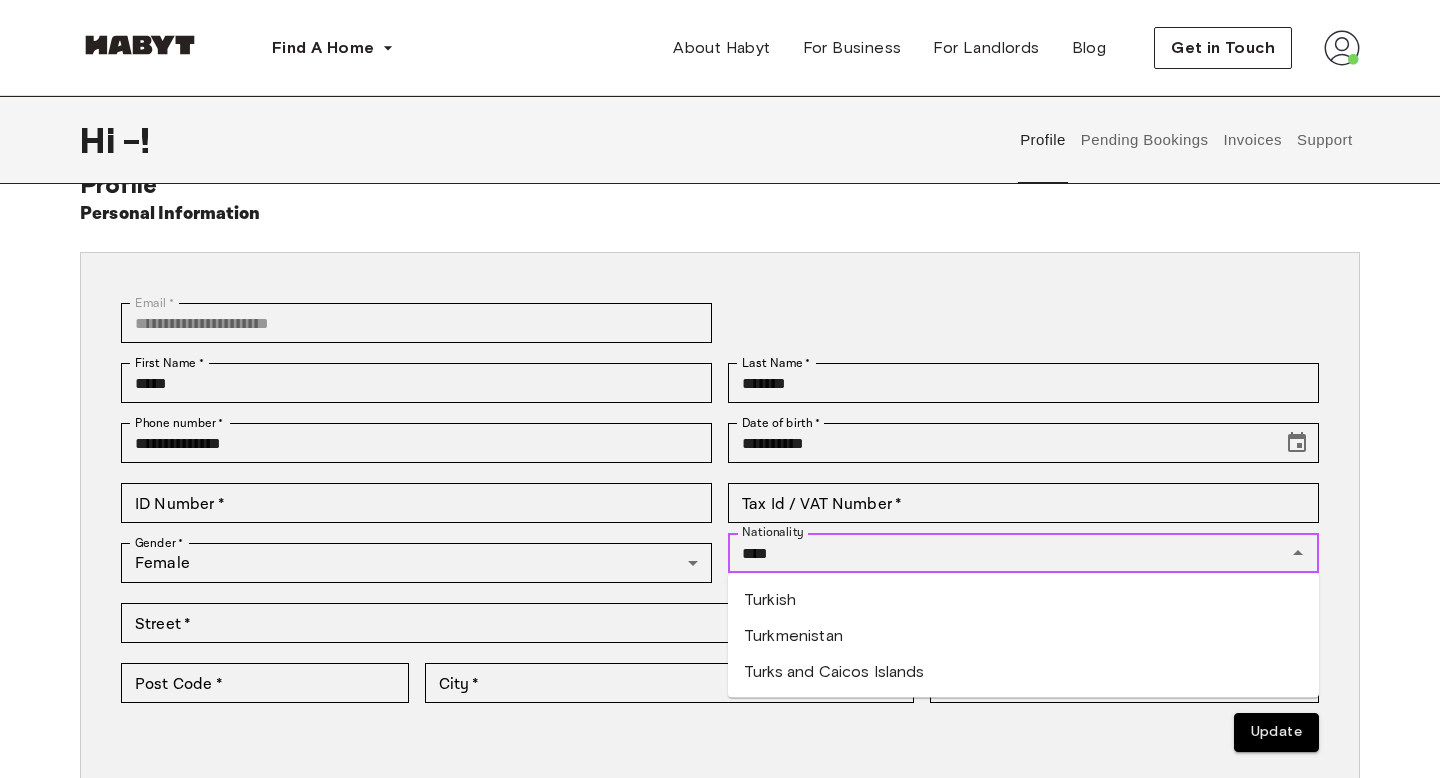 click on "Turkish" at bounding box center [1023, 600] 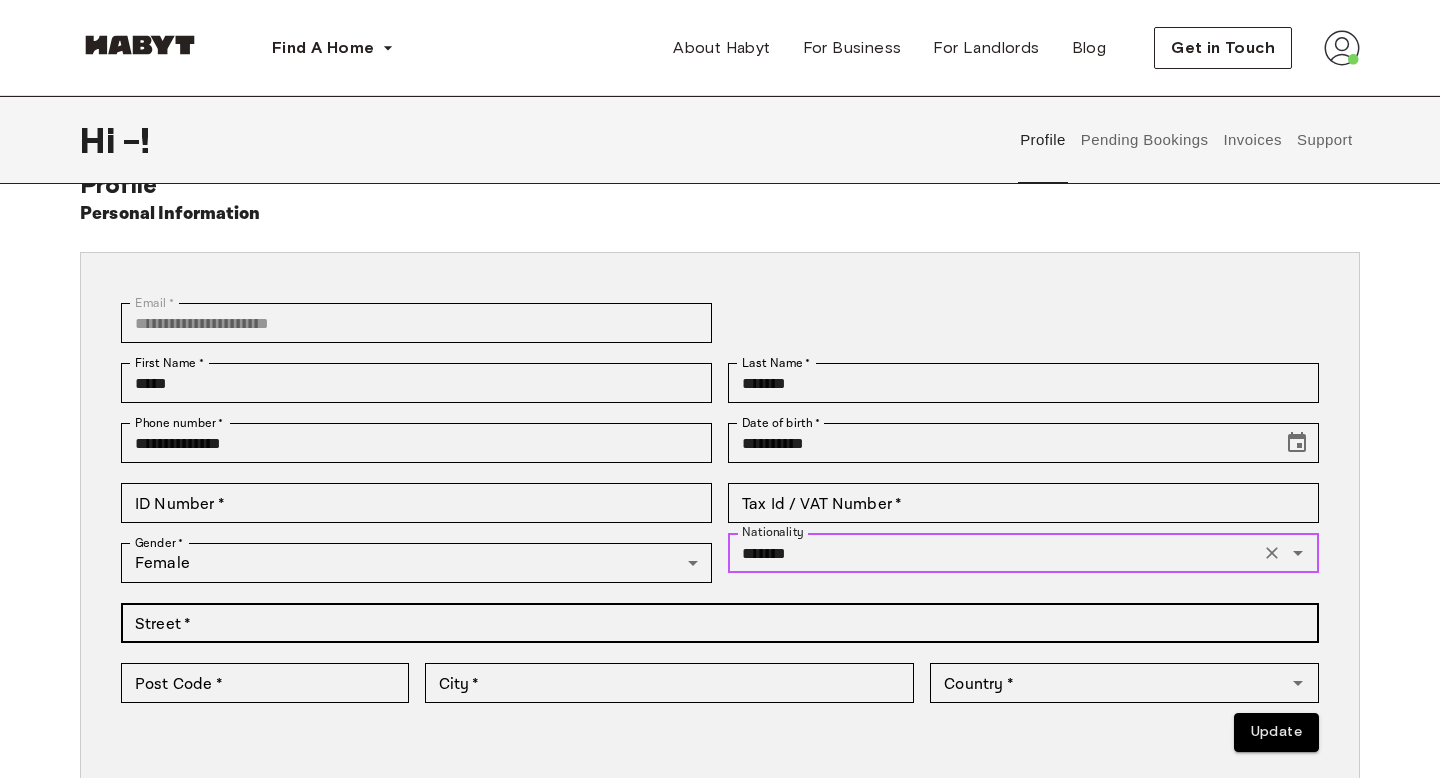 type on "*******" 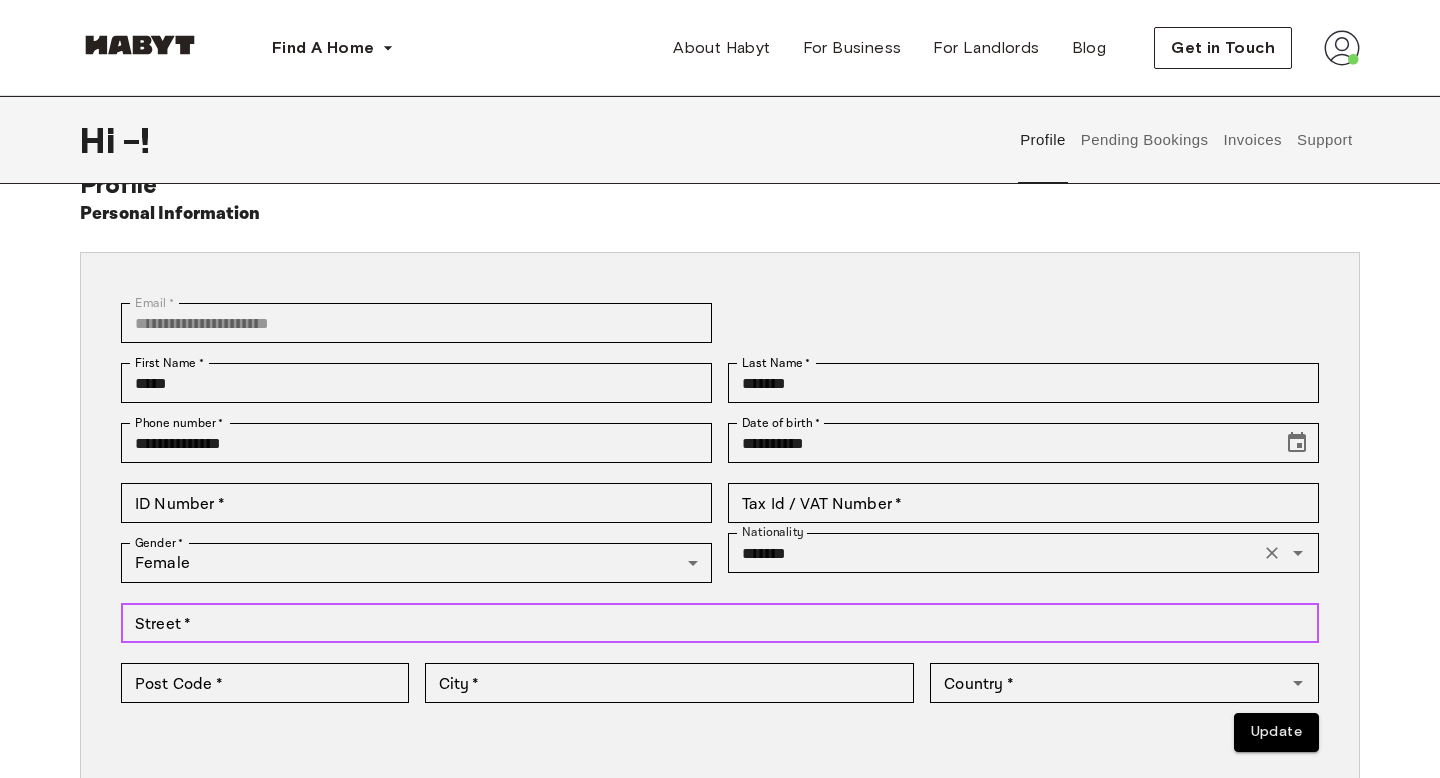 click on "Street   *" at bounding box center (720, 623) 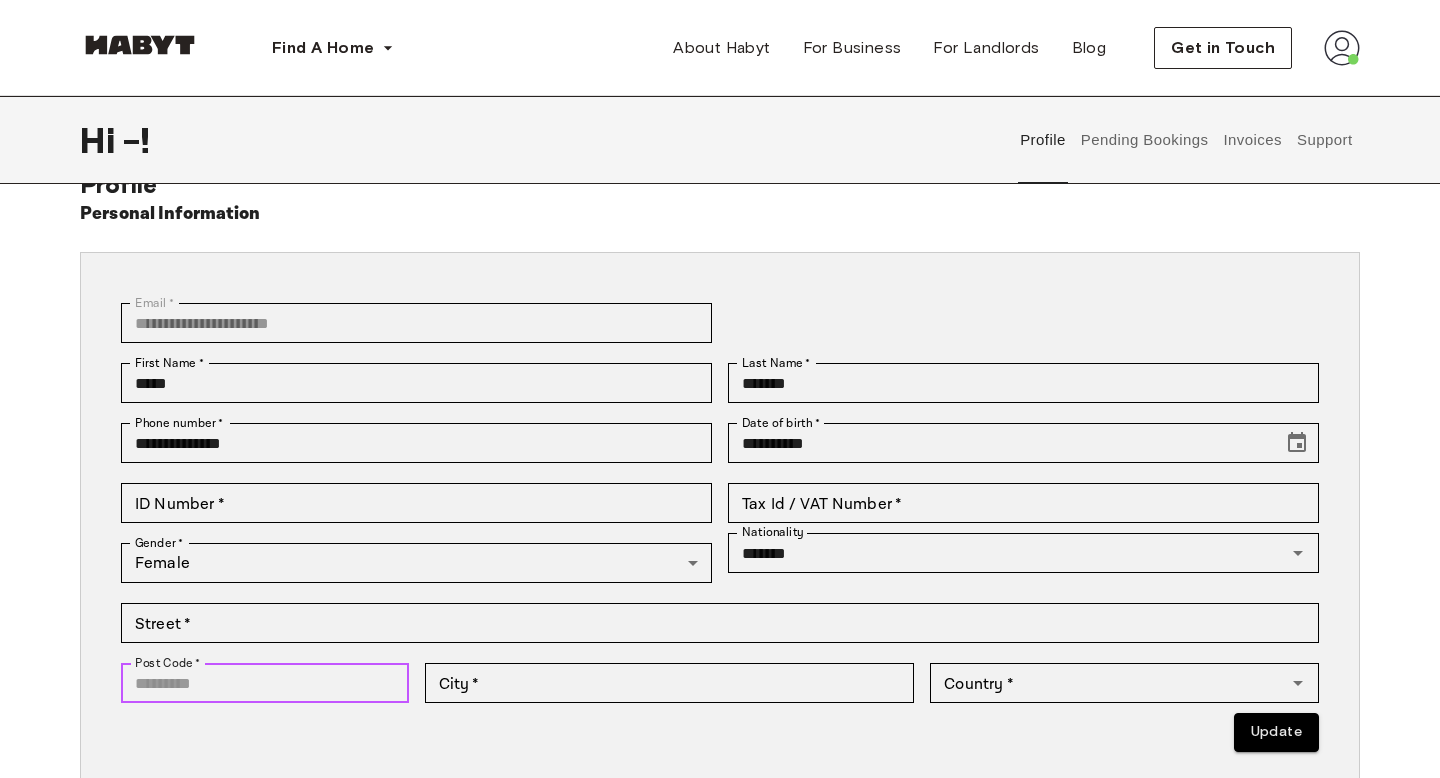 click on "Post Code   *" at bounding box center (265, 683) 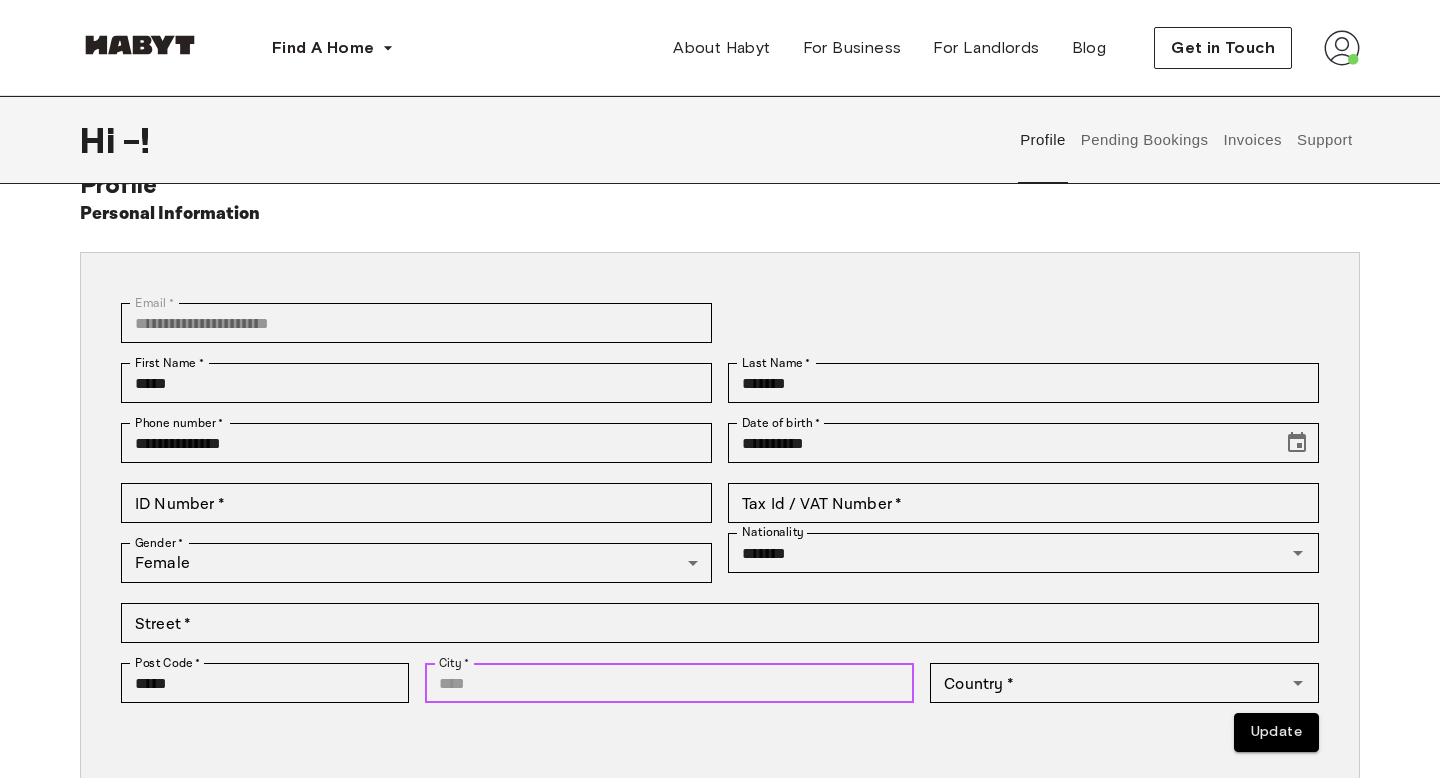 click on "City   *" at bounding box center (670, 683) 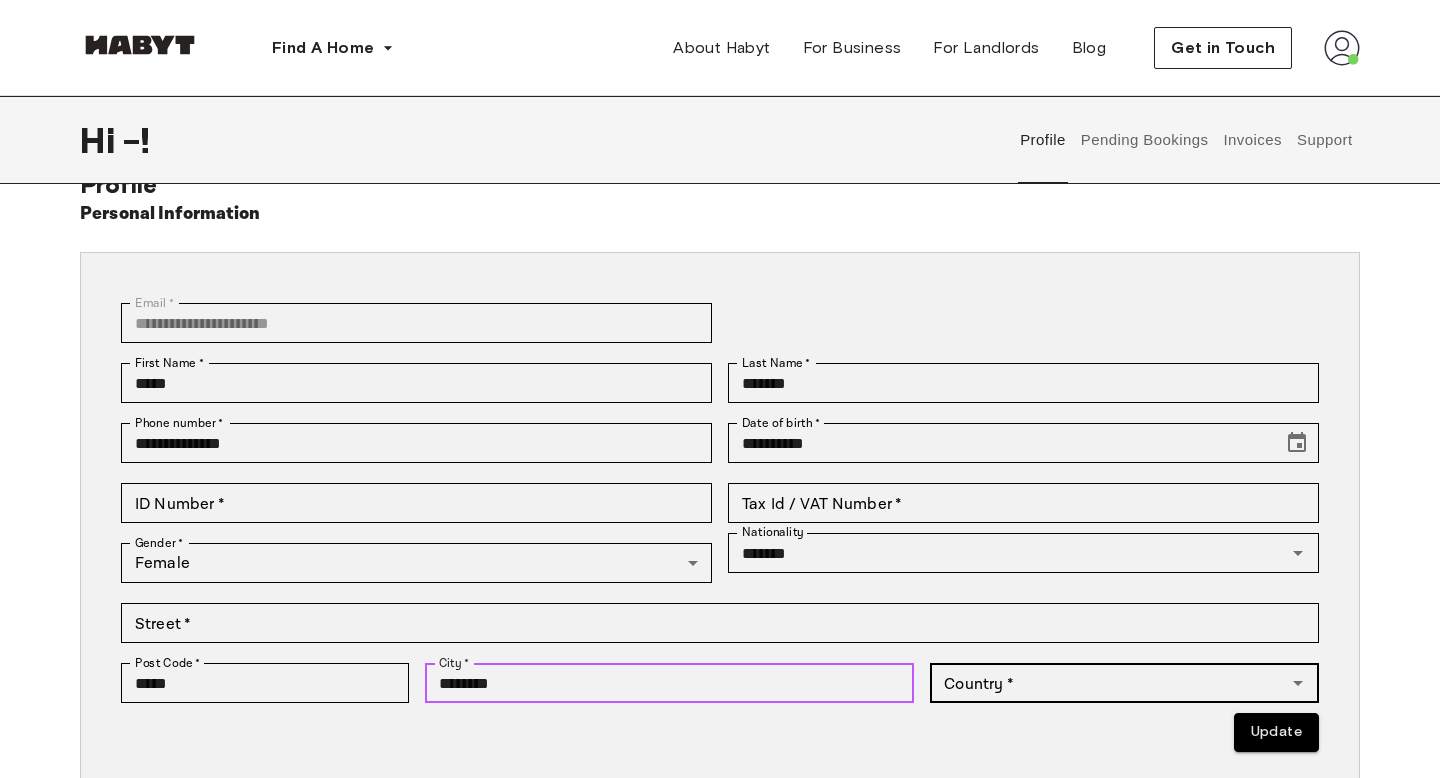 type on "********" 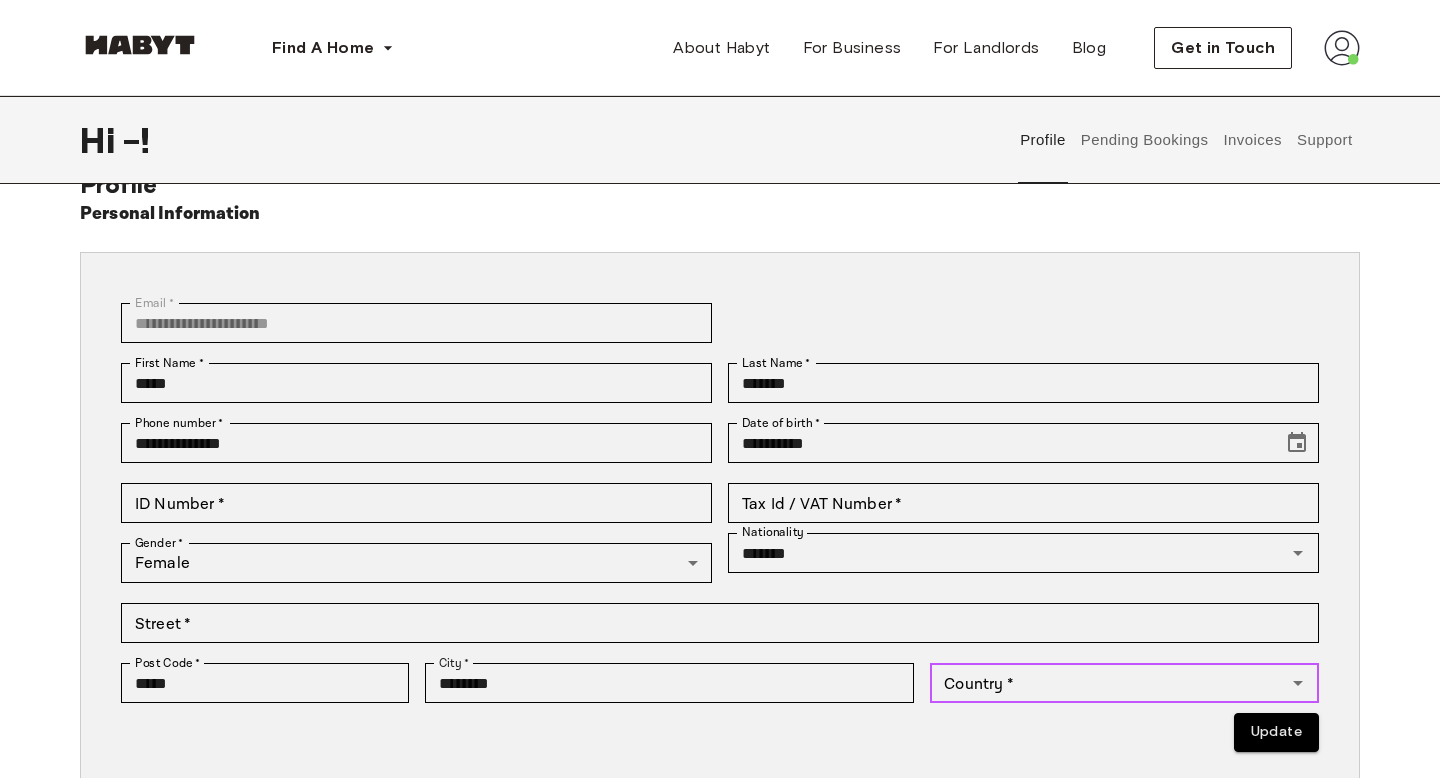 click on "Country   *" at bounding box center [1108, 683] 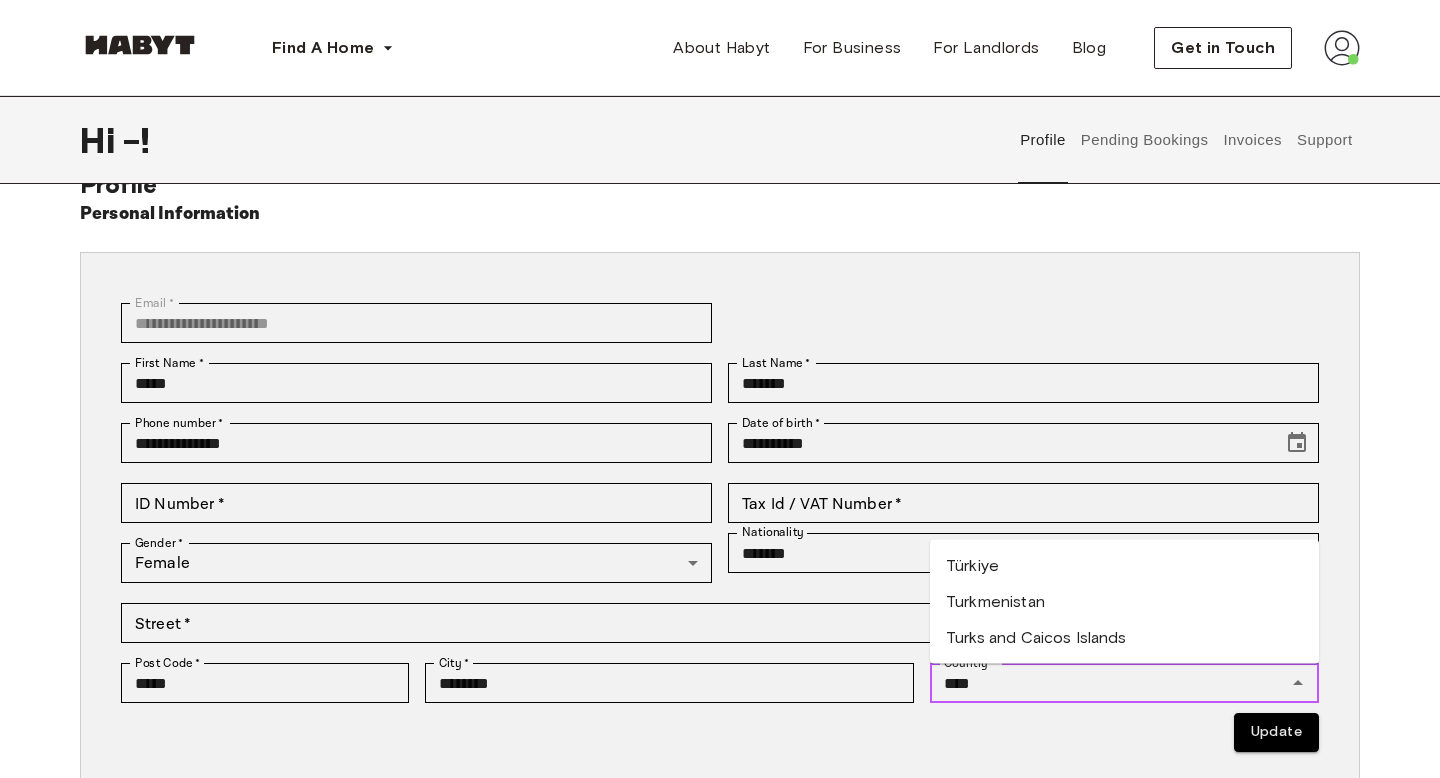 click on "Türkiye" at bounding box center (1124, 566) 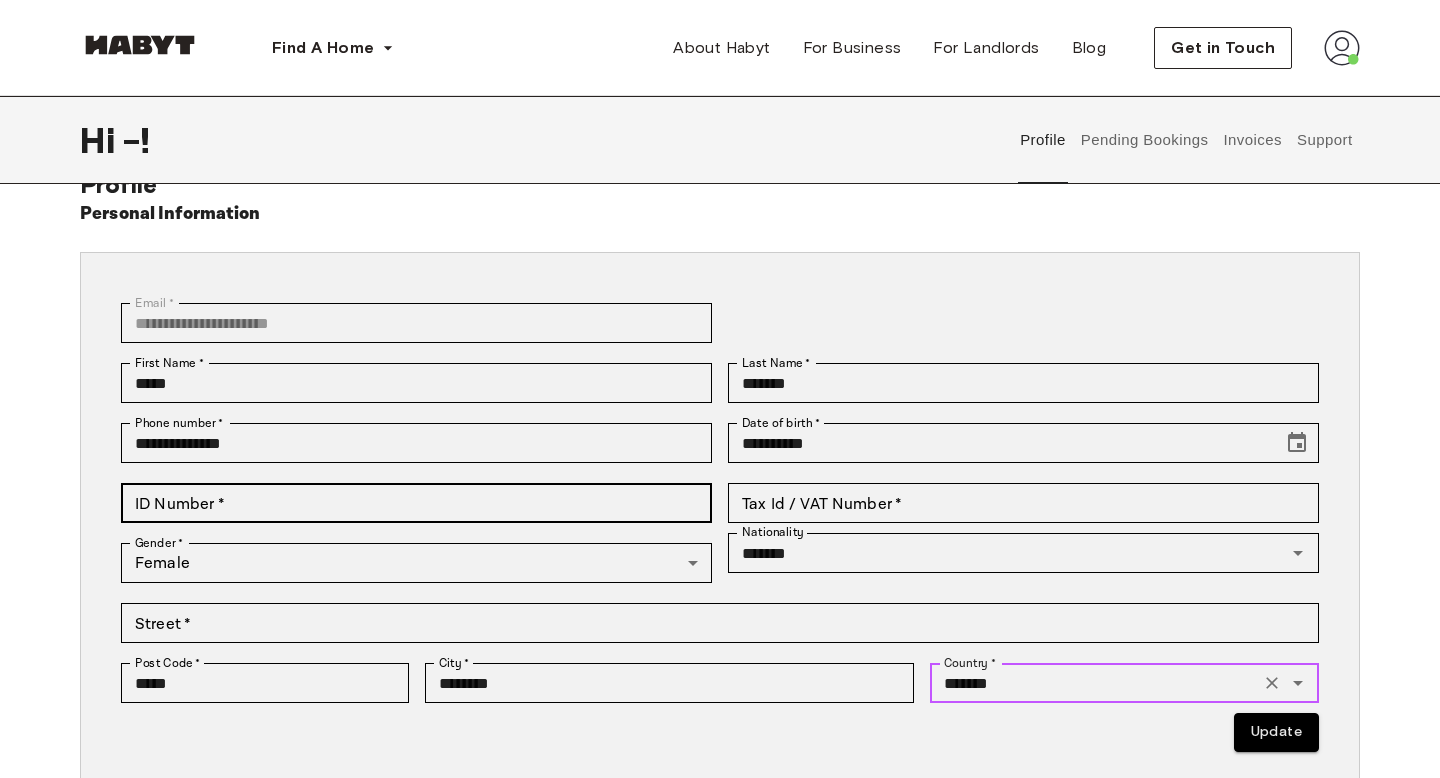 type on "*******" 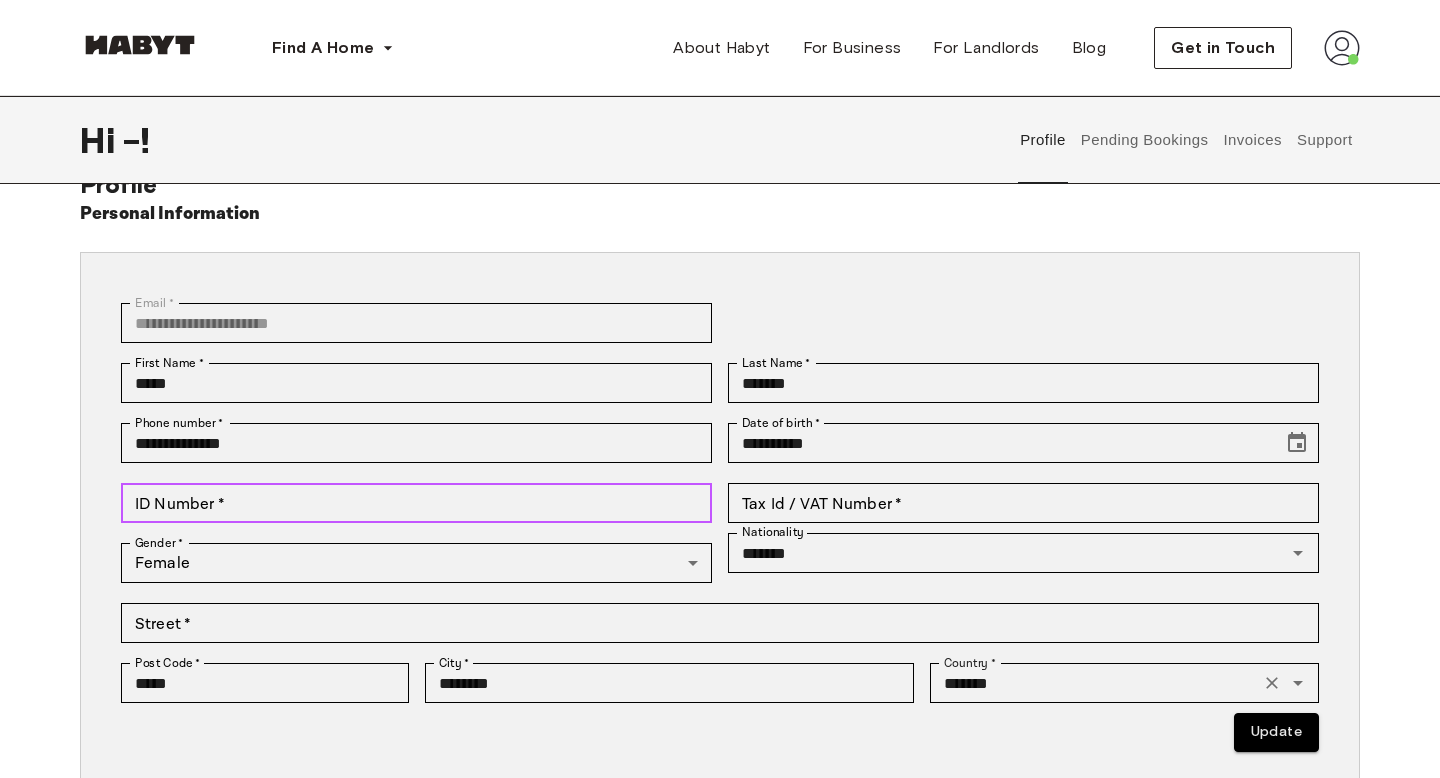 click on "ID Number   *" at bounding box center (416, 503) 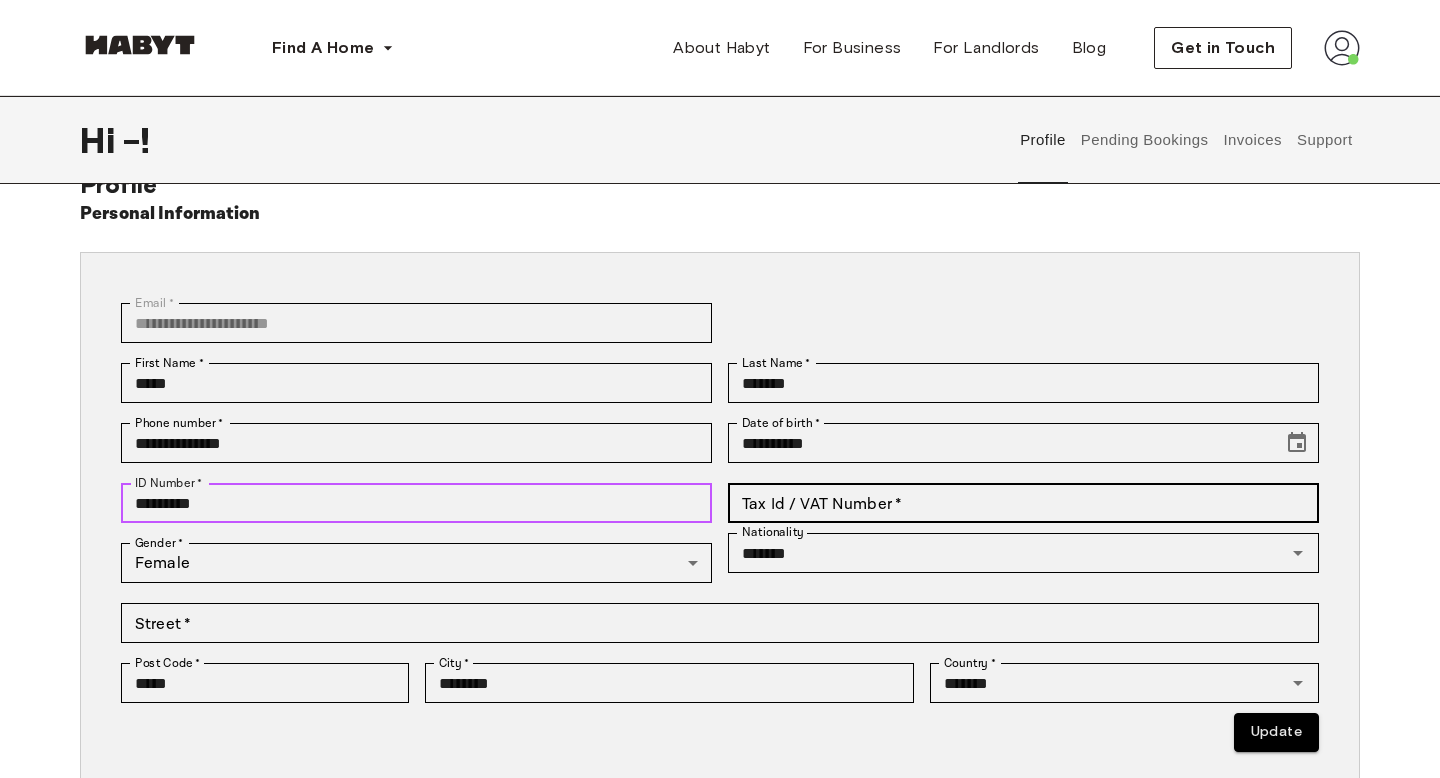 type on "*********" 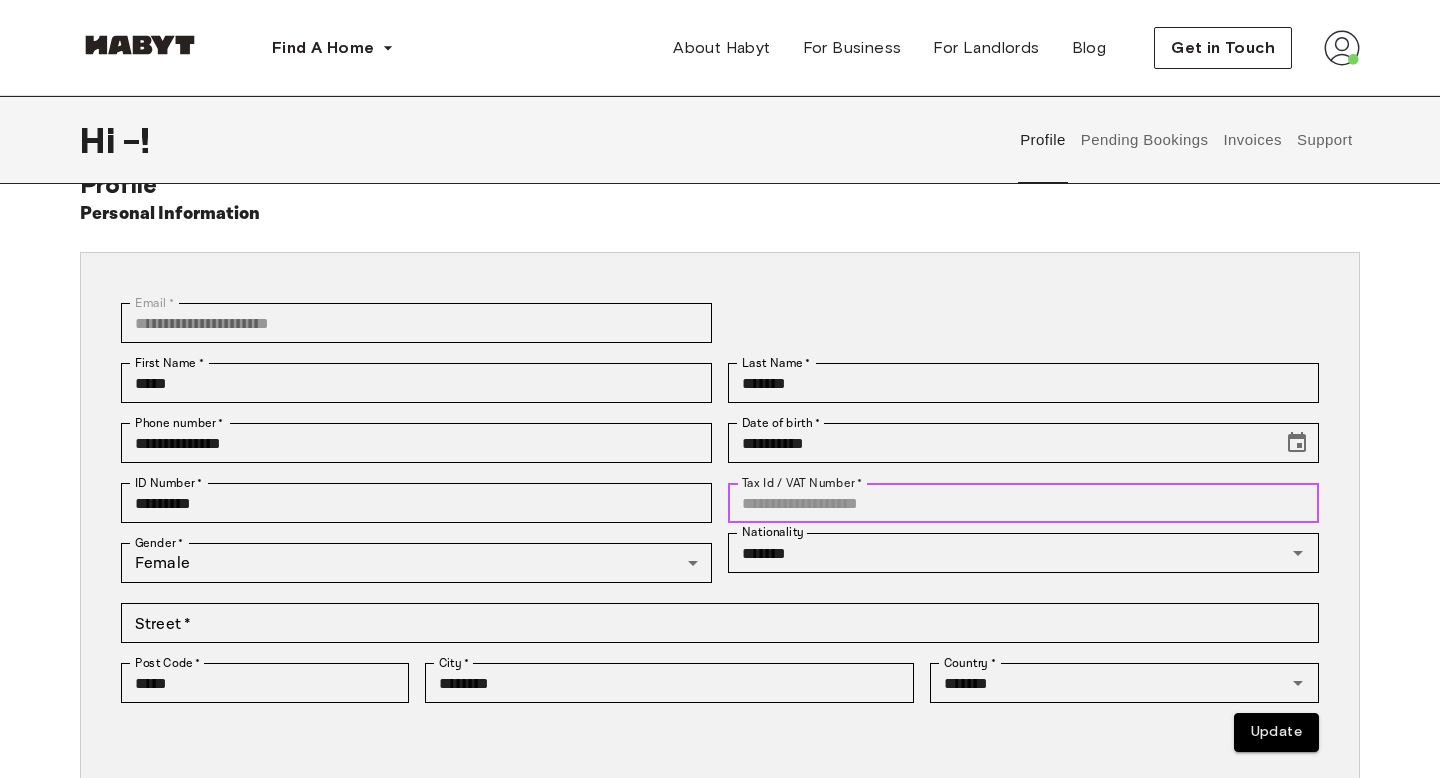 click on "Tax Id / VAT Number   *" at bounding box center (1023, 503) 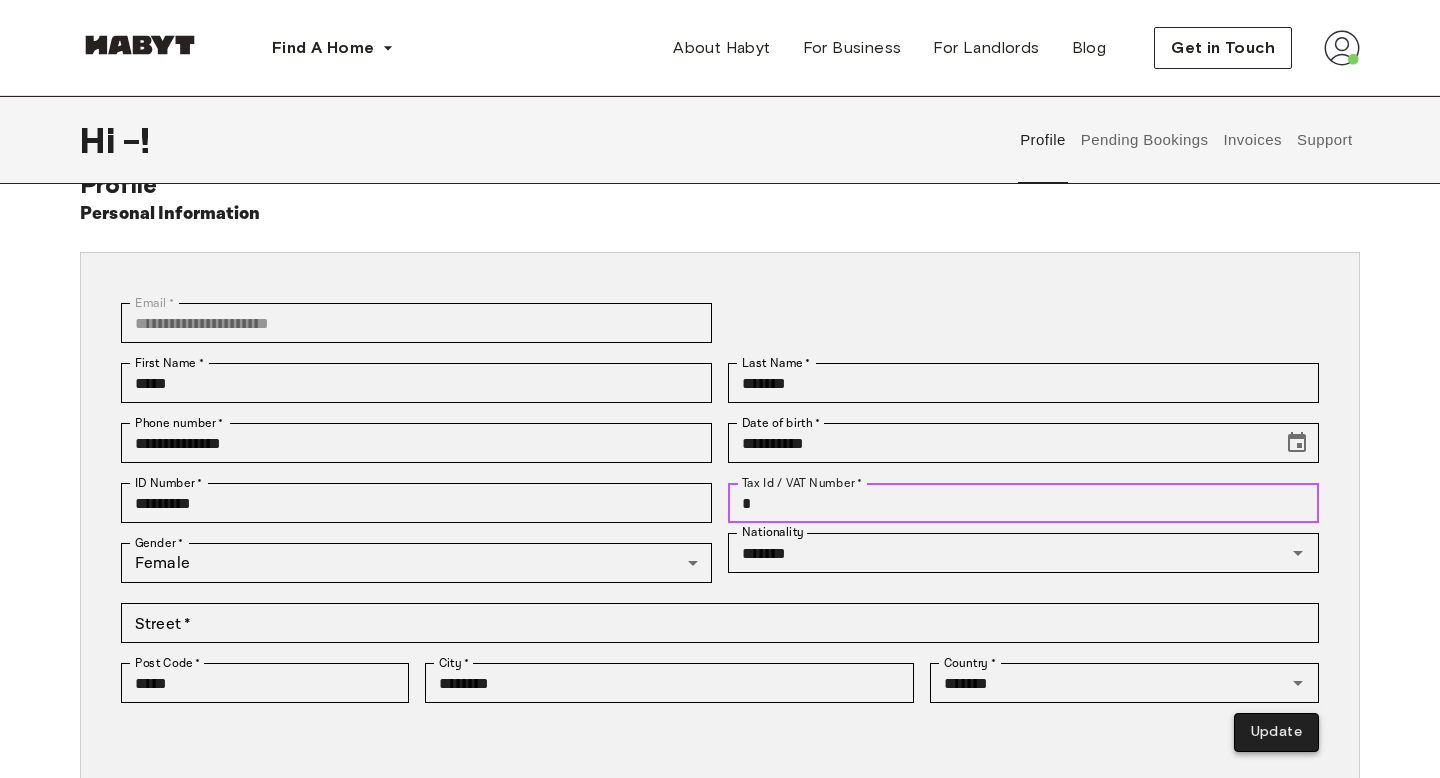 type on "*" 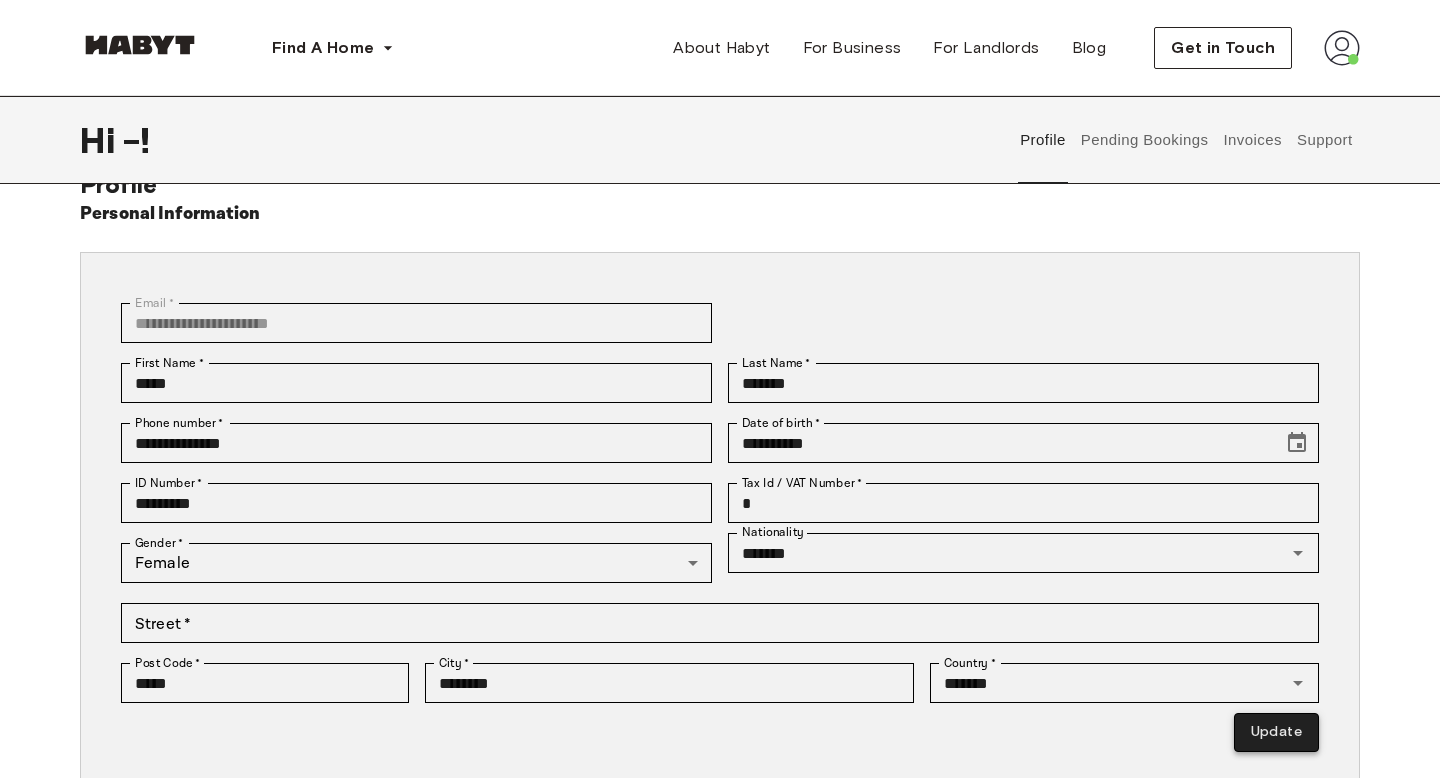 drag, startPoint x: 1277, startPoint y: 717, endPoint x: 1268, endPoint y: 730, distance: 15.811388 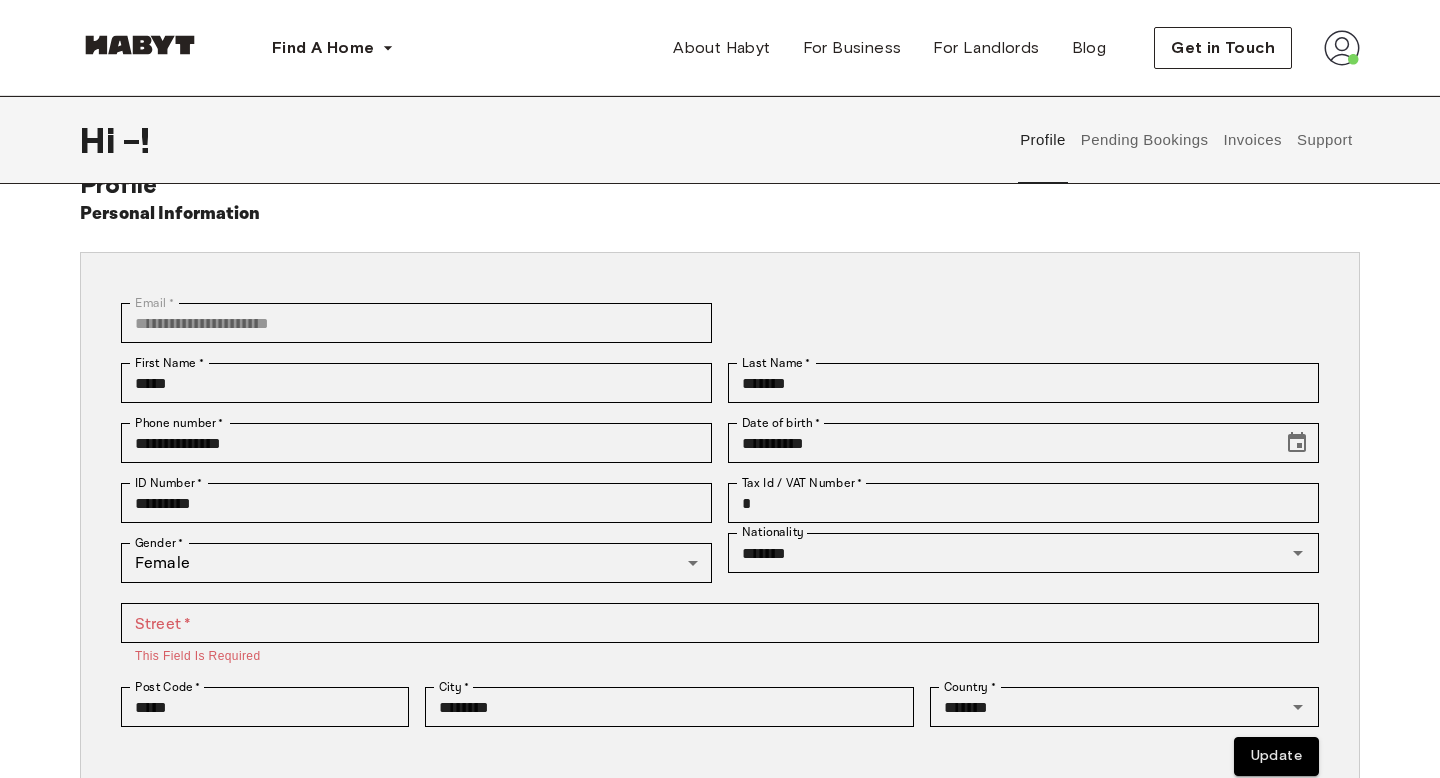 scroll, scrollTop: 89, scrollLeft: 0, axis: vertical 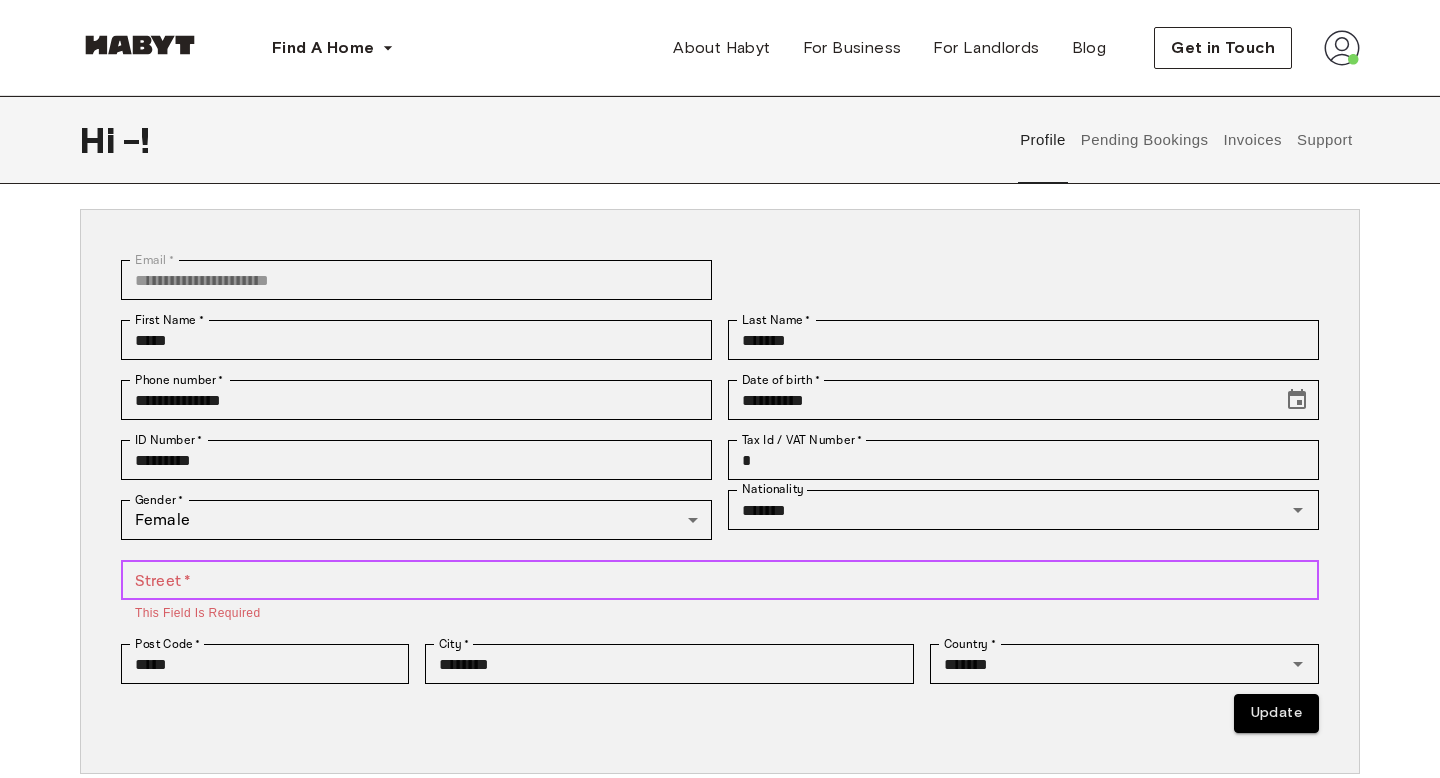 click on "Street   *" at bounding box center (720, 580) 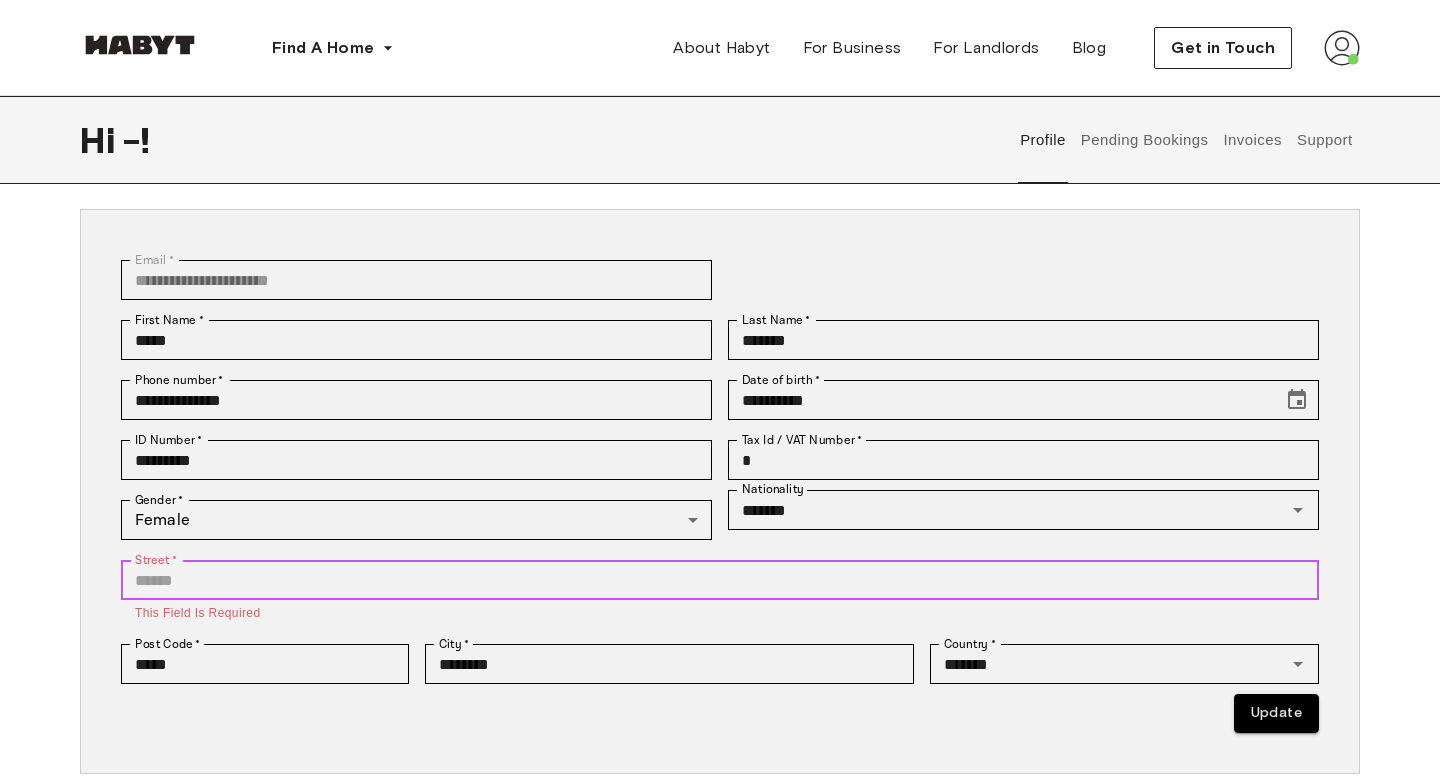 type on "*" 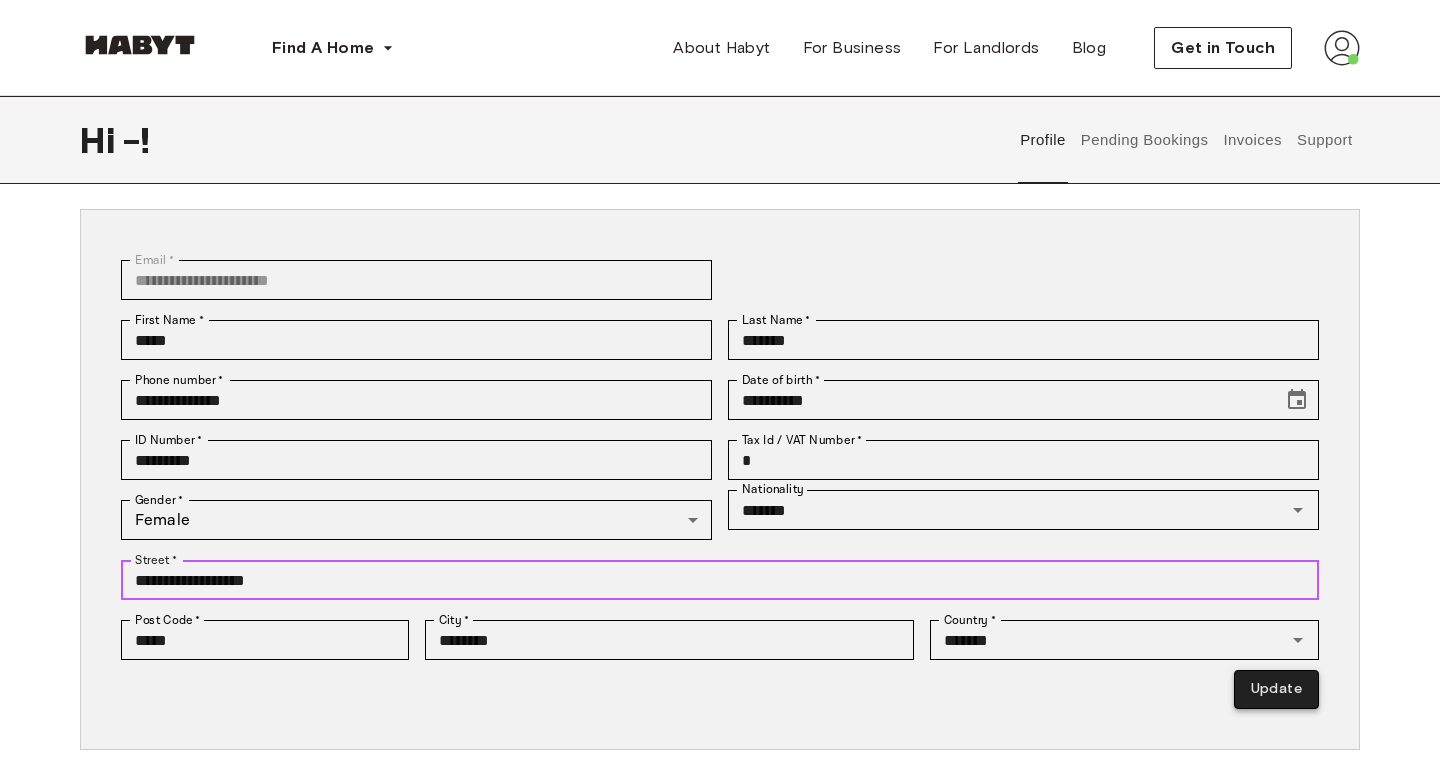type on "**********" 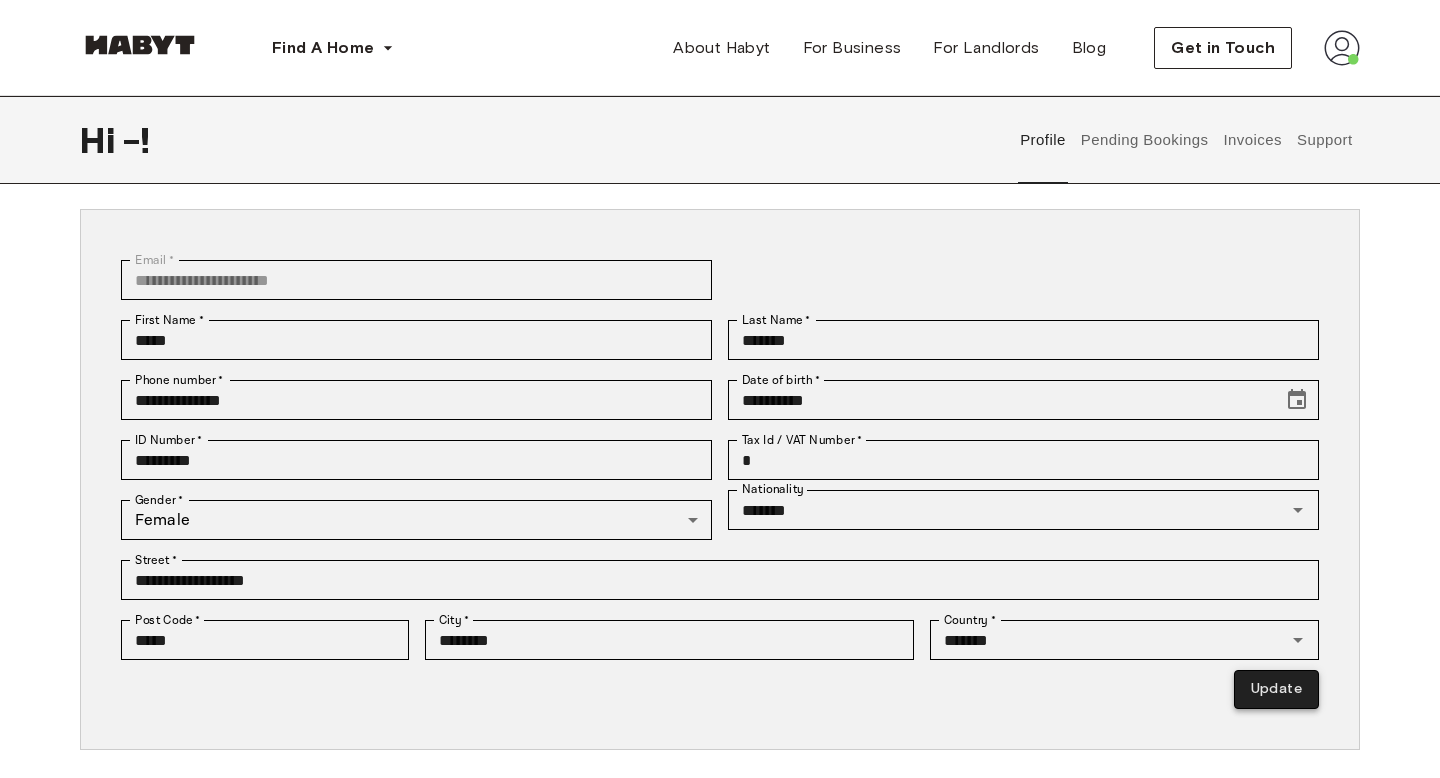 click on "Update" at bounding box center [1276, 689] 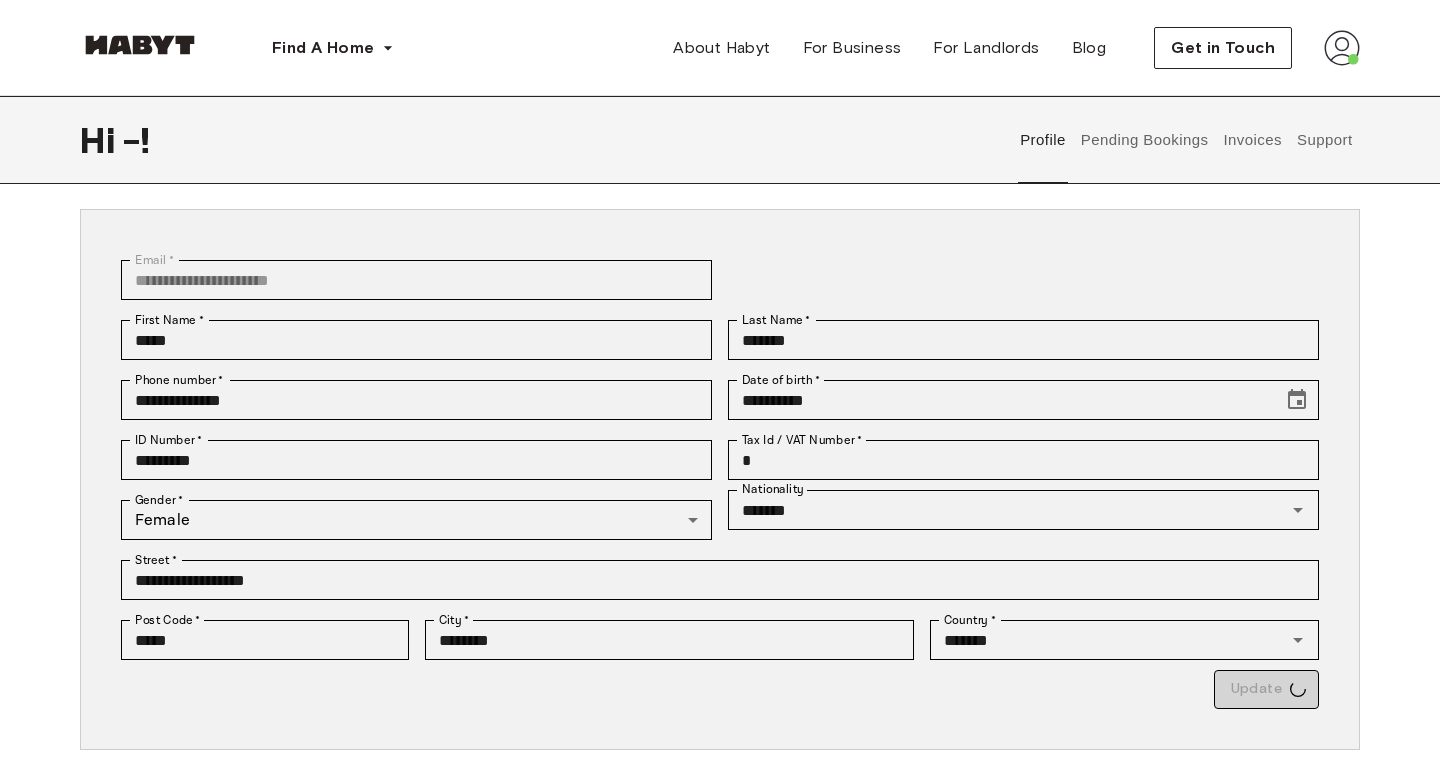 type on "*********" 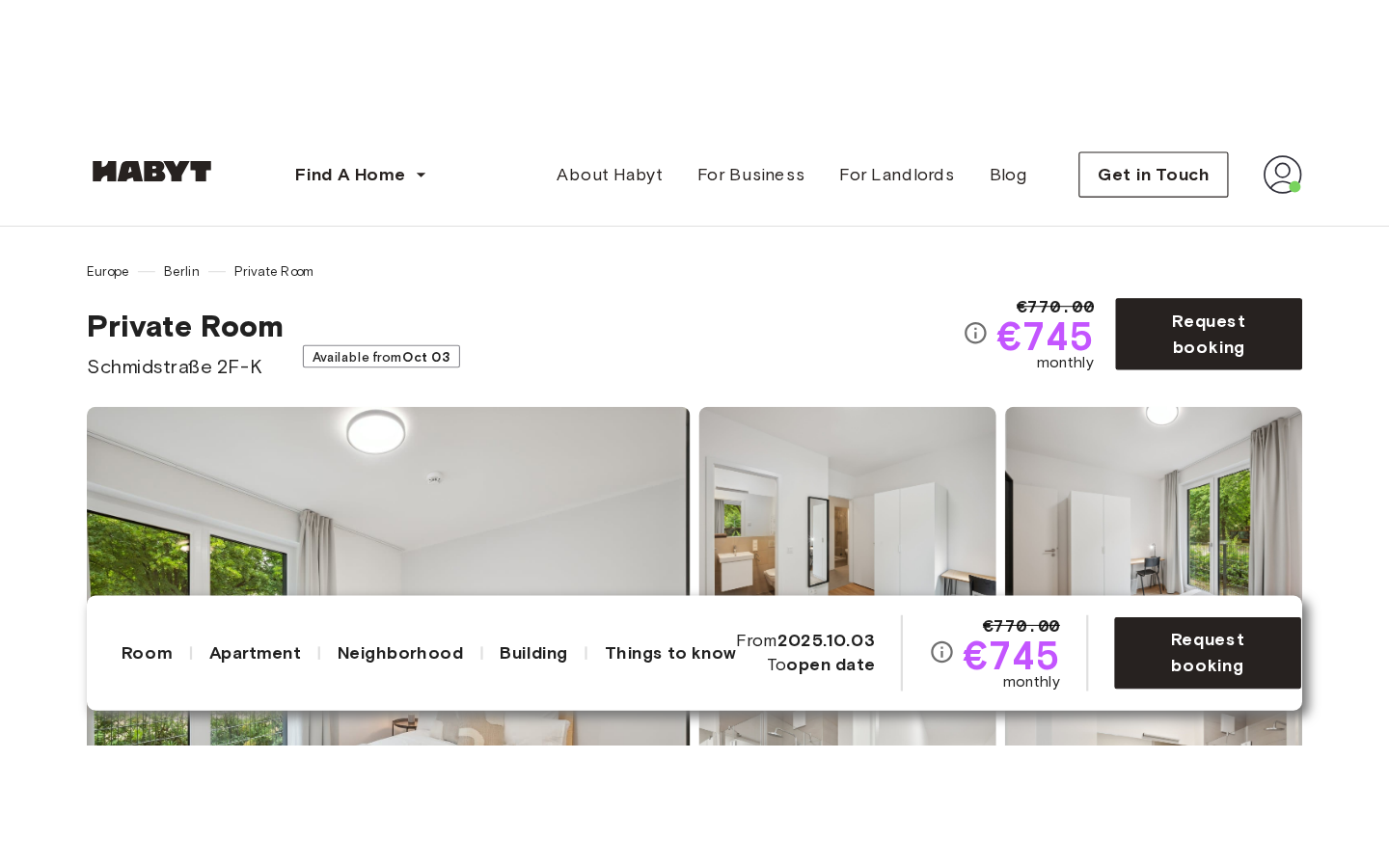 scroll, scrollTop: 0, scrollLeft: 0, axis: both 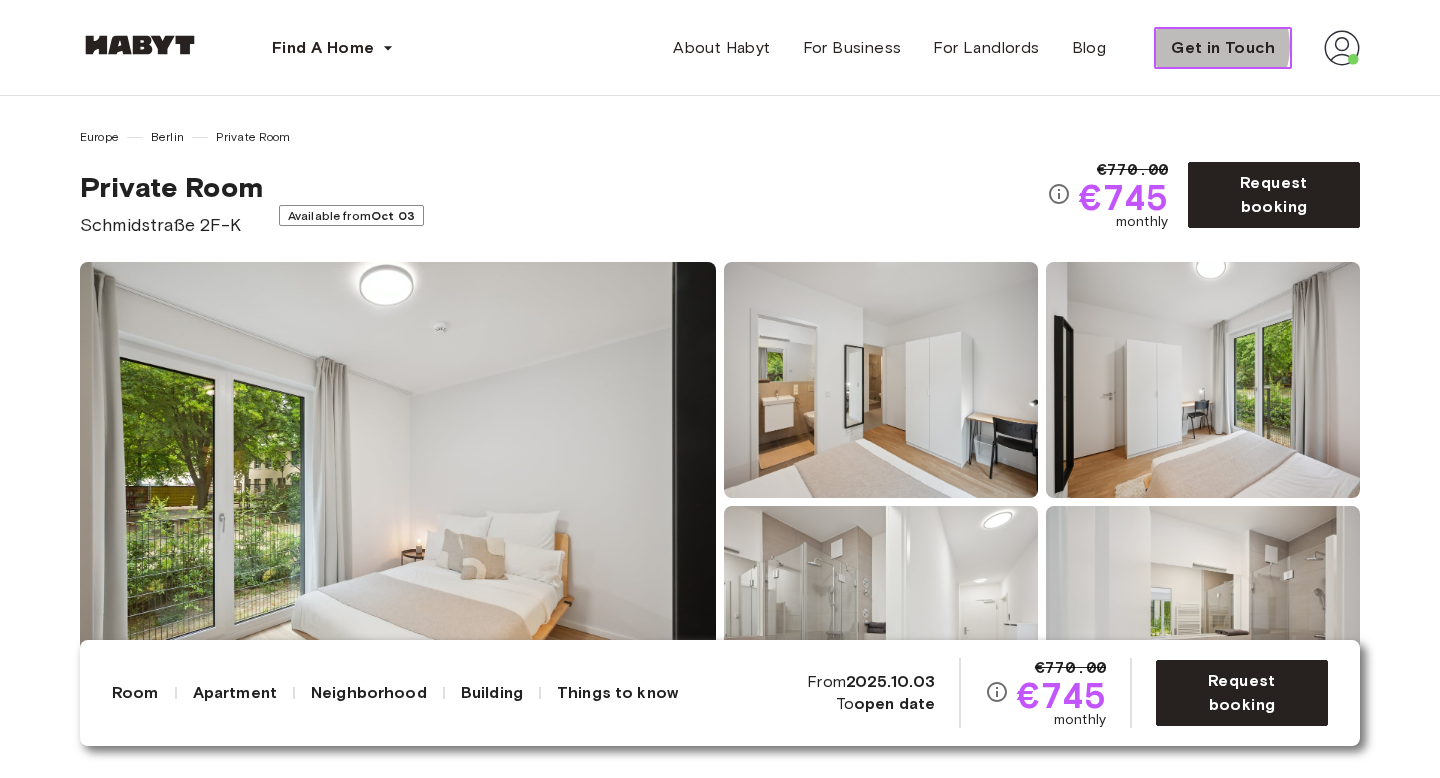 click on "Get in Touch" at bounding box center (1223, 48) 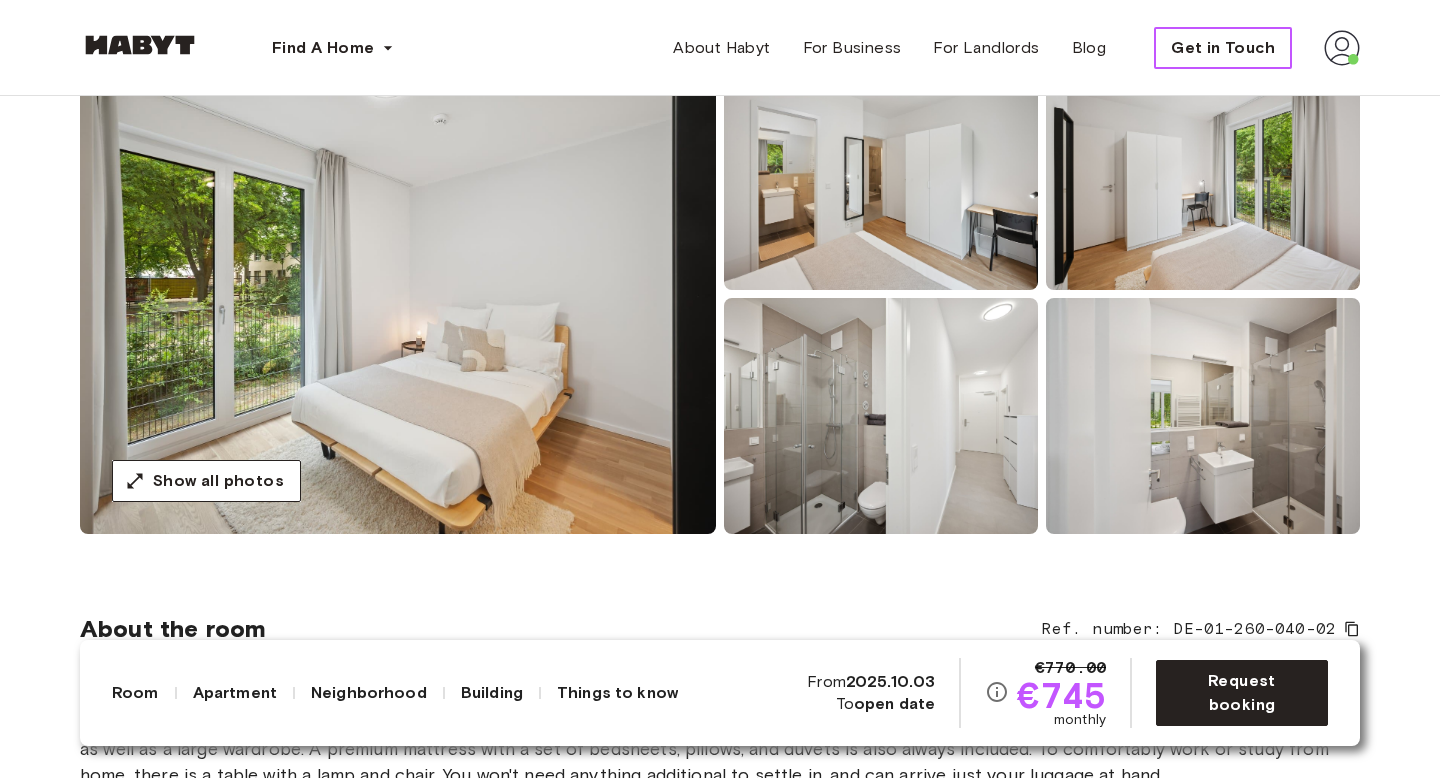 scroll, scrollTop: 218, scrollLeft: 0, axis: vertical 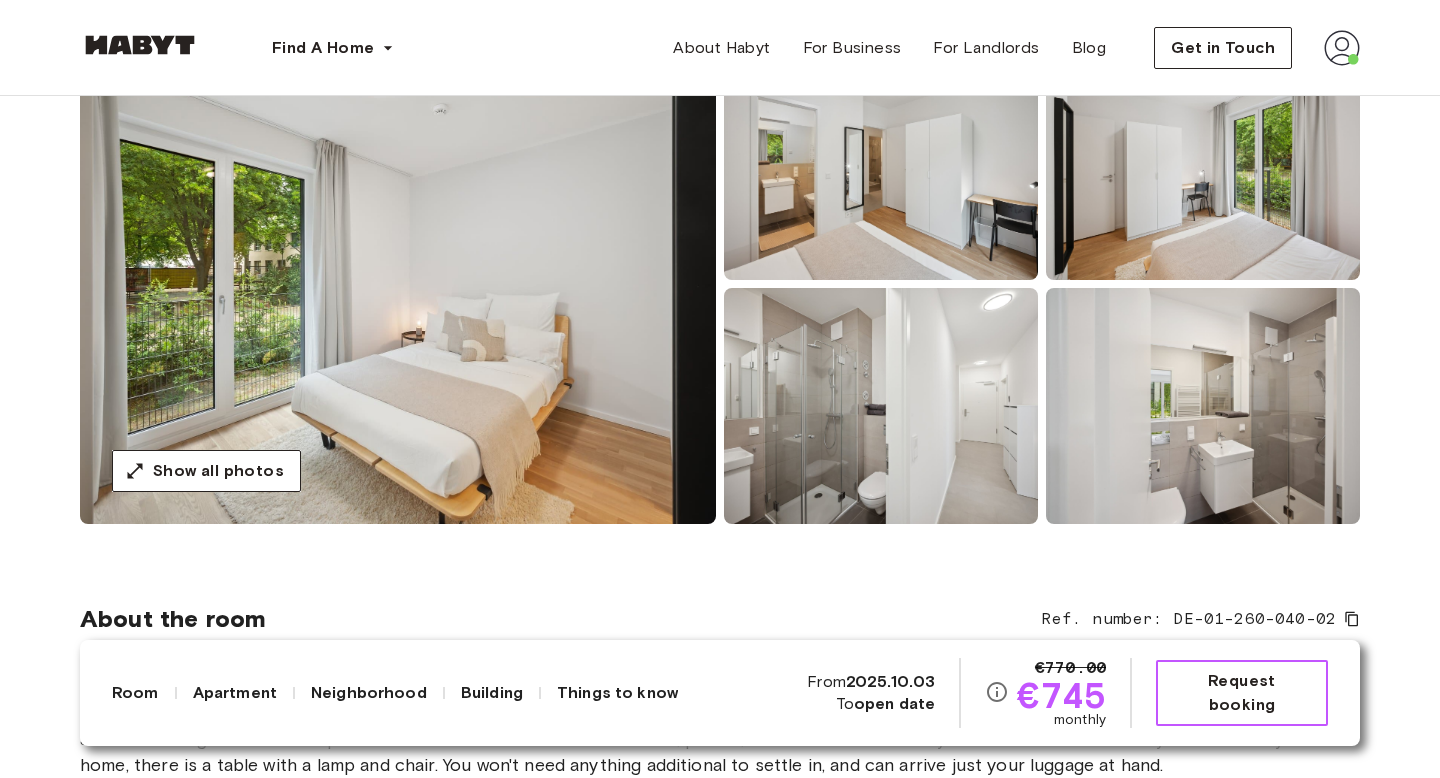 click on "Request booking" at bounding box center [1242, 693] 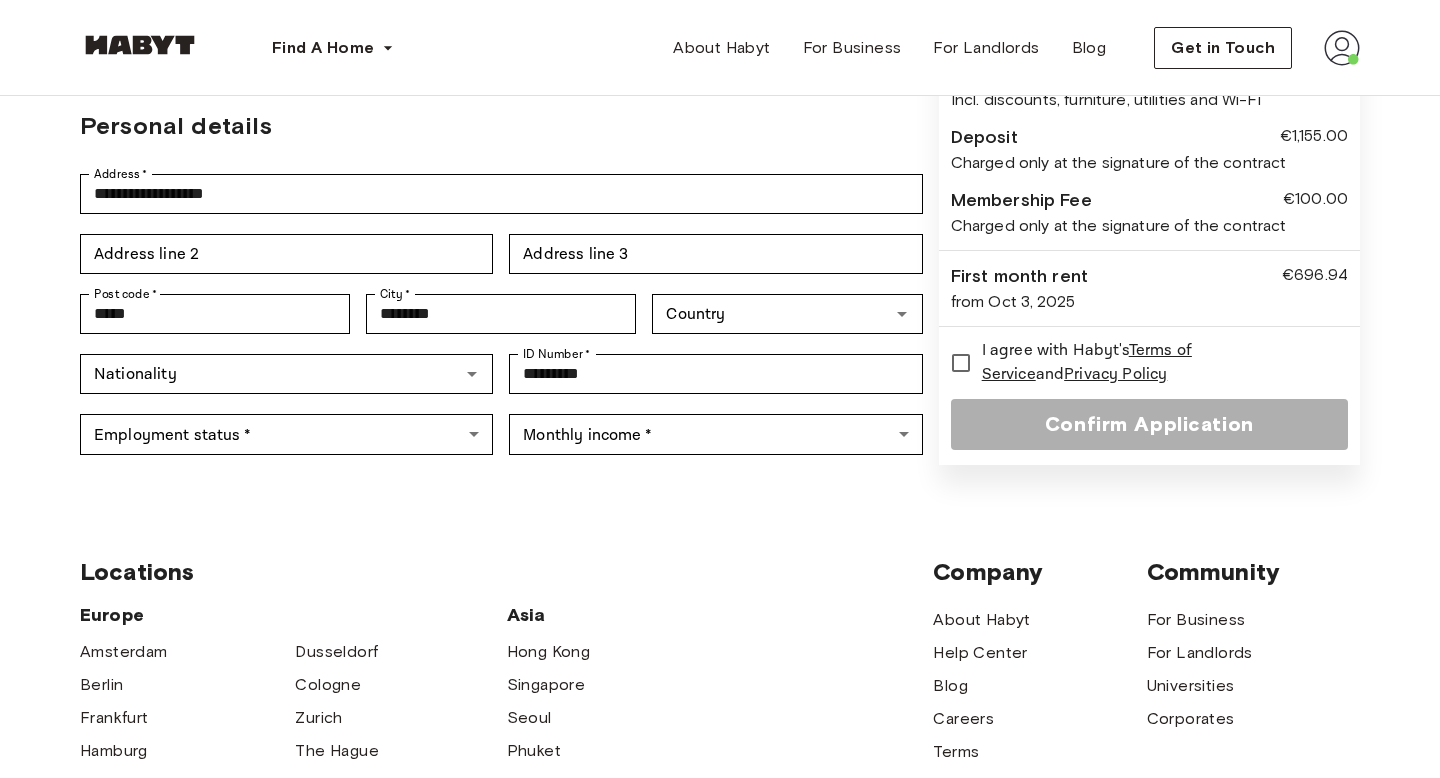 scroll, scrollTop: 422, scrollLeft: 0, axis: vertical 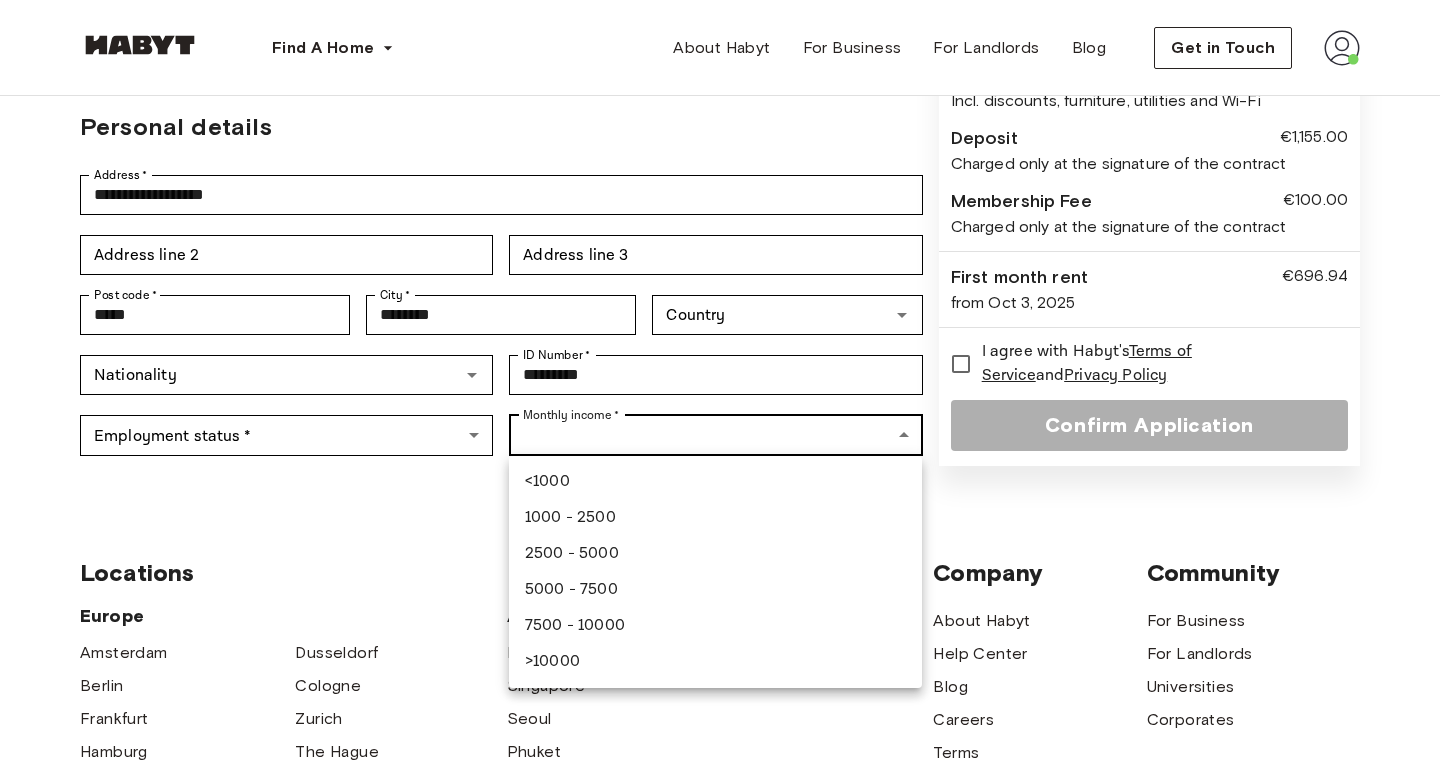 click on "Find A Home Europe Amsterdam Berlin Frankfurt Hamburg Lisbon Madrid Milan Modena Paris Turin Munich Rotterdam Stuttgart Dusseldorf Cologne Zurich The Hague Graz Brussels Leipzig Asia Hong Kong Singapore Seoul Phuket Tokyo About Habyt For Business For Landlords Blog Get in Touch Back to room details Private Room in Berlin, Mitte Account details Email   * [EMAIL] Email   * Phone number   * [PHONE] Phone number   * First Name   * [FIRST] First Name   * Last Name   * [LAST] Last Name   * Date of birth   * [DATE] Date of birth   * Gender  * Female ****** Gender Personal details Address   * [ADDRESS] Address   * Address line 2 Address line 2 Address line 3 Address line 3 Post code   * [POSTAL_CODE] Post code   * City   * [CITY] City   * Country Country Nationality Nationality ID Number   * [ID_NUMBER] ID Number   * Employment status   * ​ Employment status   * Monthly income   * ​ Monthly income   * ▲ ▲ Monthly rent from €745.00 Deposit" at bounding box center (720, 495) 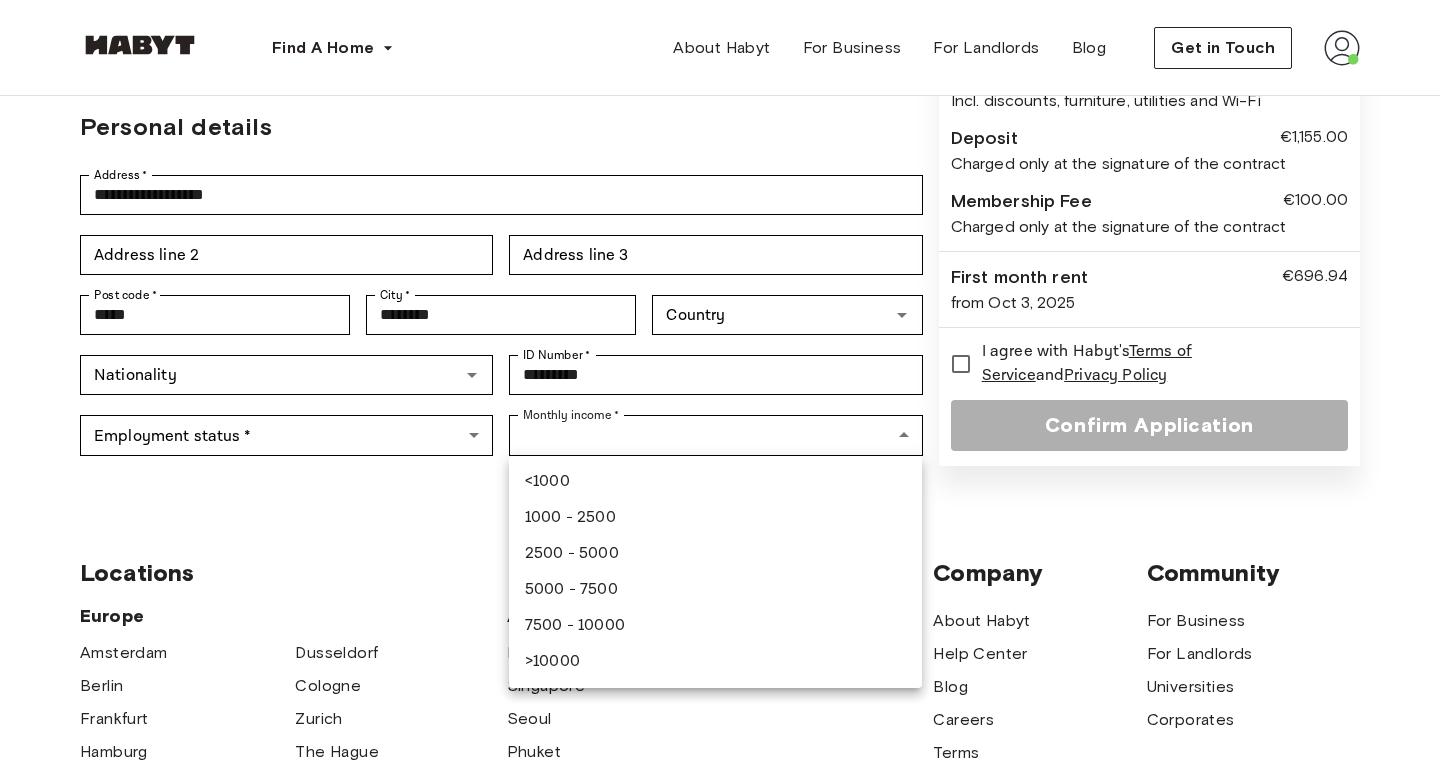 click at bounding box center (720, 389) 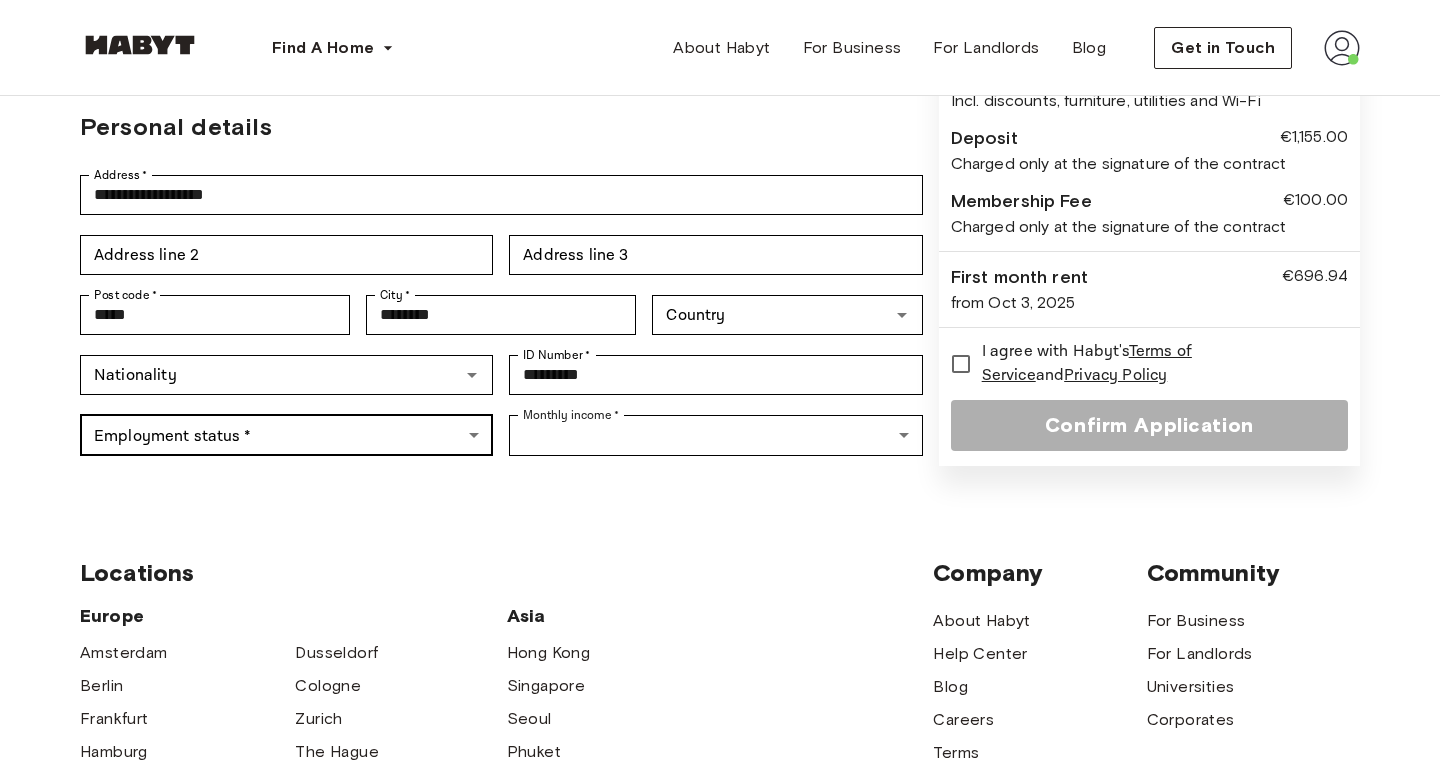 click on "Find A Home Europe Amsterdam Berlin Frankfurt Hamburg Lisbon Madrid Milan Modena Paris Turin Munich Rotterdam Stuttgart Dusseldorf Cologne Zurich The Hague Graz Brussels Leipzig Asia Hong Kong Singapore Seoul Phuket Tokyo About Habyt For Business For Landlords Blog Get in Touch Back to room details Private Room in Berlin, Mitte Account details Email   * [EMAIL] Email   * Phone number   * [PHONE] Phone number   * First Name   * [FIRST] First Name   * Last Name   * [LAST] Last Name   * Date of birth   * [DATE] Date of birth   * Gender  * Female ****** Gender Personal details Address   * [ADDRESS] Address   * Address line 2 Address line 2 Address line 3 Address line 3 Post code   * [POSTAL_CODE] Post code   * City   * [CITY] City   * Country Country Nationality Nationality ID Number   * [ID_NUMBER] ID Number   * Employment status   * ​ Employment status   * Monthly income   * ​ Monthly income   * ▲ ▲ Monthly rent from €745.00 Deposit" at bounding box center [720, 495] 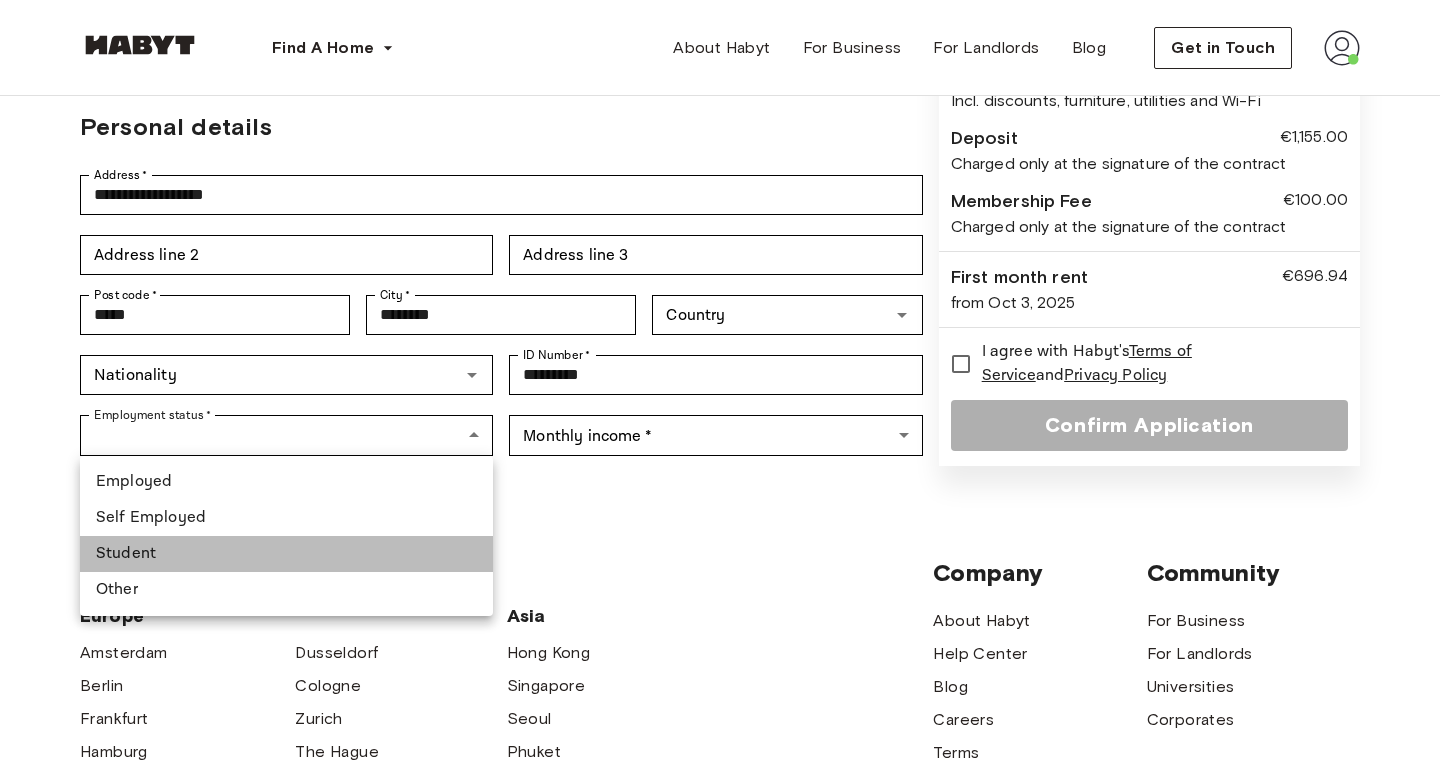 click on "Student" at bounding box center (286, 554) 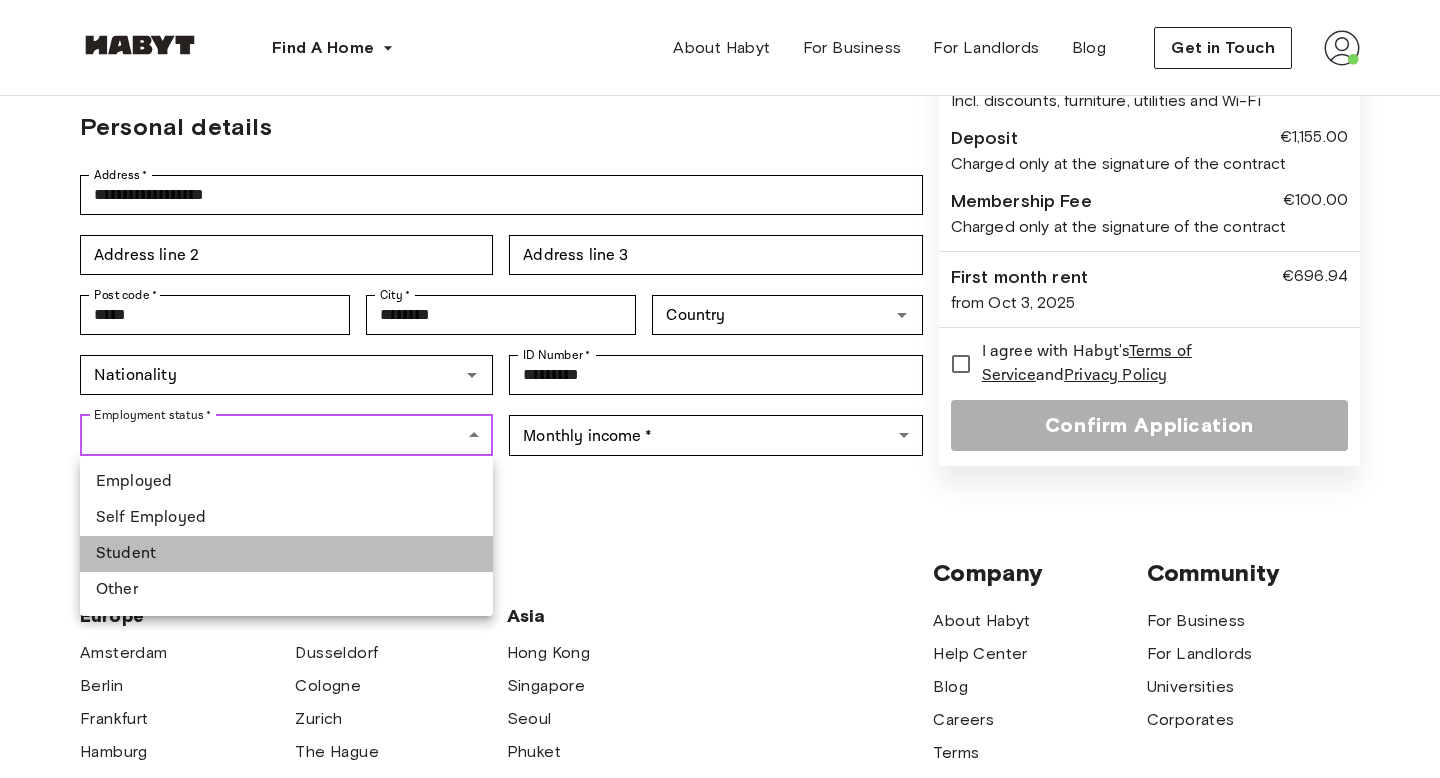 type on "*******" 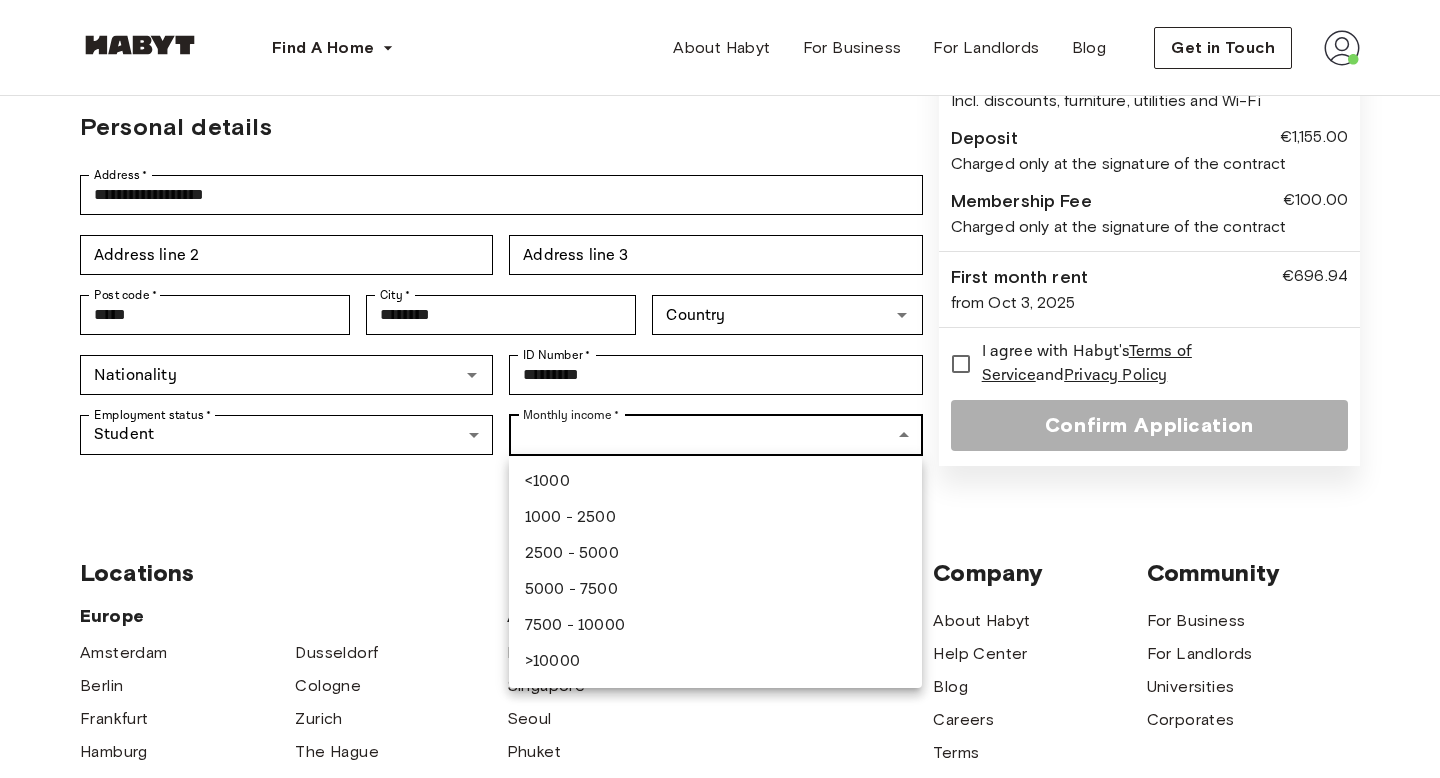 click on "**********" at bounding box center (720, 495) 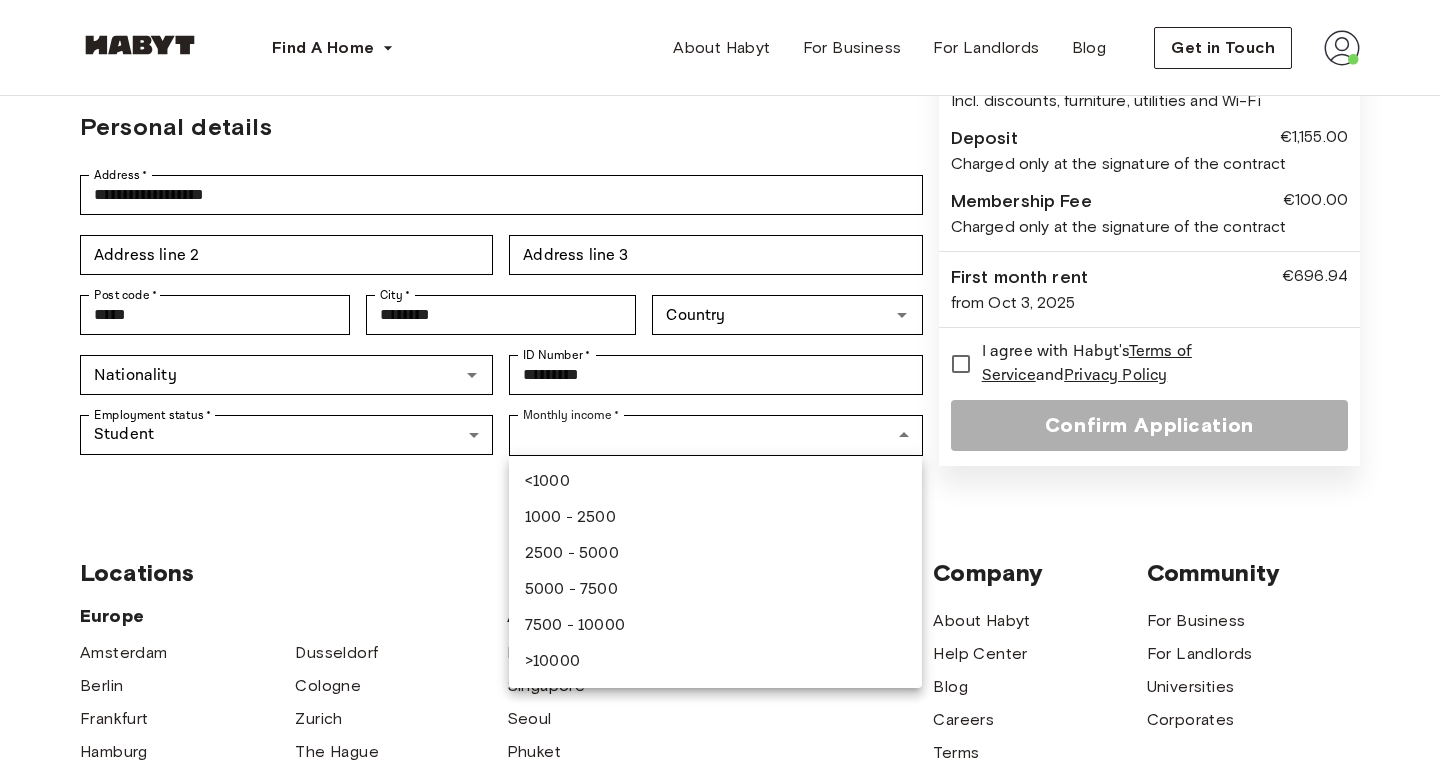 click on "1000 - 2500" at bounding box center (715, 518) 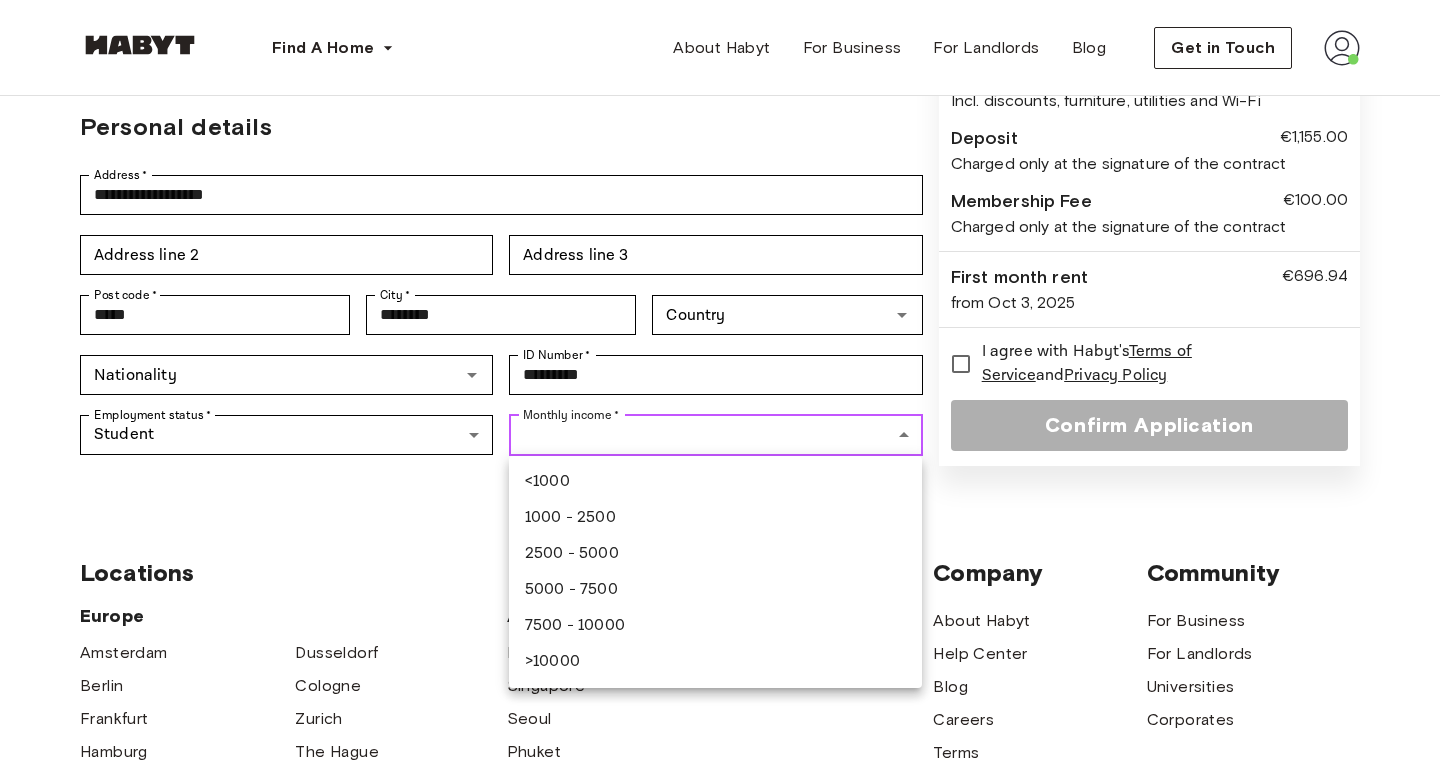 type on "**********" 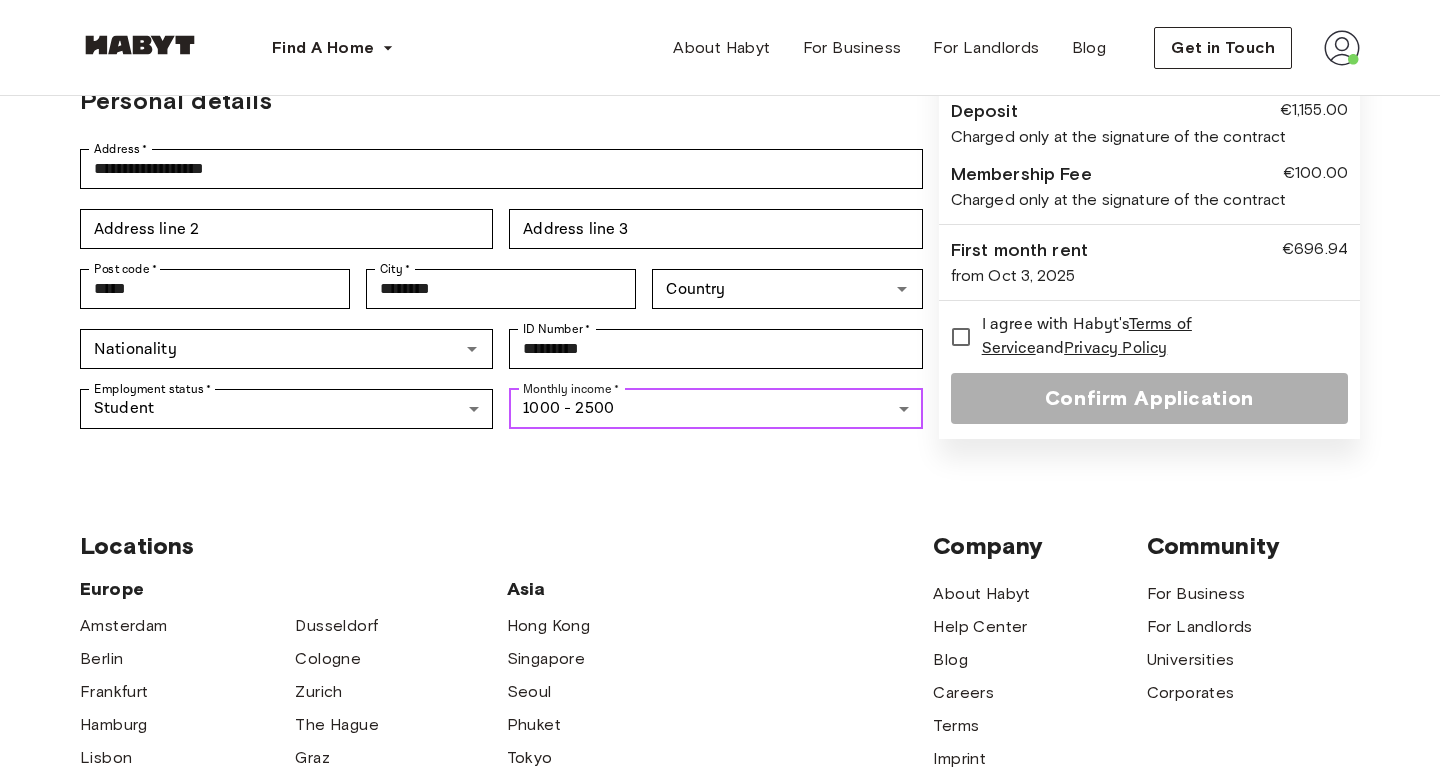 scroll, scrollTop: 0, scrollLeft: 0, axis: both 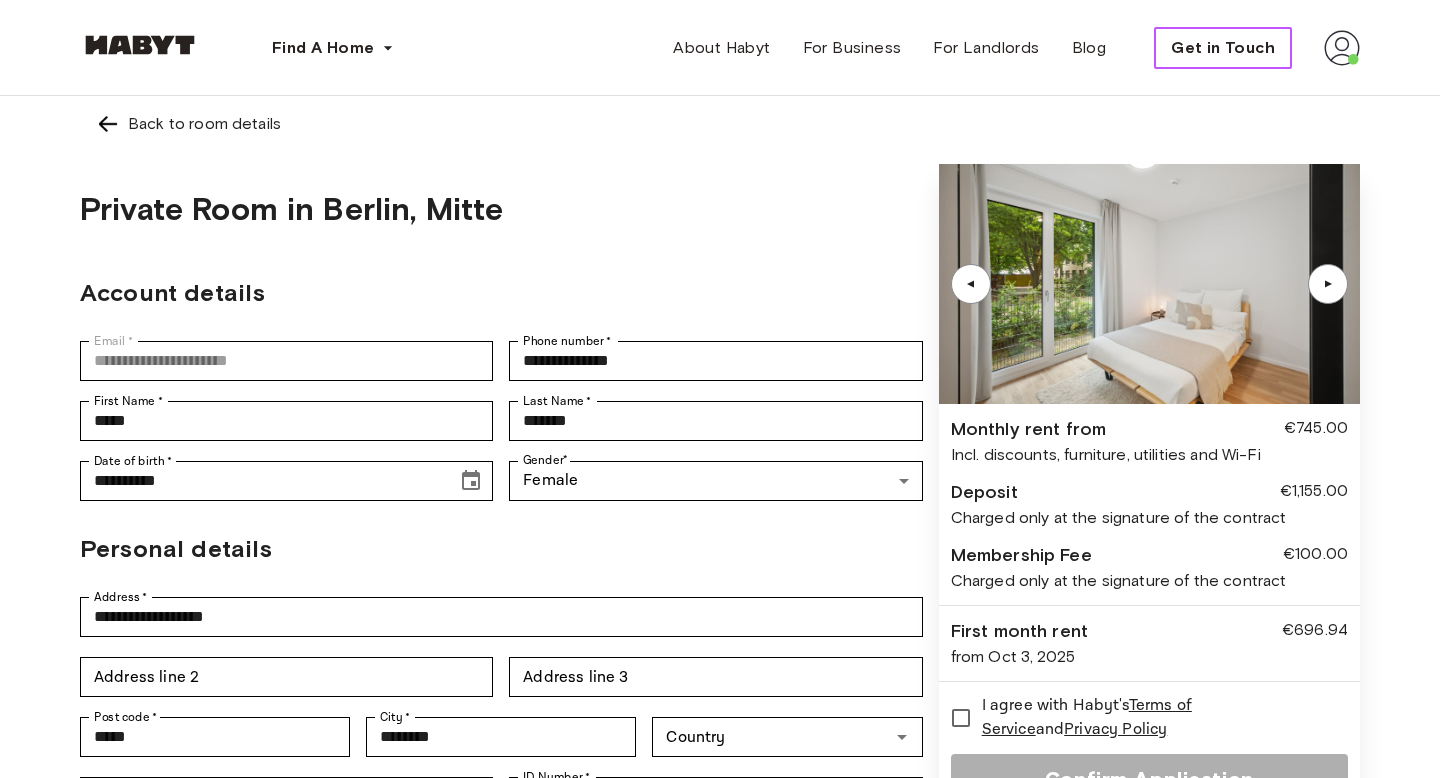 click on "Get in Touch" at bounding box center [1223, 48] 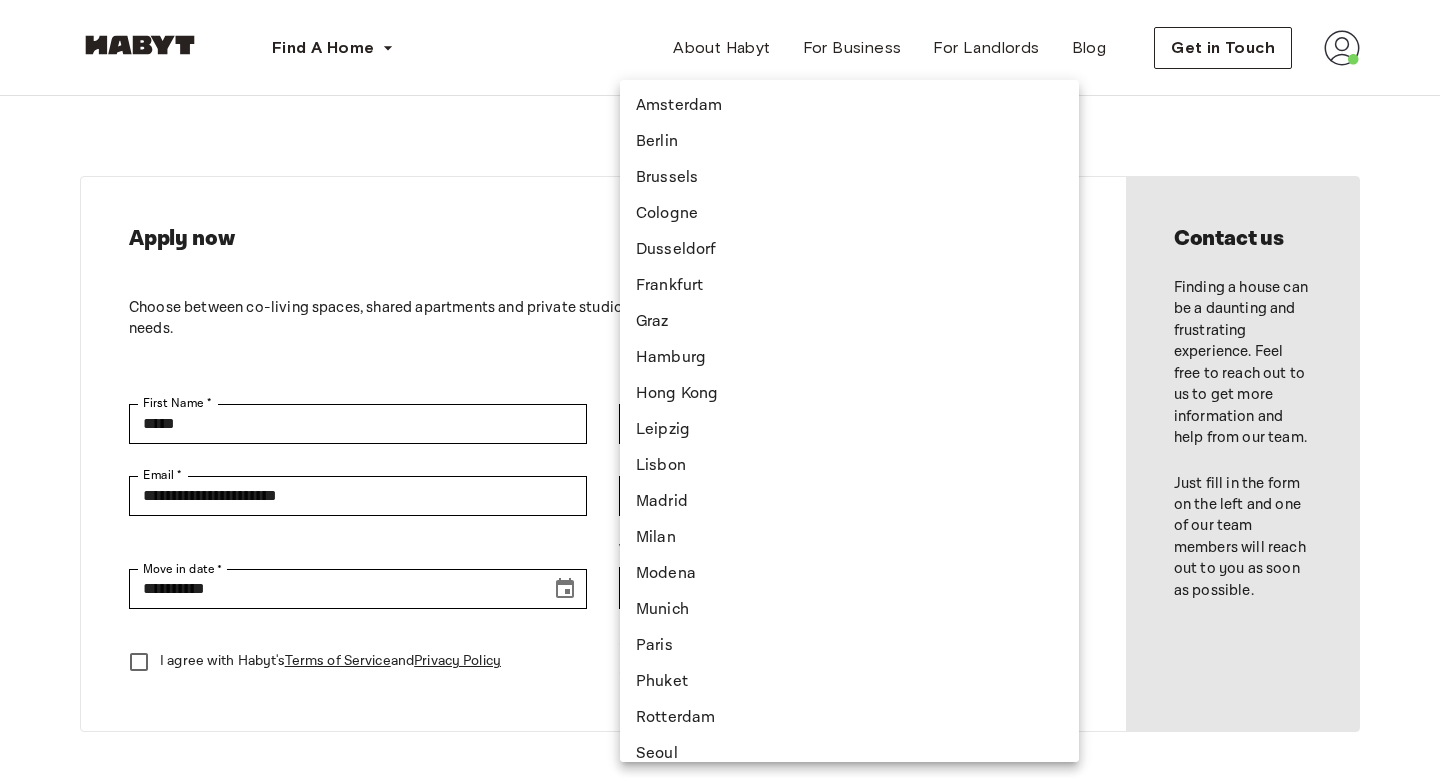 click on "**********" at bounding box center (720, 873) 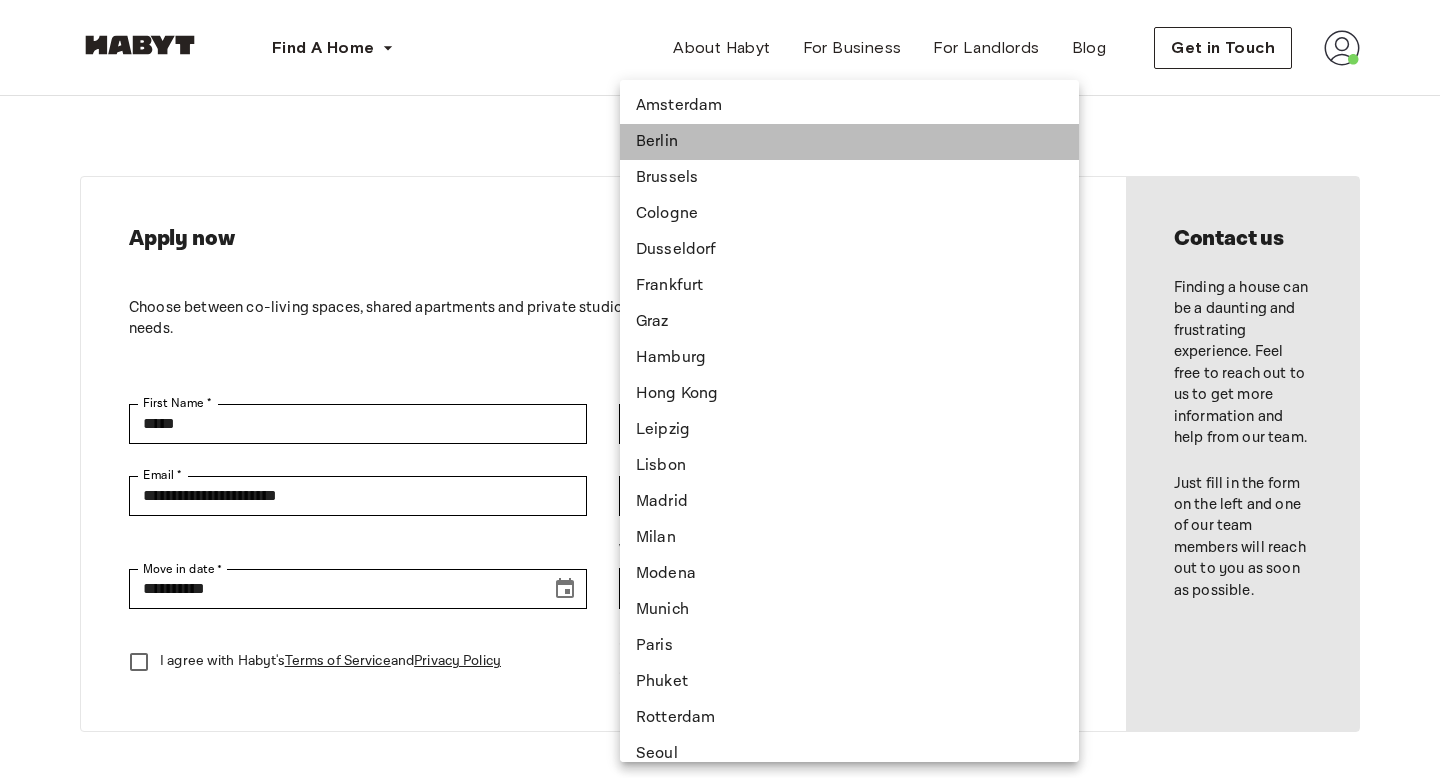 click on "Berlin" at bounding box center [849, 142] 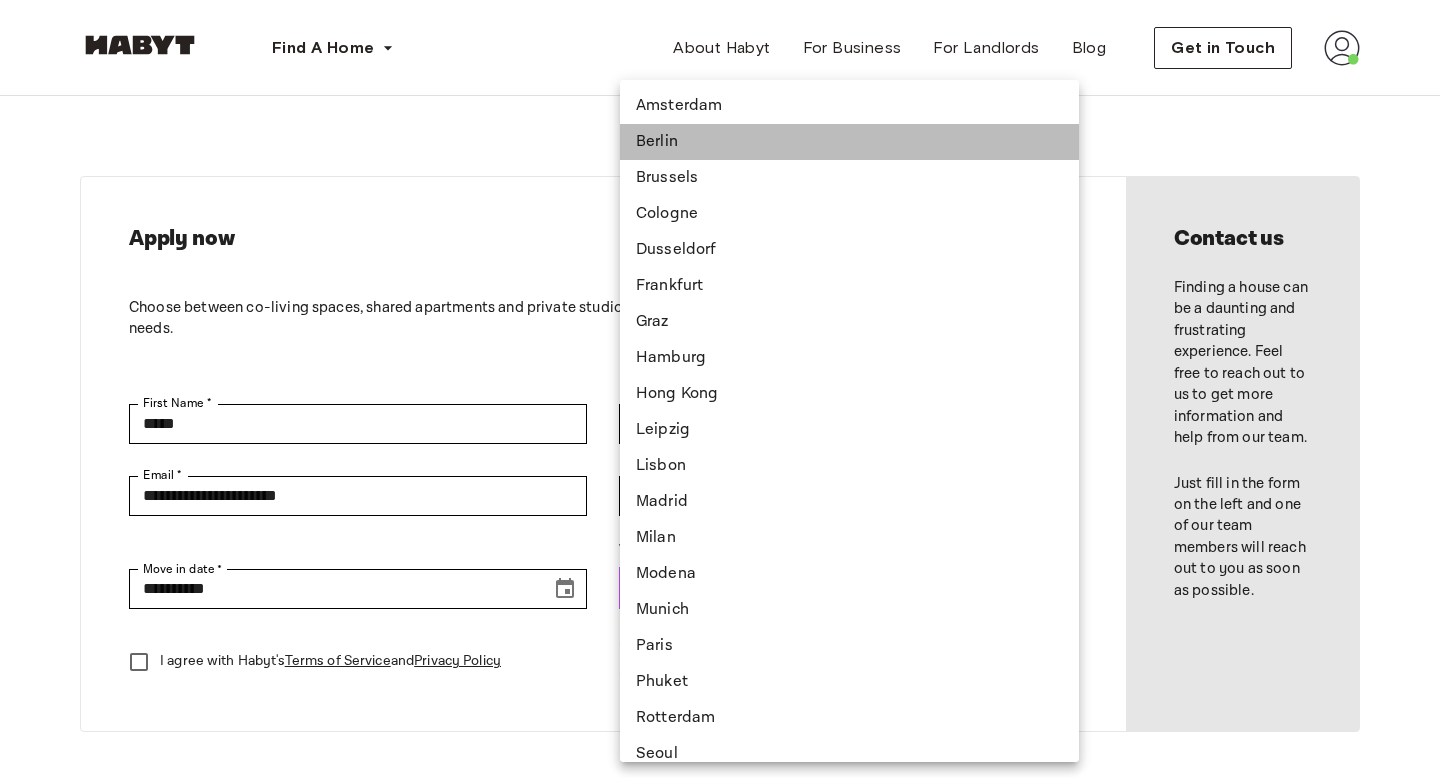 type on "******" 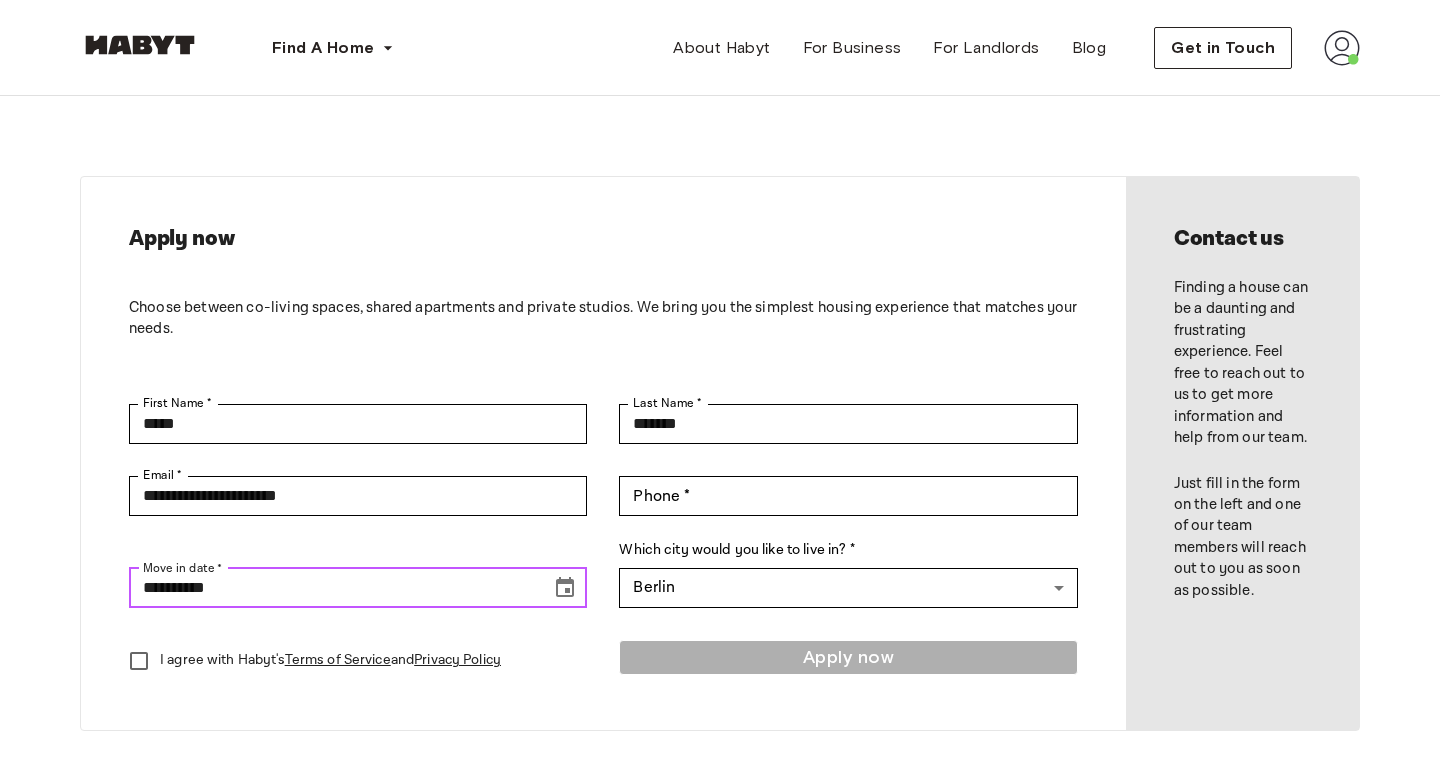 click on "**********" at bounding box center (333, 588) 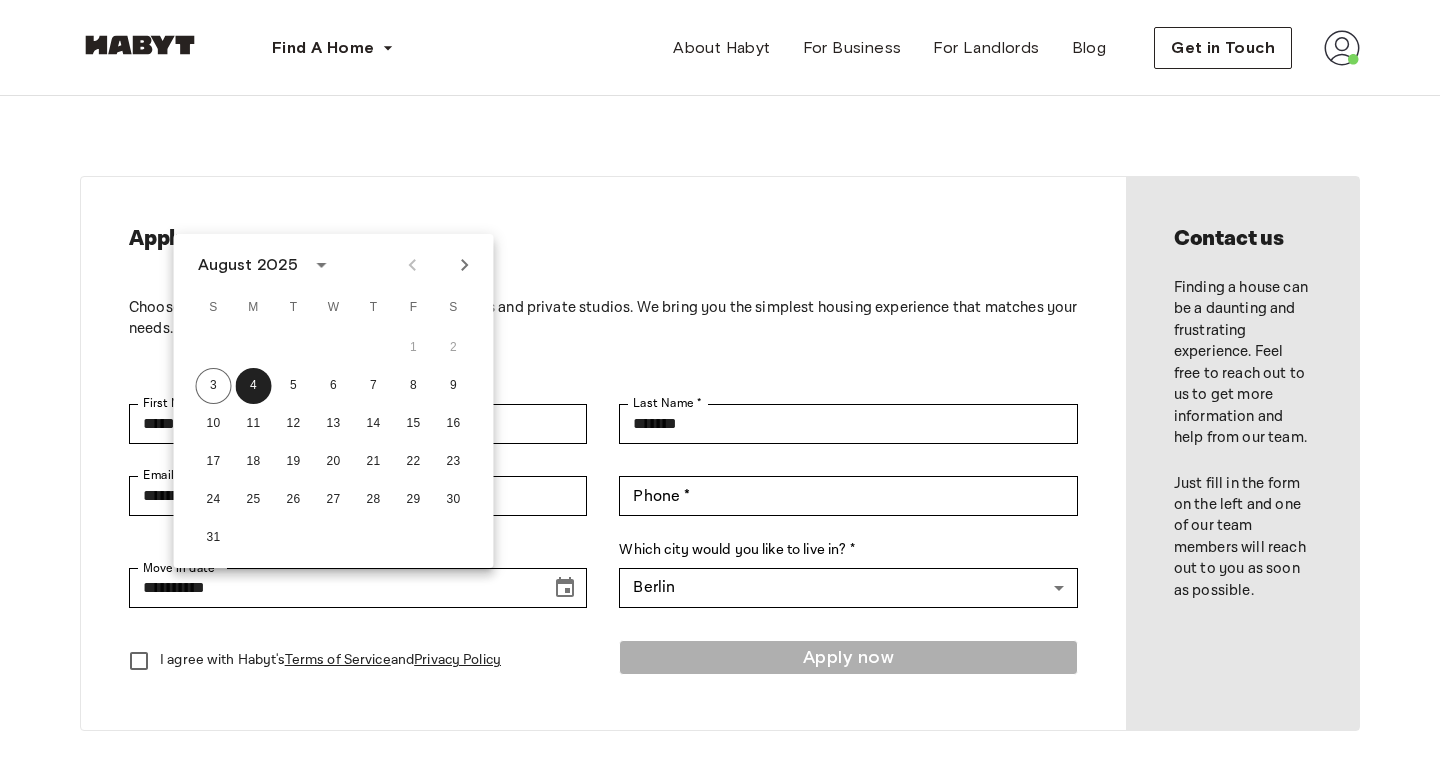 click 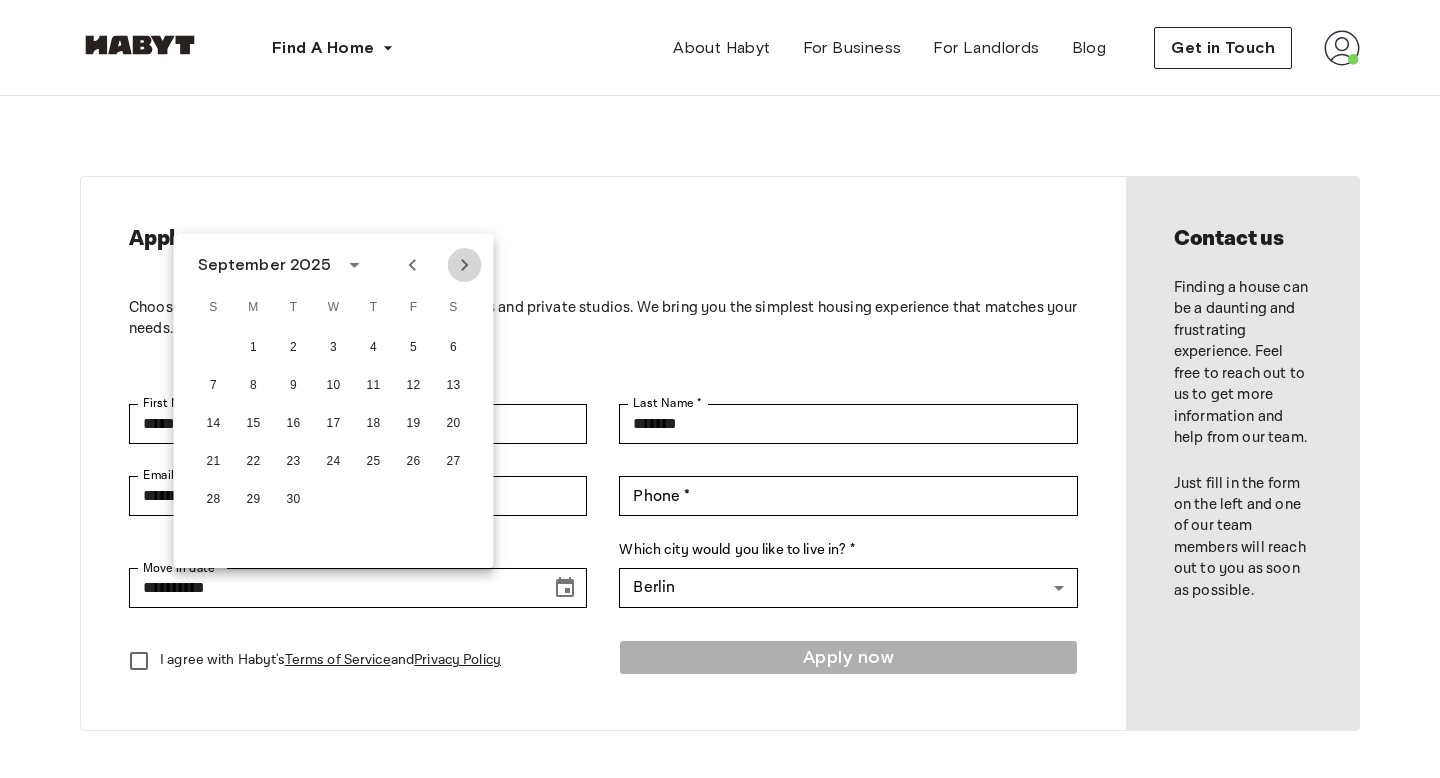click 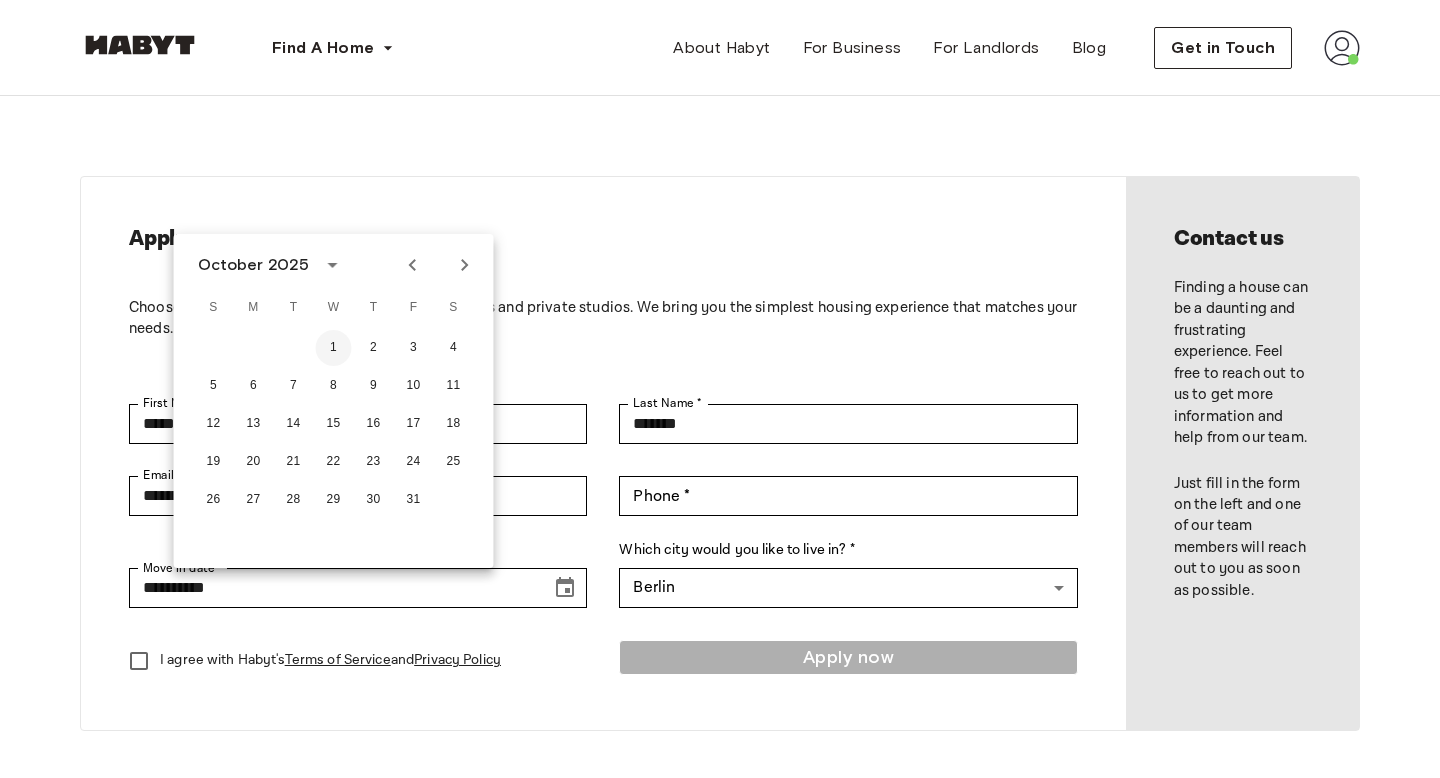 click on "1" at bounding box center [334, 348] 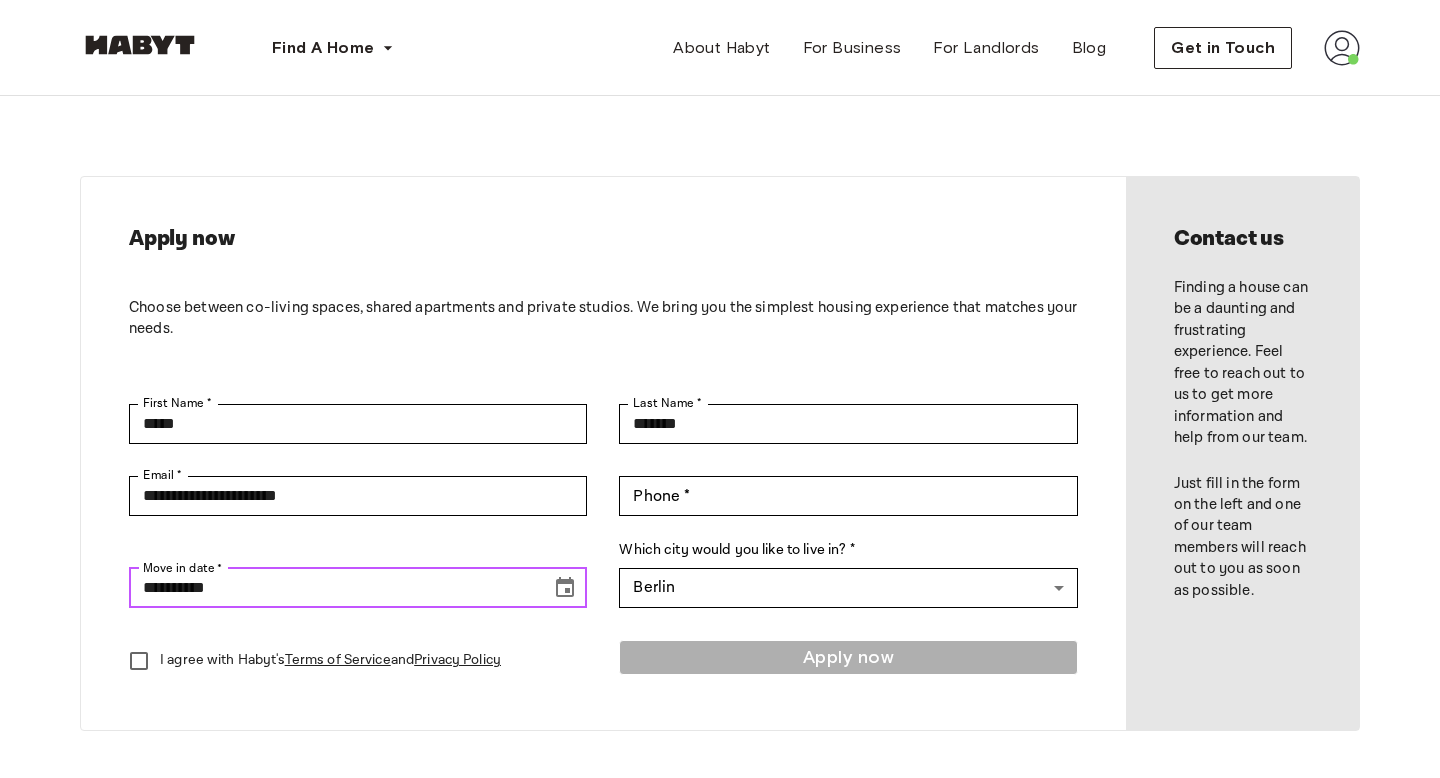type on "**********" 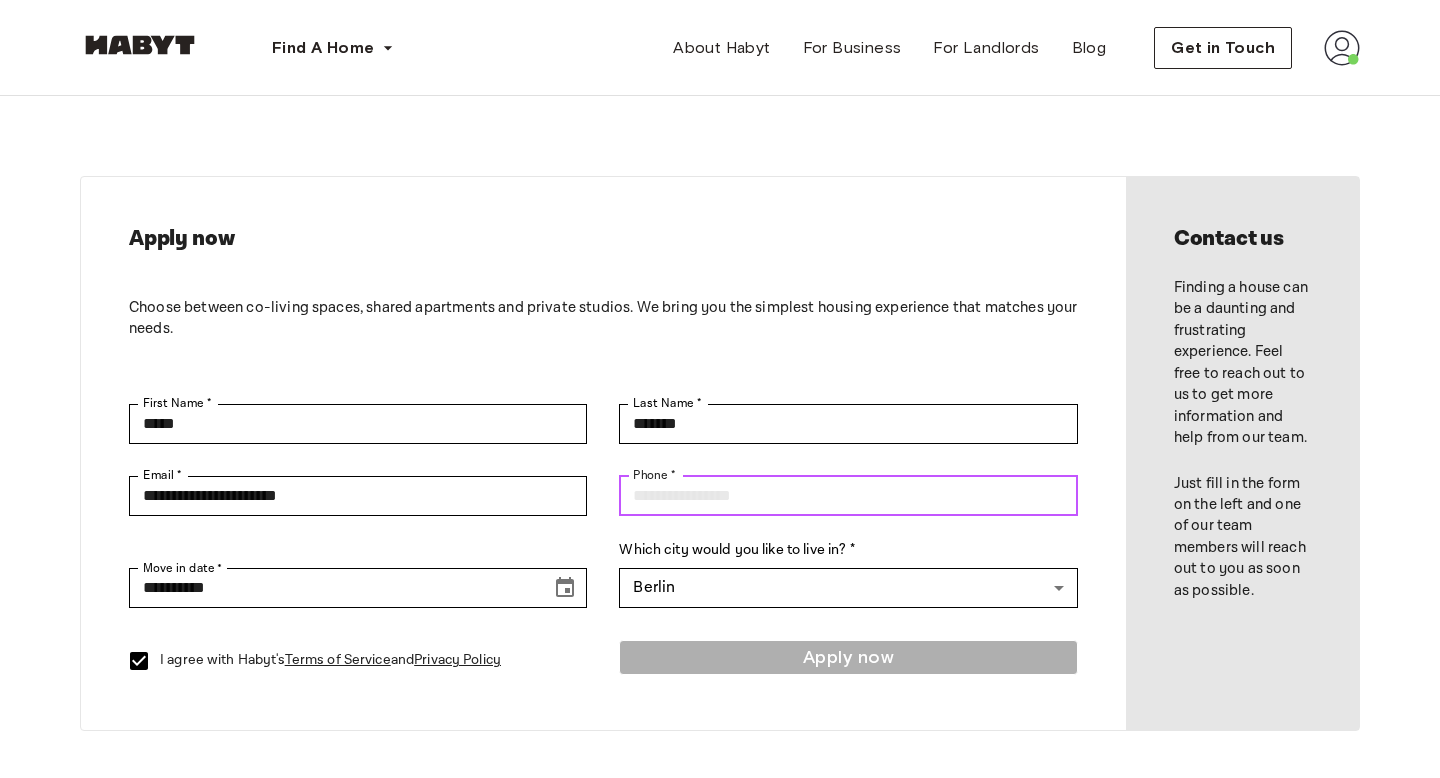click on "Phone *" at bounding box center (848, 496) 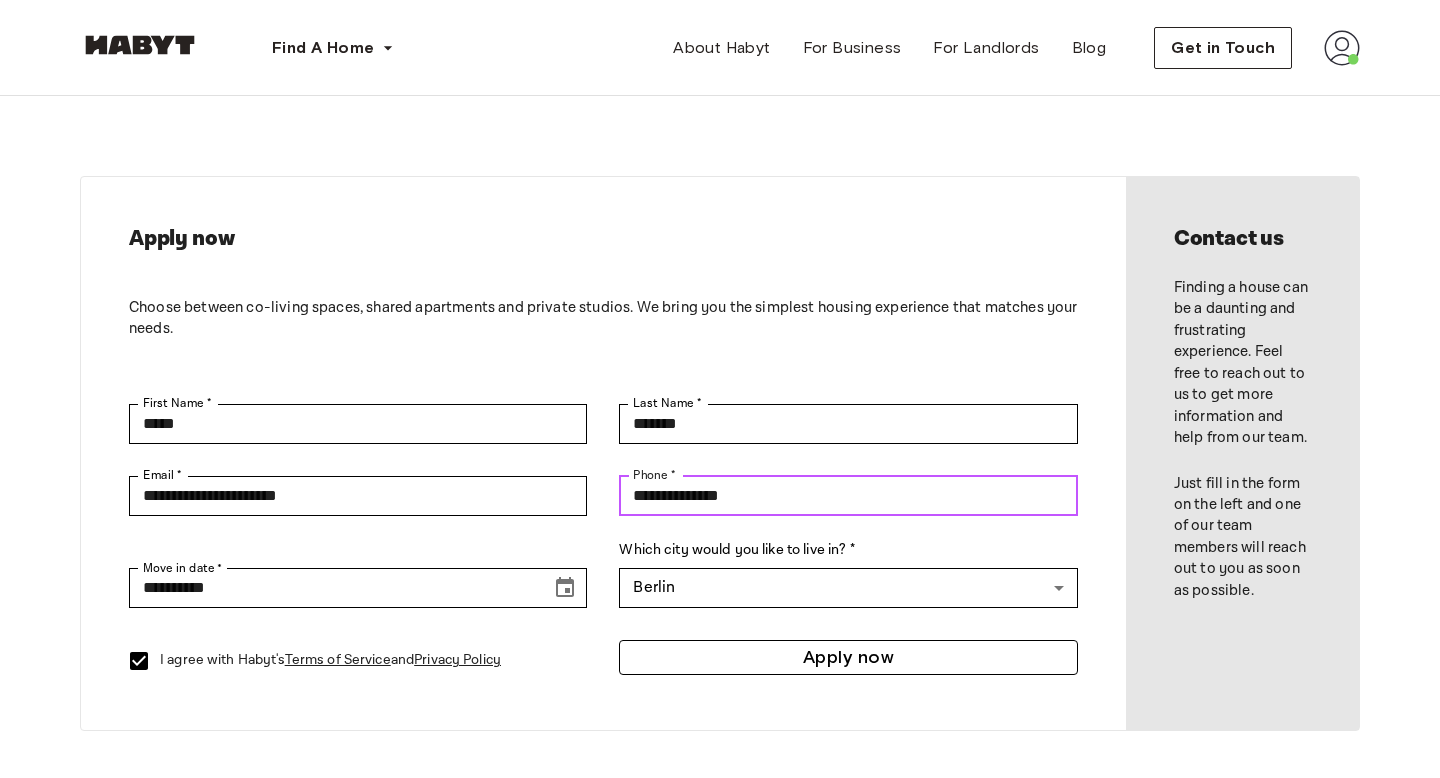 type on "**********" 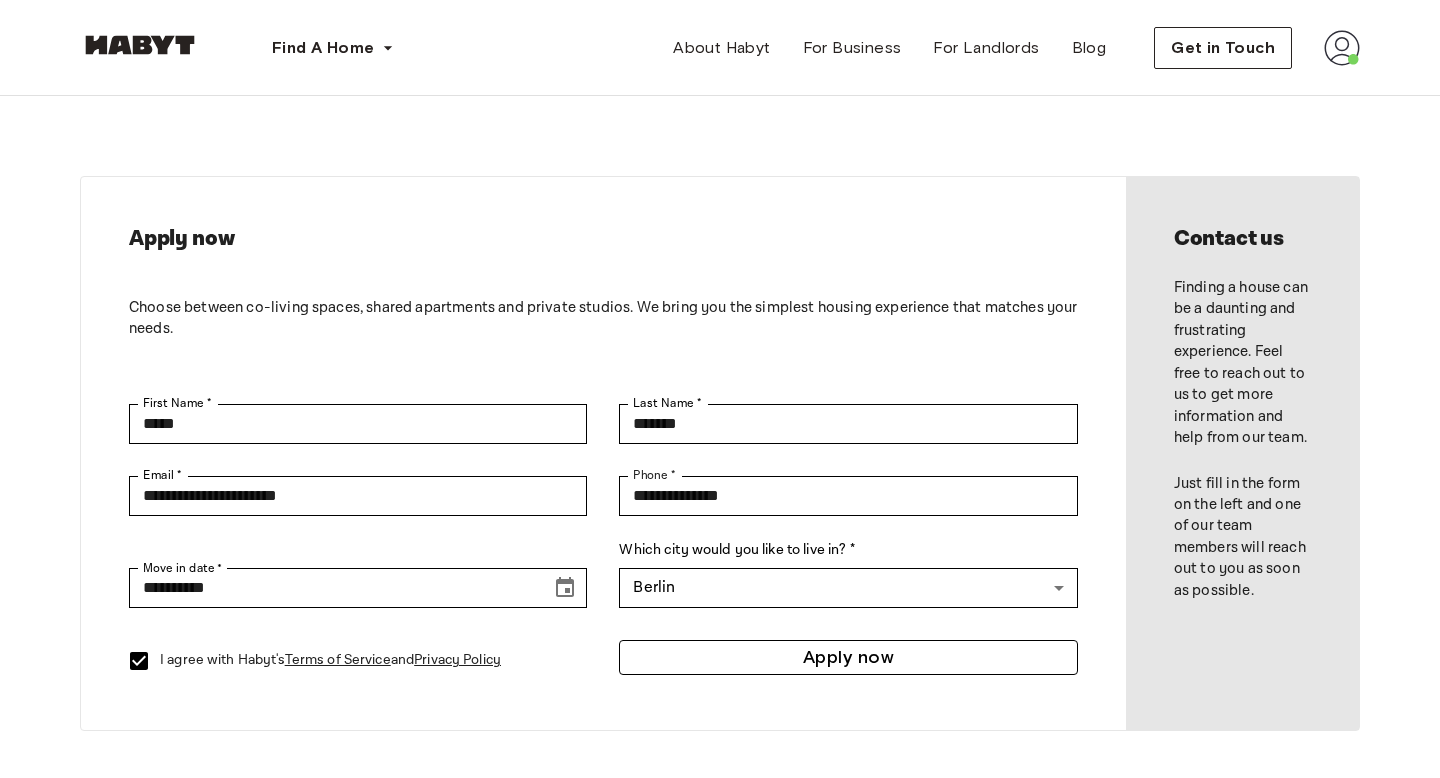 click on "Apply now" at bounding box center (848, 657) 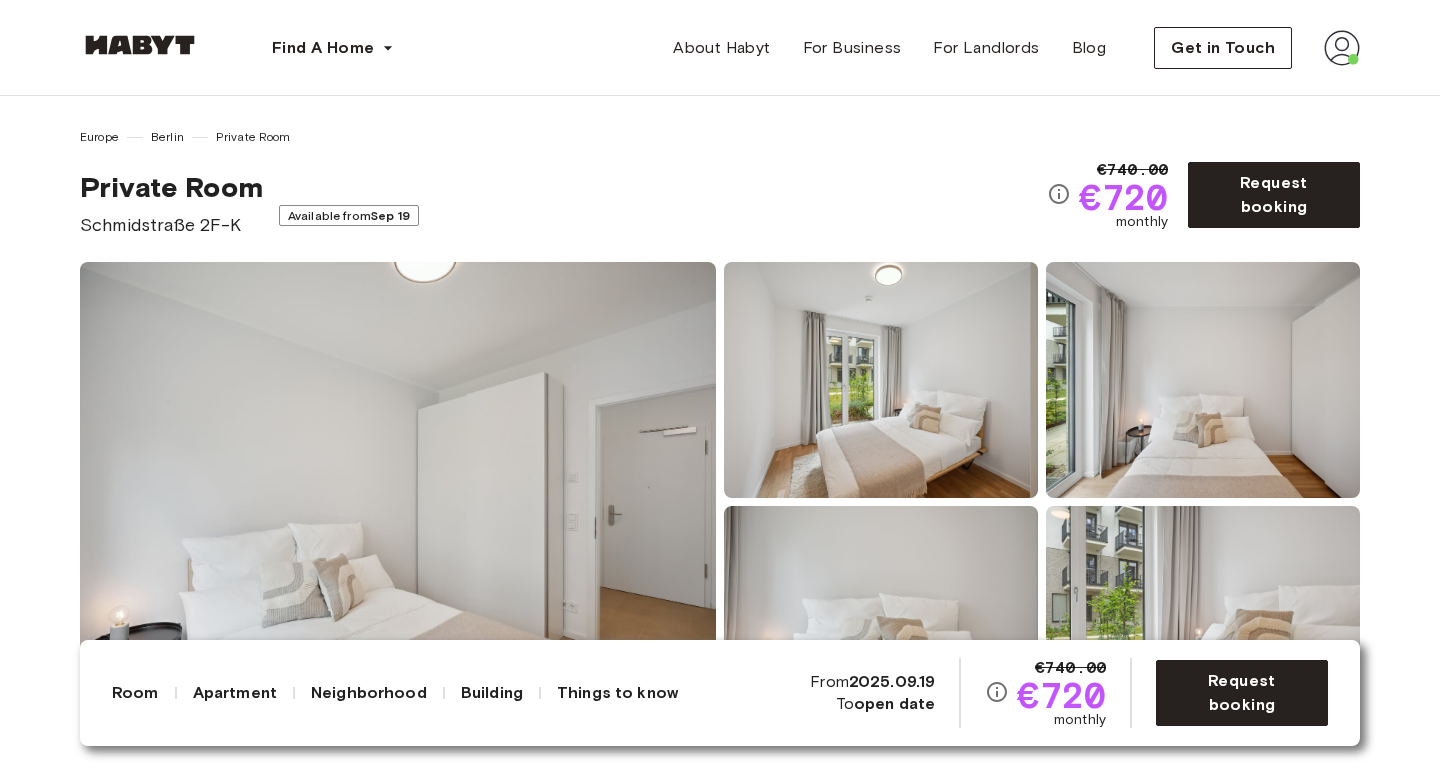 scroll, scrollTop: 442, scrollLeft: 0, axis: vertical 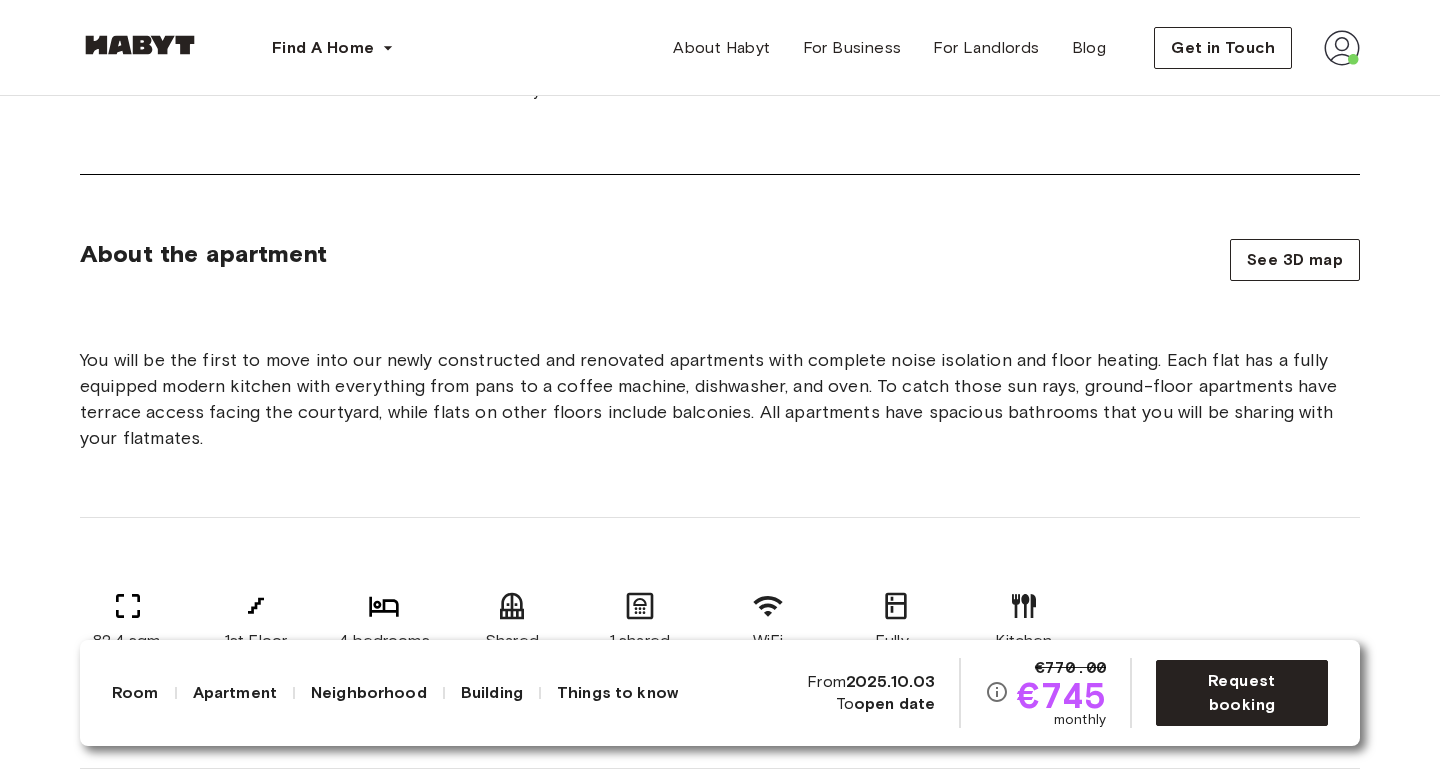 click on "Room" at bounding box center [135, 693] 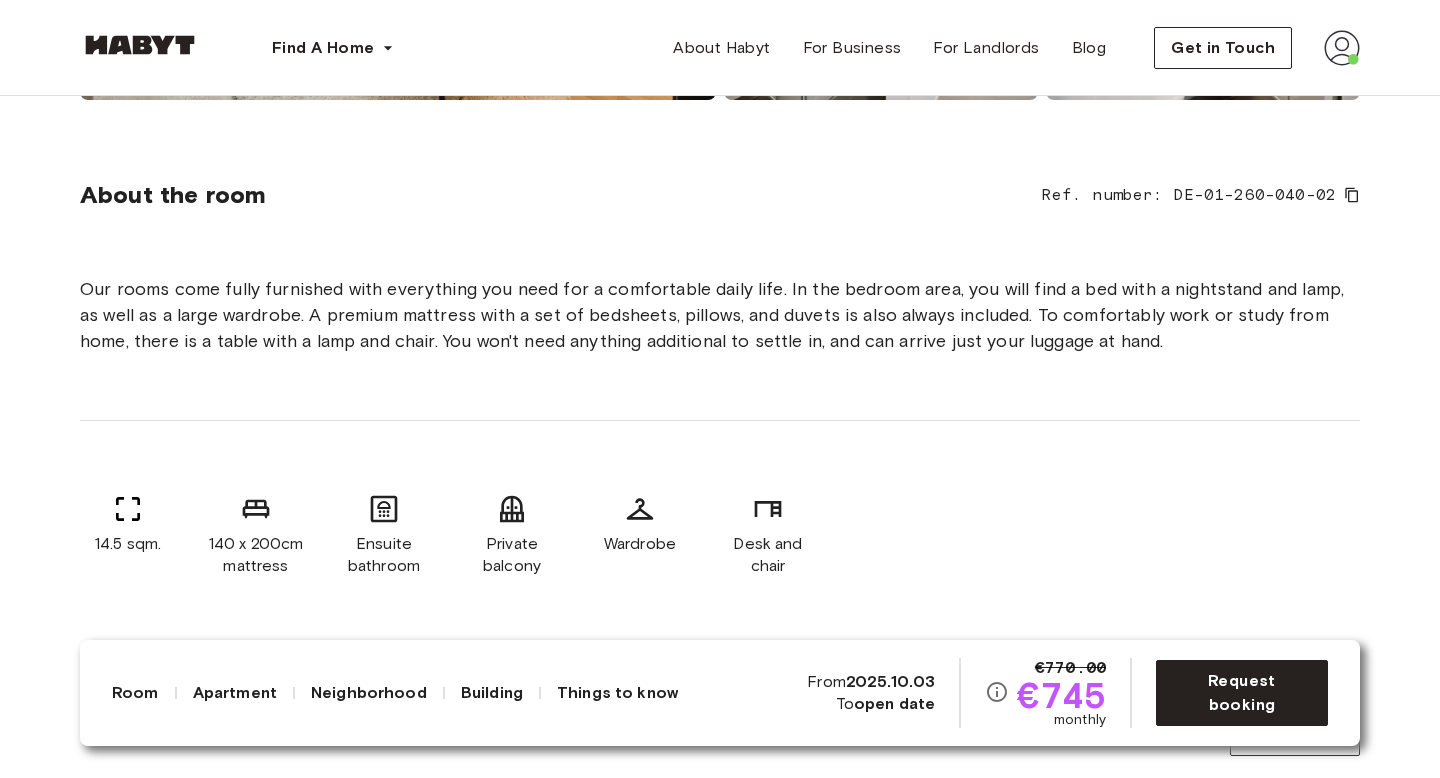click on "Apartment" at bounding box center [235, 693] 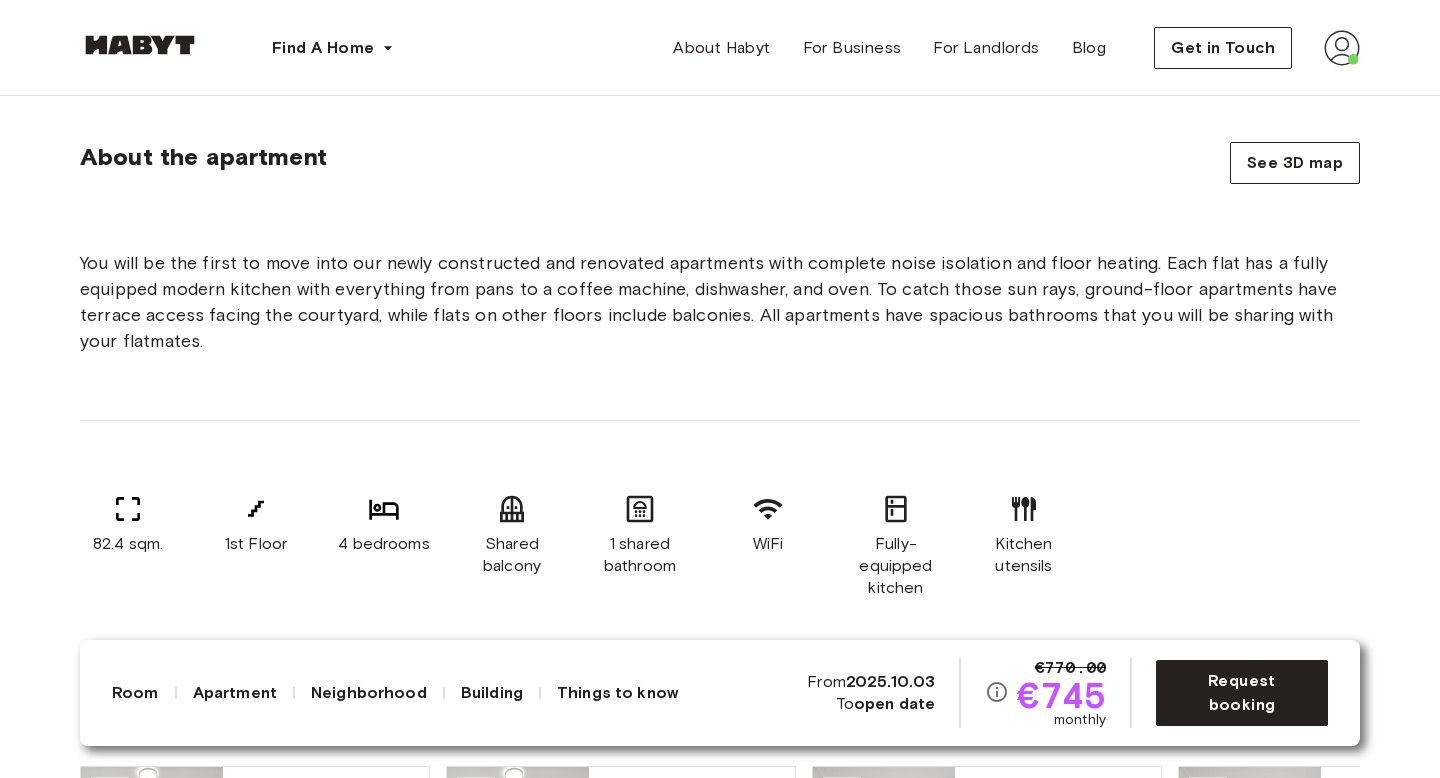 click on "Room Apartment Neighborhood Building Things to know" at bounding box center [395, 693] 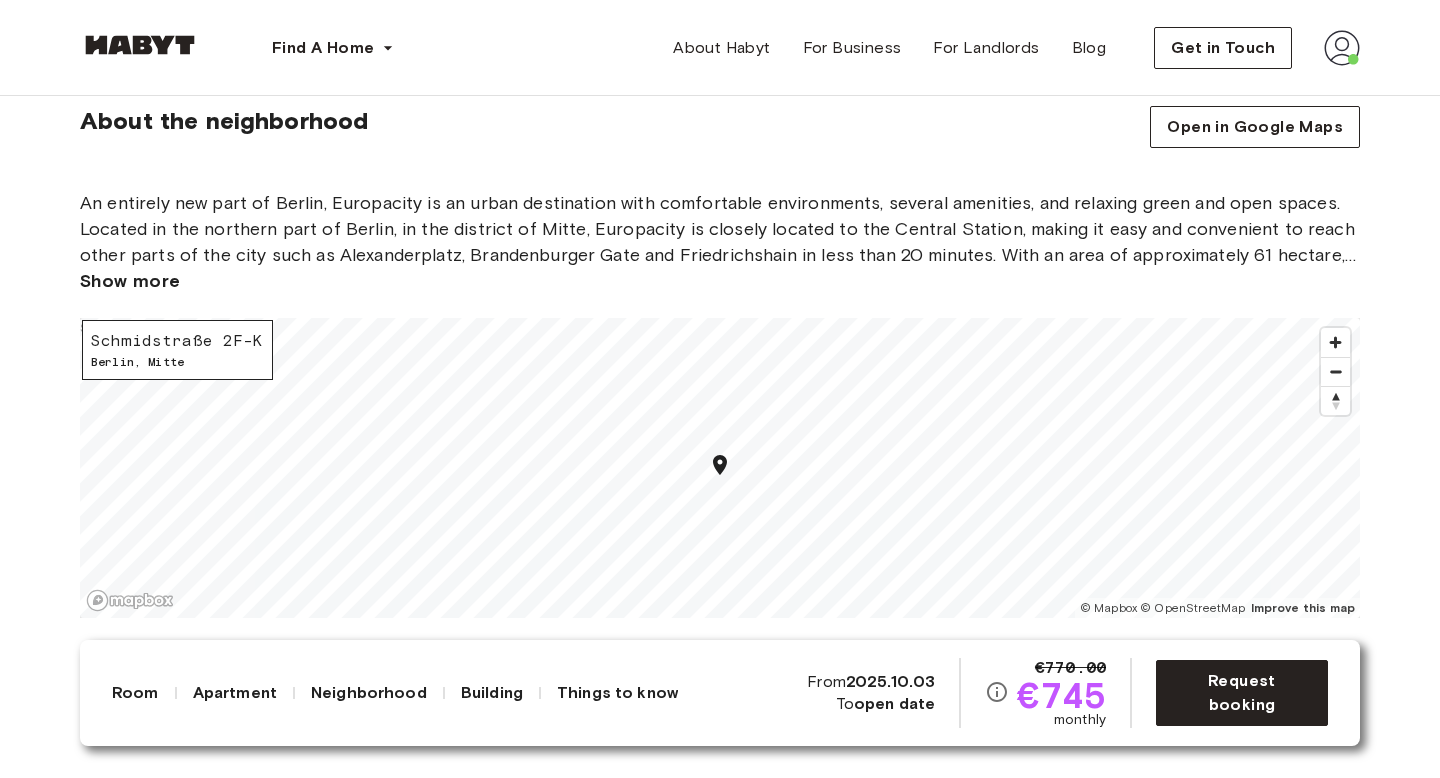 scroll, scrollTop: 2808, scrollLeft: 0, axis: vertical 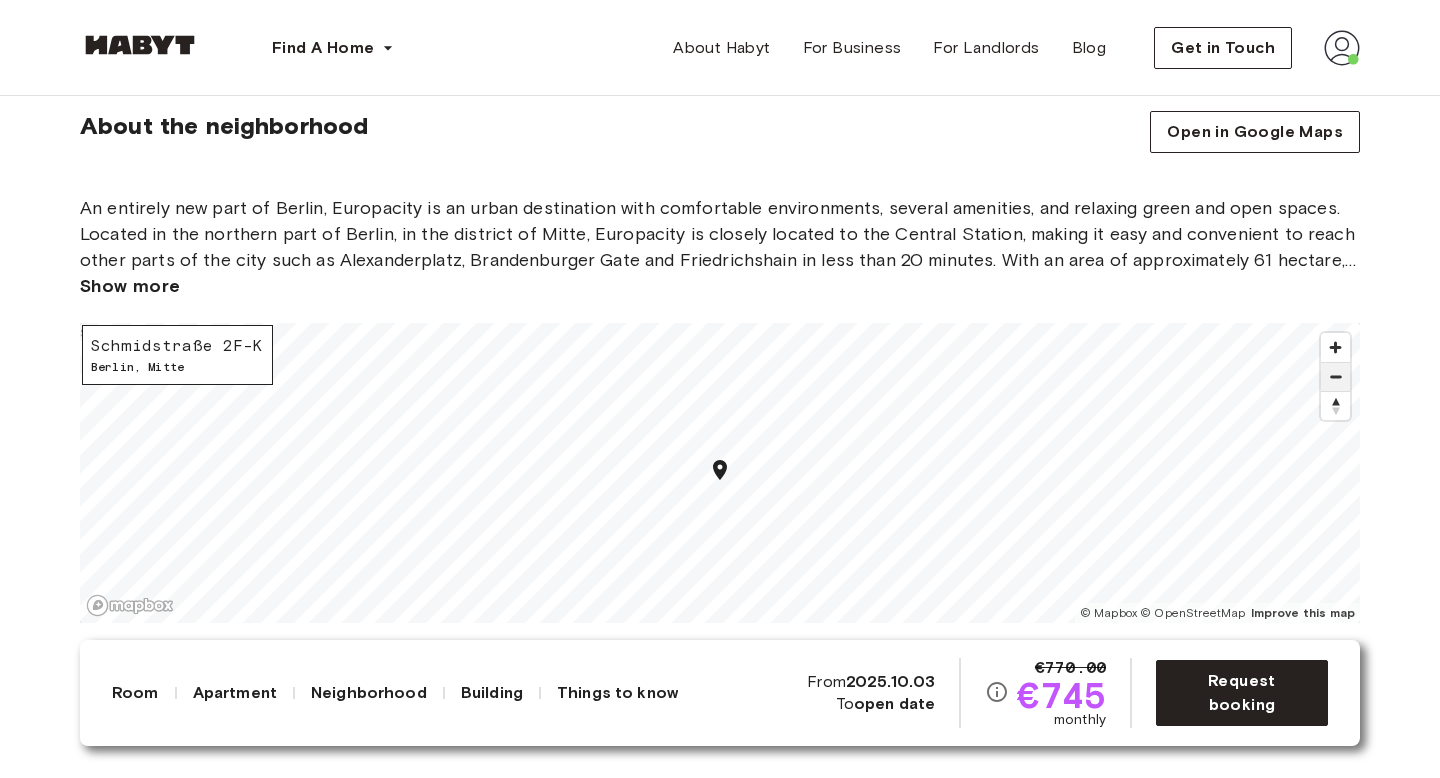 click at bounding box center [1335, 377] 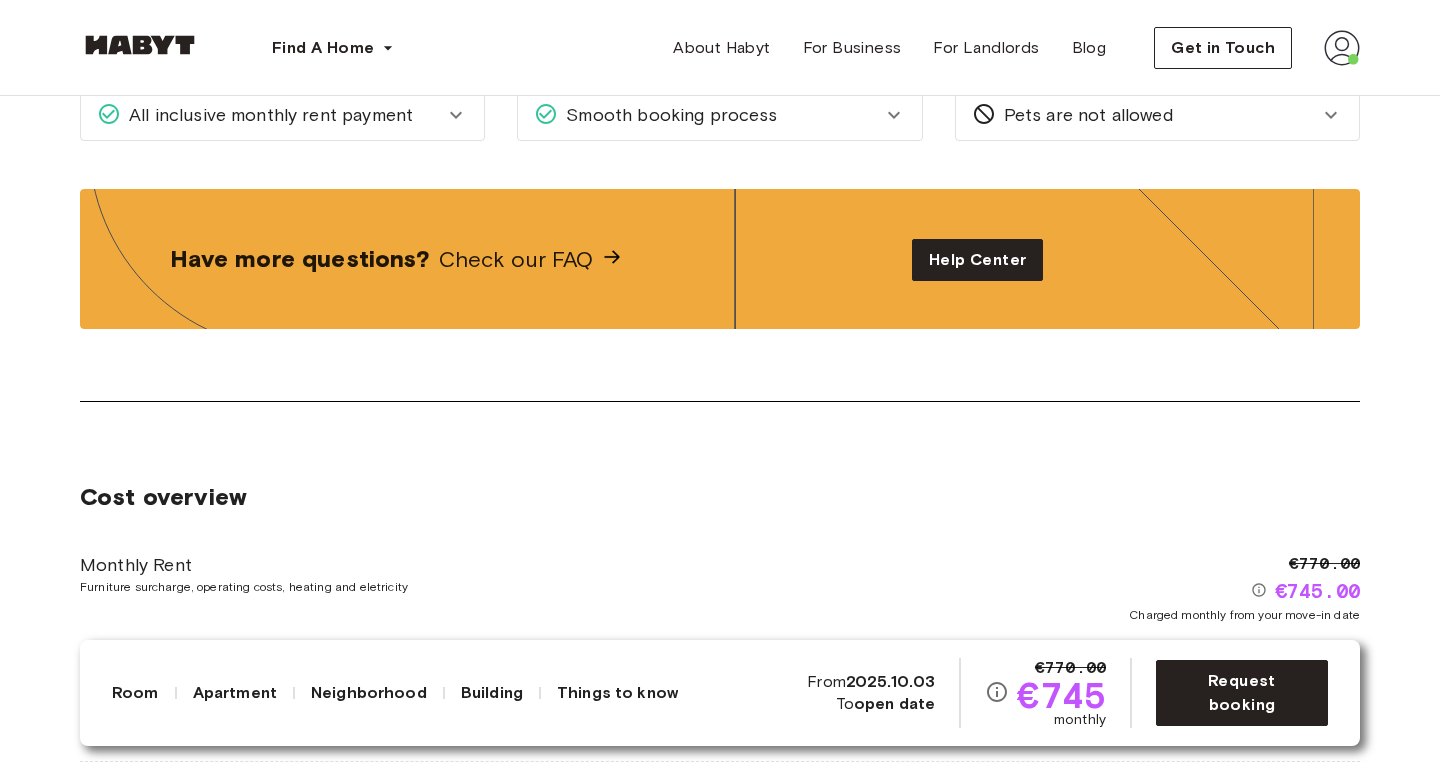 scroll, scrollTop: 3712, scrollLeft: 0, axis: vertical 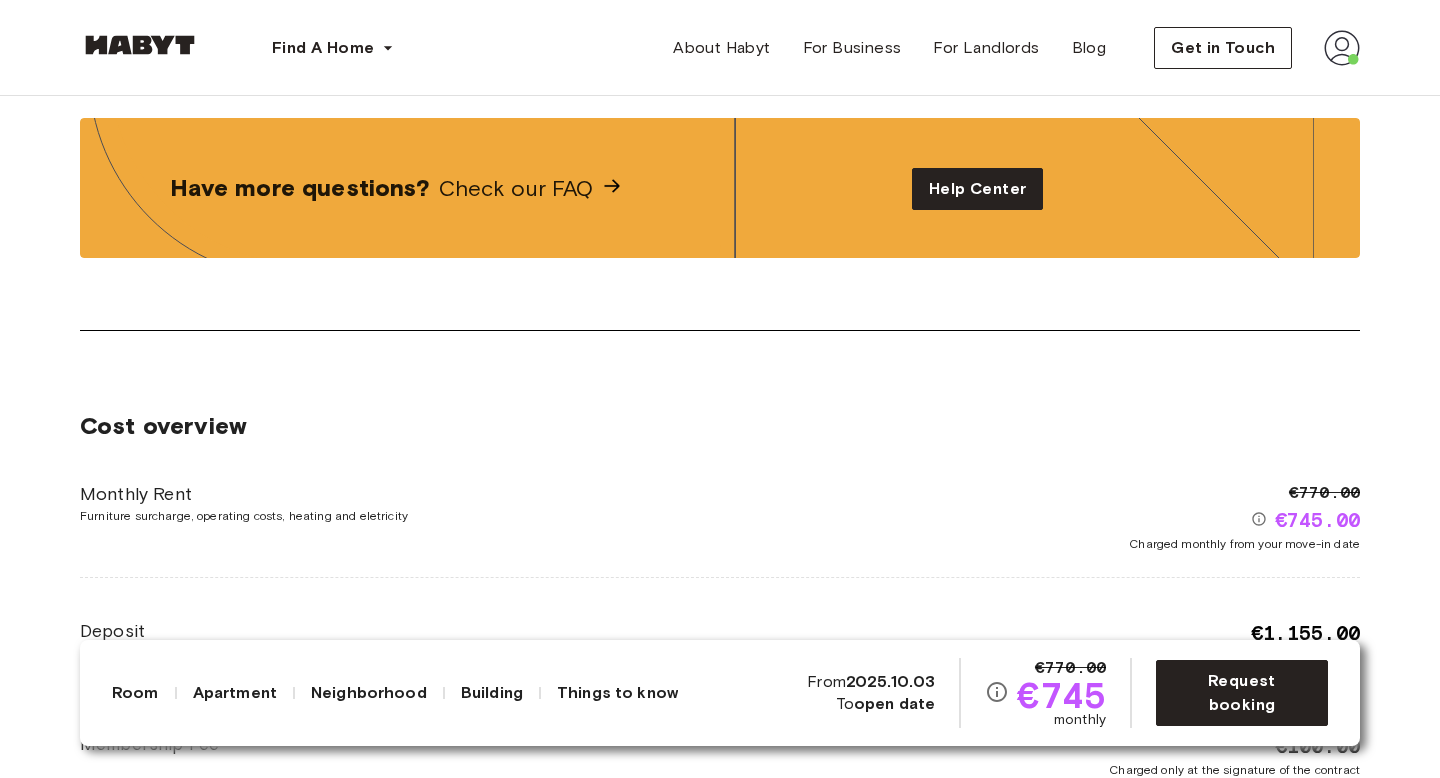 click on "Things to know" at bounding box center [617, 693] 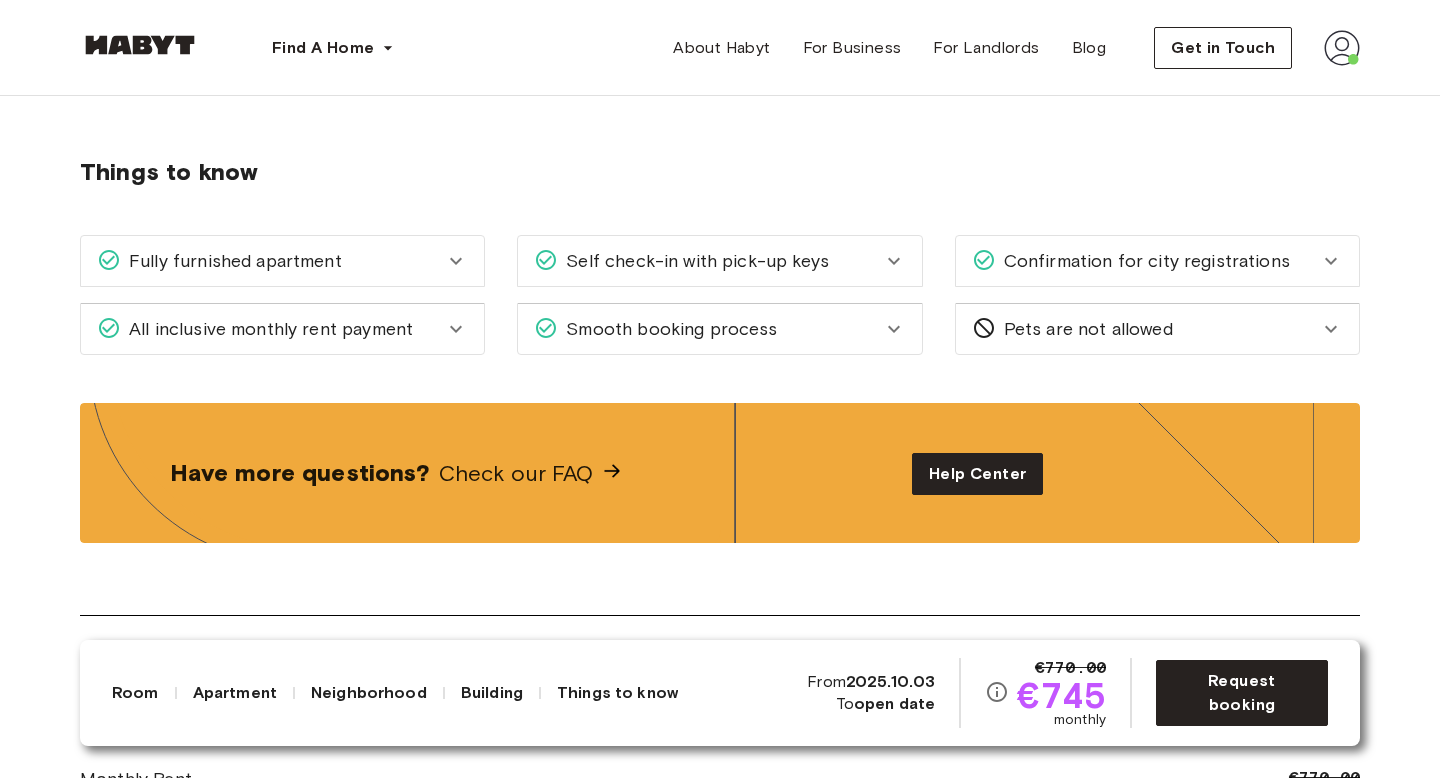 click on "Smooth booking process" at bounding box center (707, 329) 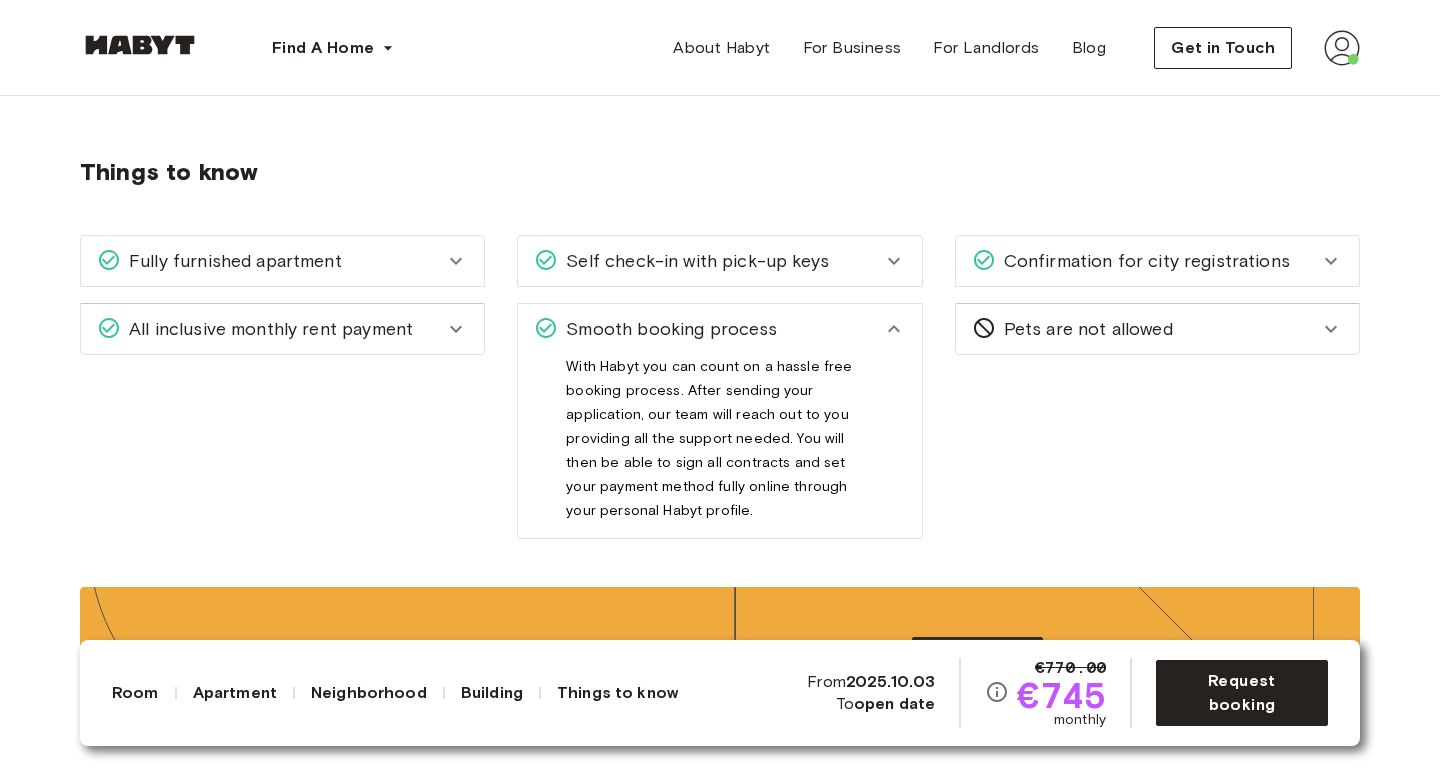 click on "Smooth booking process" at bounding box center (707, 329) 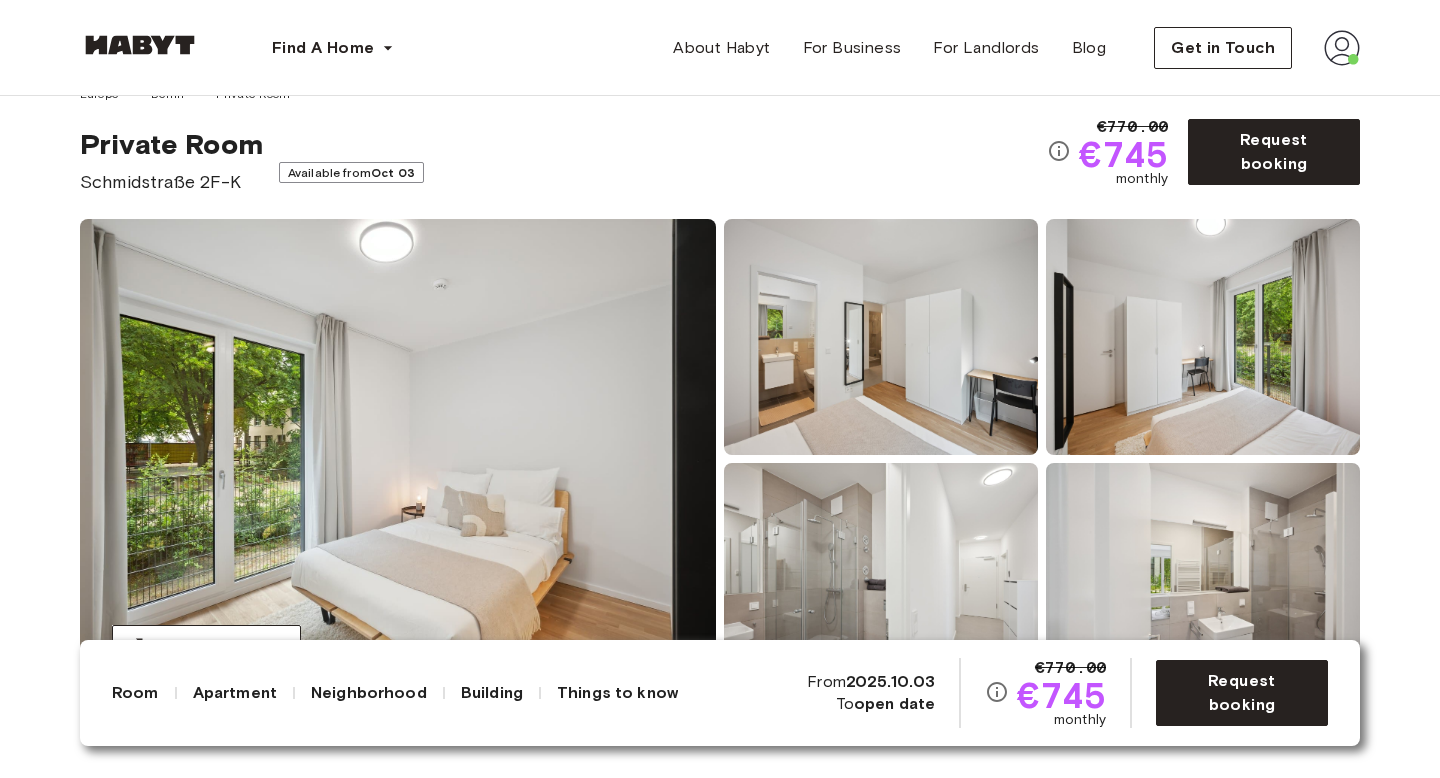 scroll, scrollTop: 51, scrollLeft: 0, axis: vertical 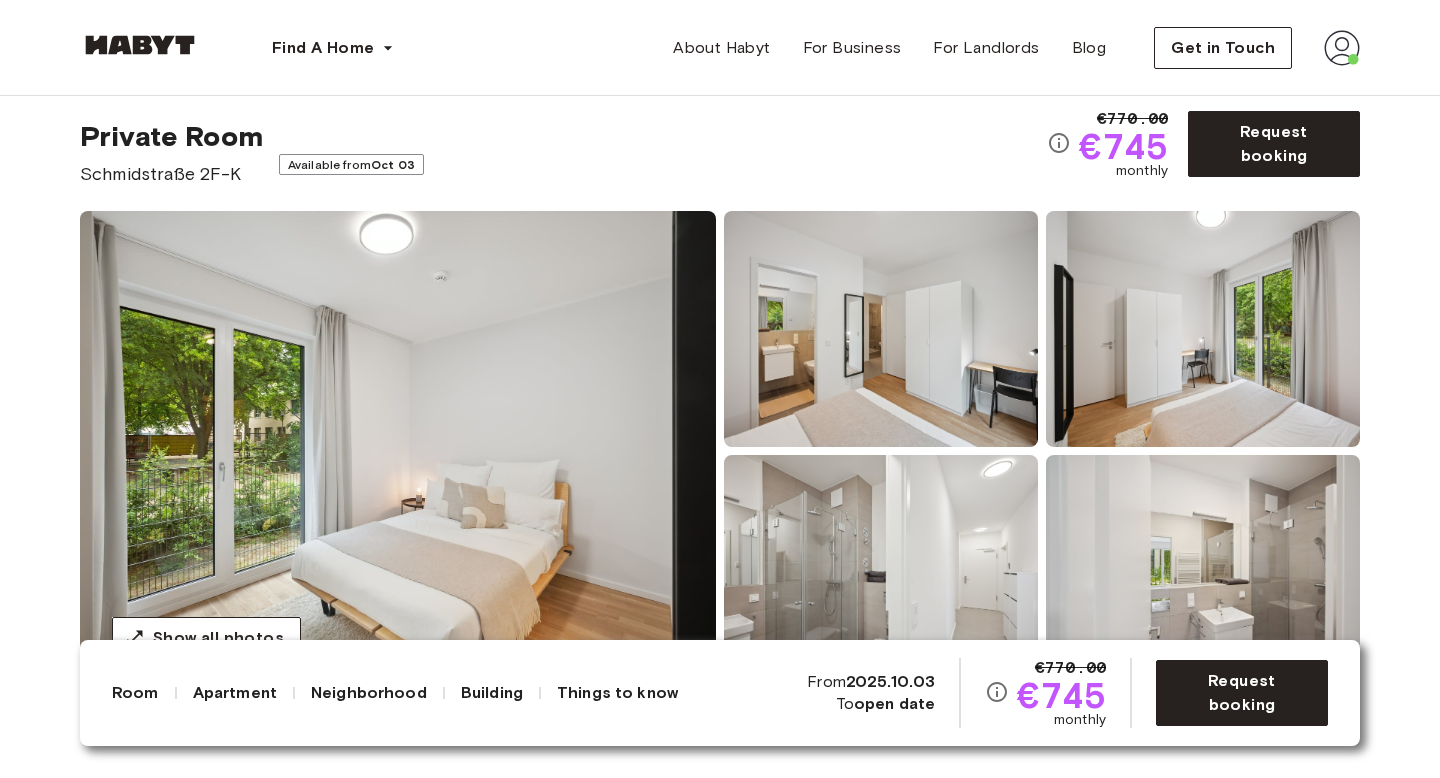 click on "2025.10.03" at bounding box center (891, 681) 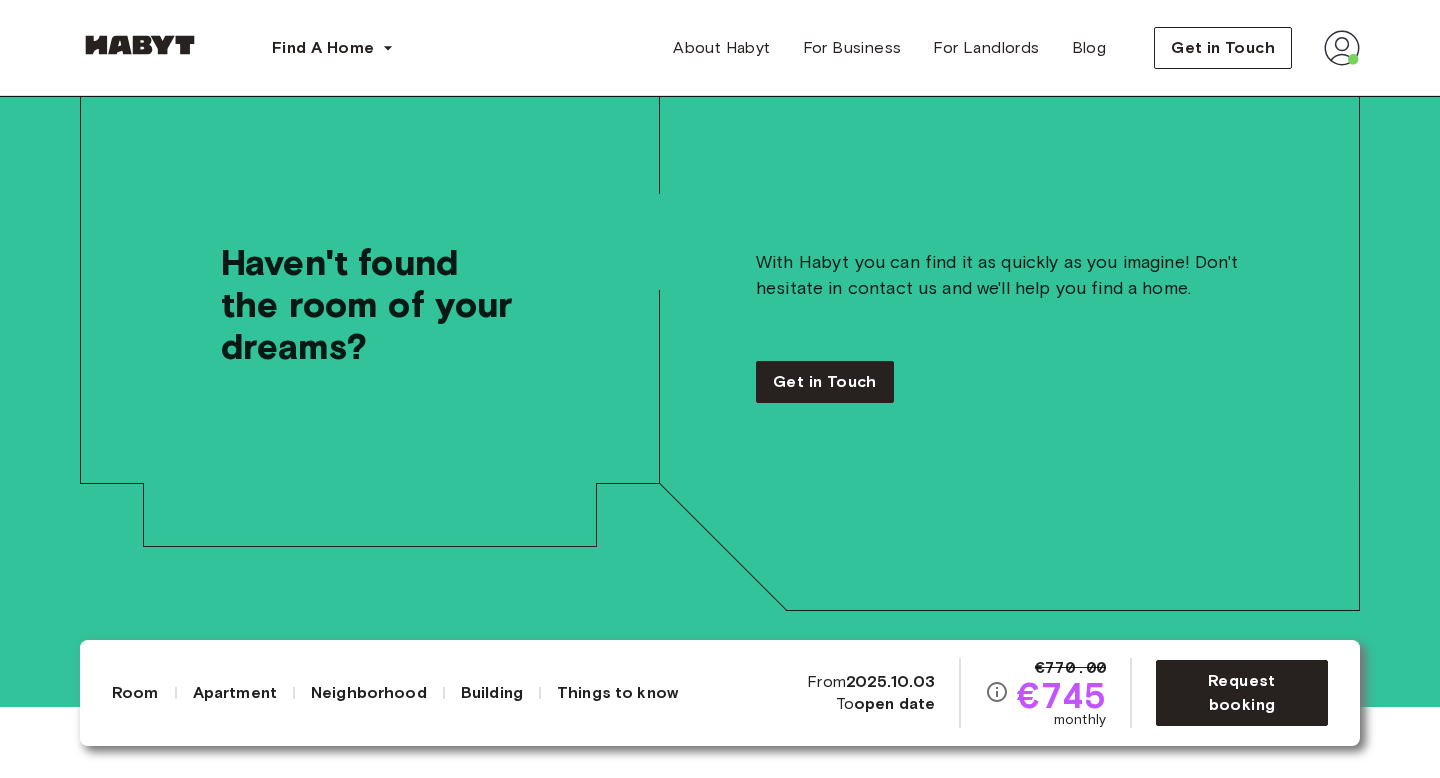 scroll, scrollTop: 5904, scrollLeft: 0, axis: vertical 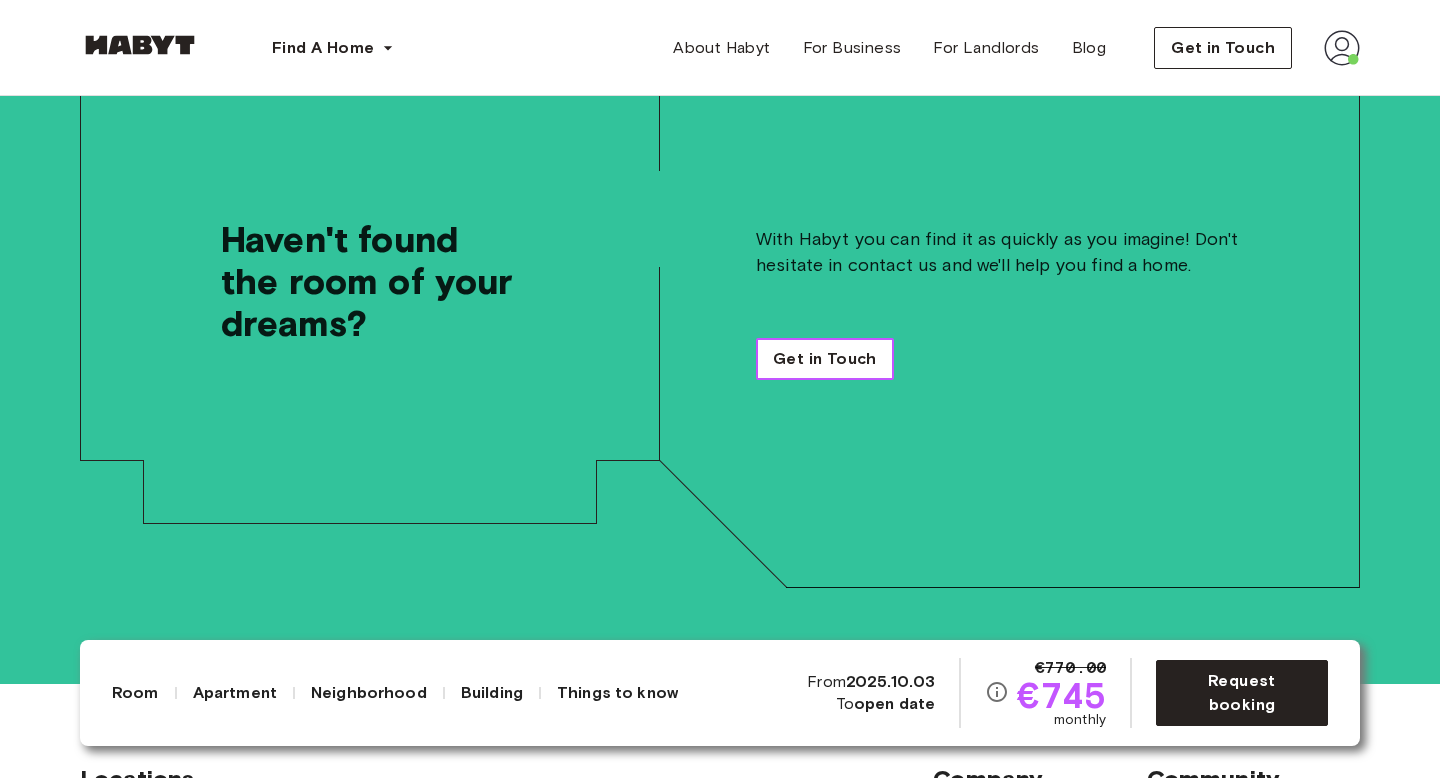 click on "Get in Touch" at bounding box center [825, 359] 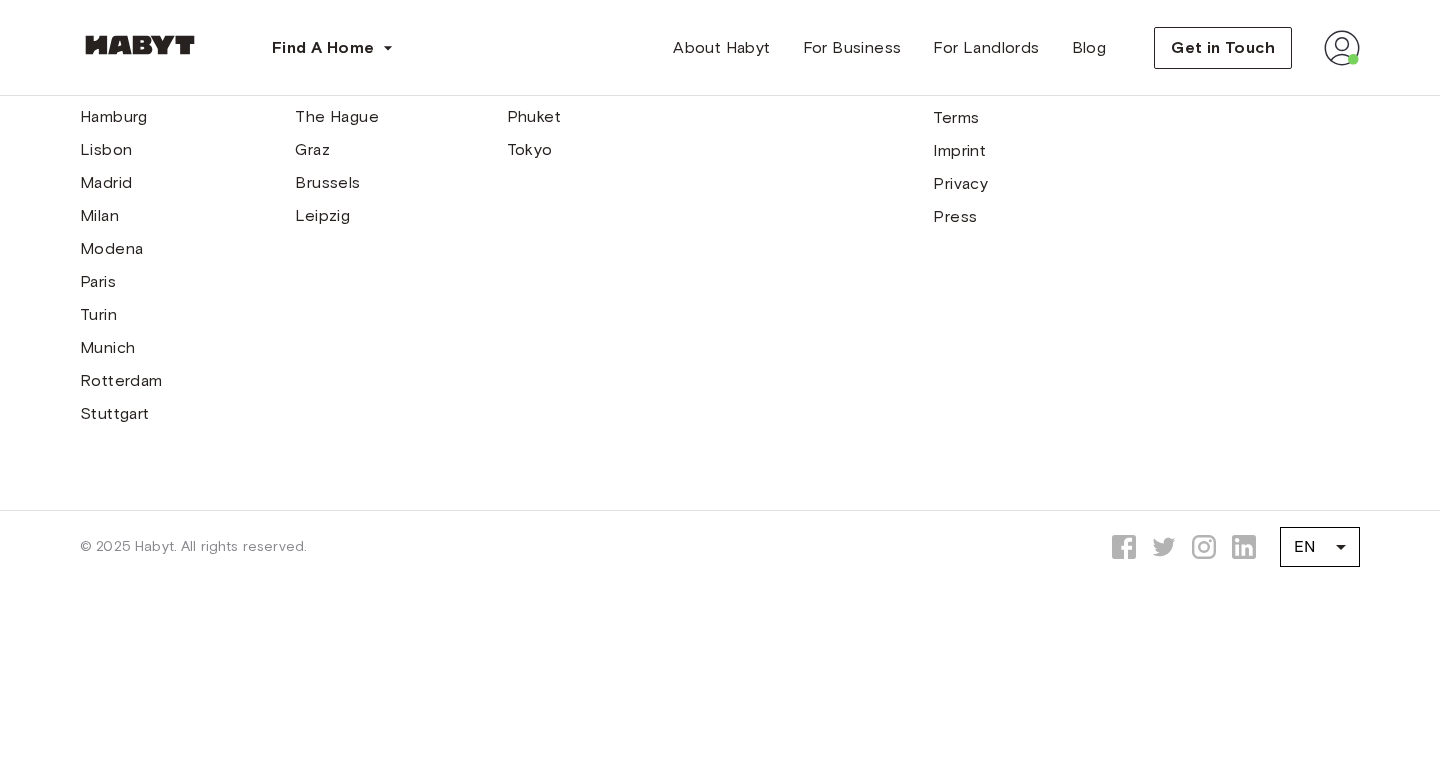 scroll, scrollTop: 0, scrollLeft: 0, axis: both 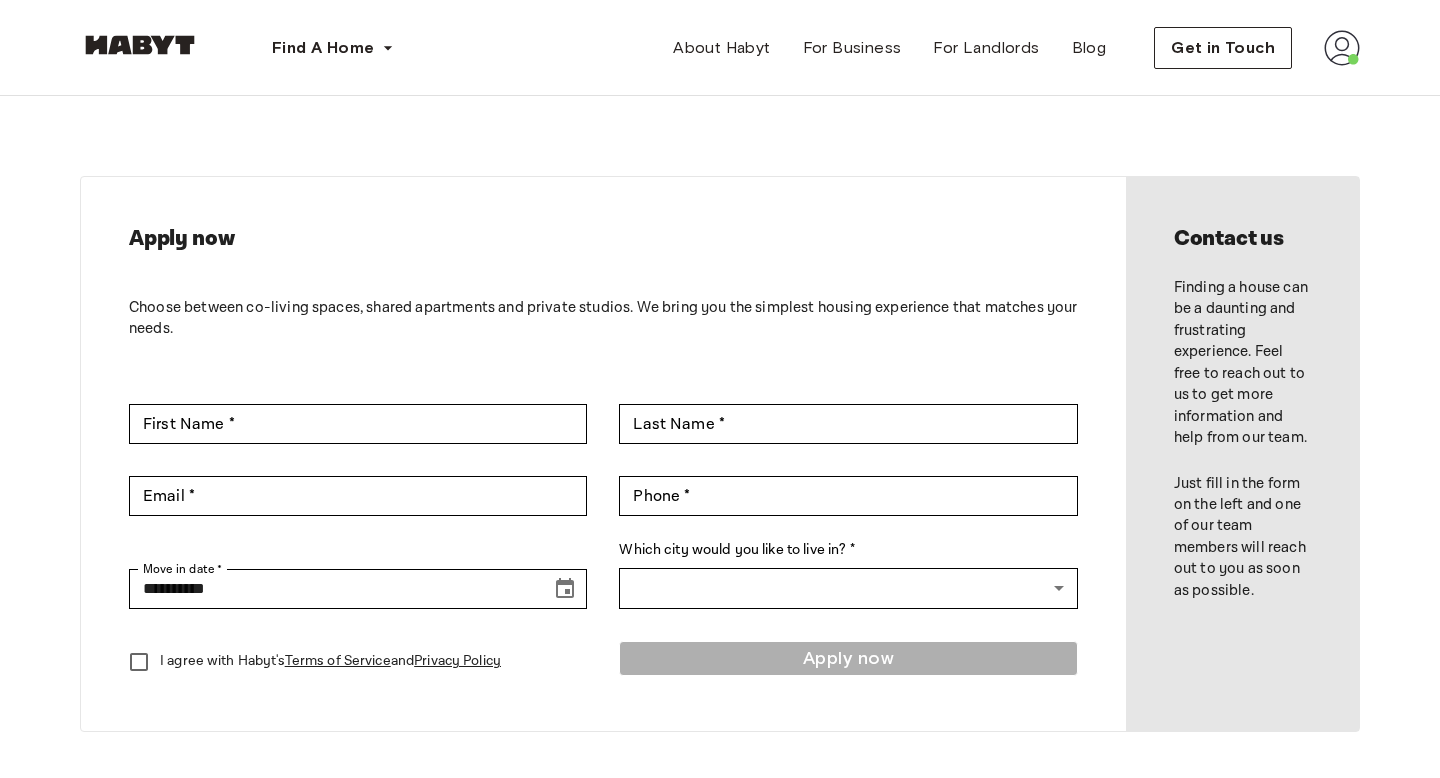 type on "*****" 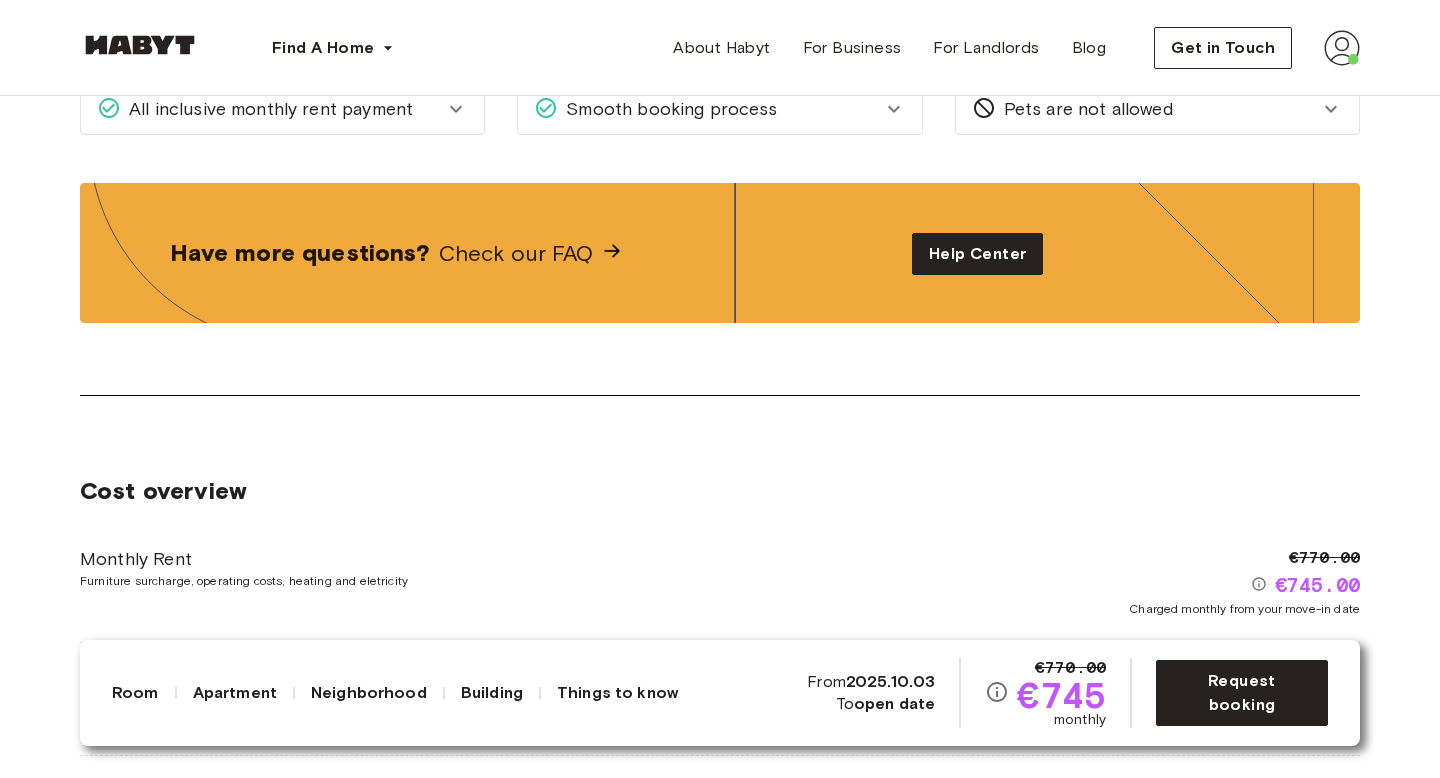 scroll, scrollTop: 3721, scrollLeft: 0, axis: vertical 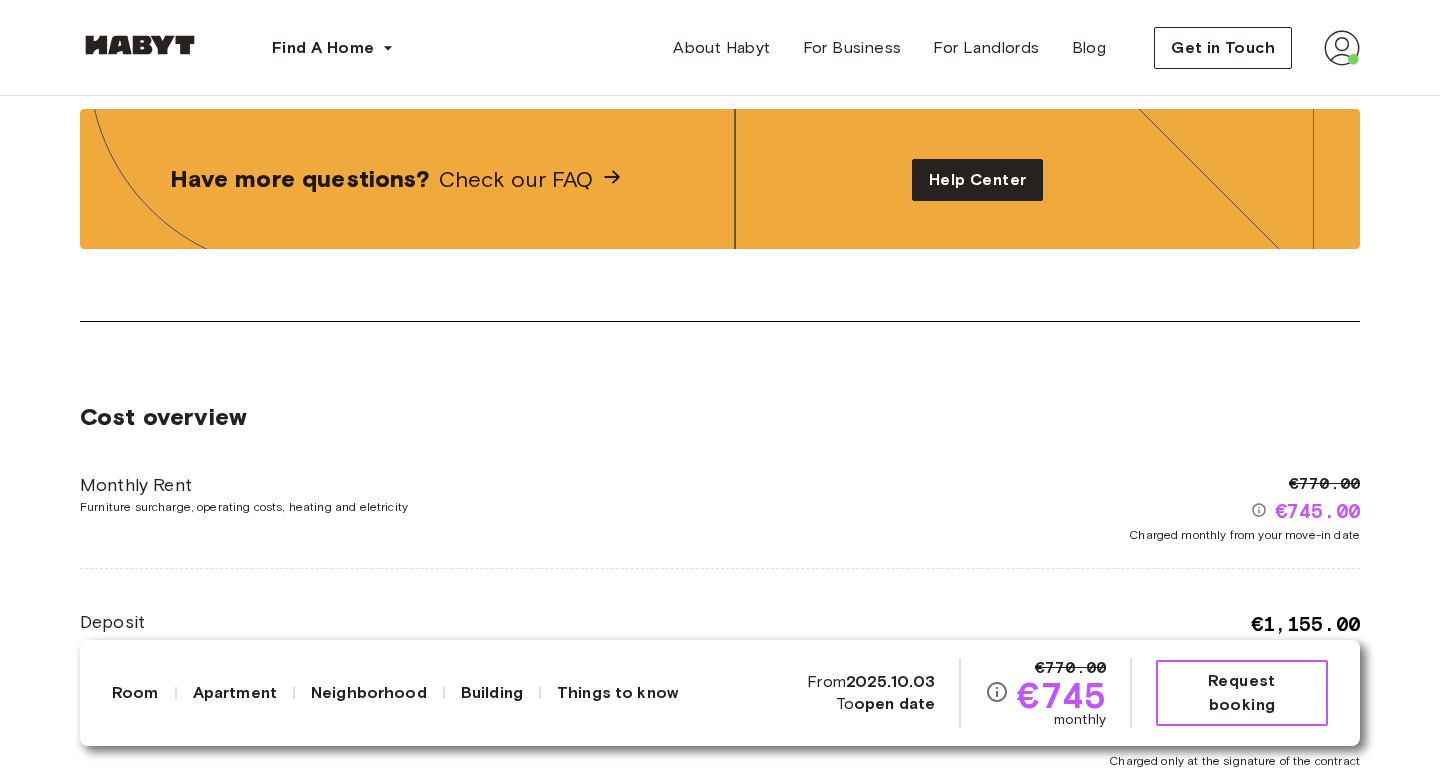 click on "Request booking" at bounding box center (1242, 693) 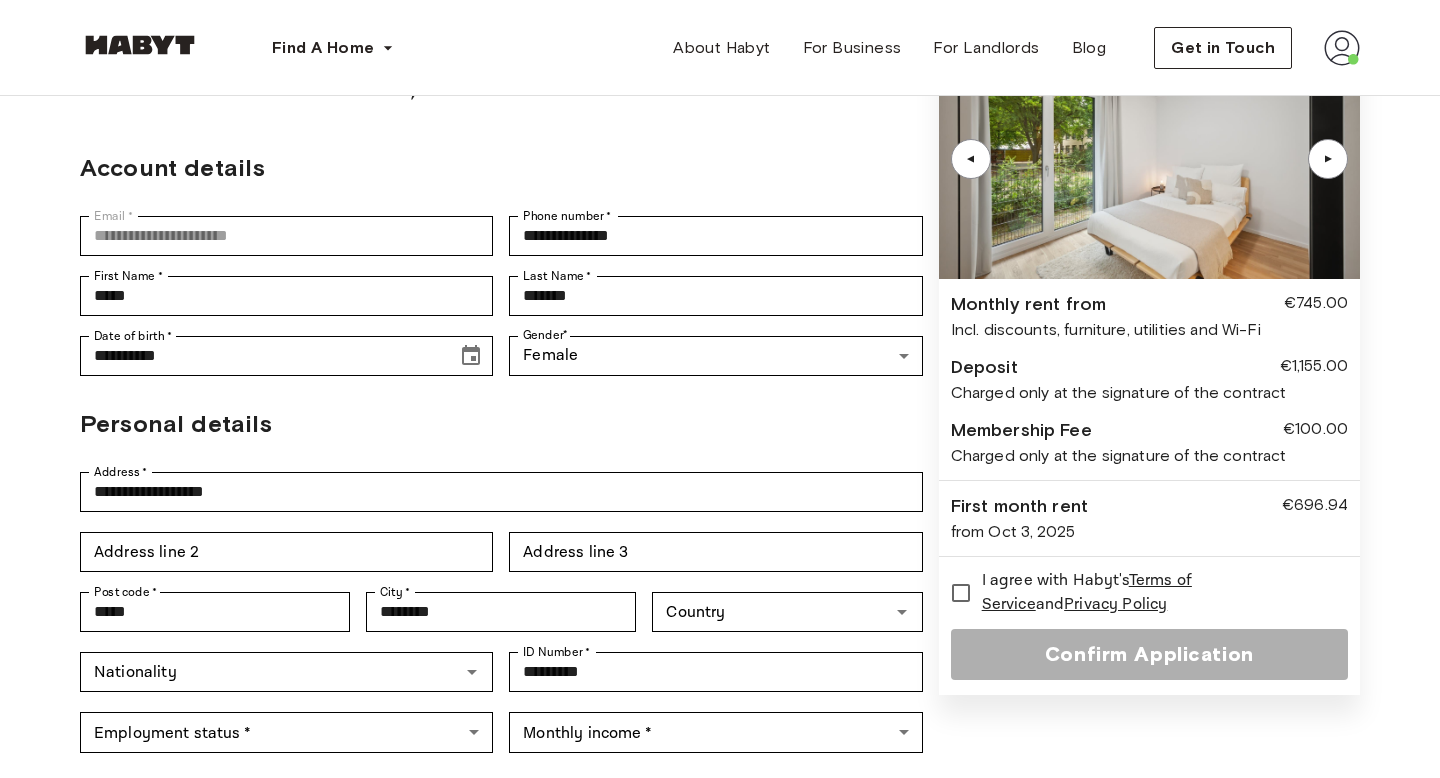 scroll, scrollTop: 39, scrollLeft: 0, axis: vertical 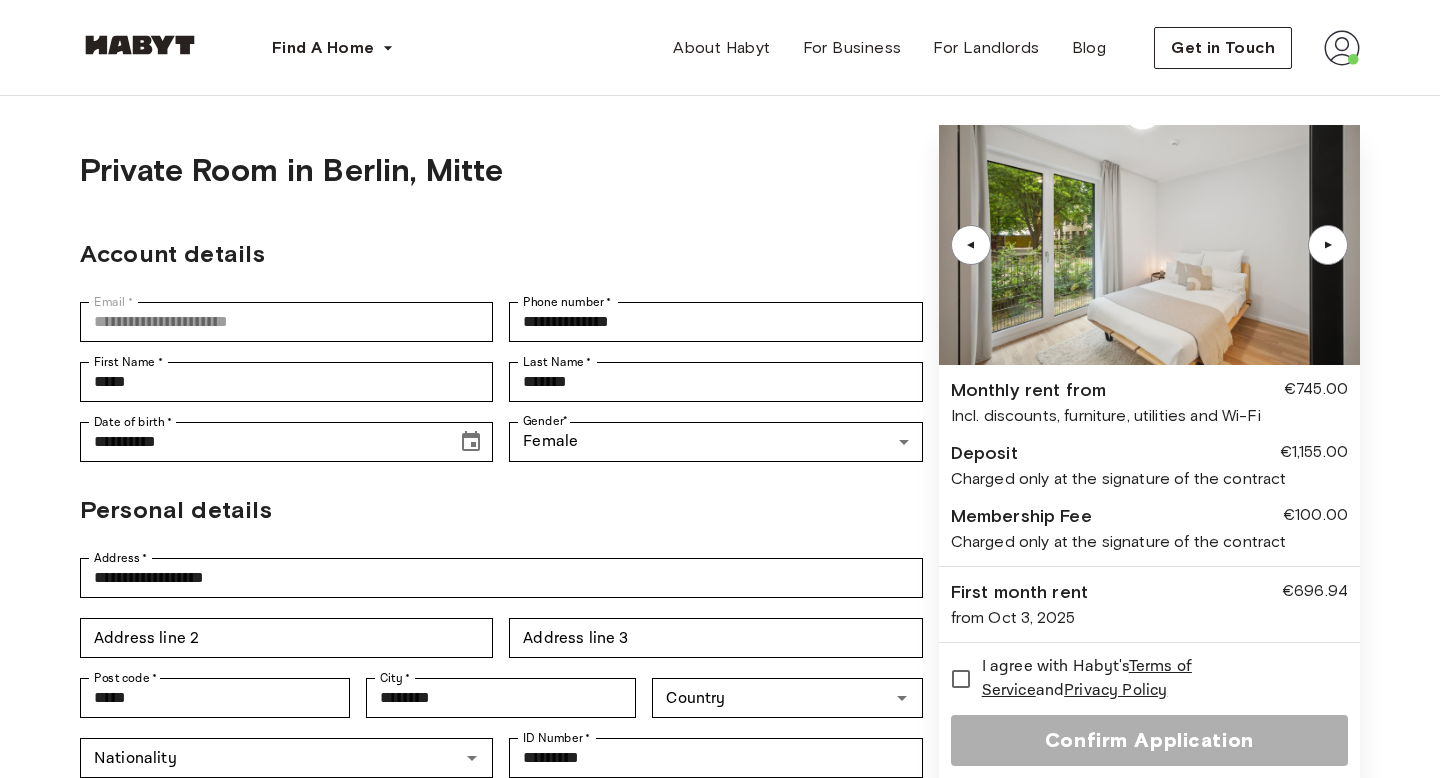 click on "▲" at bounding box center [1328, 245] 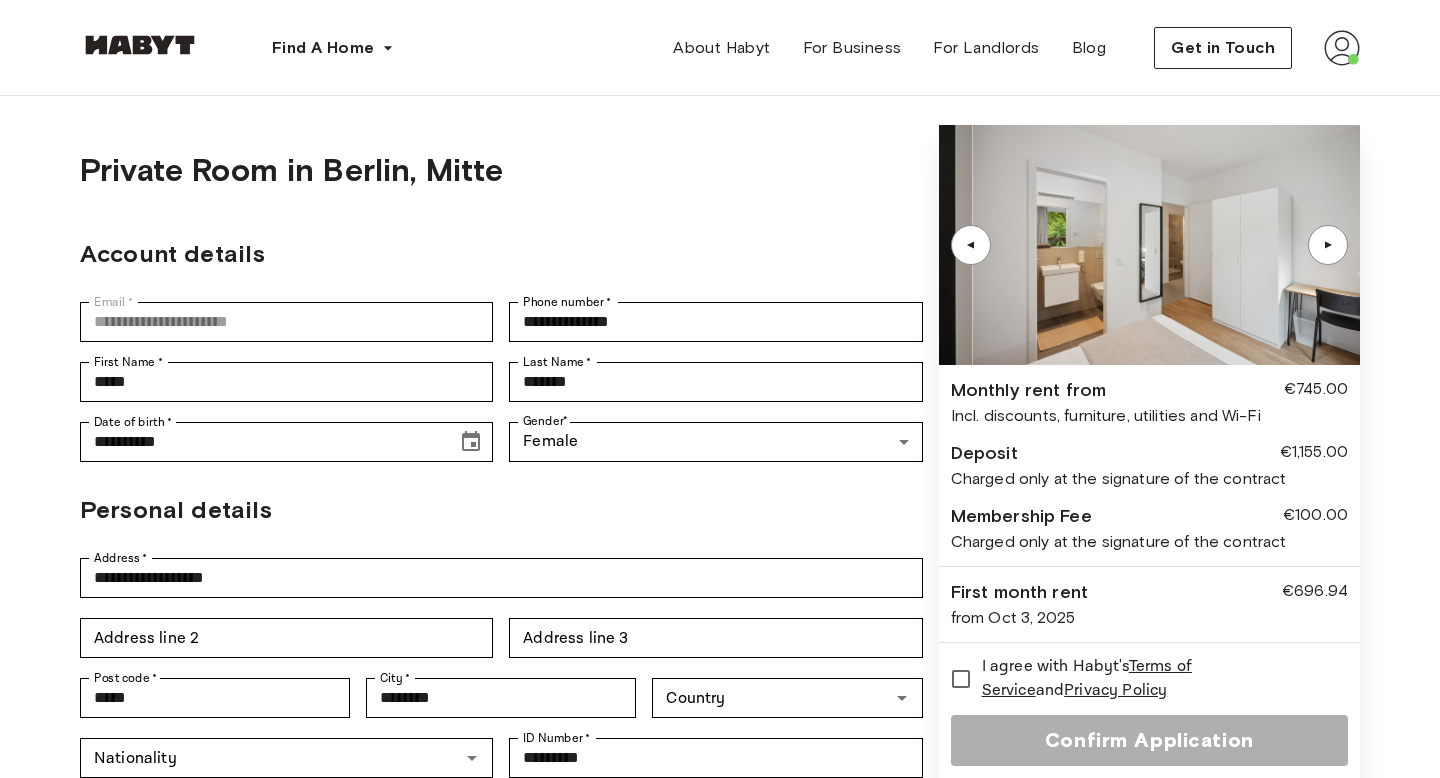 click on "▲" at bounding box center (1328, 245) 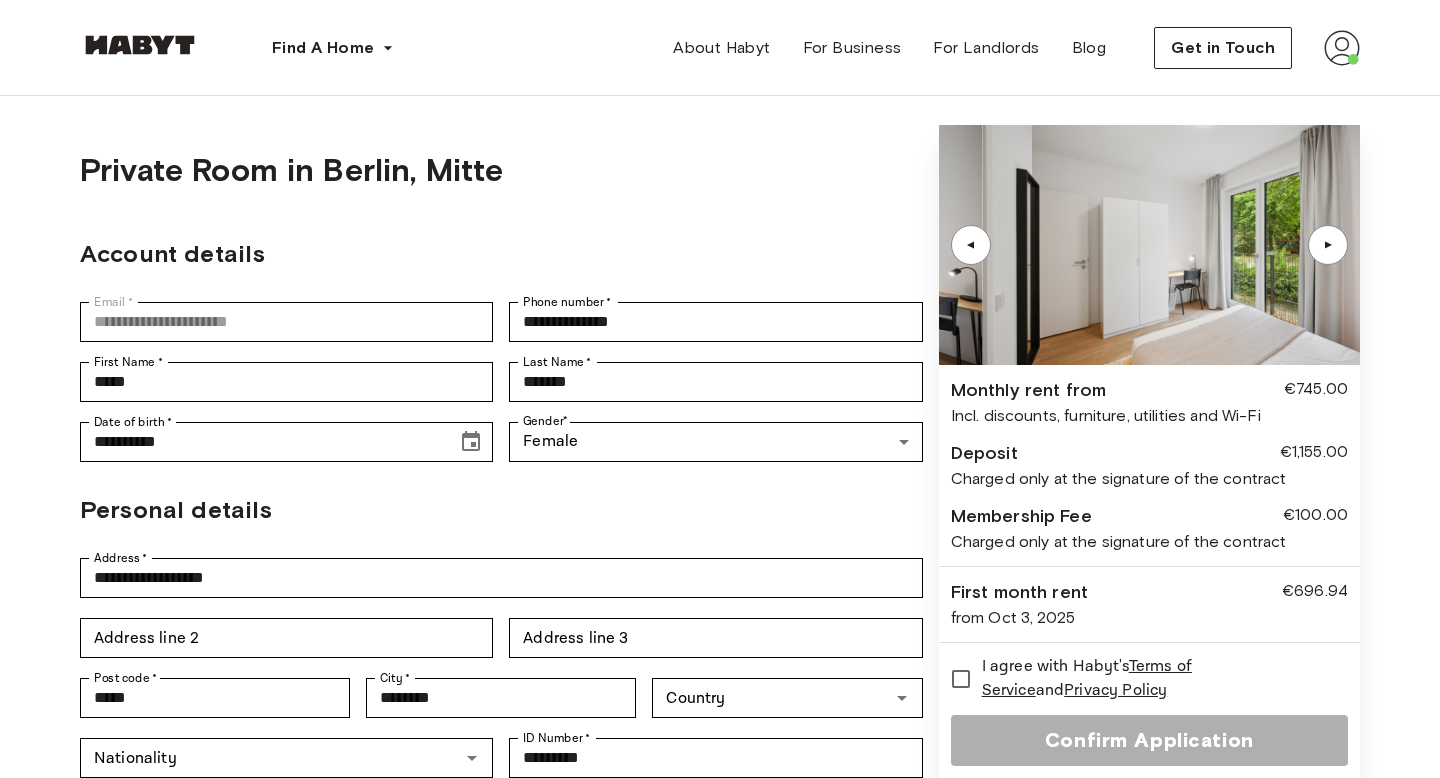 click on "▲" at bounding box center [1328, 245] 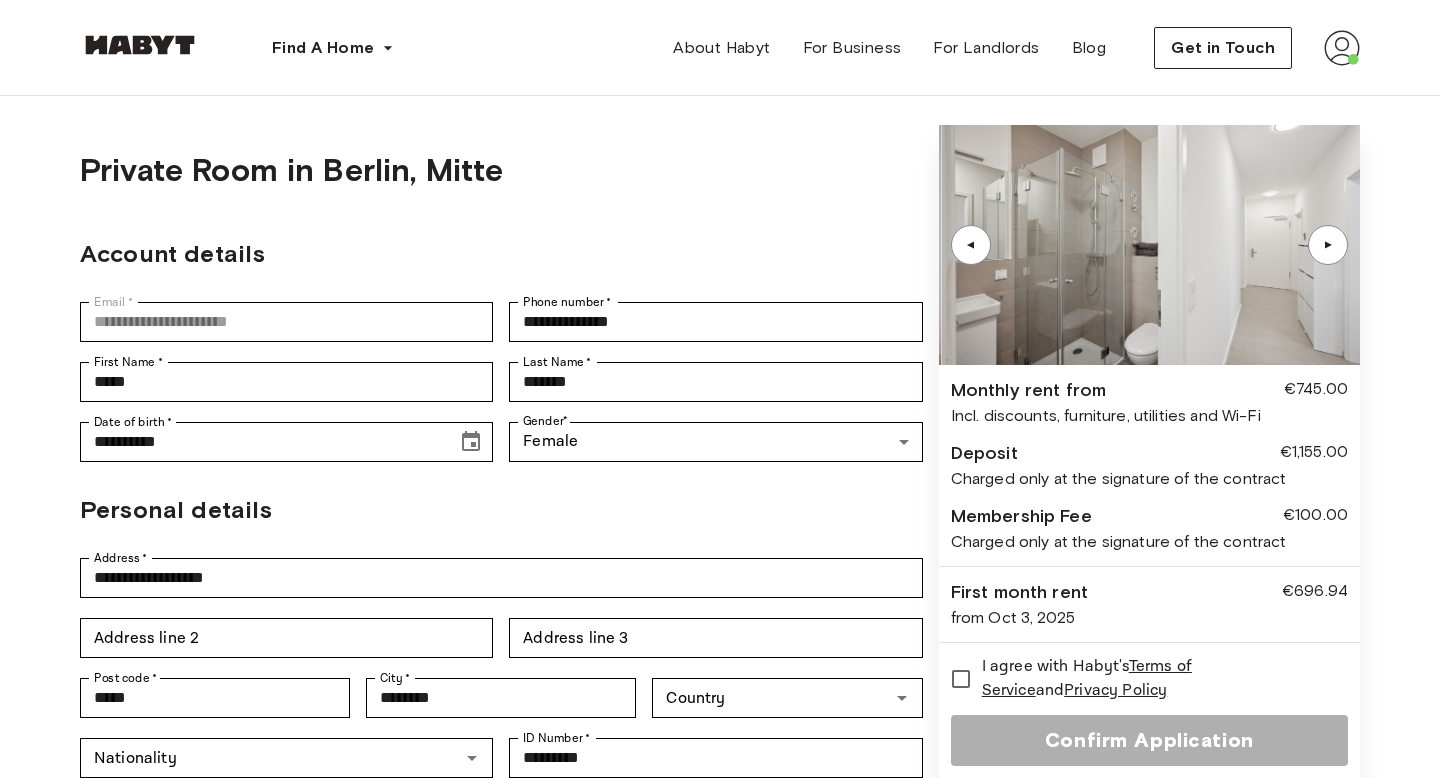 click on "▲" at bounding box center (1328, 245) 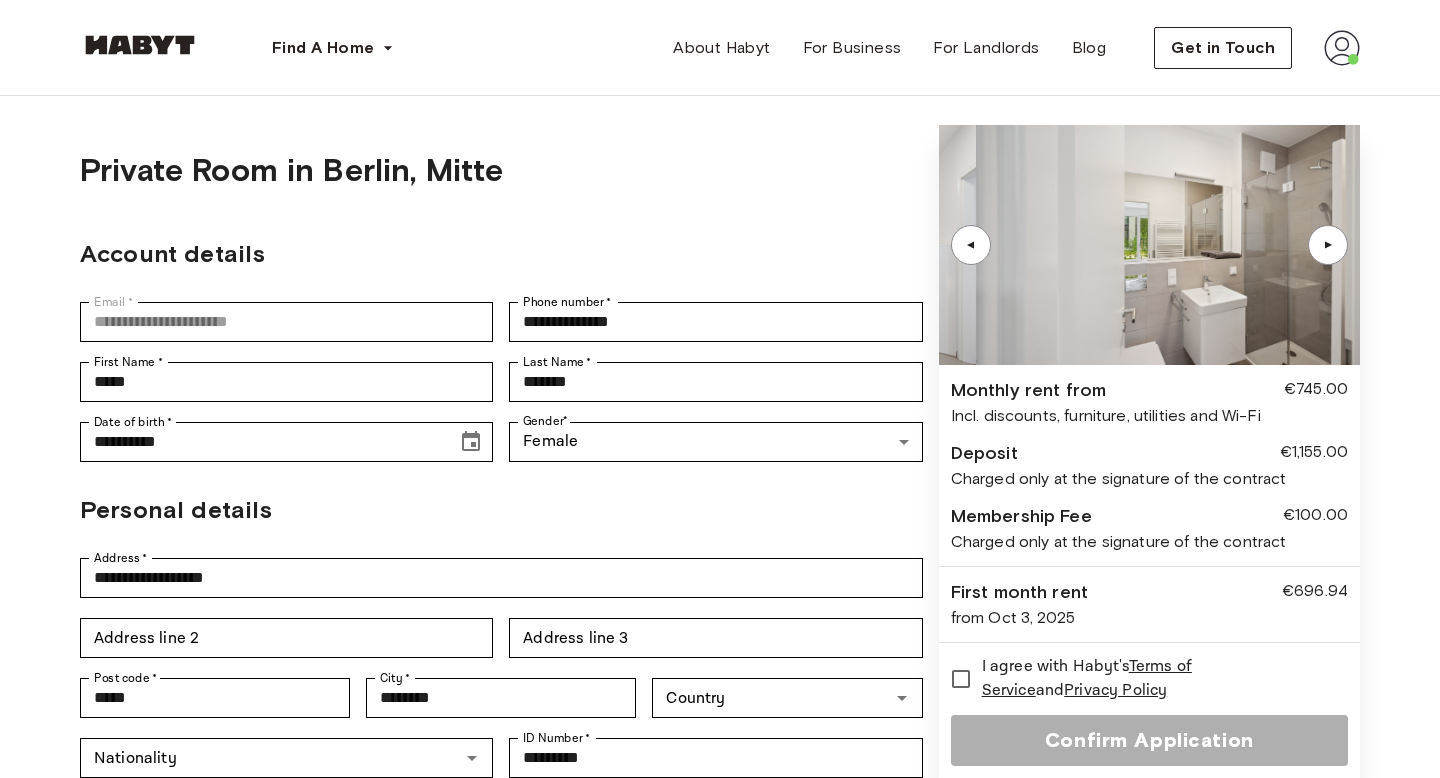 click on "▲" at bounding box center [1328, 245] 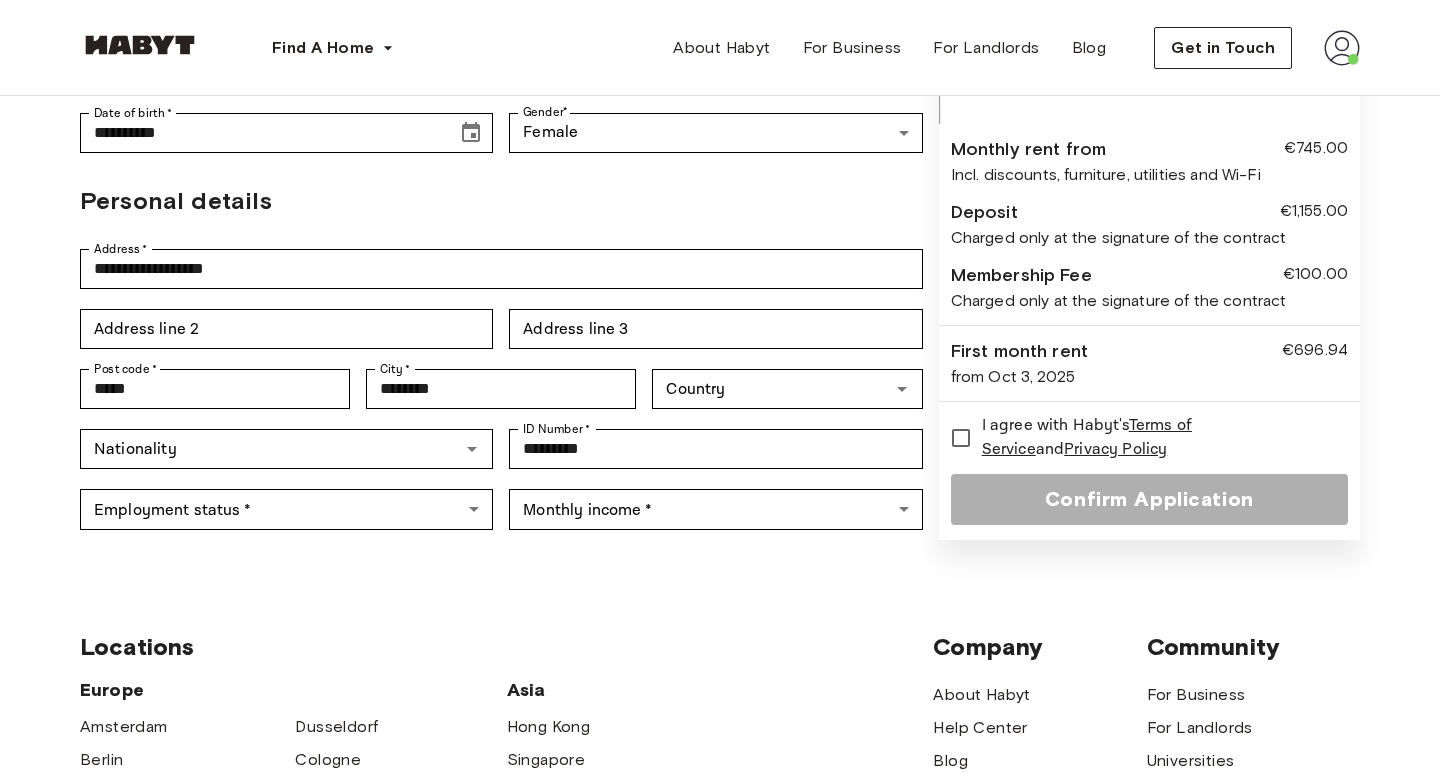 scroll, scrollTop: 347, scrollLeft: 0, axis: vertical 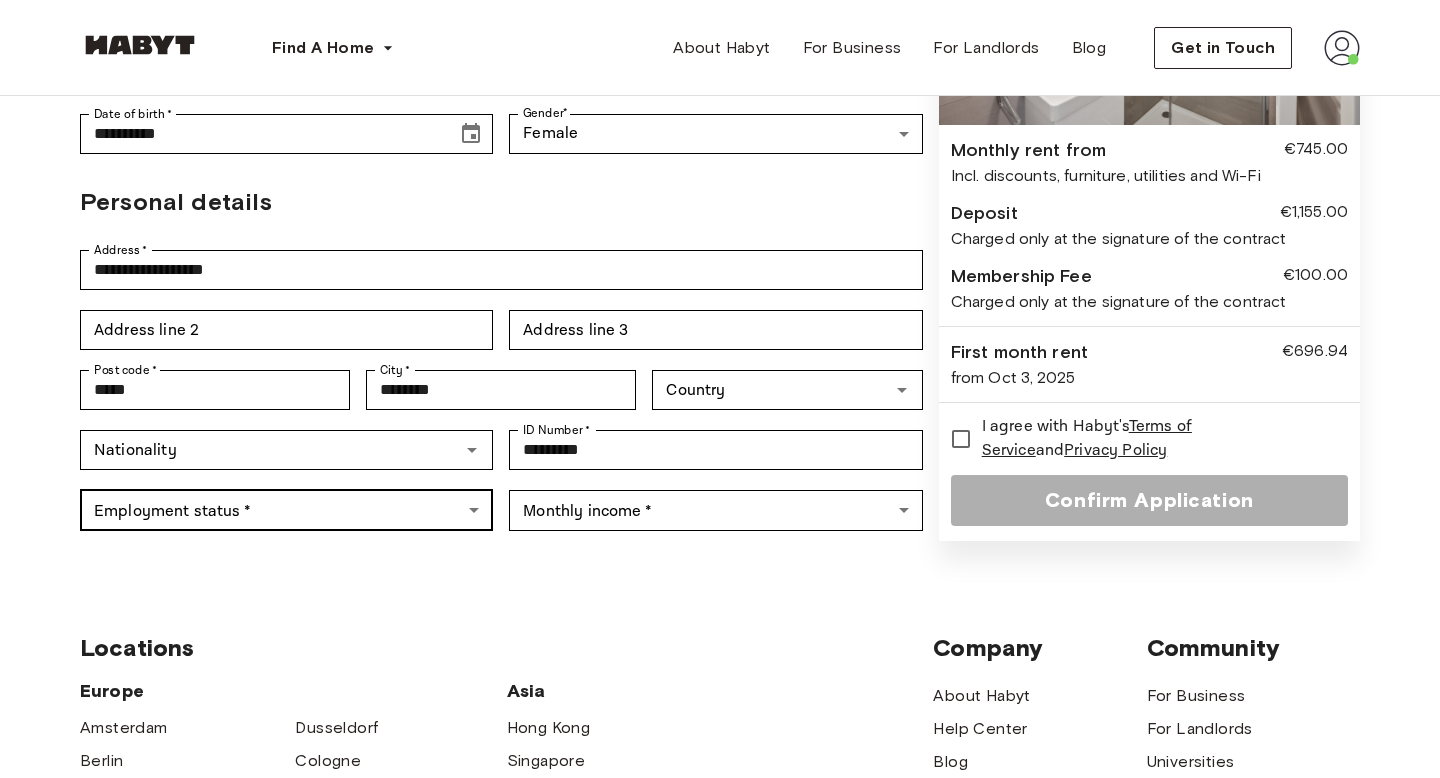 click on "Find A Home Europe Amsterdam Berlin Frankfurt Hamburg Lisbon Madrid Milan Modena Paris Turin Munich Rotterdam Stuttgart Dusseldorf Cologne Zurich The Hague Graz Brussels Leipzig Asia Hong Kong Singapore Seoul Phuket Tokyo About Habyt For Business For Landlords Blog Get in Touch Back to room details Private Room in Berlin, Mitte Account details Email   * [EMAIL] Email   * Phone number   * [PHONE] Phone number   * First Name   * [FIRST] First Name   * Last Name   * [LAST] Last Name   * Date of birth   * [DATE] Date of birth   * Gender  * Female ****** Gender Personal details Address   * [ADDRESS] Address   * Address line 2 Address line 2 Address line 3 Address line 3 Post code   * [POSTAL_CODE] Post code   * City   * [CITY] City   * Country Country Nationality Nationality ID Number   * [ID_NUMBER] ID Number   * Employment status   * ​ Employment status   * Monthly income   * ​ Monthly income   * ▲ ▲ Monthly rent from €745.00 Deposit" at bounding box center (720, 570) 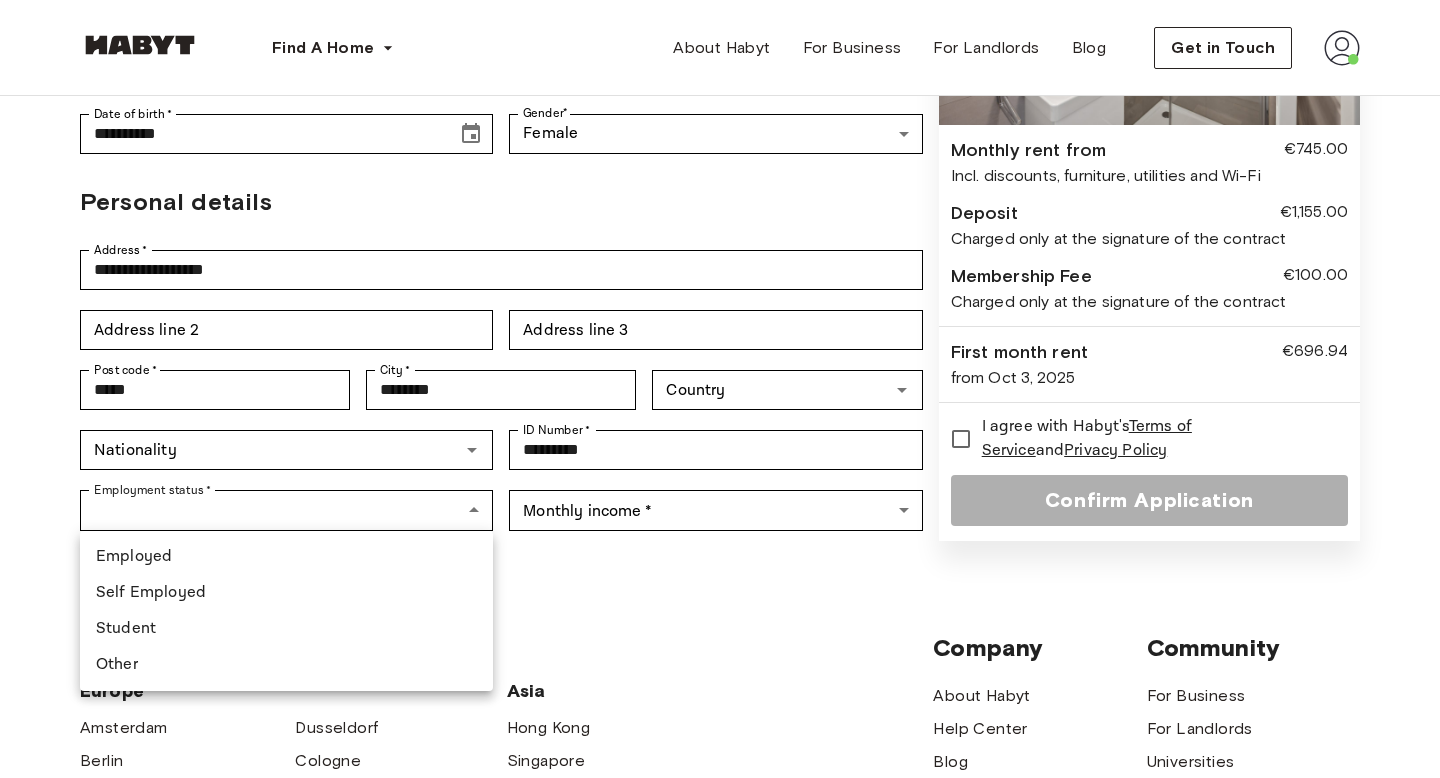 click on "Student" at bounding box center [286, 629] 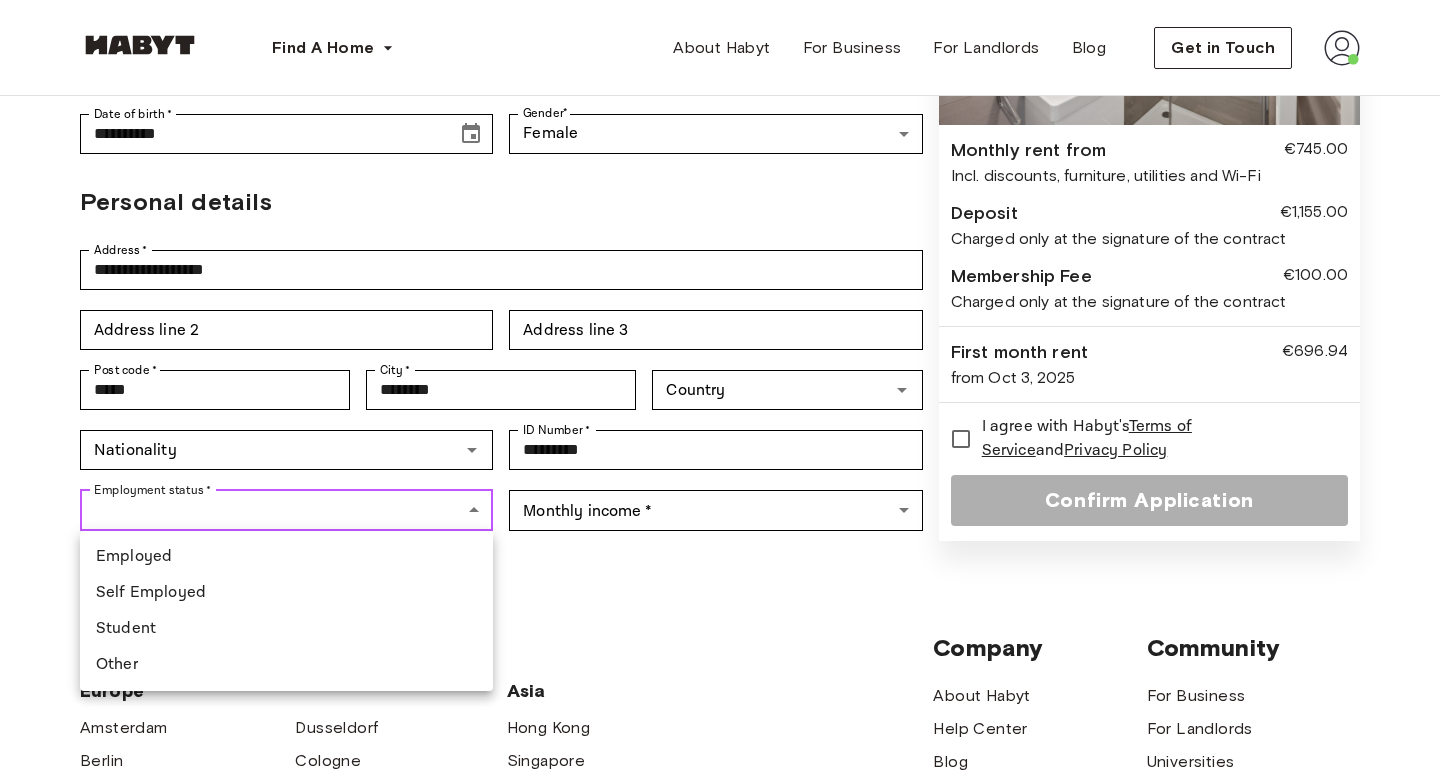 type on "*******" 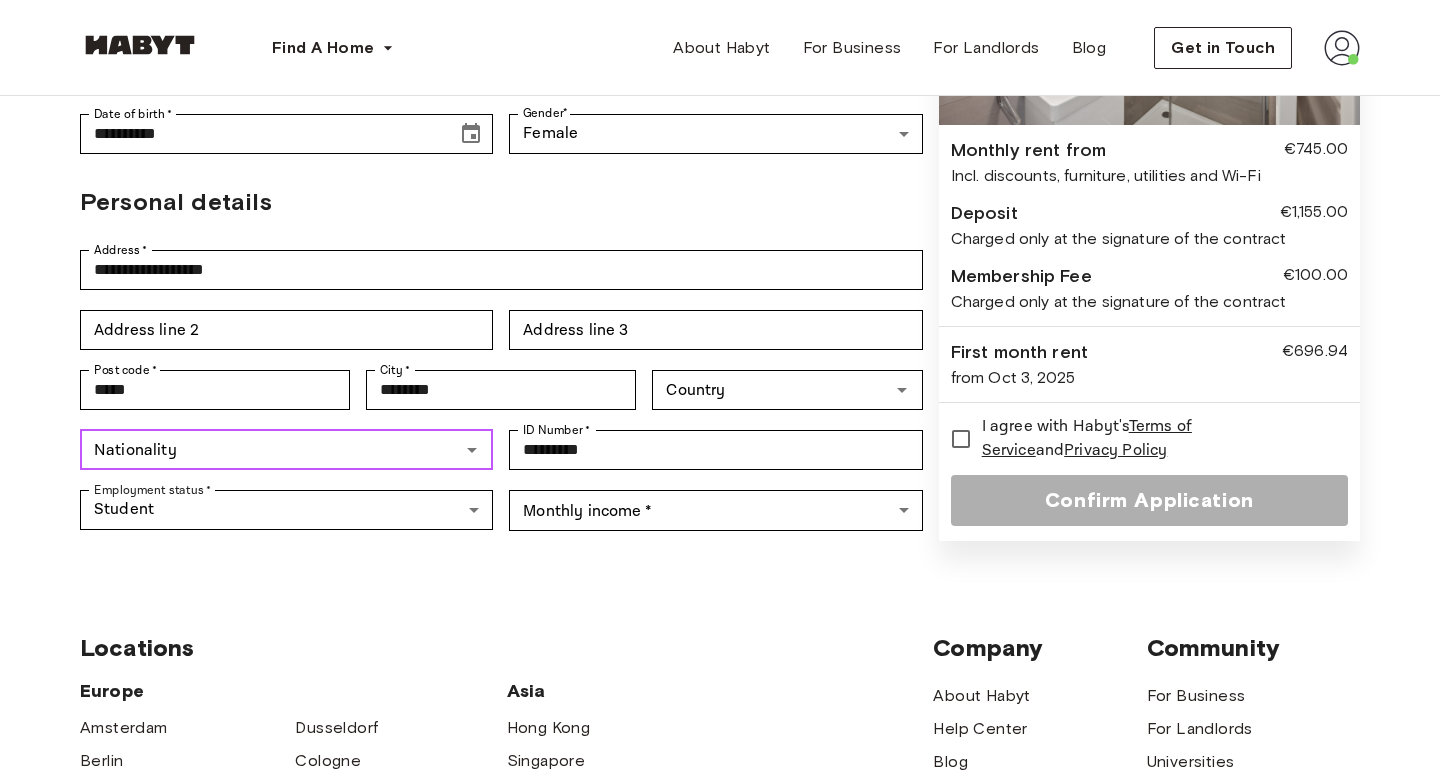 click on "Nationality" at bounding box center (270, 450) 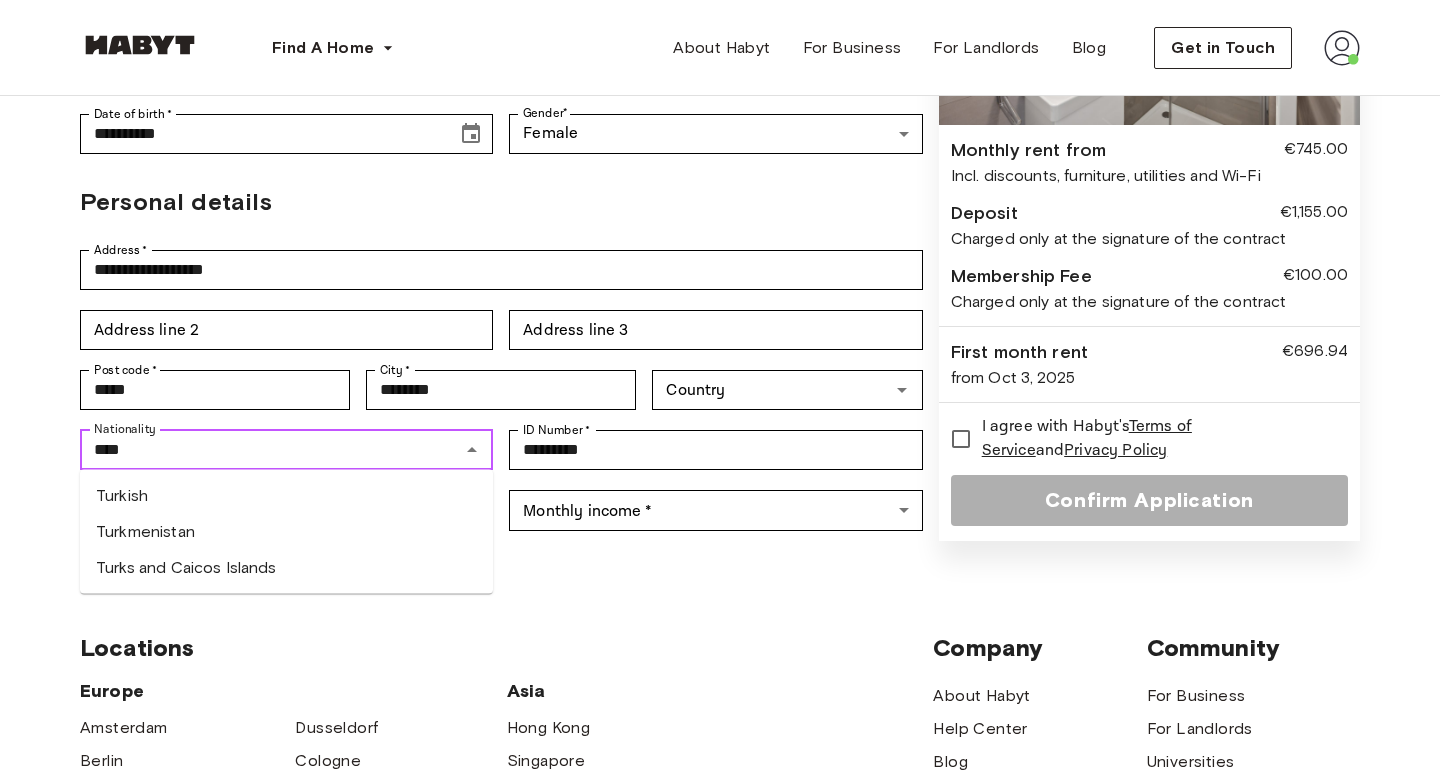 click on "Turkish" at bounding box center [286, 496] 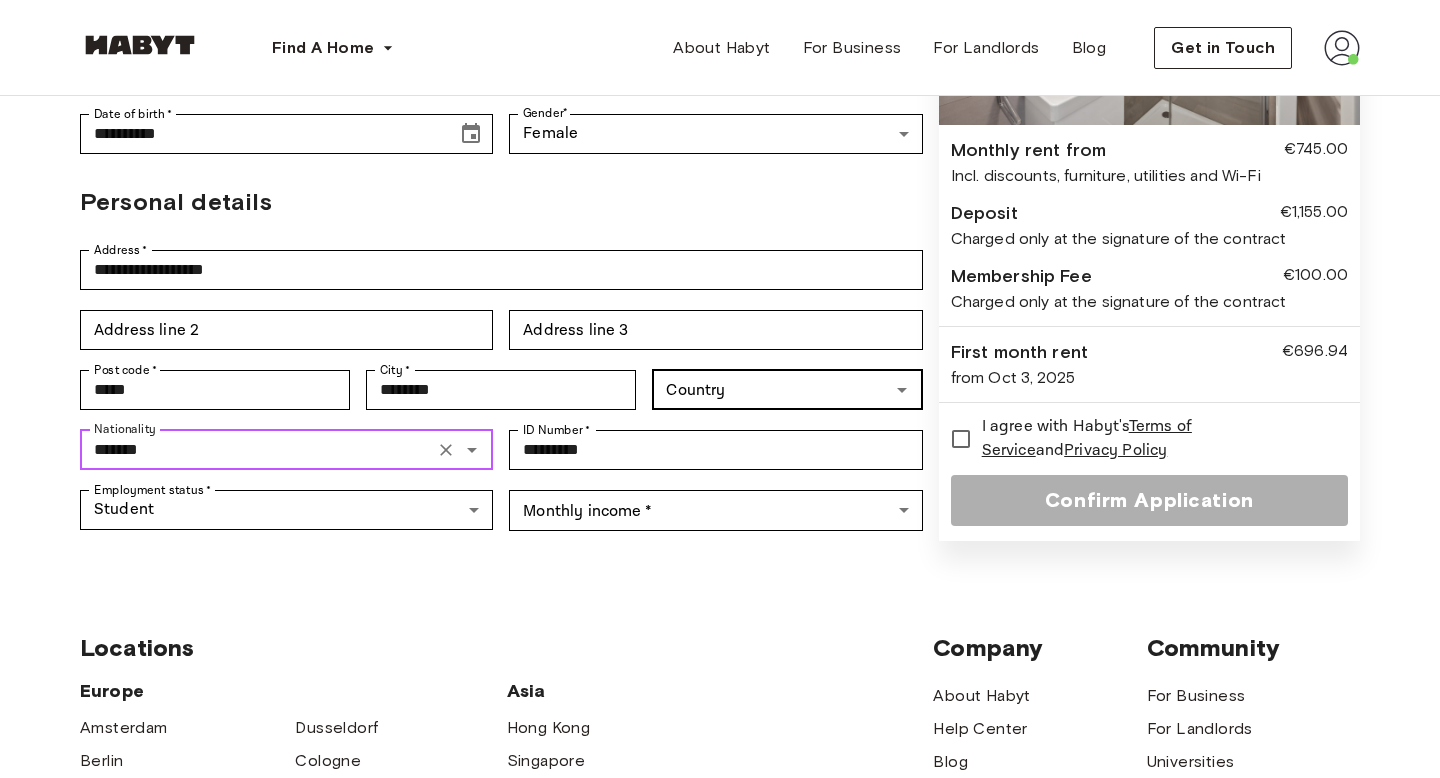 type on "*******" 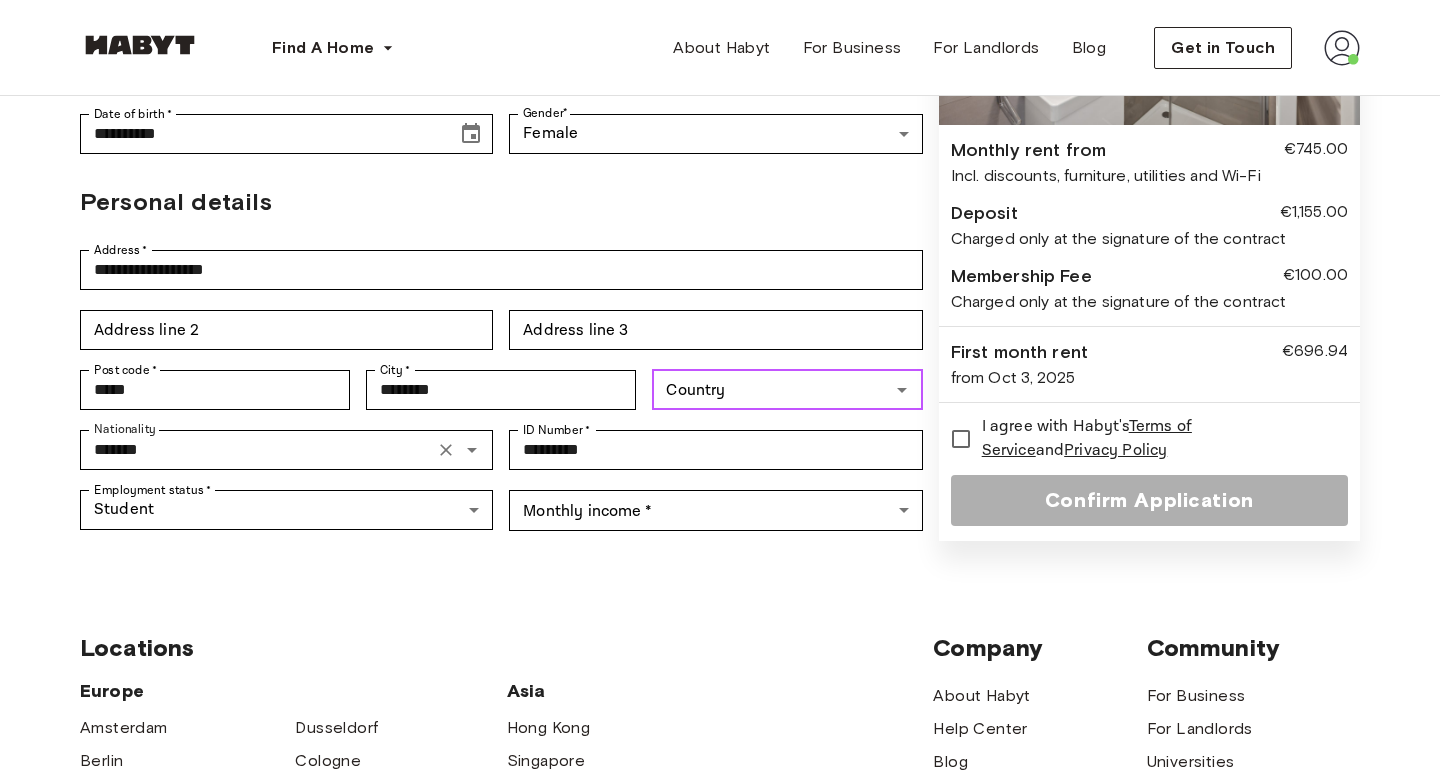 click on "Country" at bounding box center (770, 390) 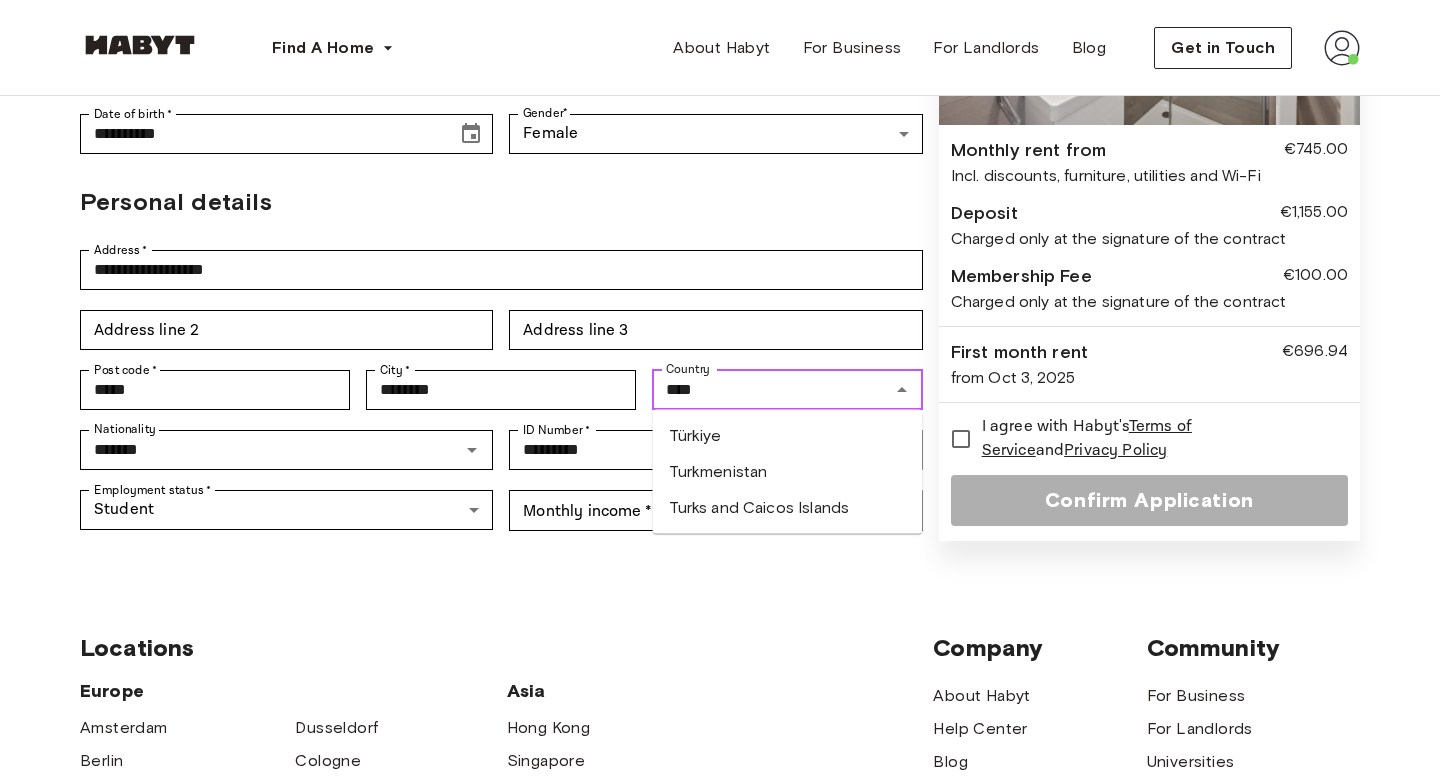 click on "Türkiye" at bounding box center (788, 436) 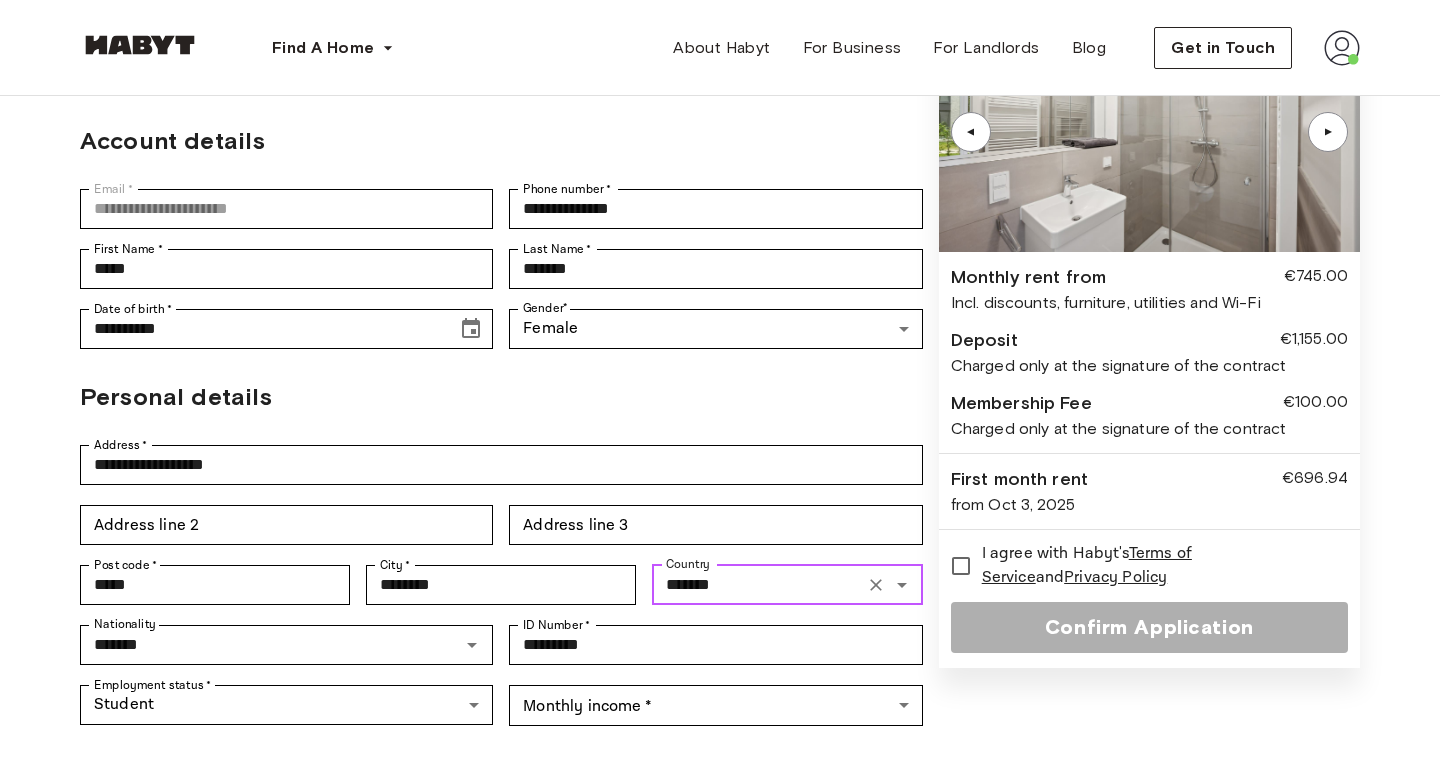 scroll, scrollTop: 204, scrollLeft: 0, axis: vertical 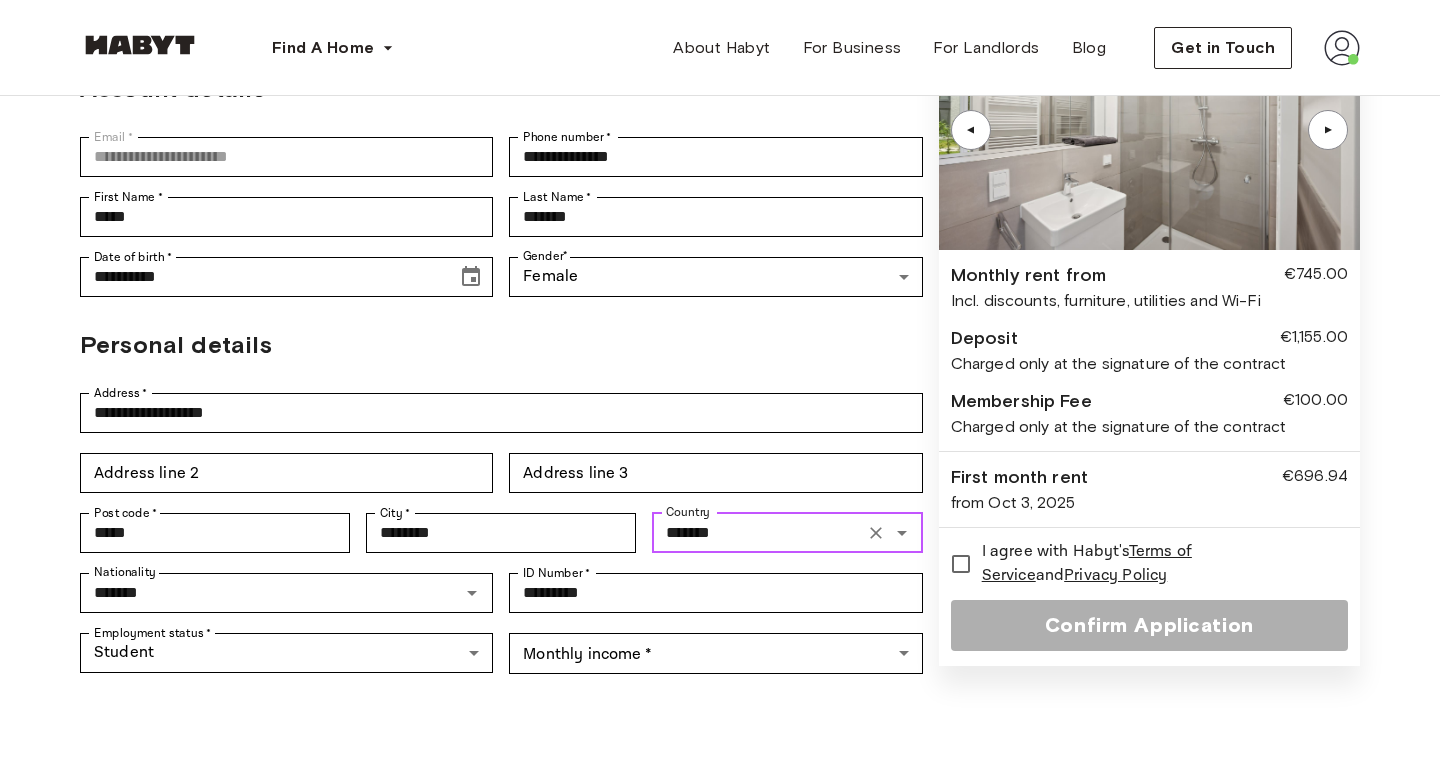 type on "*******" 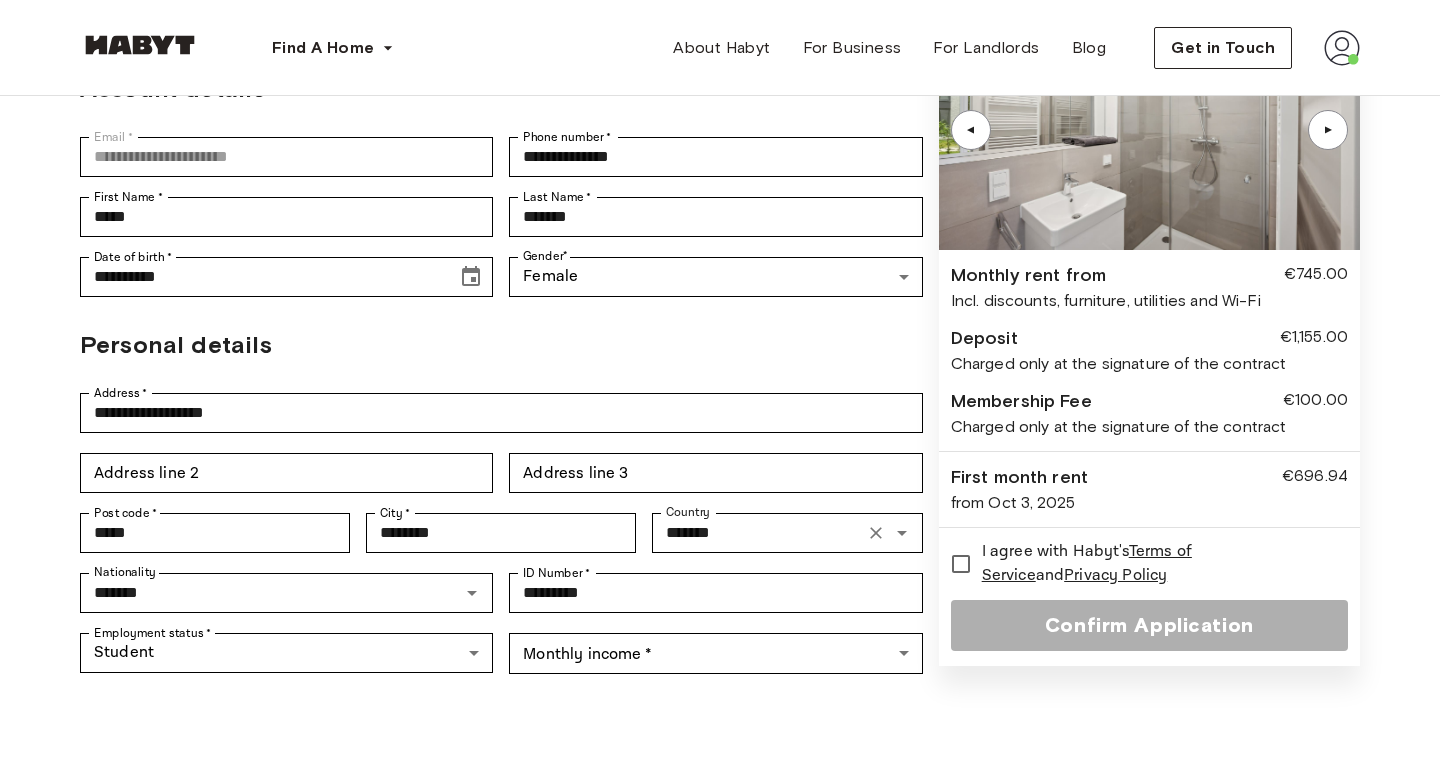 click on "Terms of Service" at bounding box center [1087, 563] 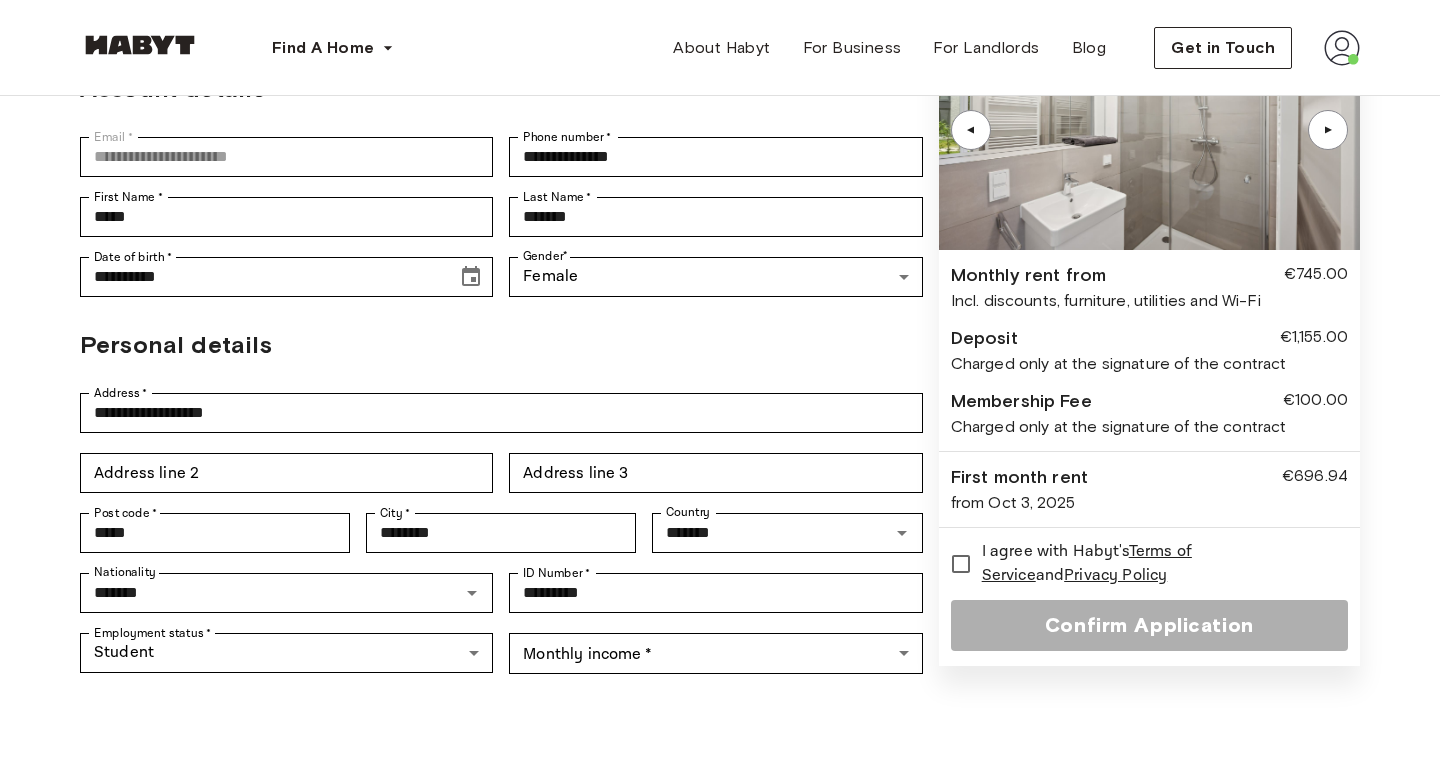 scroll, scrollTop: 0, scrollLeft: 0, axis: both 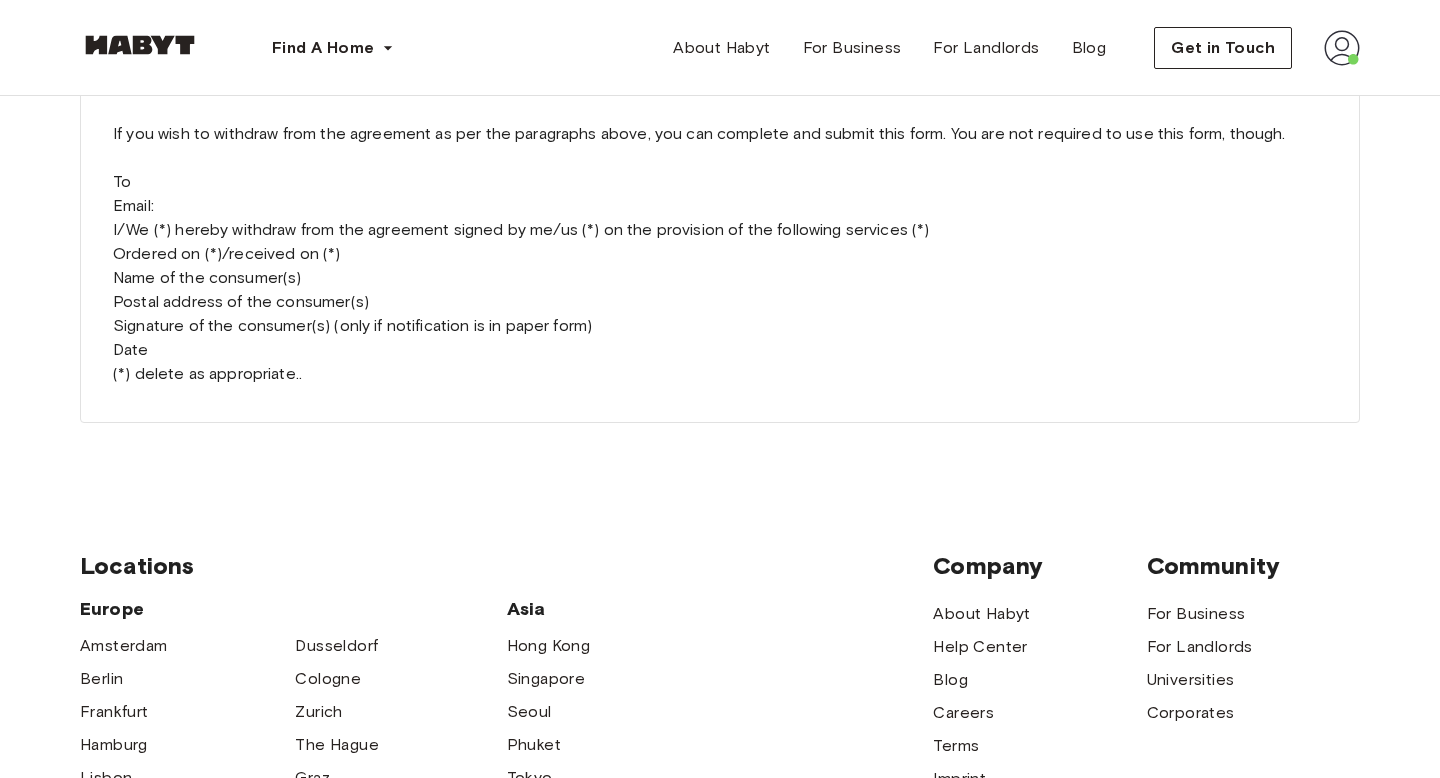click at bounding box center [1342, 48] 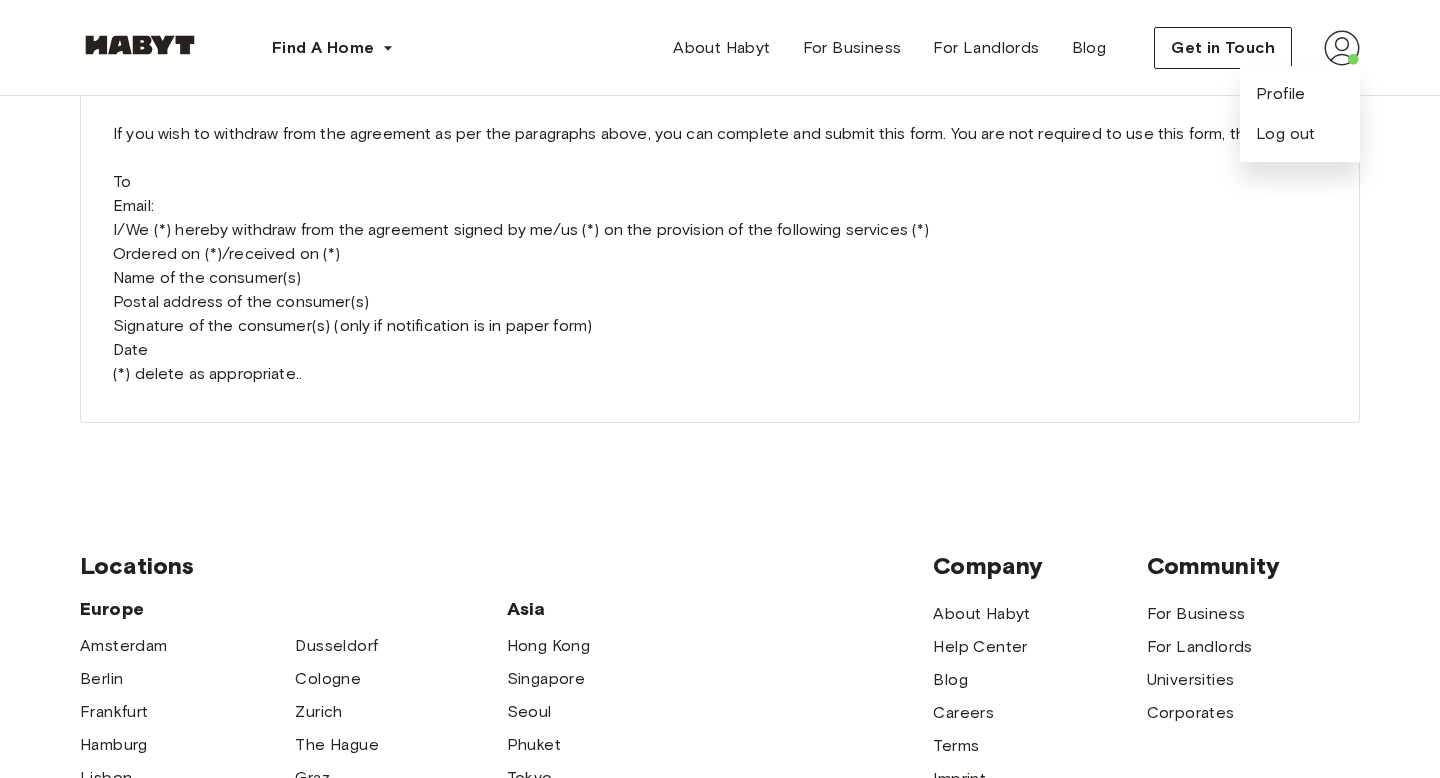 click on "Profile Log out" at bounding box center (1300, 114) 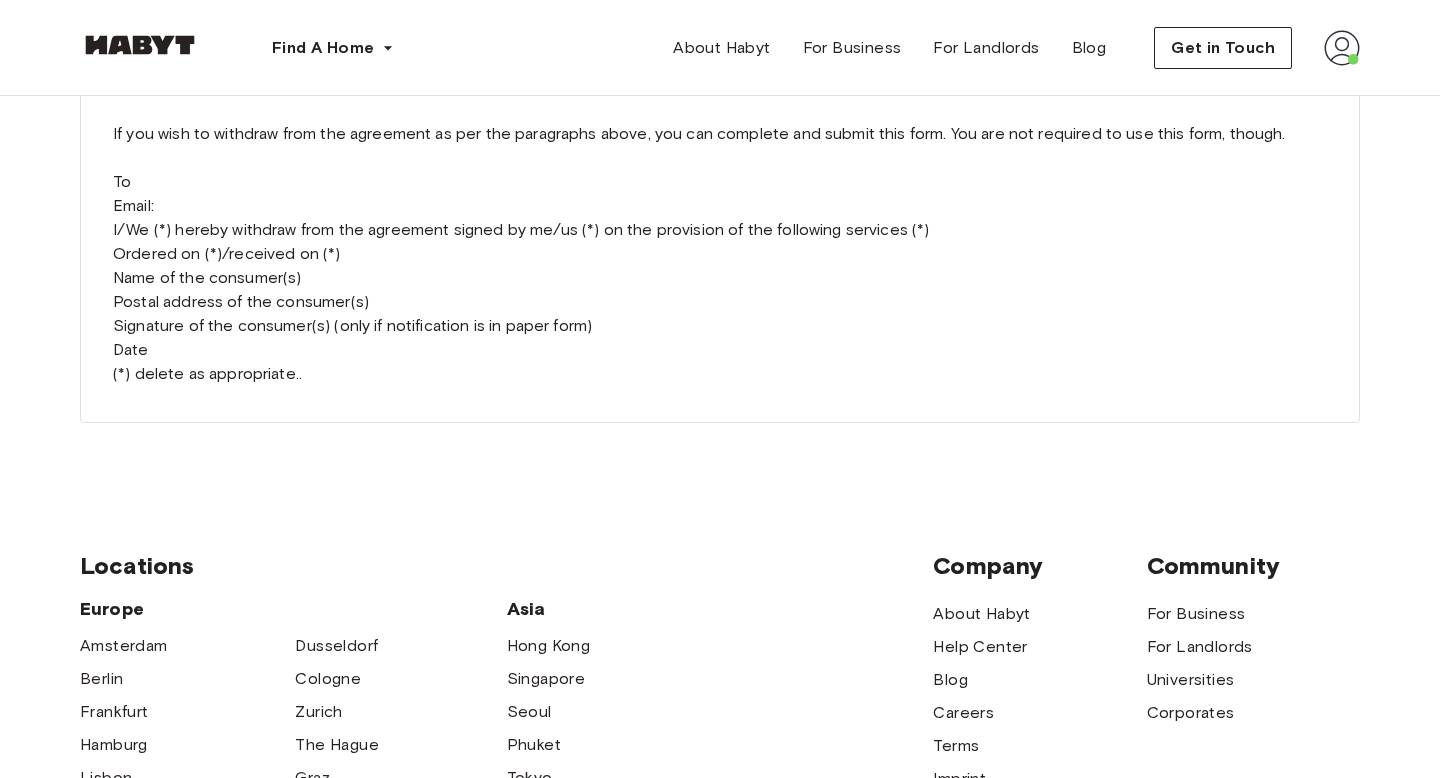 click at bounding box center (1342, 48) 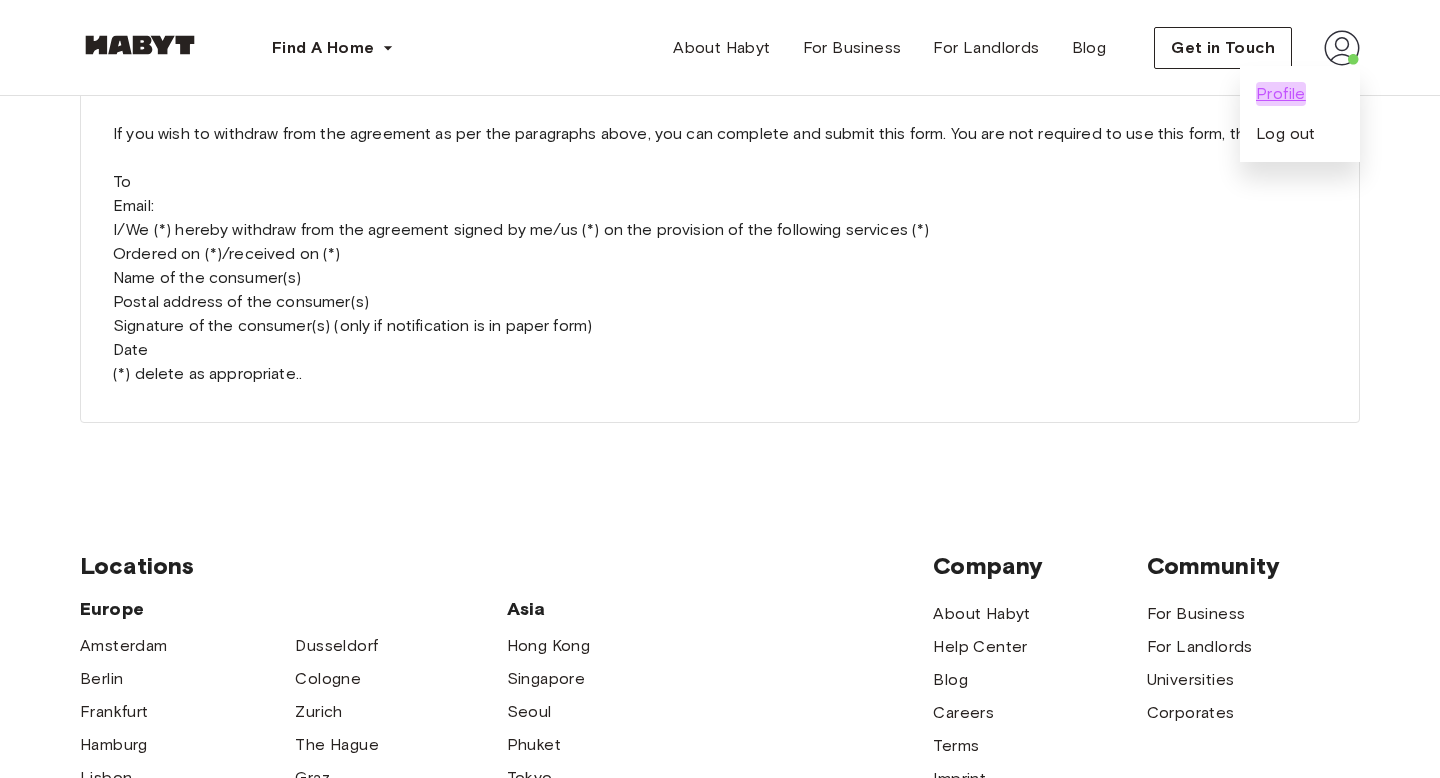click on "Profile" at bounding box center (1281, 94) 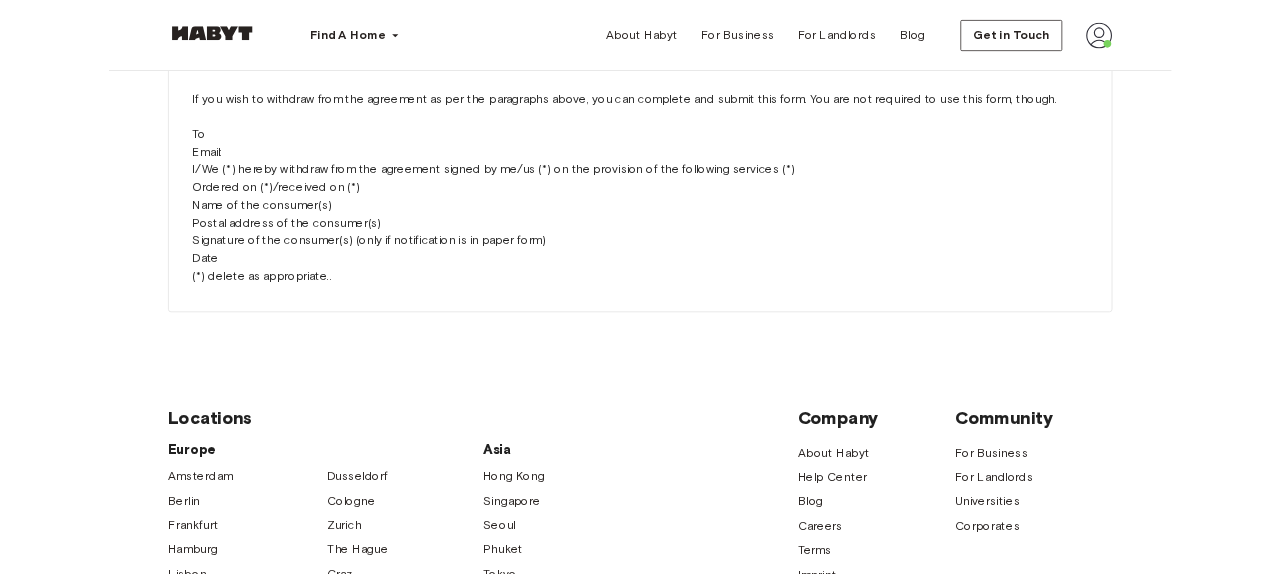 scroll, scrollTop: 0, scrollLeft: 0, axis: both 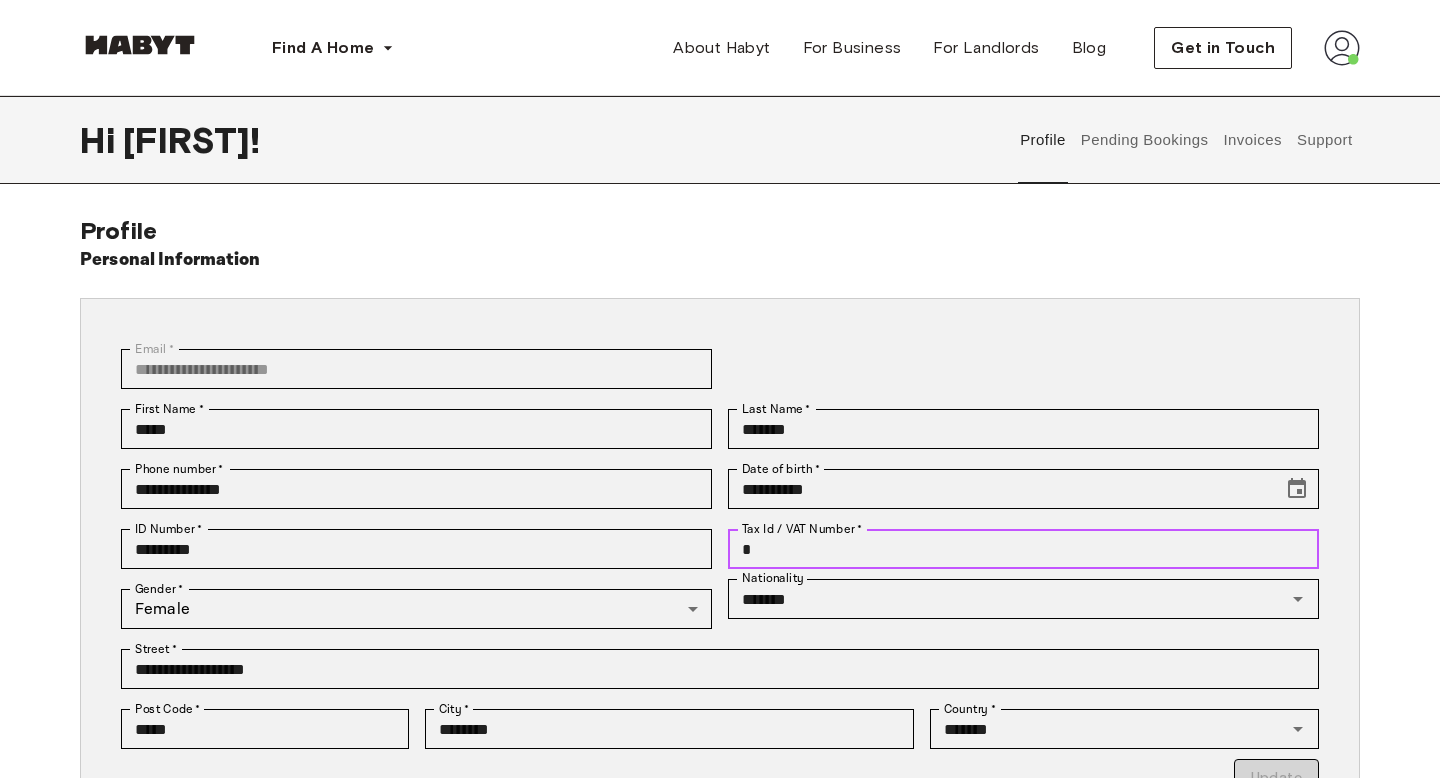 click on "*" at bounding box center [1023, 549] 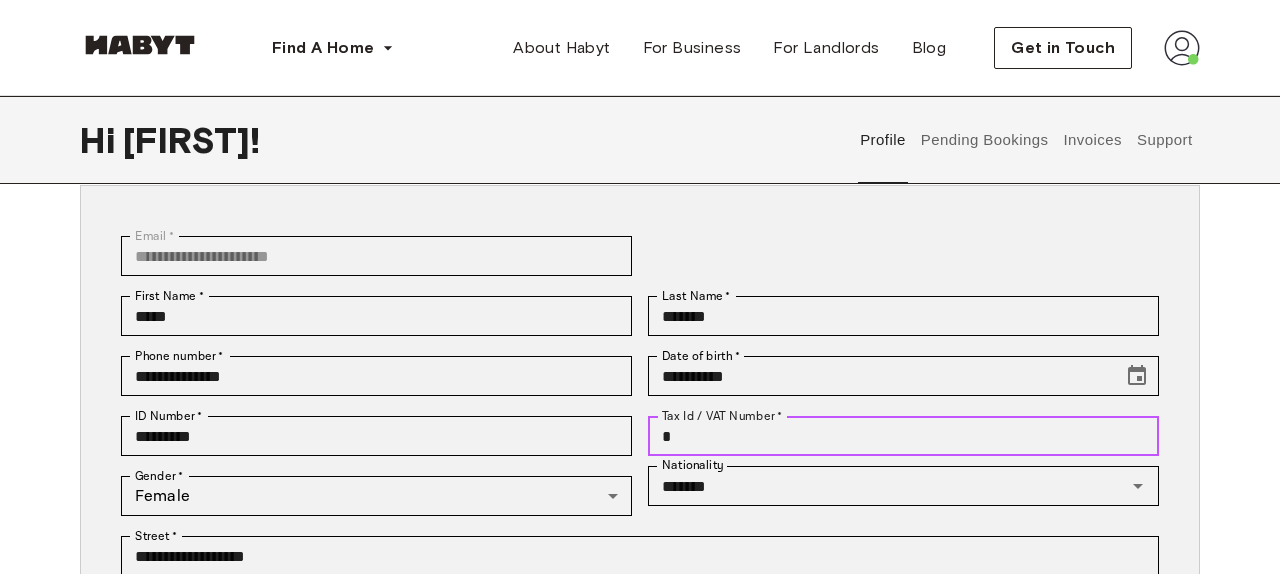 scroll, scrollTop: 198, scrollLeft: 0, axis: vertical 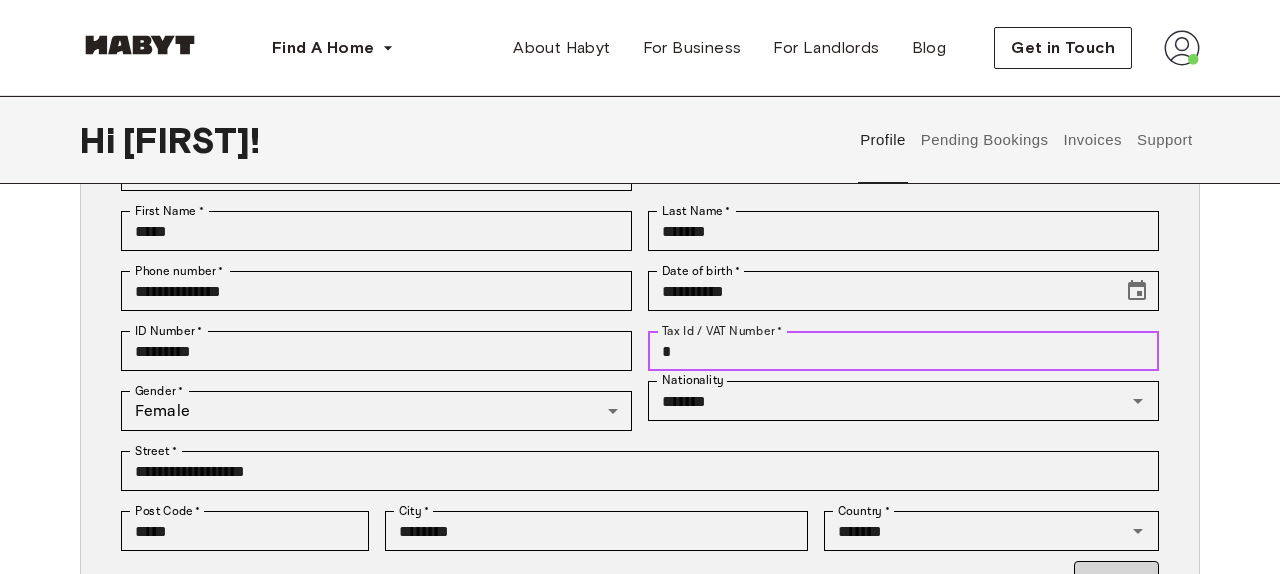 drag, startPoint x: 713, startPoint y: 356, endPoint x: 632, endPoint y: 356, distance: 81 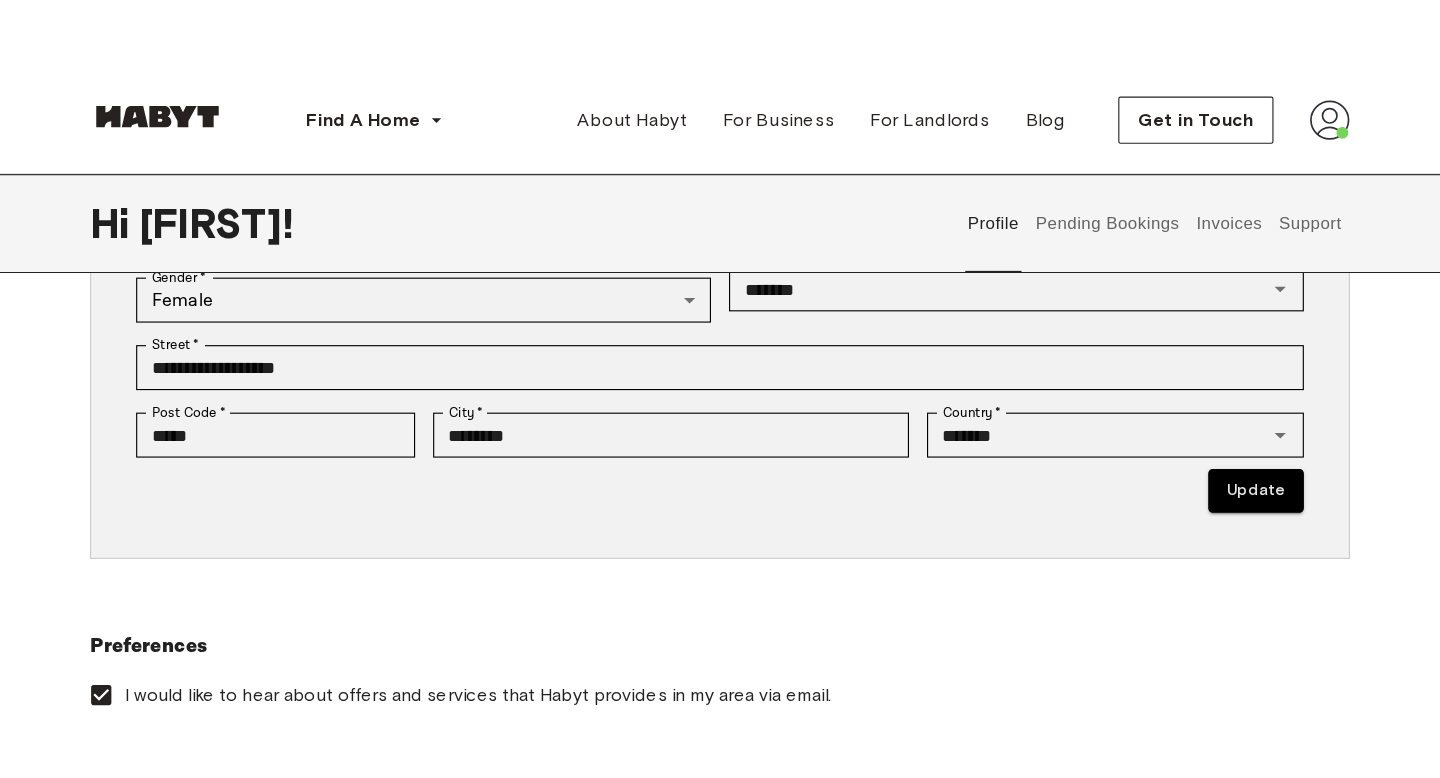 scroll, scrollTop: 406, scrollLeft: 0, axis: vertical 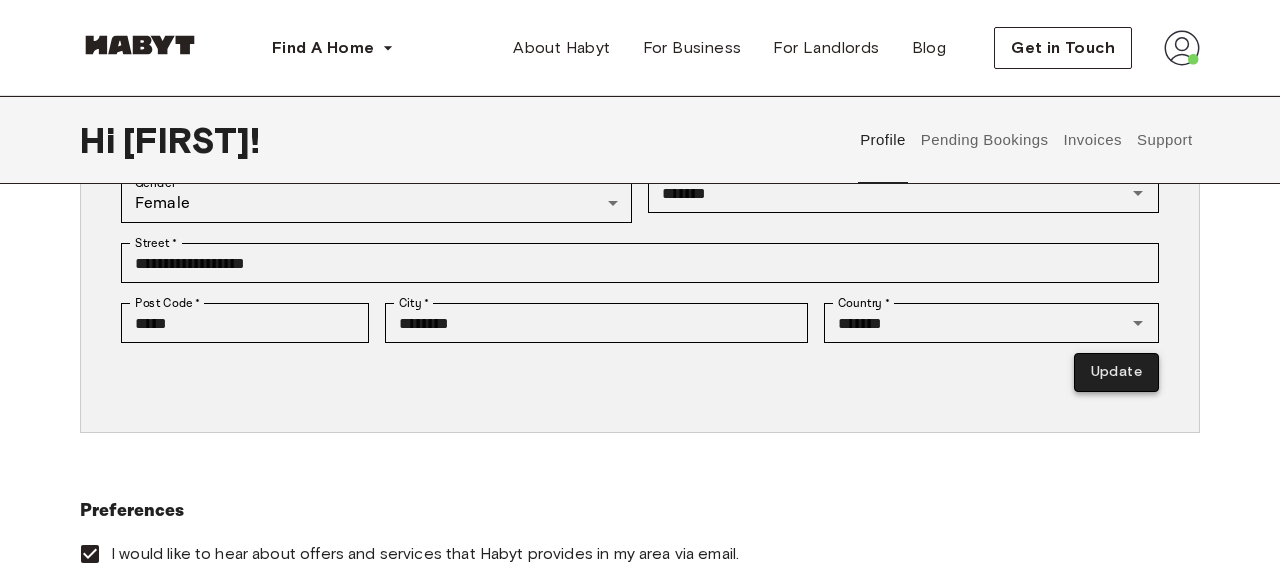 type on "**********" 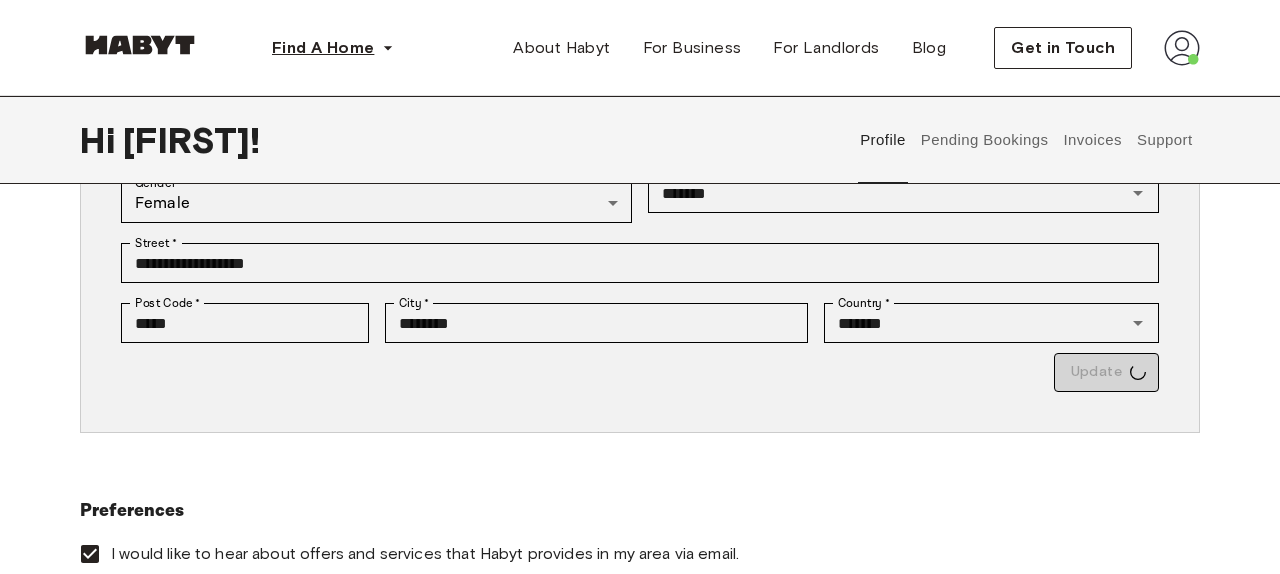type on "*********" 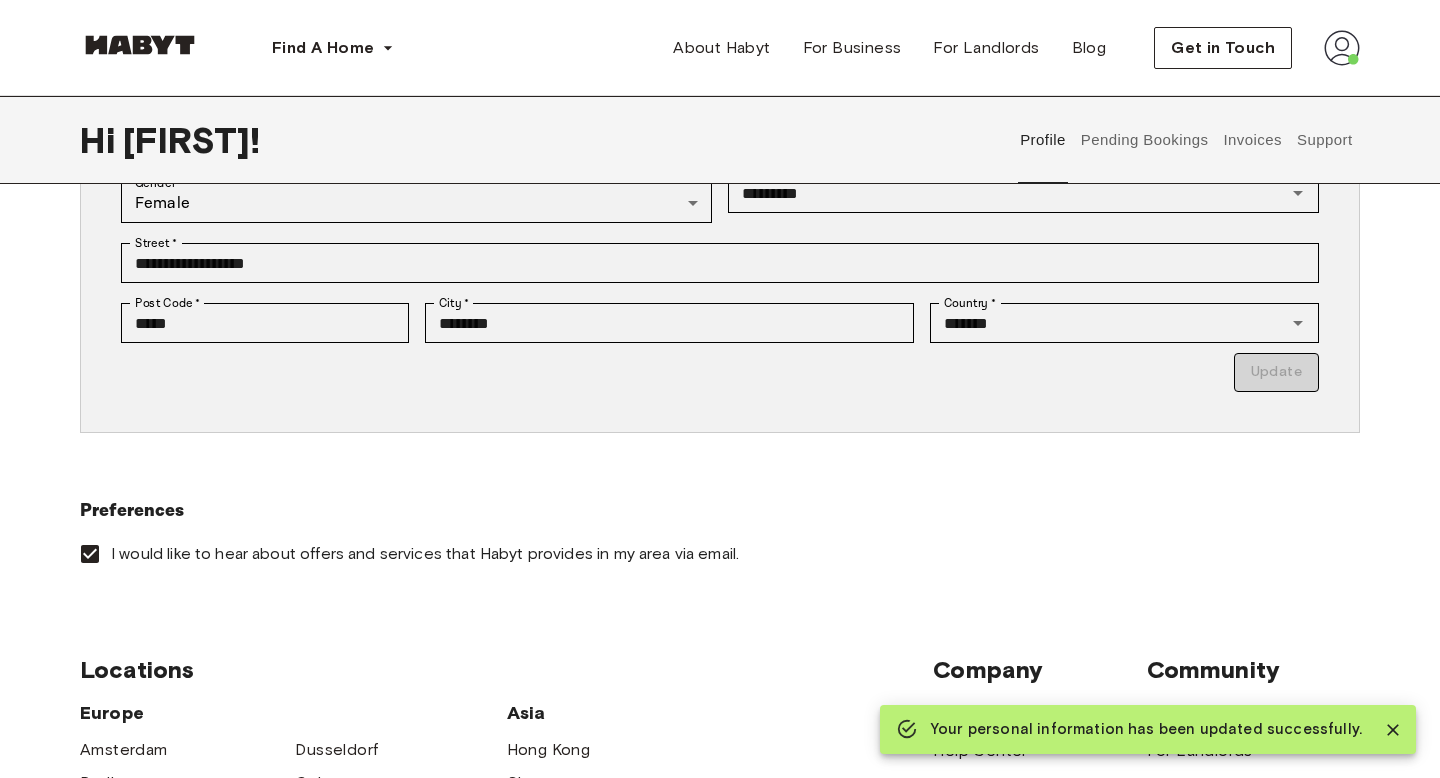 scroll, scrollTop: 0, scrollLeft: 0, axis: both 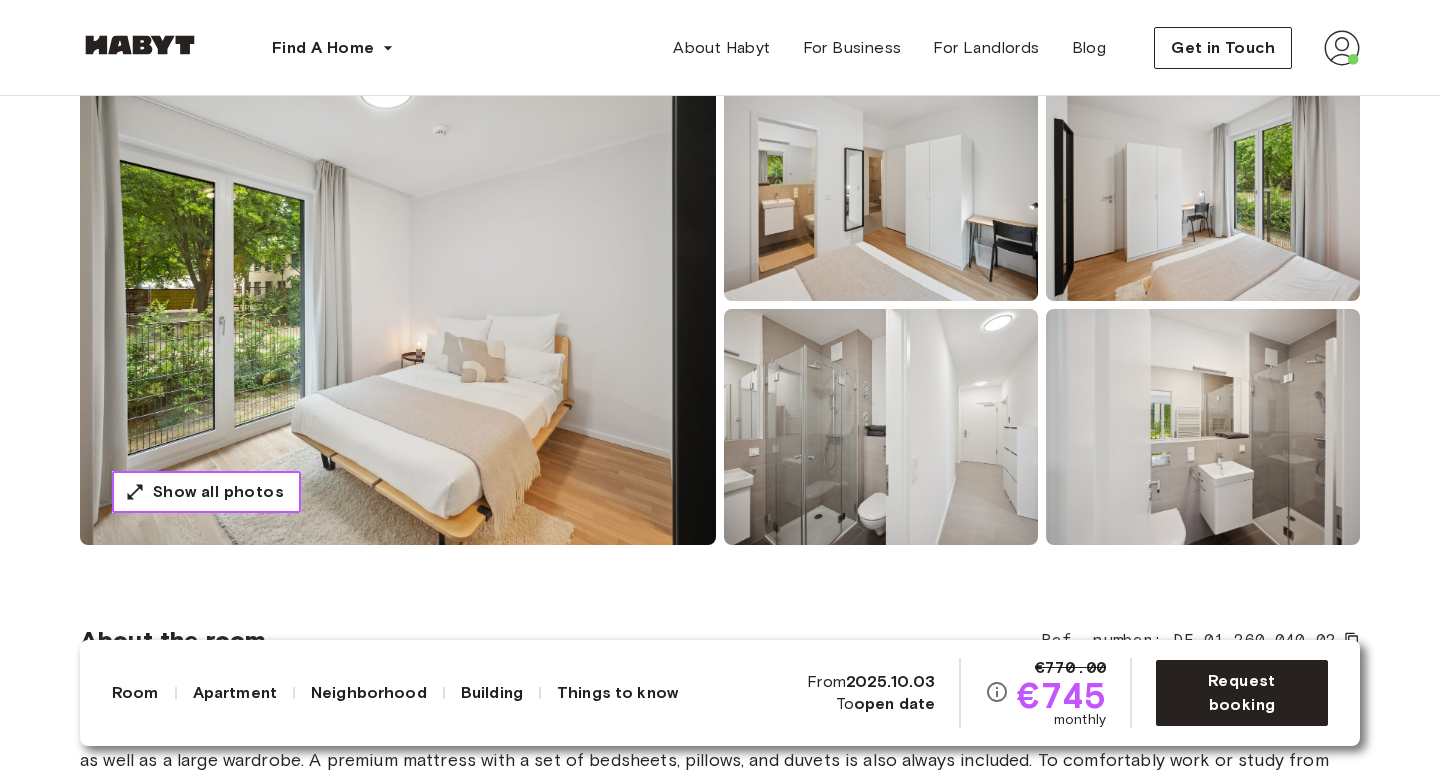 click on "Show all photos" at bounding box center (218, 492) 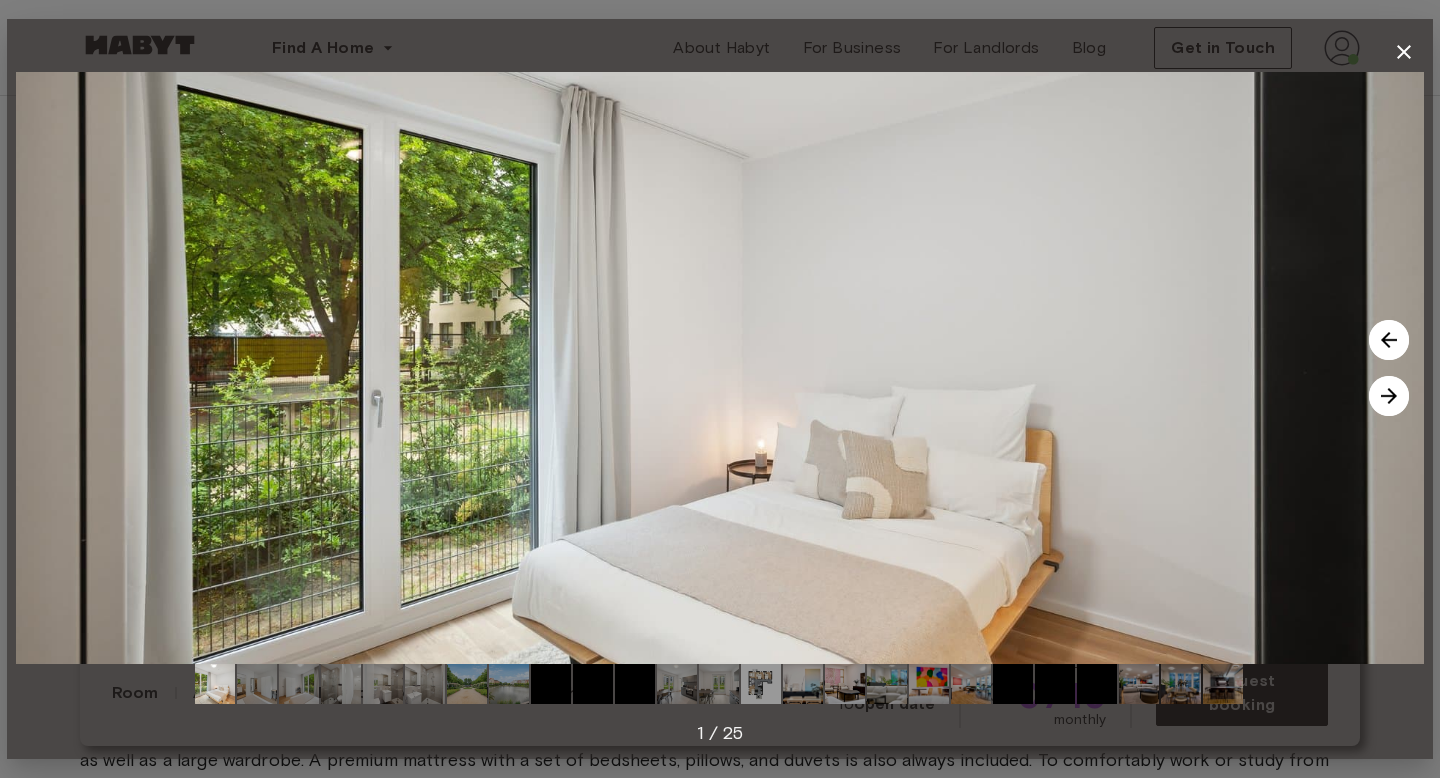 click at bounding box center (1389, 396) 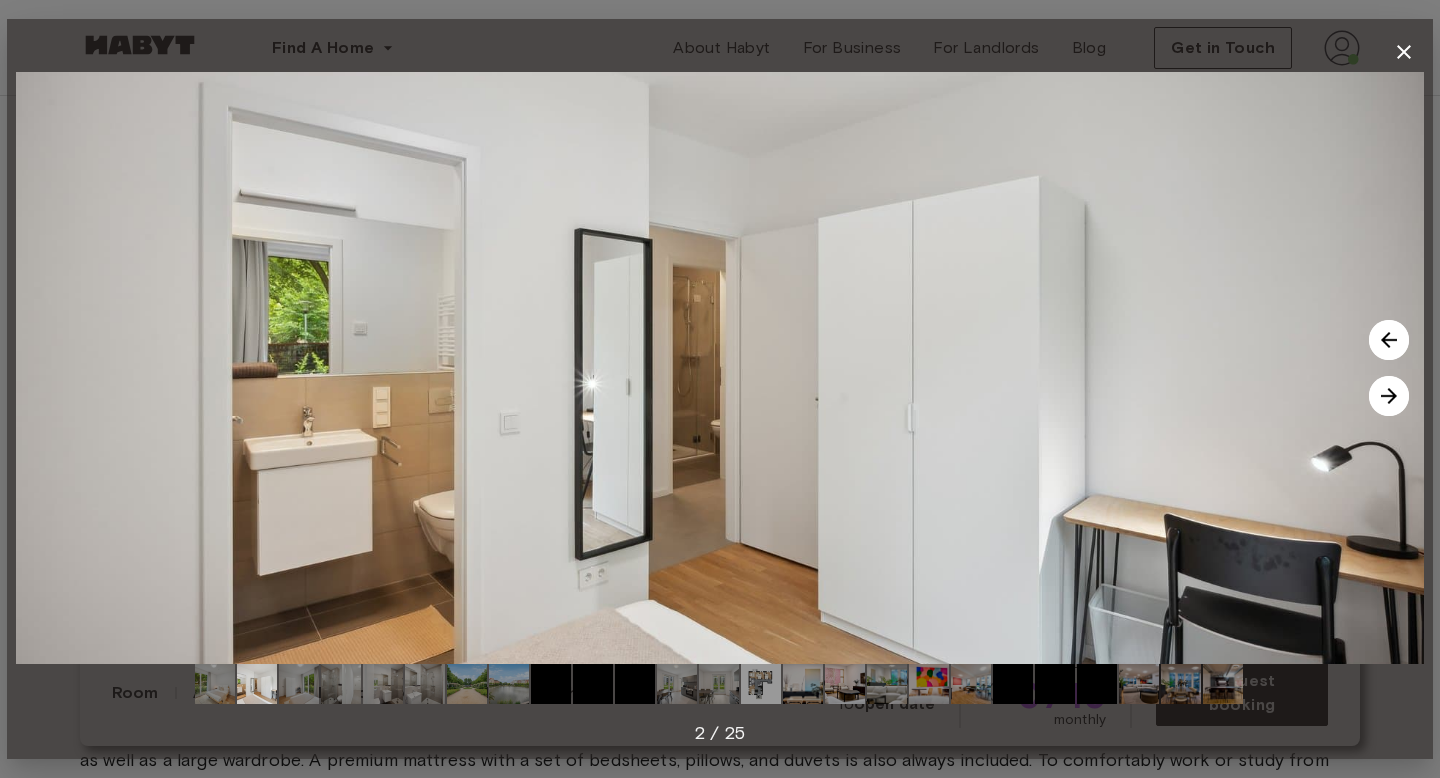 click at bounding box center (1389, 396) 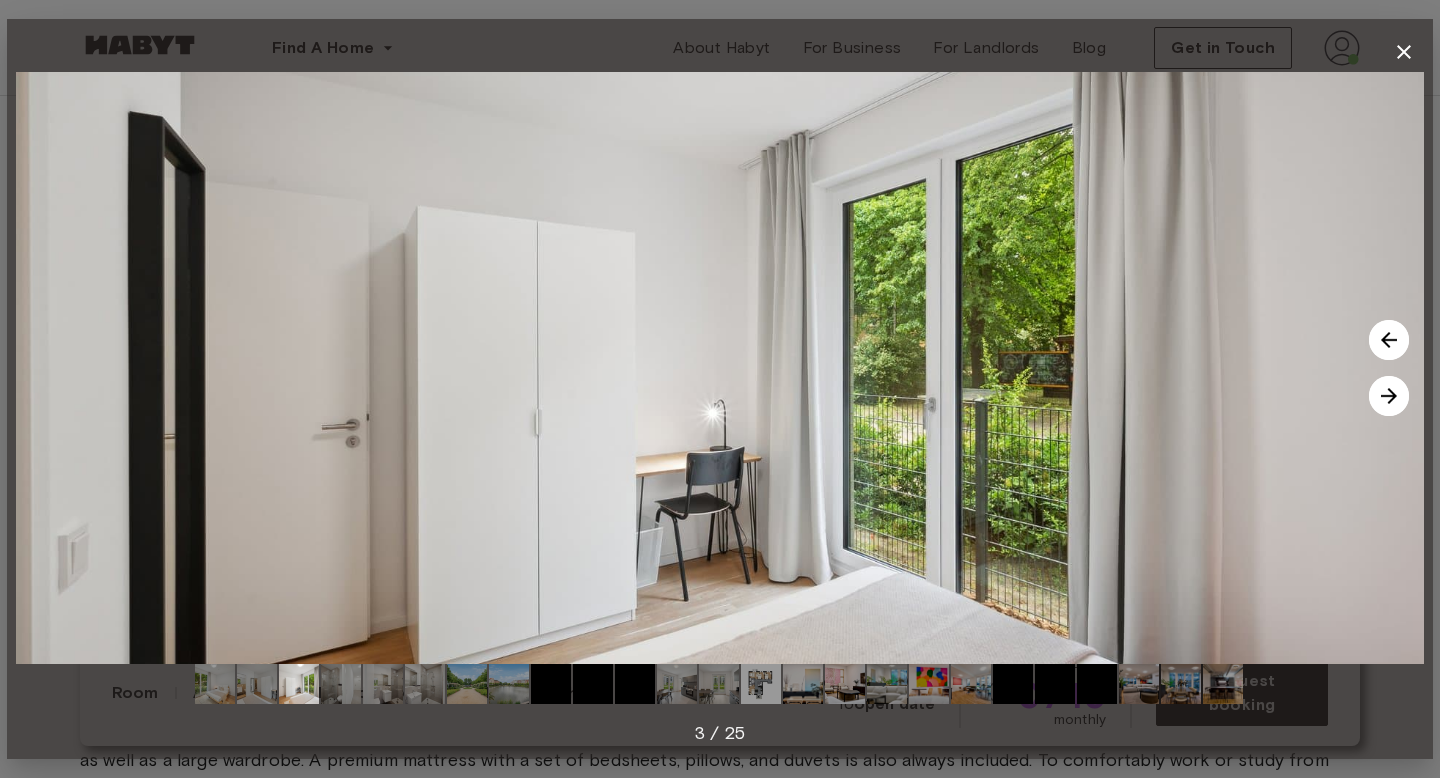 click at bounding box center (1389, 396) 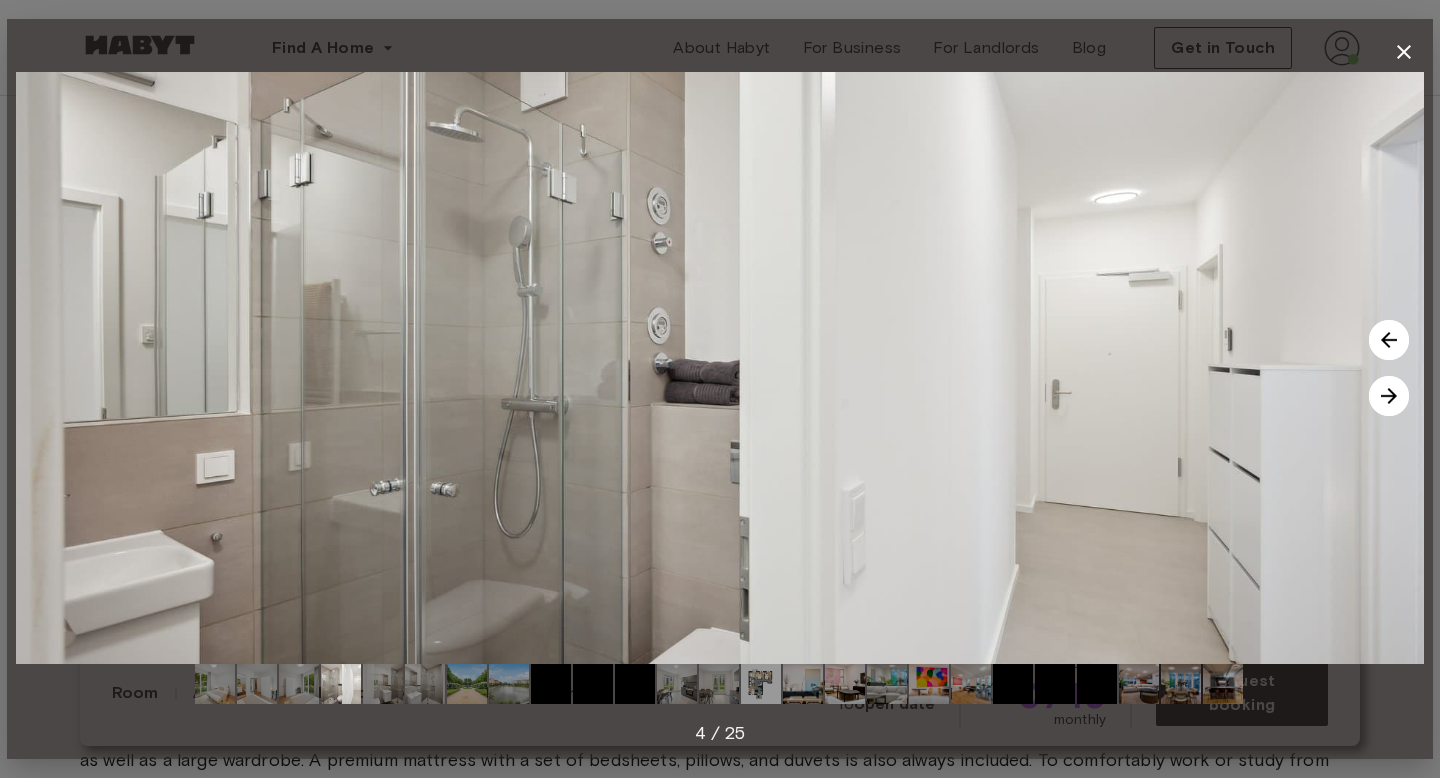 click at bounding box center [1389, 396] 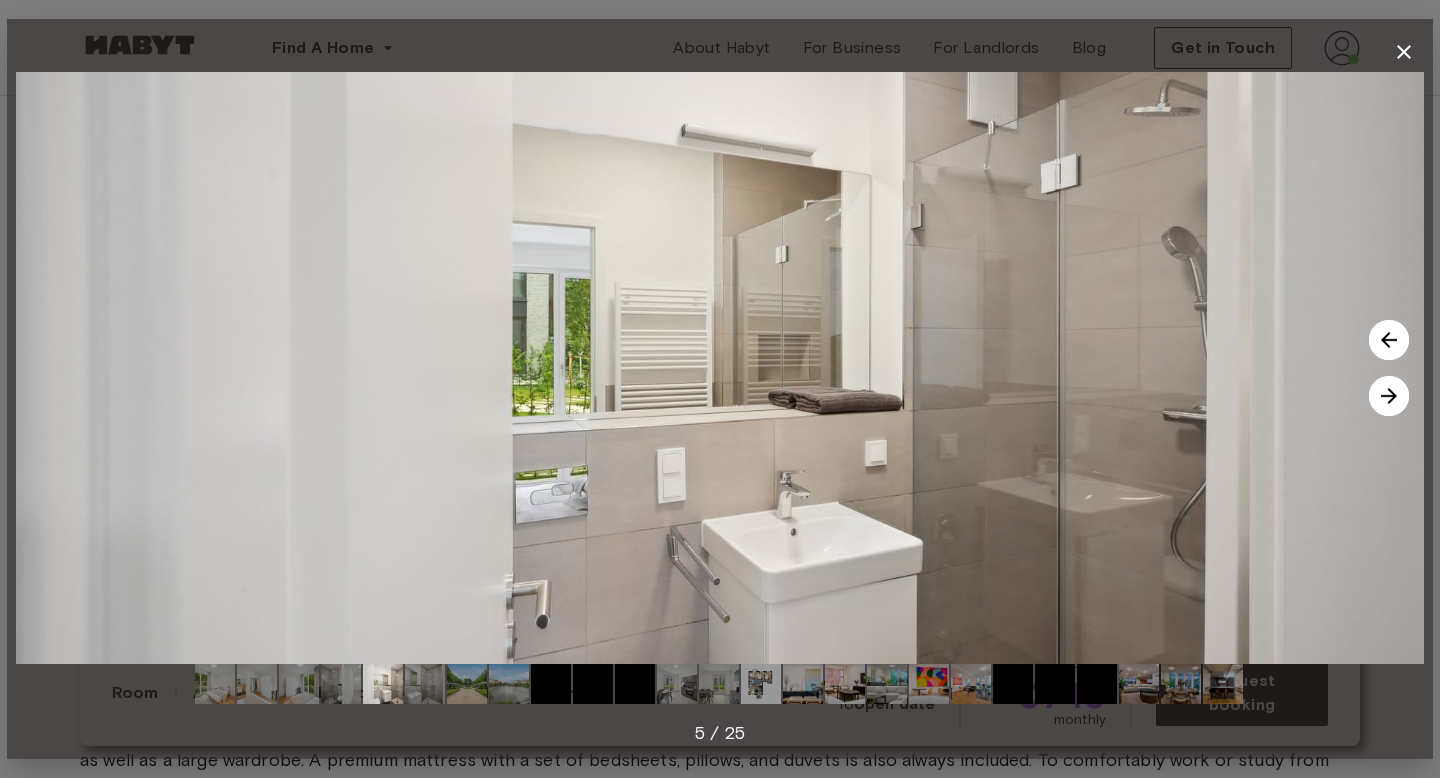 click at bounding box center [1389, 396] 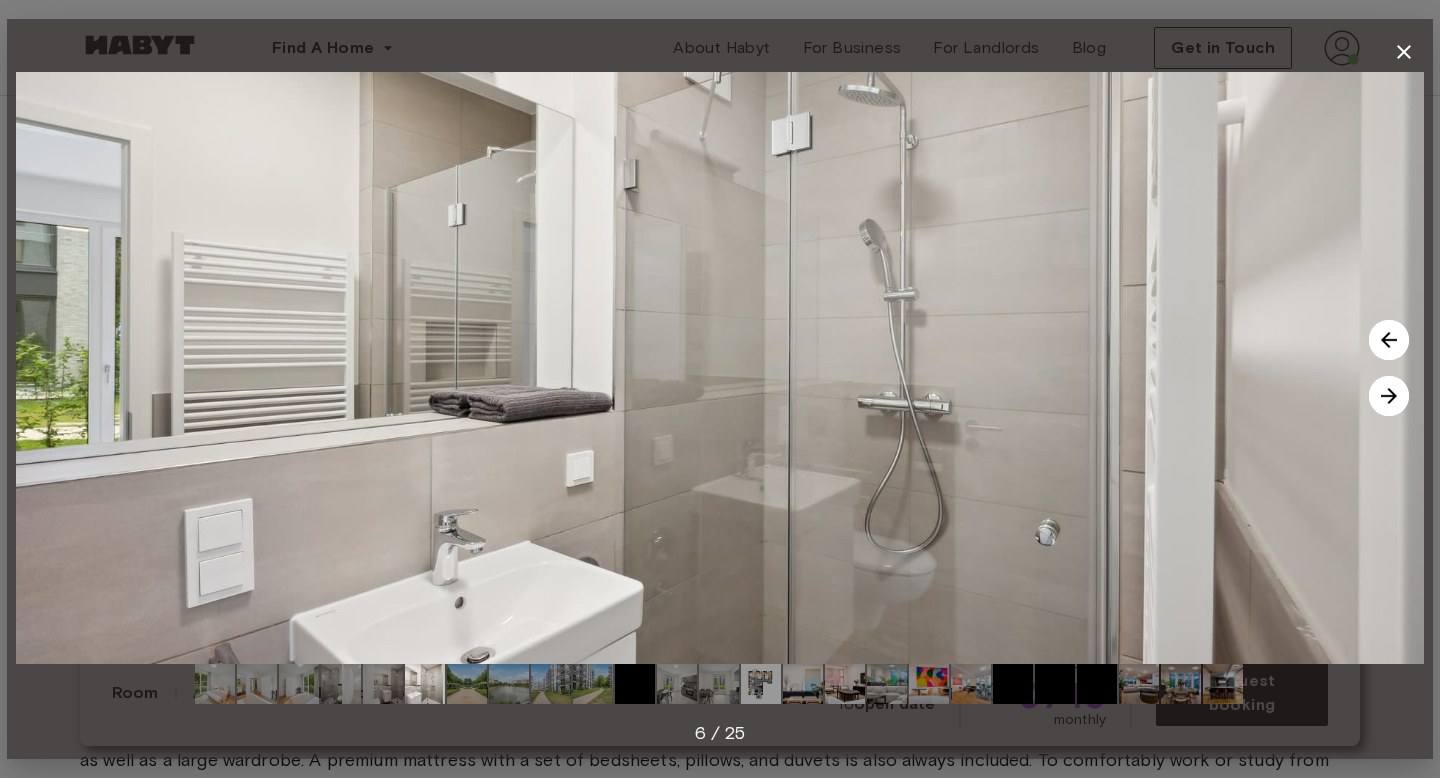 click at bounding box center [1389, 396] 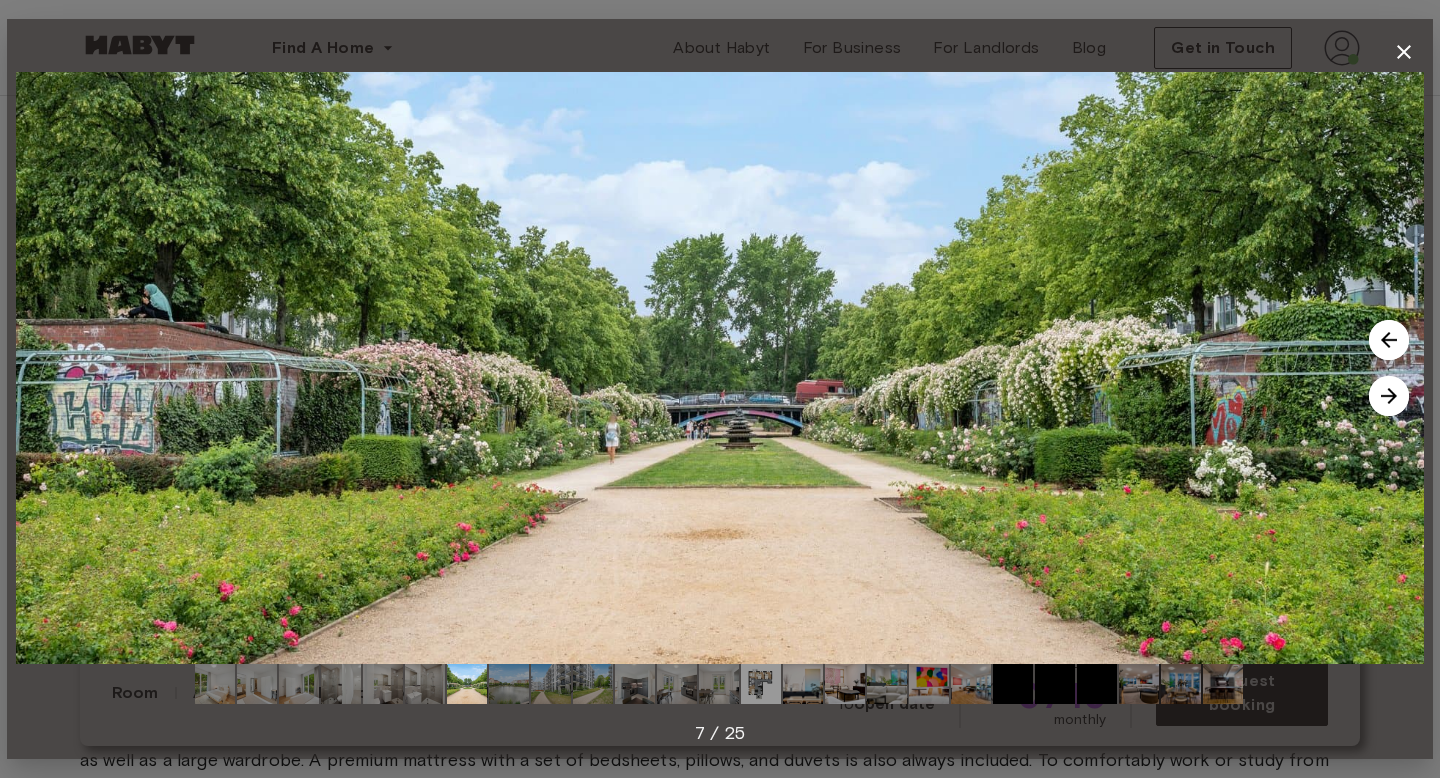click at bounding box center [1389, 396] 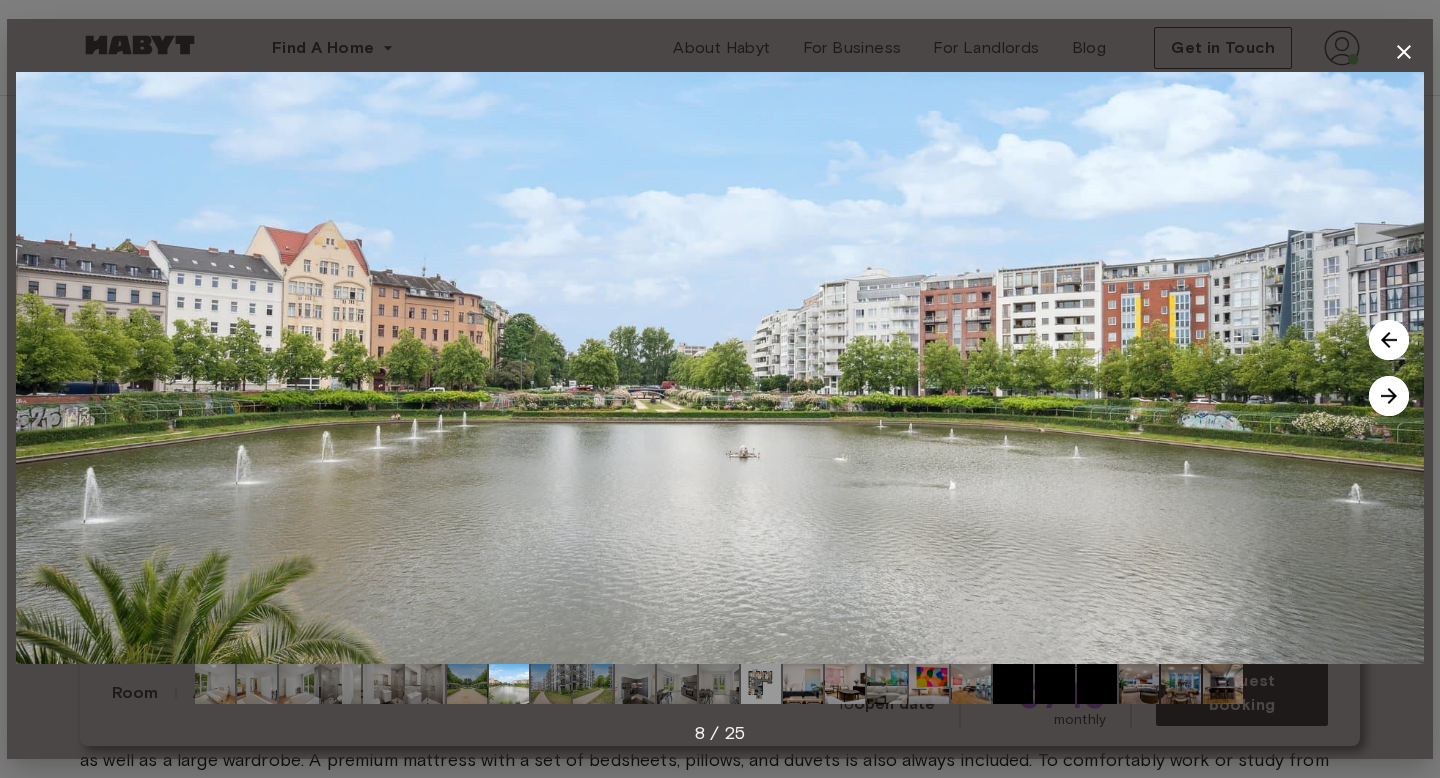 click at bounding box center [1389, 396] 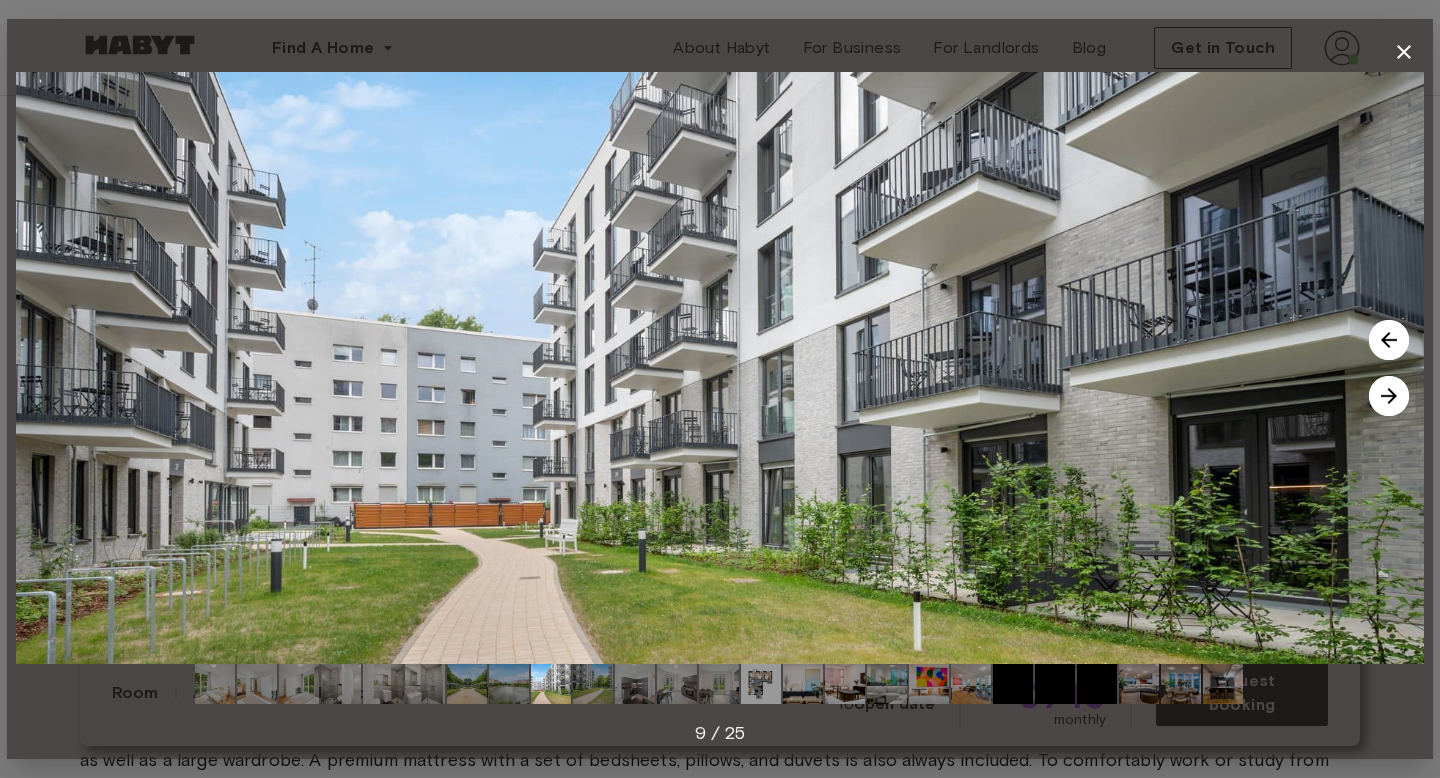 click at bounding box center [1389, 396] 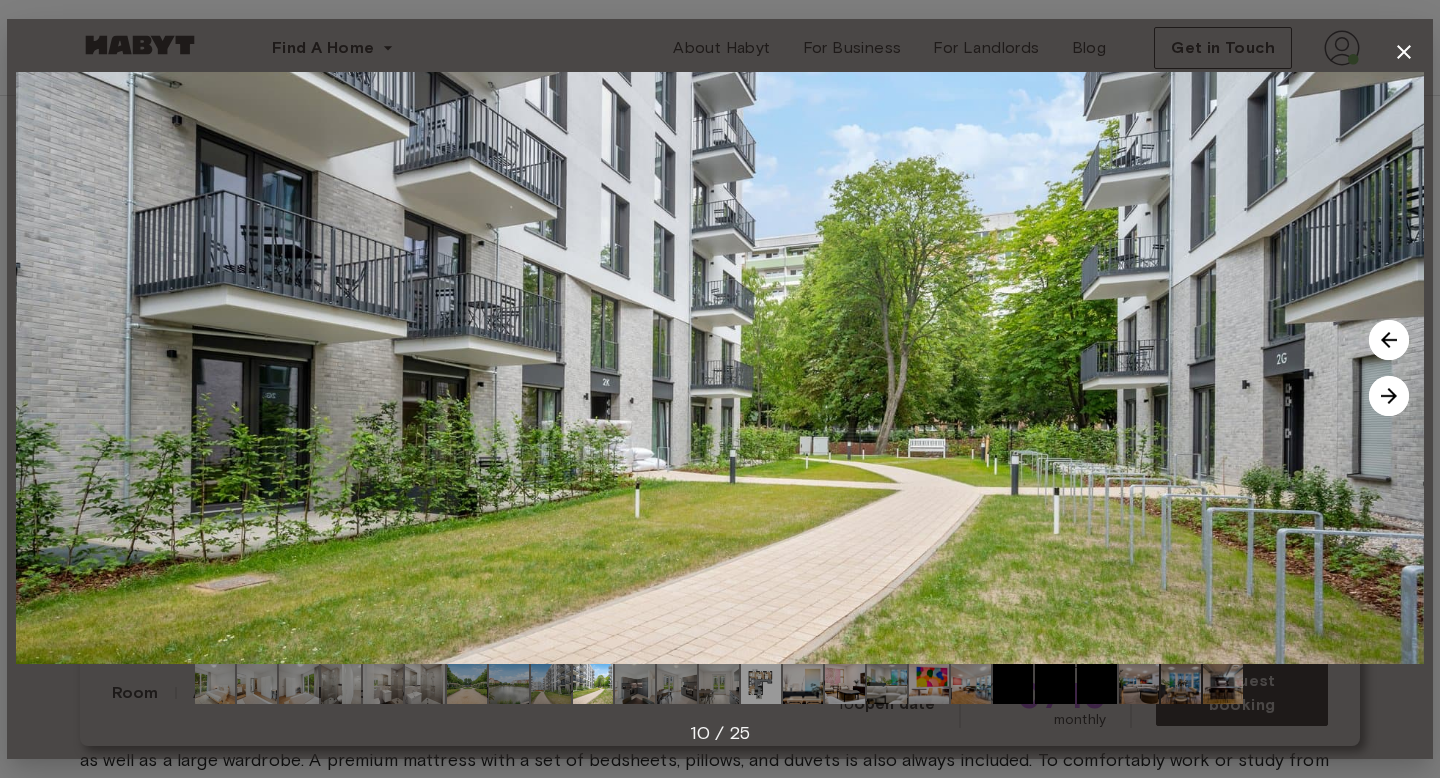 click at bounding box center [1389, 396] 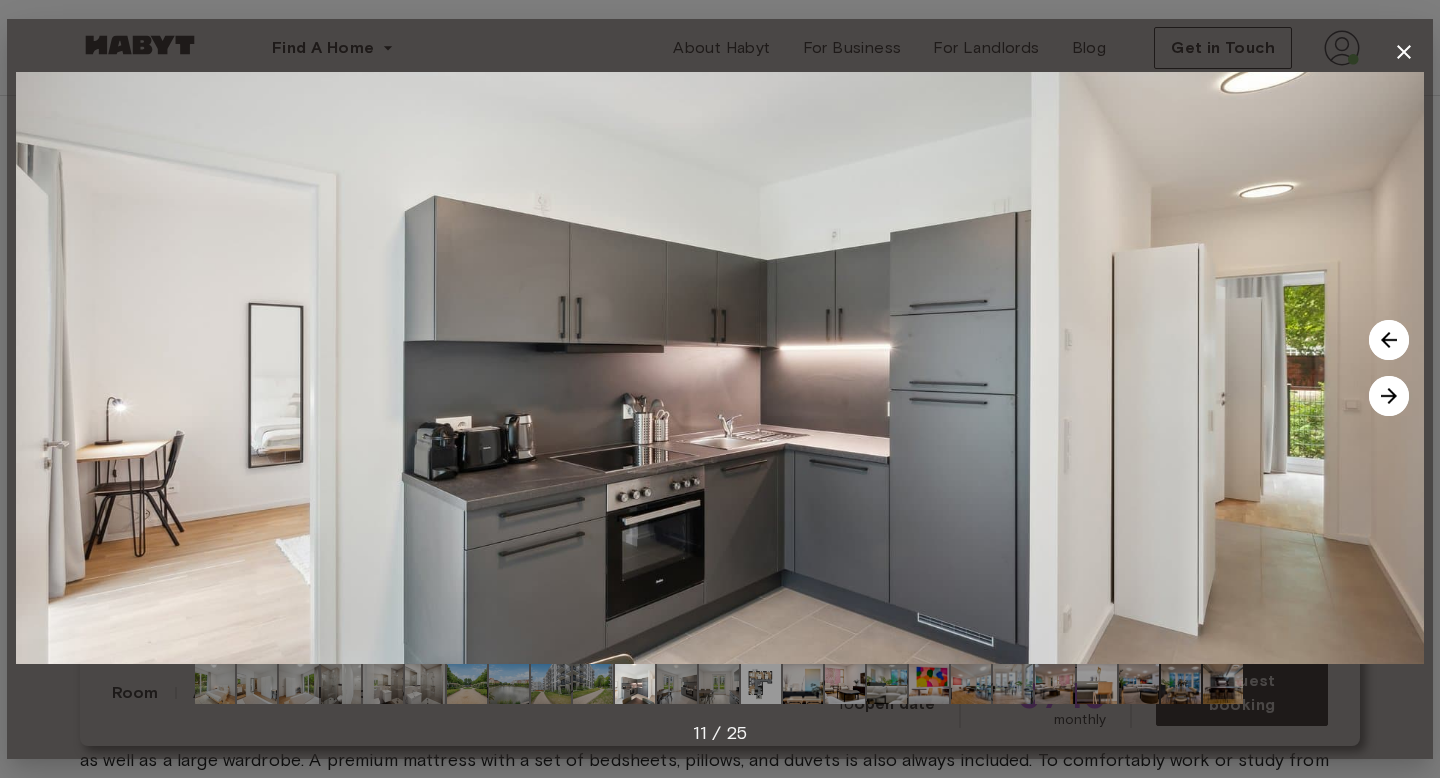 click at bounding box center (1389, 396) 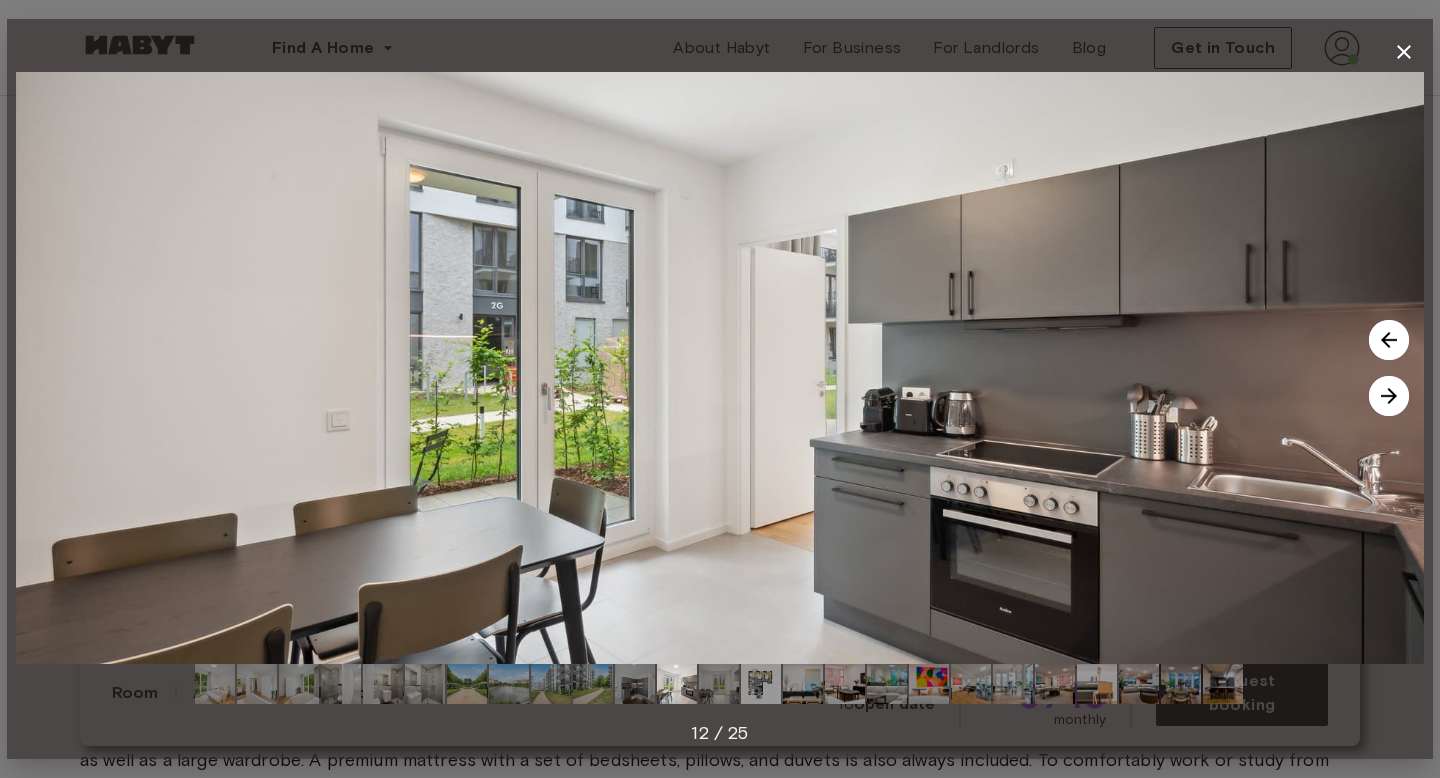 click at bounding box center (1389, 396) 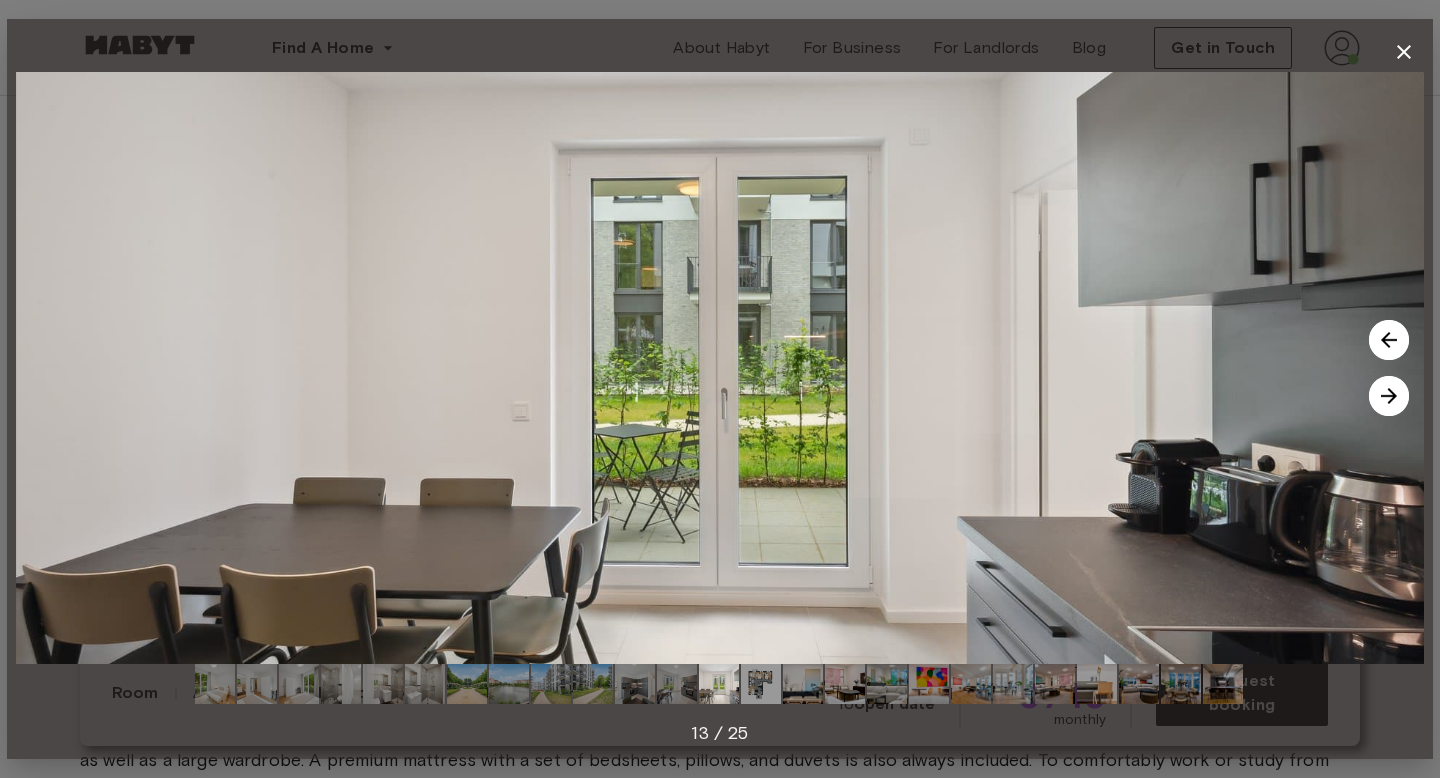 click at bounding box center [1389, 396] 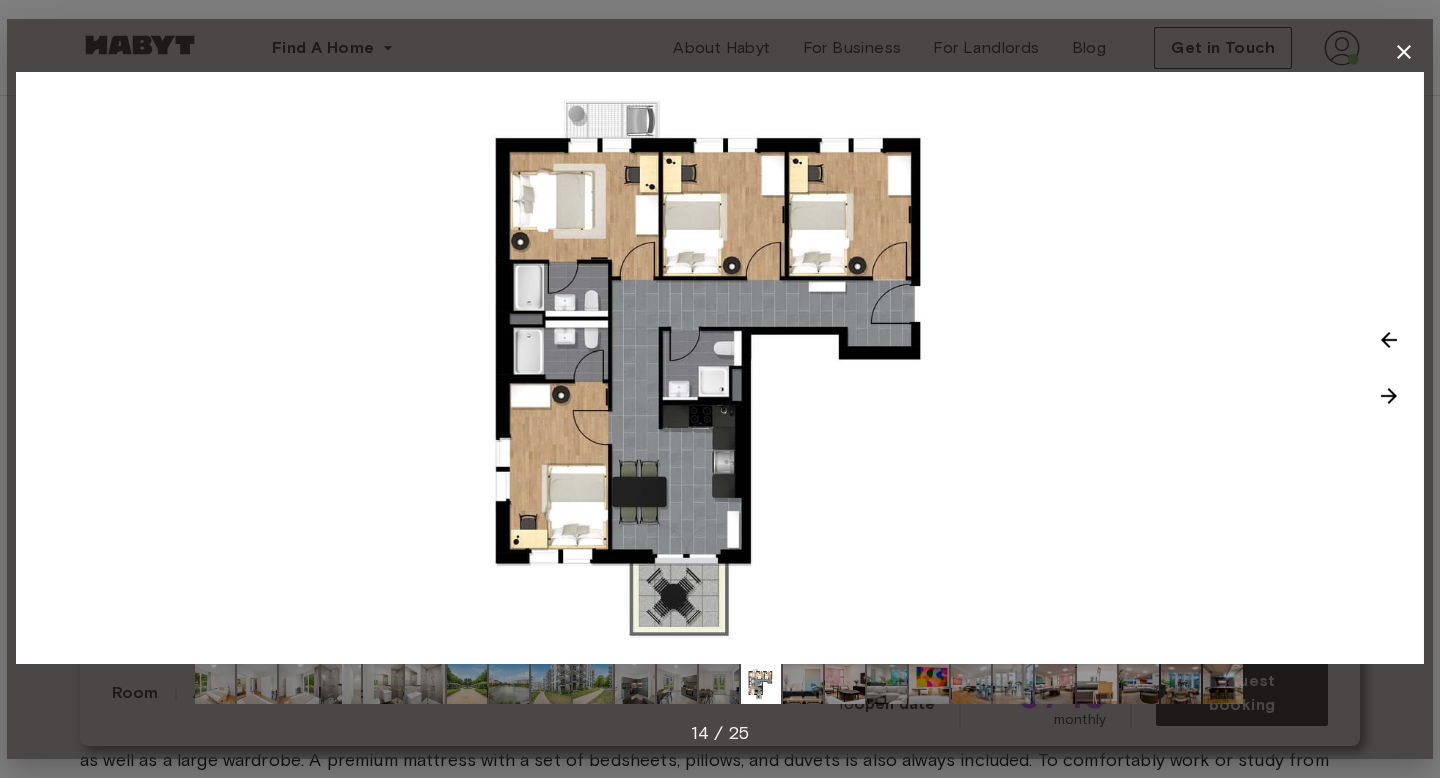 click at bounding box center [1389, 396] 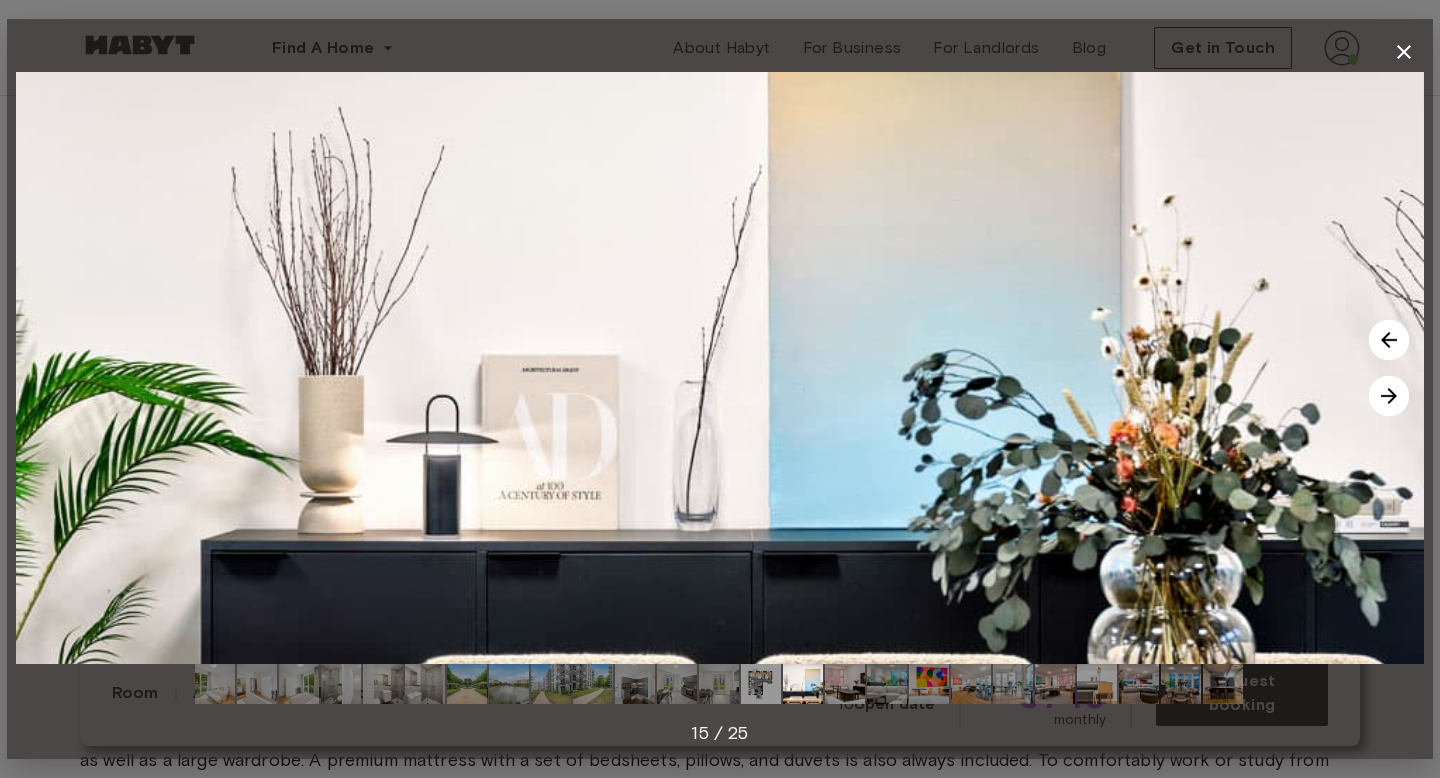 click at bounding box center (1389, 396) 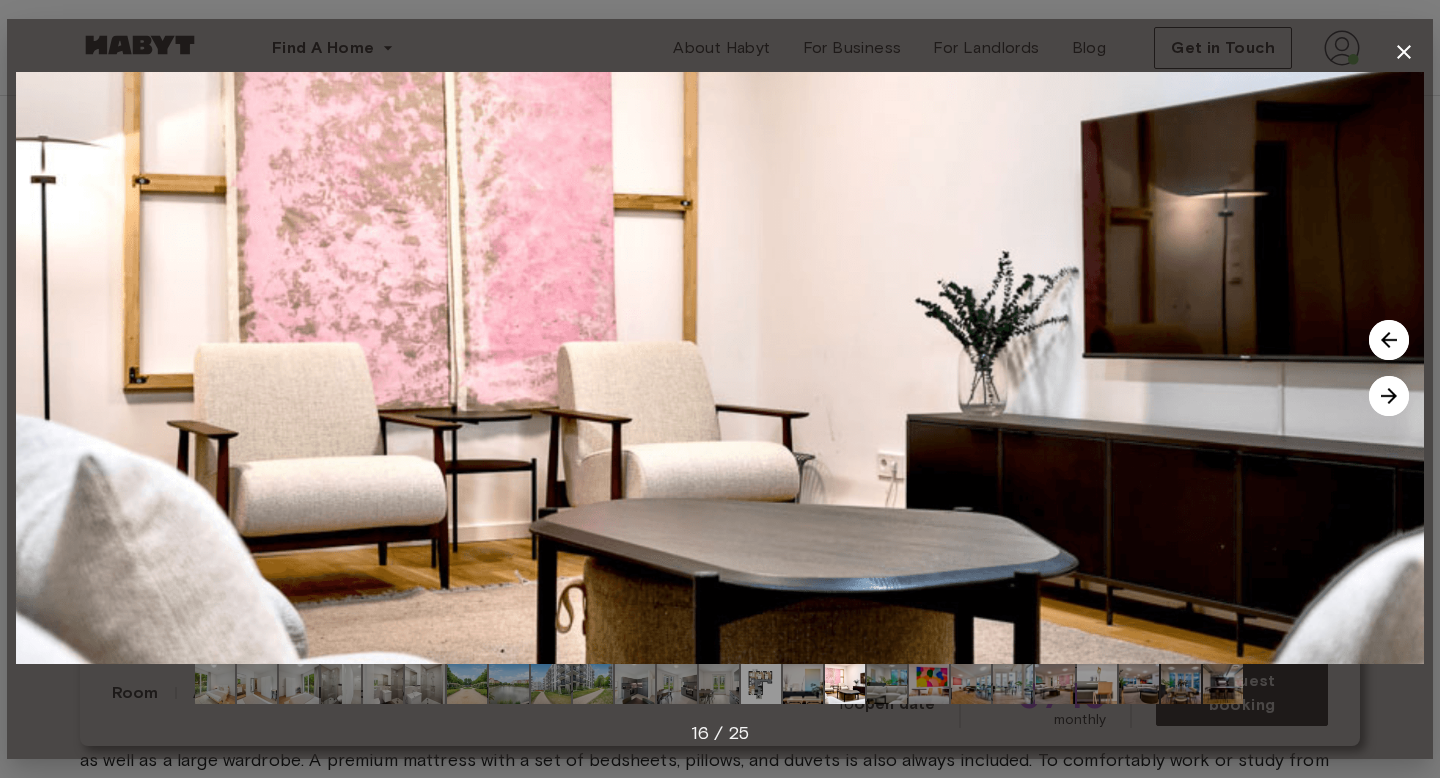 click at bounding box center (1389, 396) 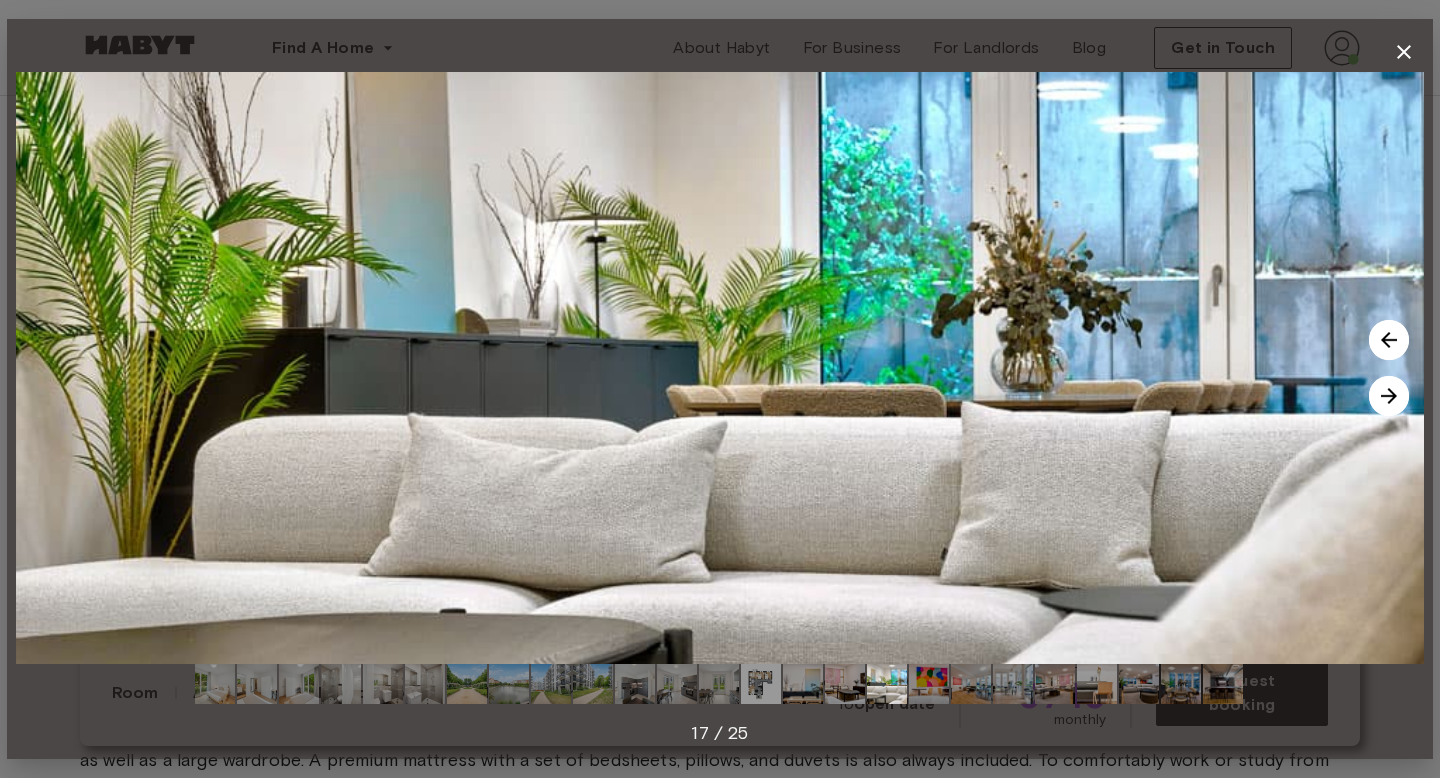 click at bounding box center (1389, 396) 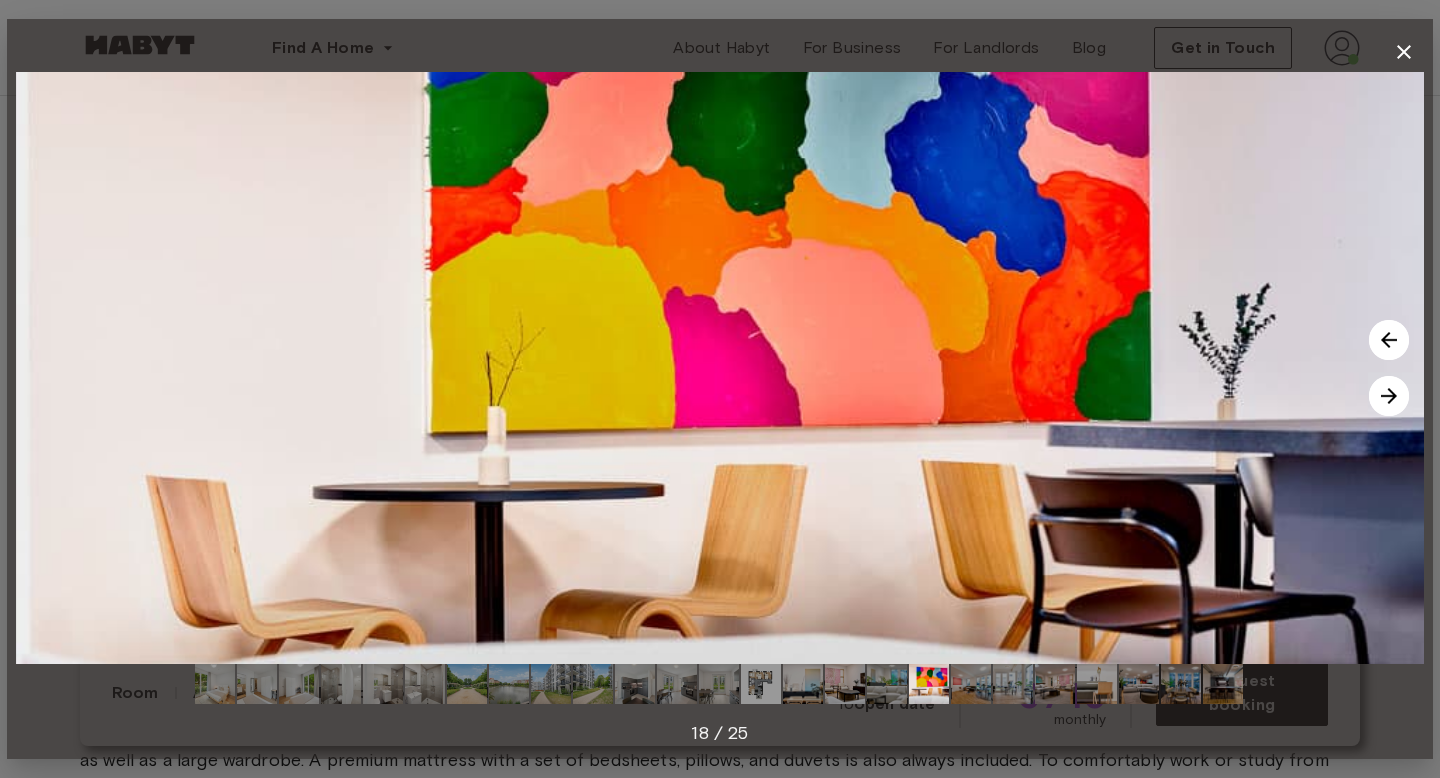 click at bounding box center (1389, 396) 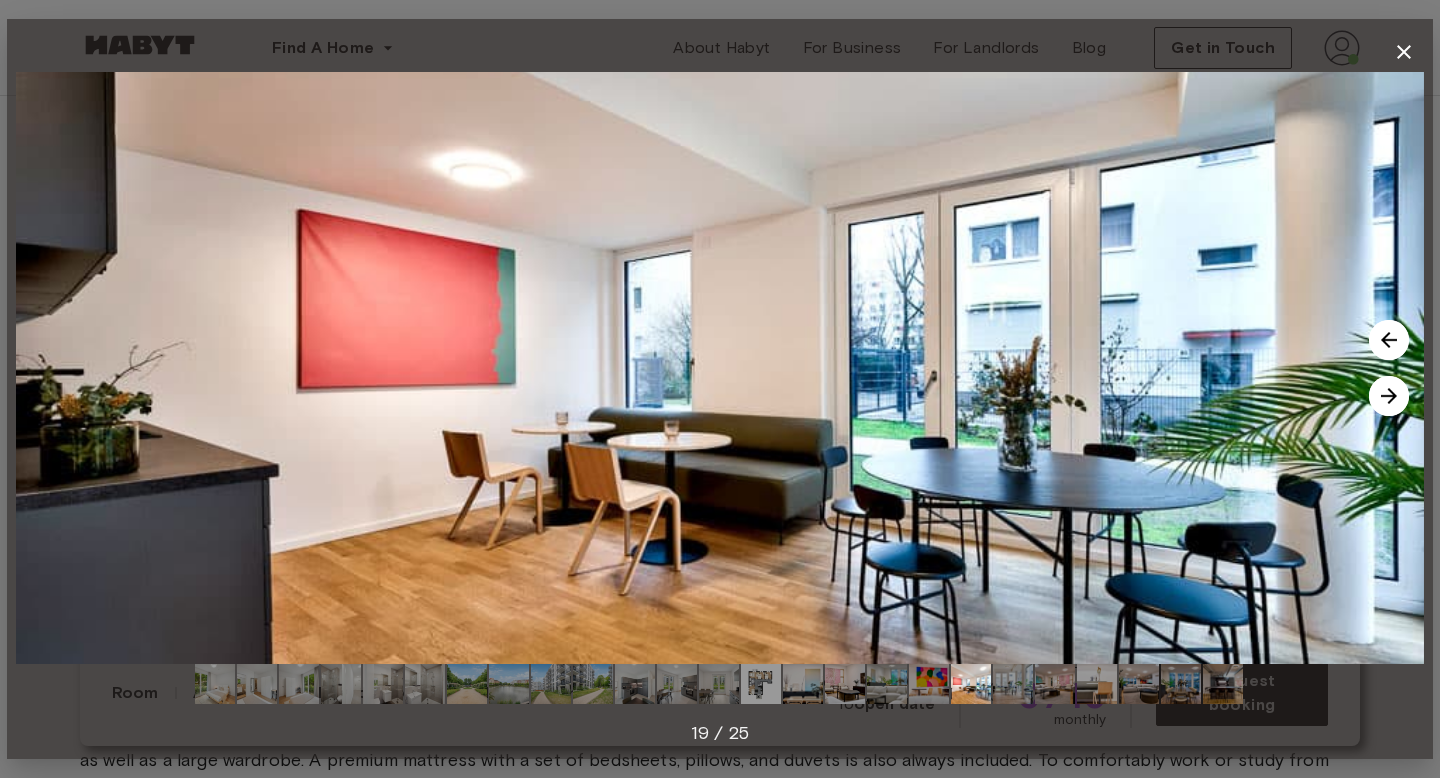 click at bounding box center [1389, 396] 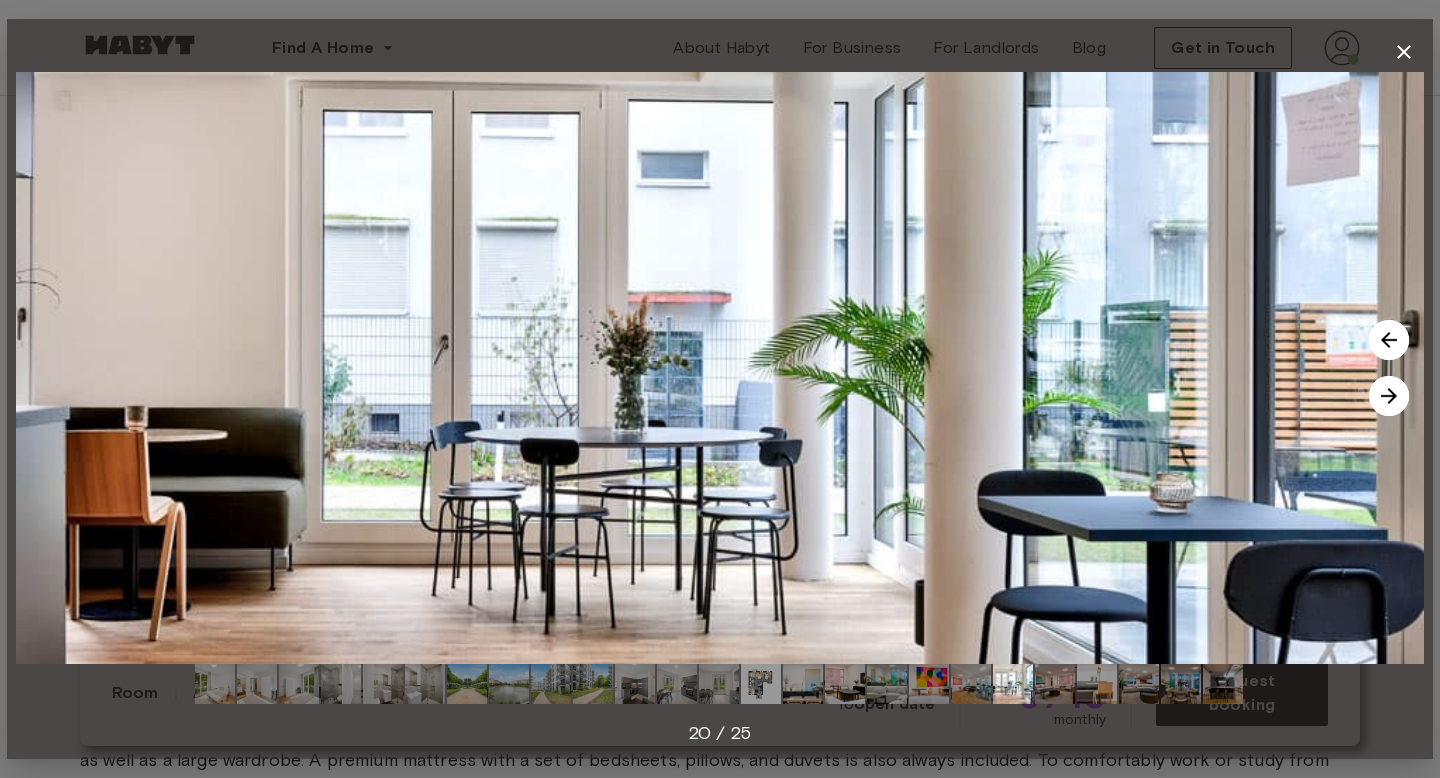 click at bounding box center (1389, 396) 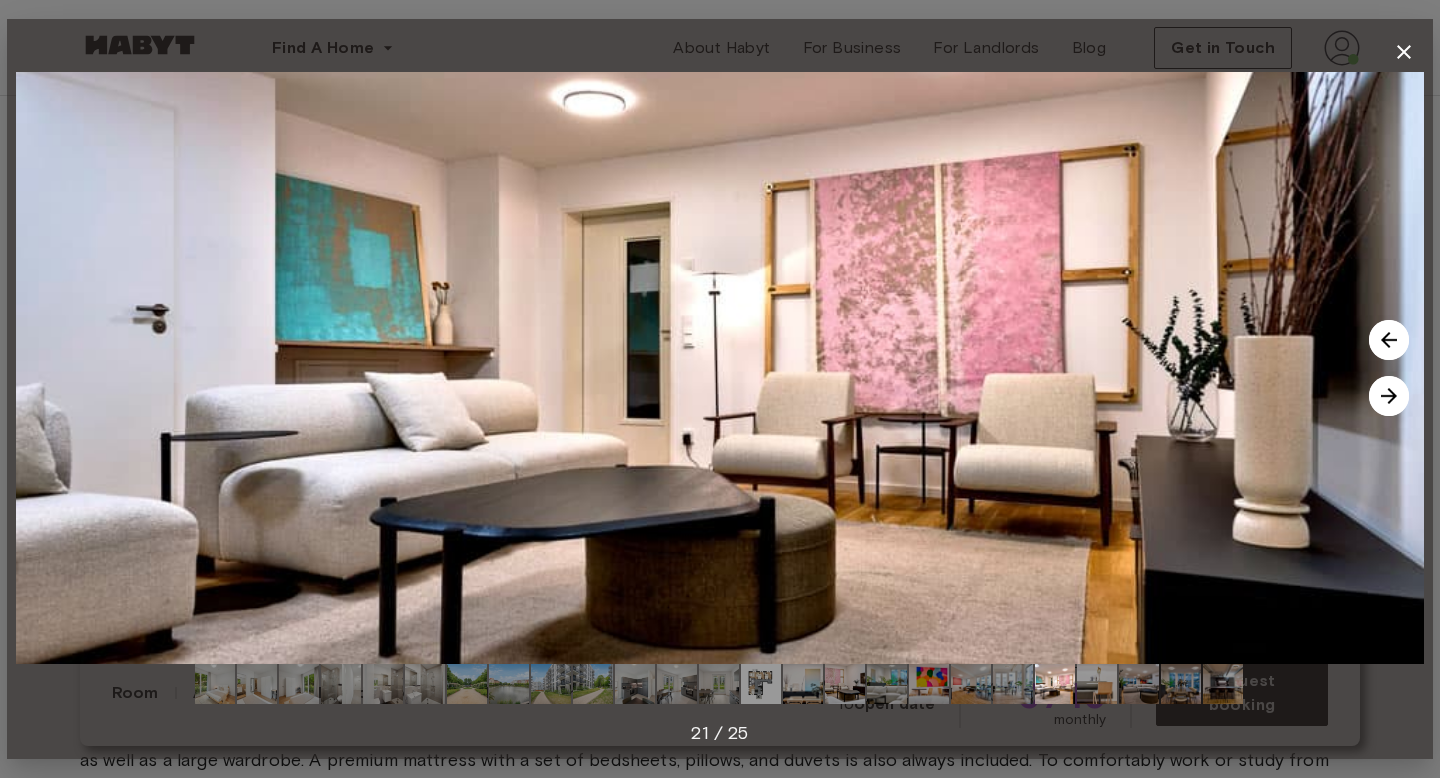 click at bounding box center [1389, 396] 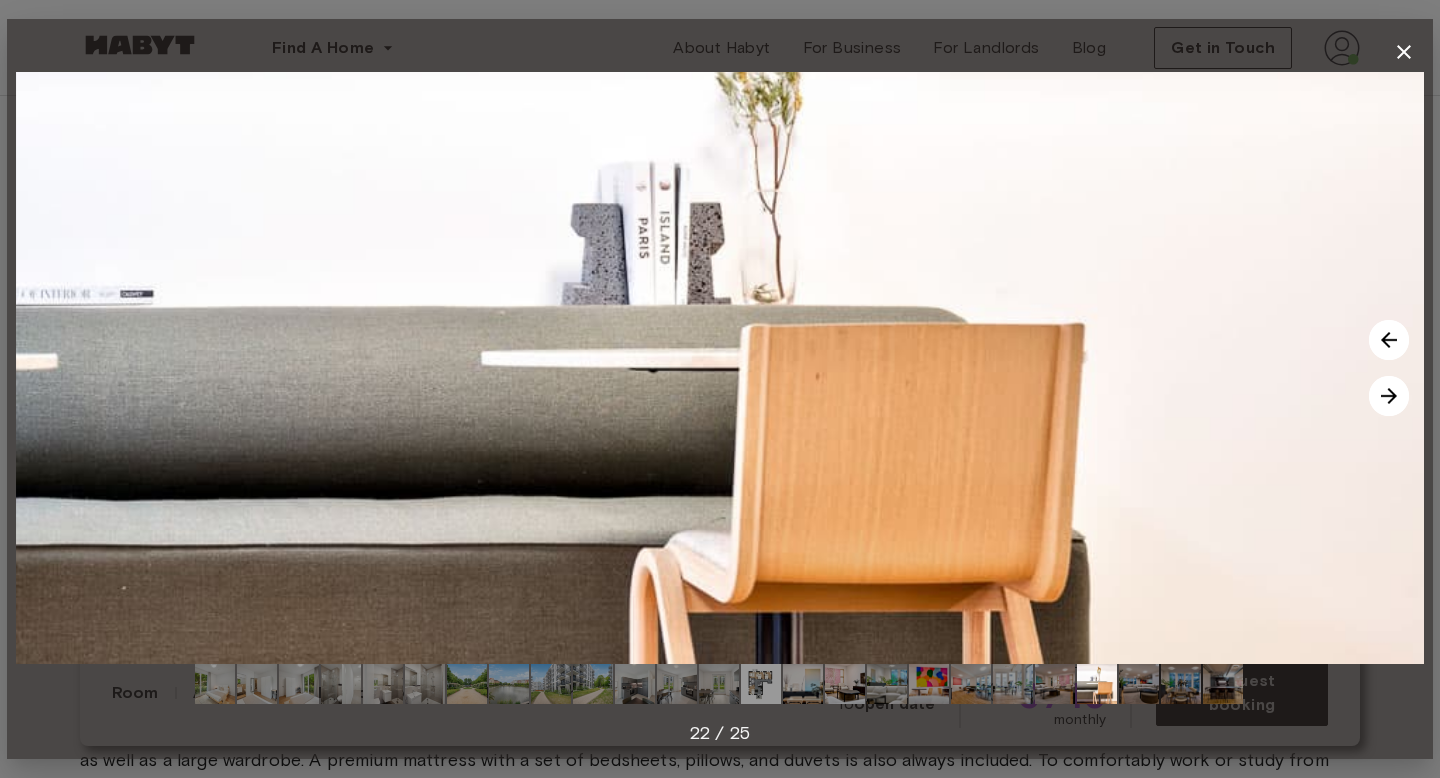 click at bounding box center (1389, 396) 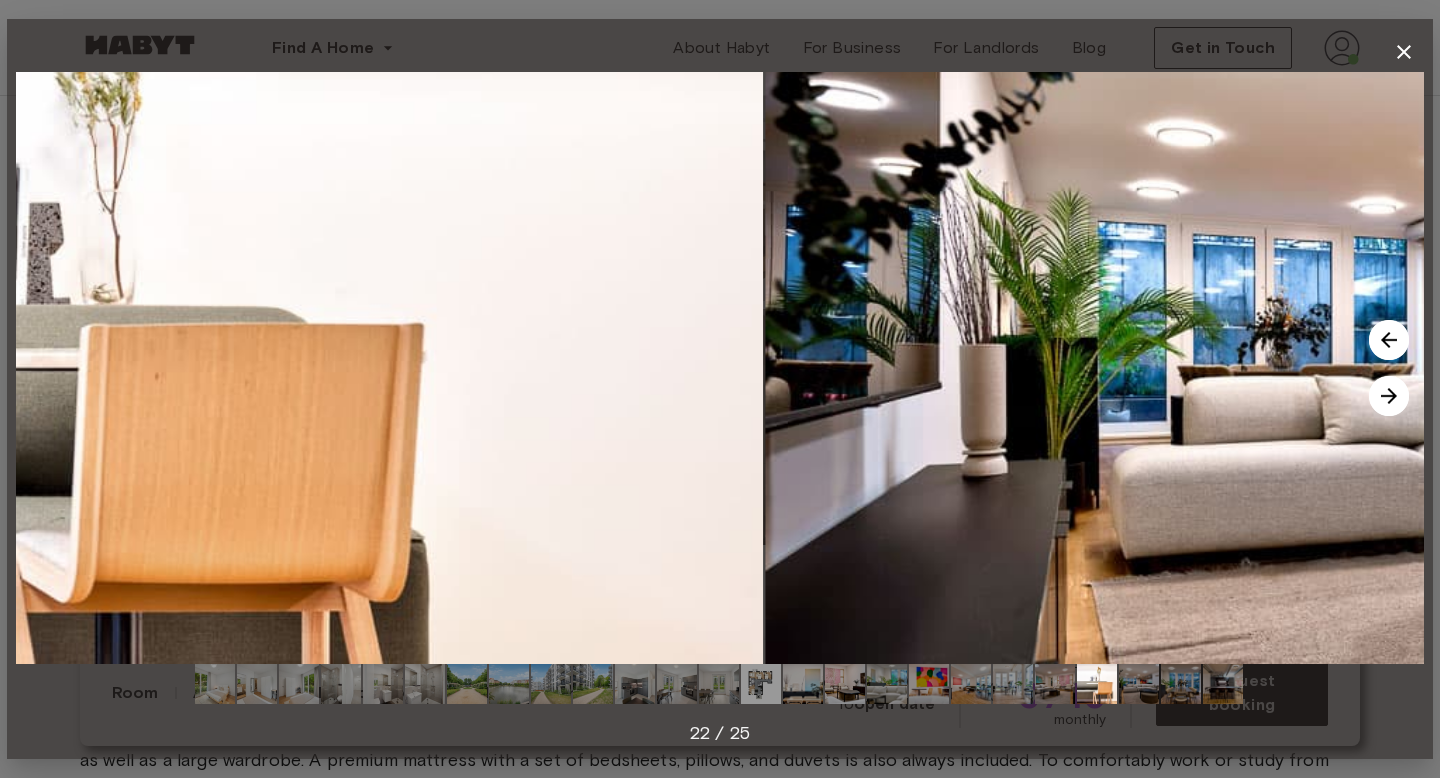 click at bounding box center [1389, 396] 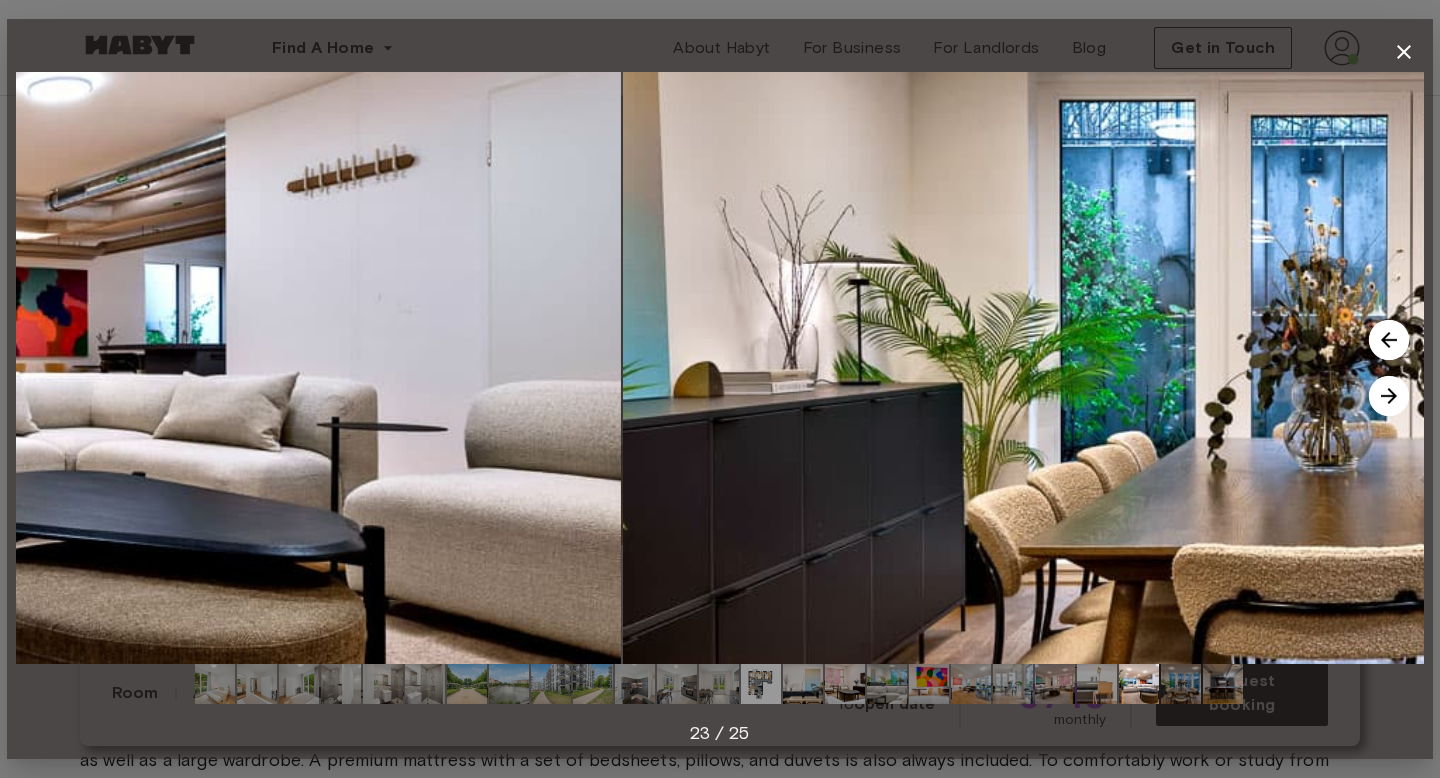 click at bounding box center [1389, 396] 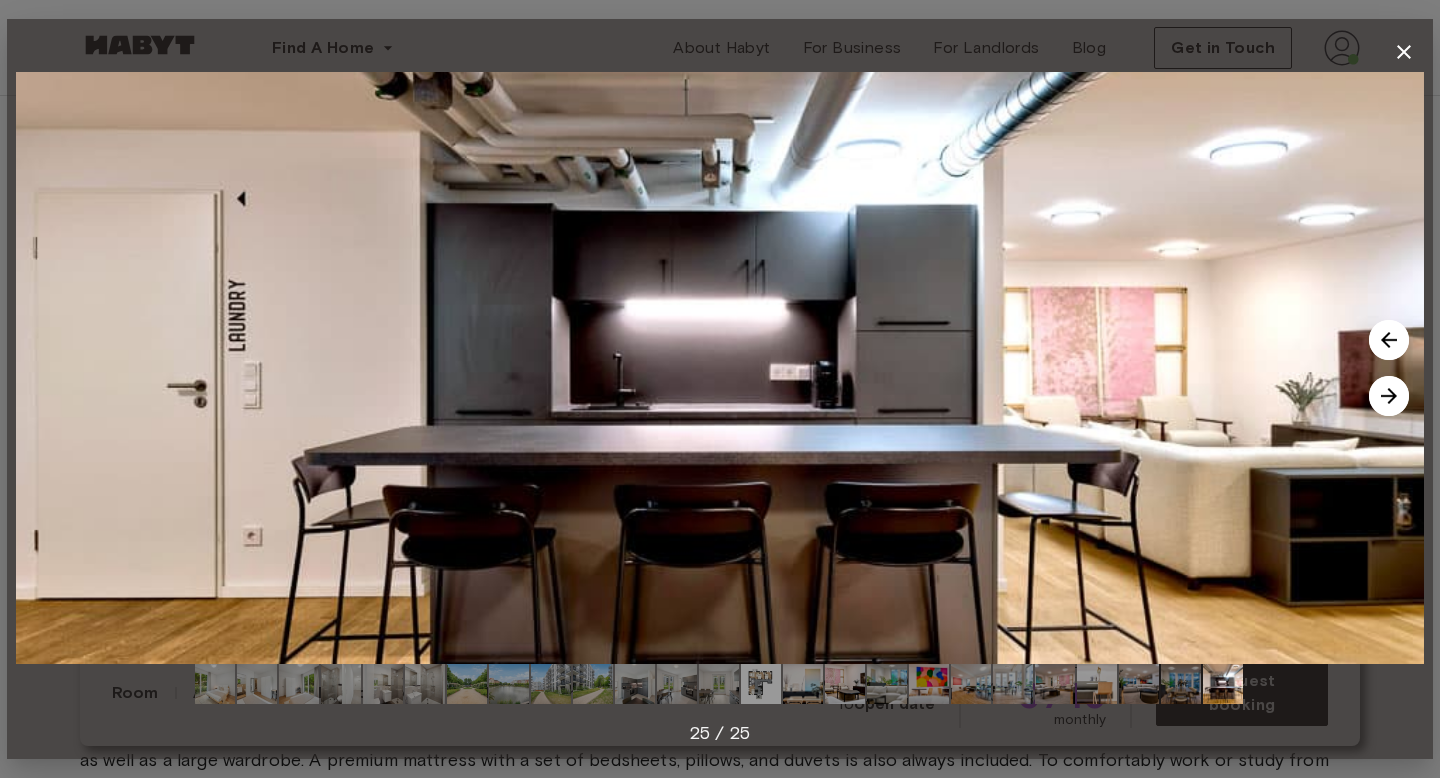 click at bounding box center (1389, 396) 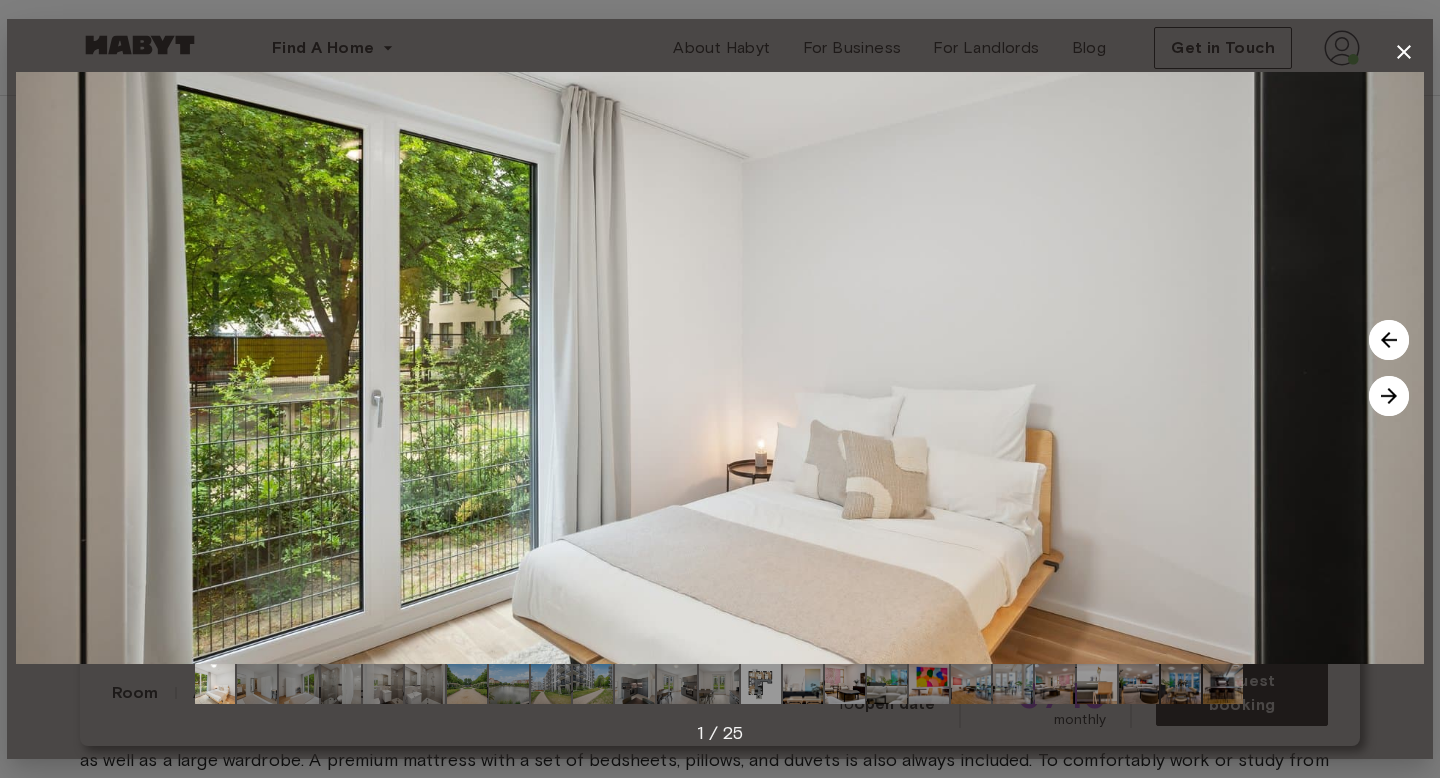 click at bounding box center (1389, 396) 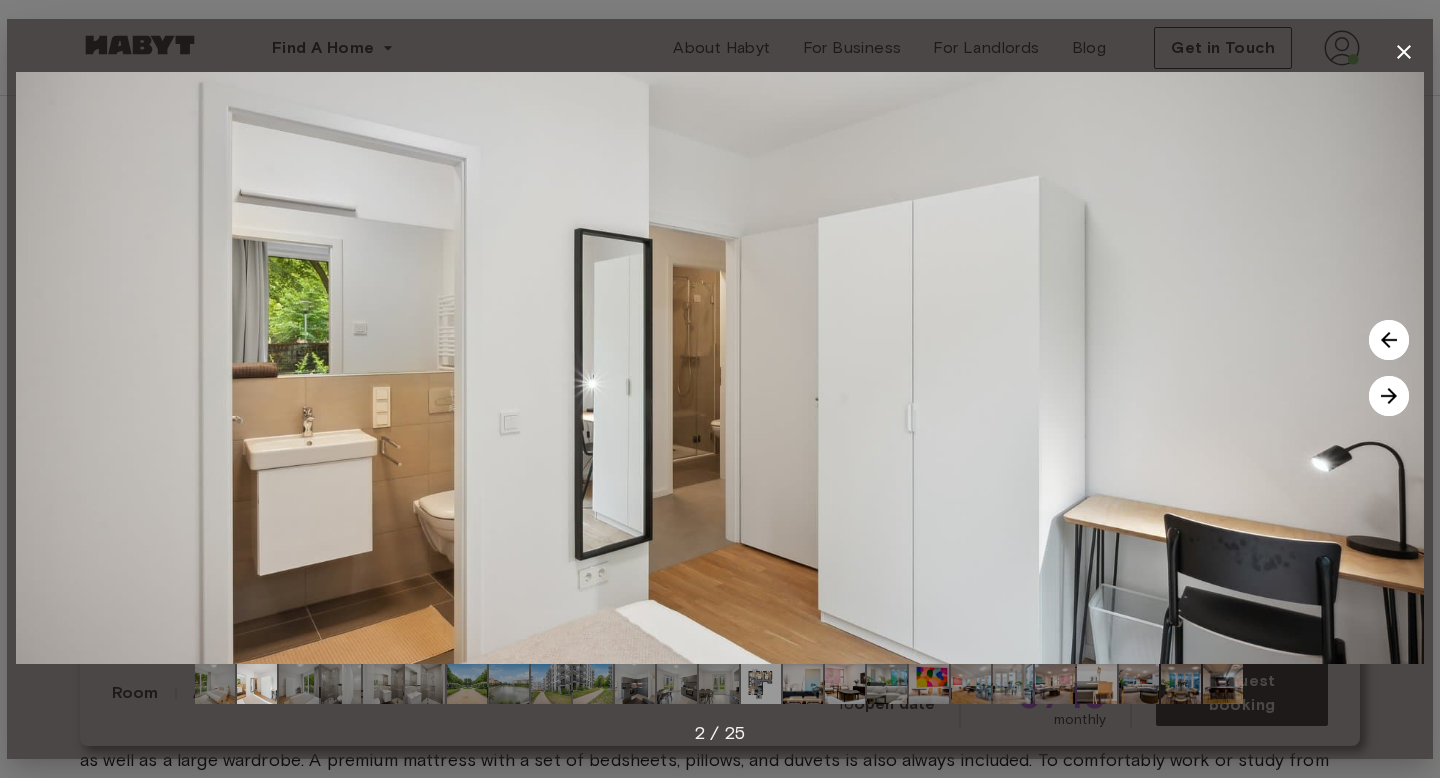 click at bounding box center [1389, 396] 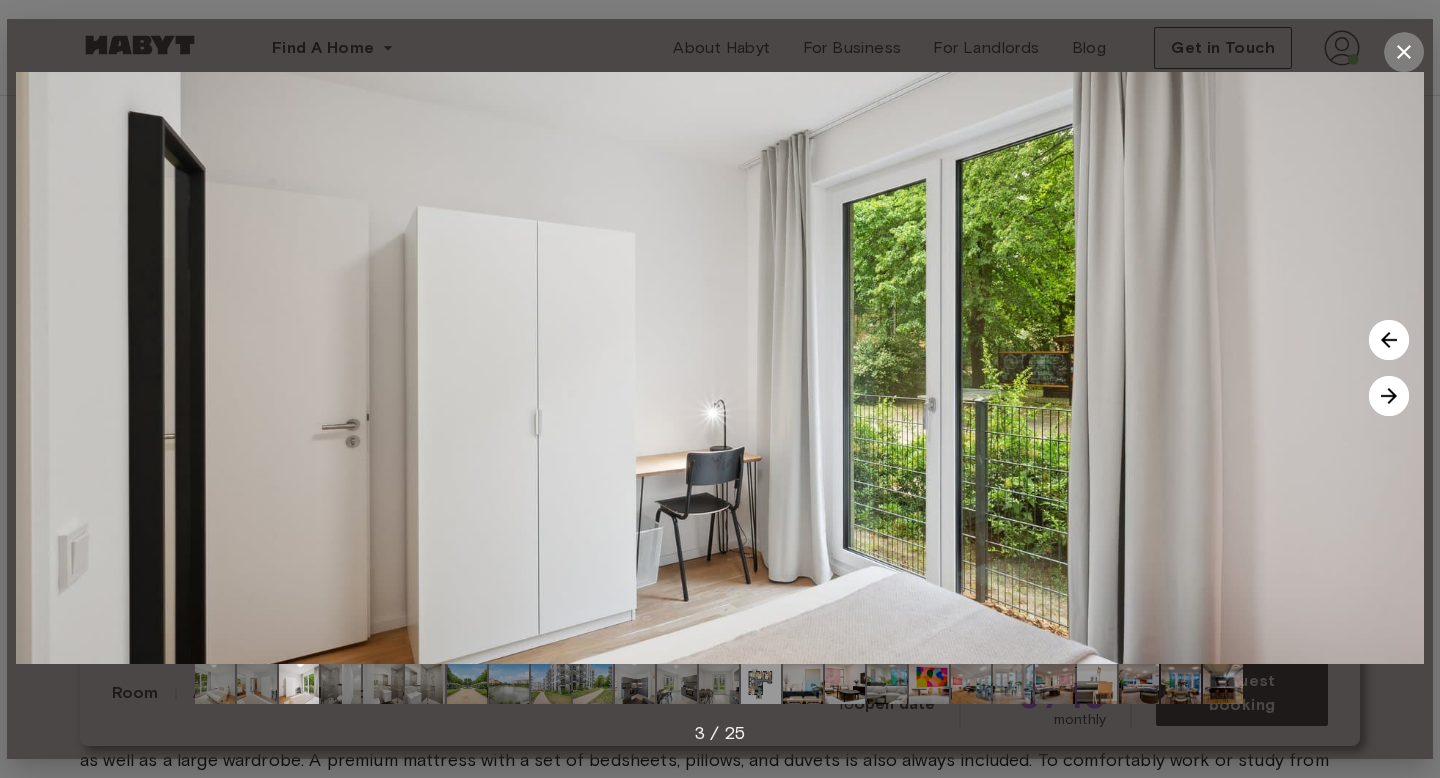 click 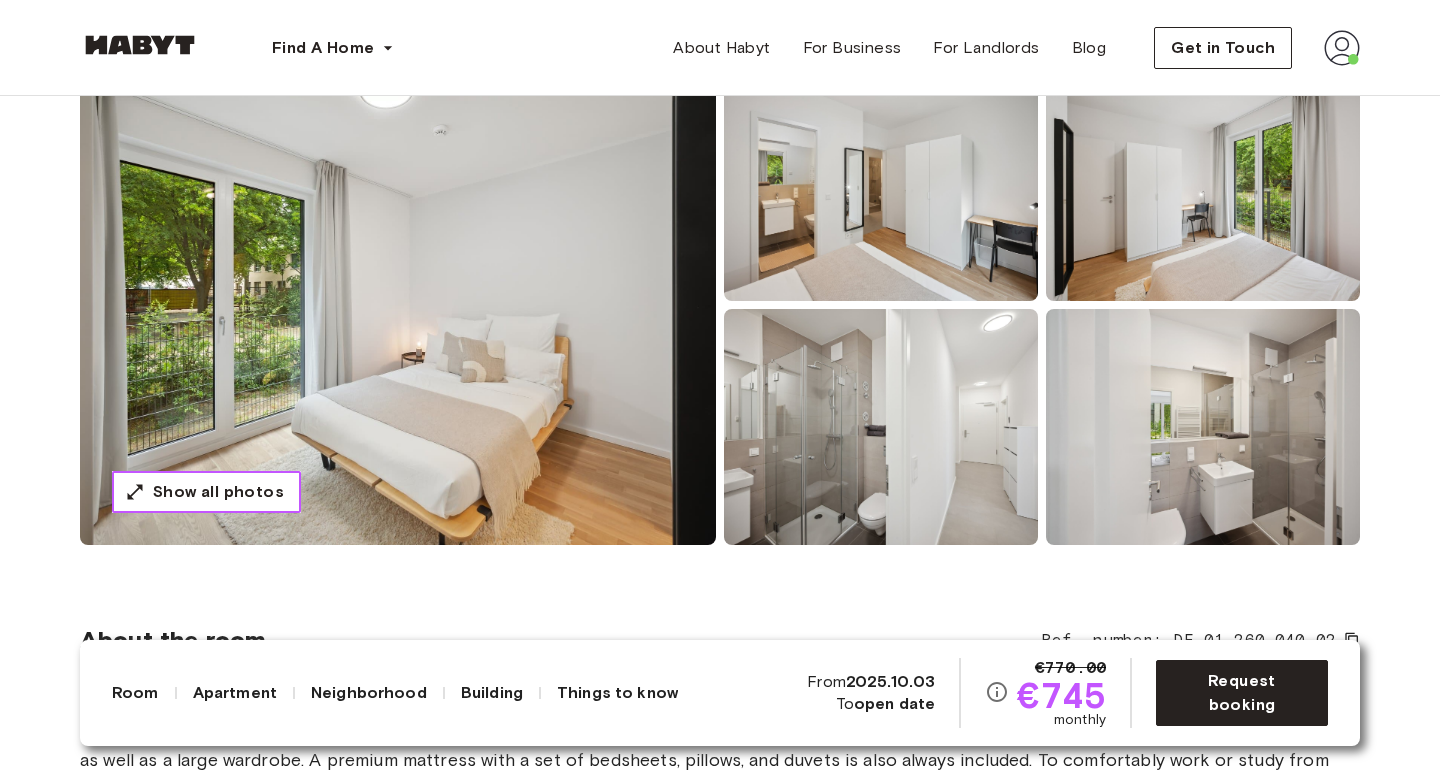 scroll, scrollTop: 0, scrollLeft: 0, axis: both 